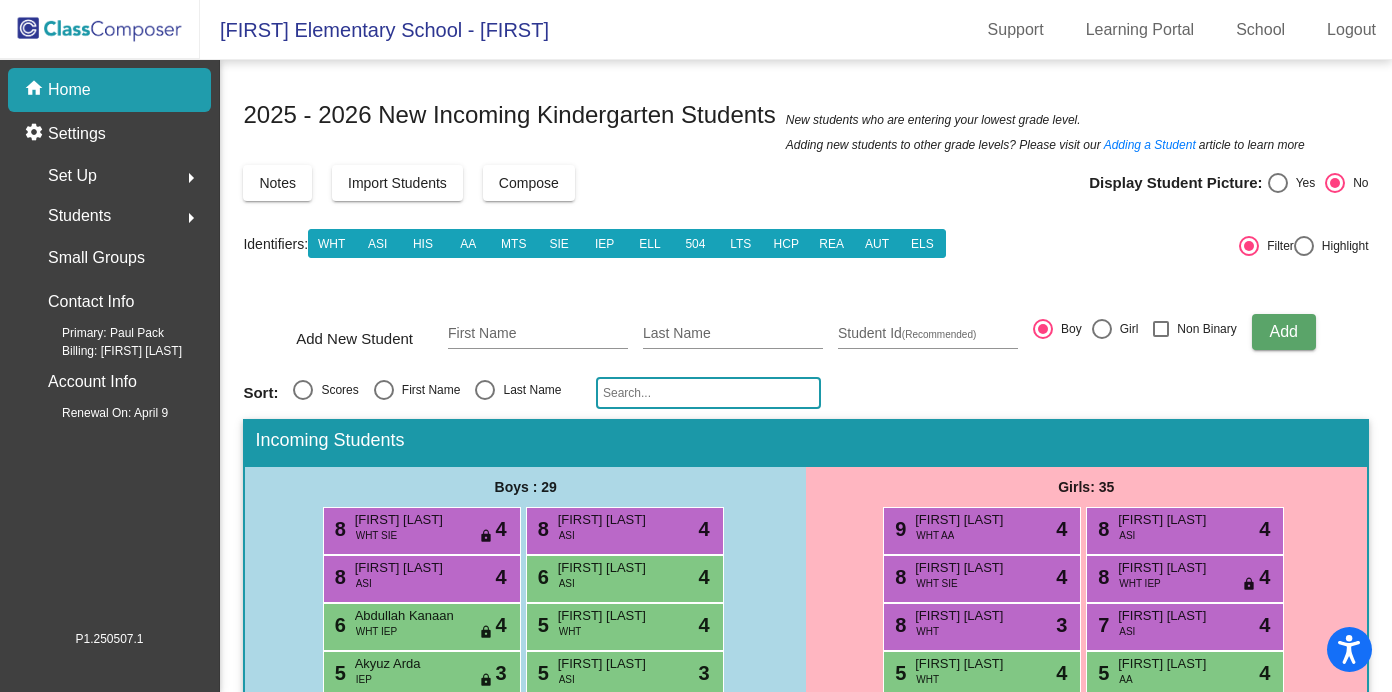 scroll, scrollTop: 0, scrollLeft: 0, axis: both 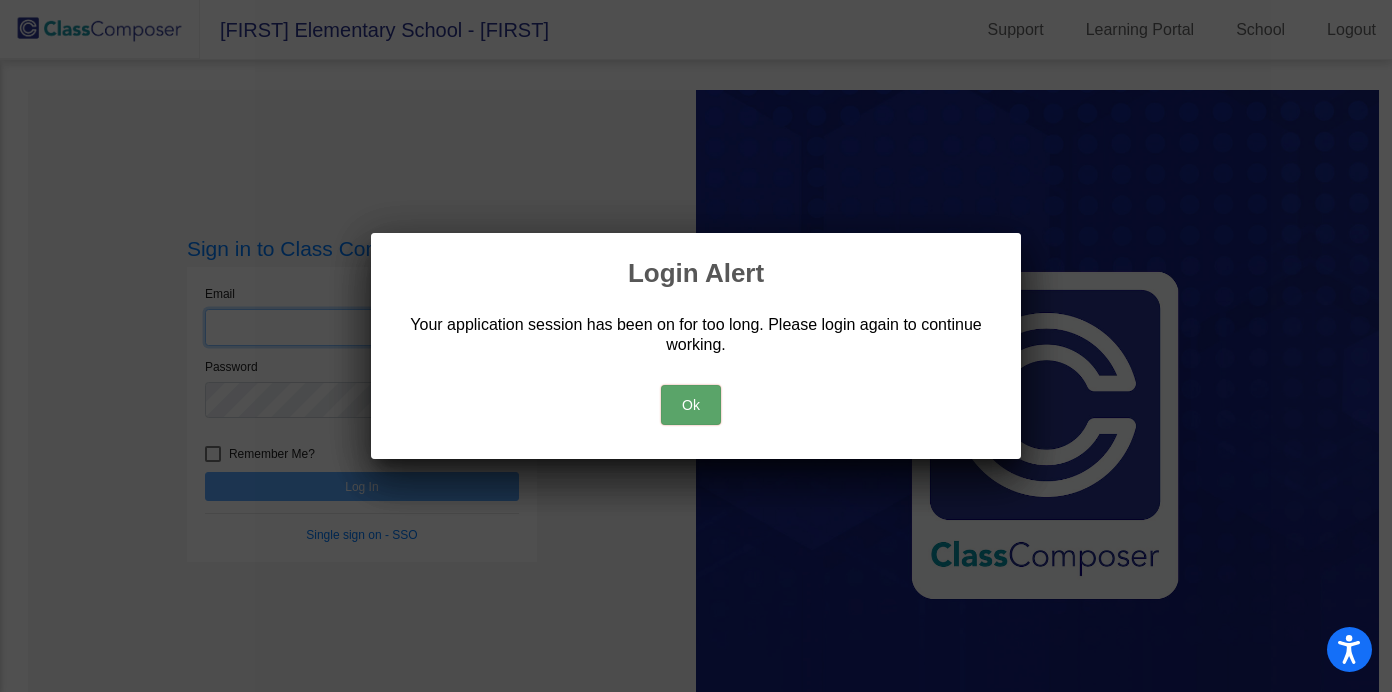 type 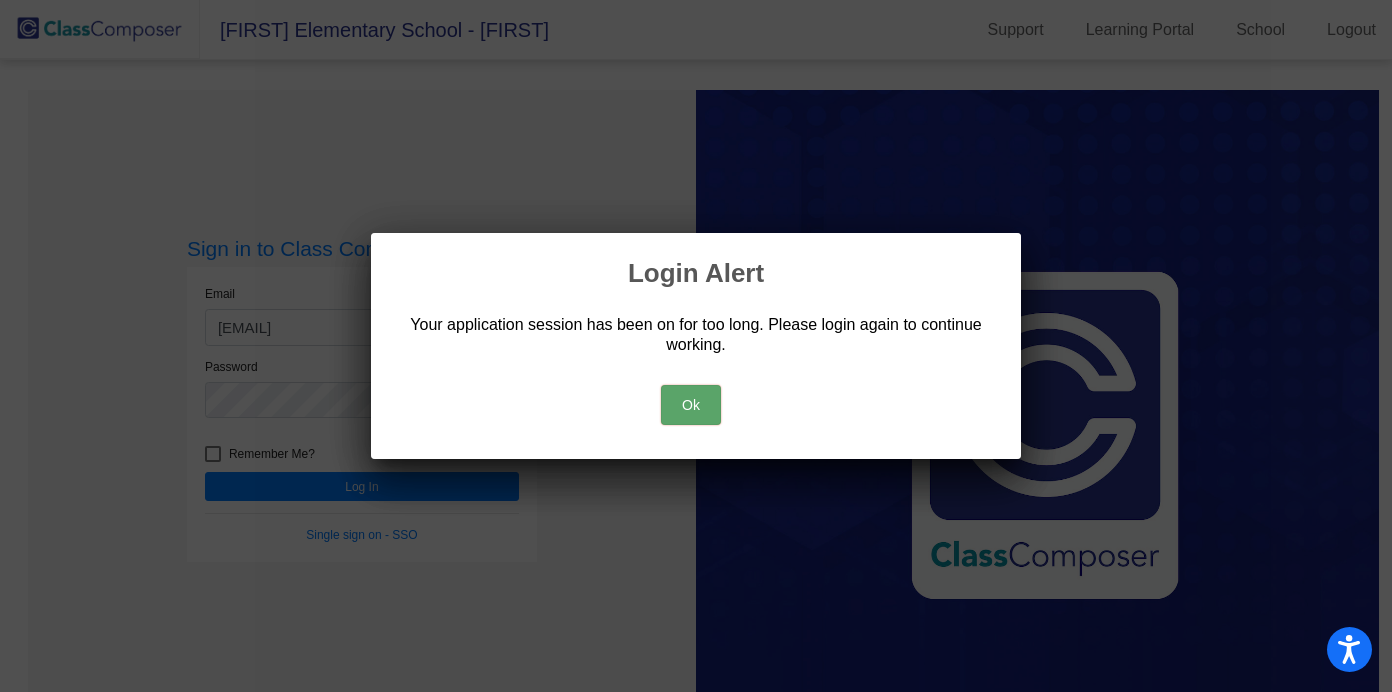 click on "Ok" at bounding box center (691, 405) 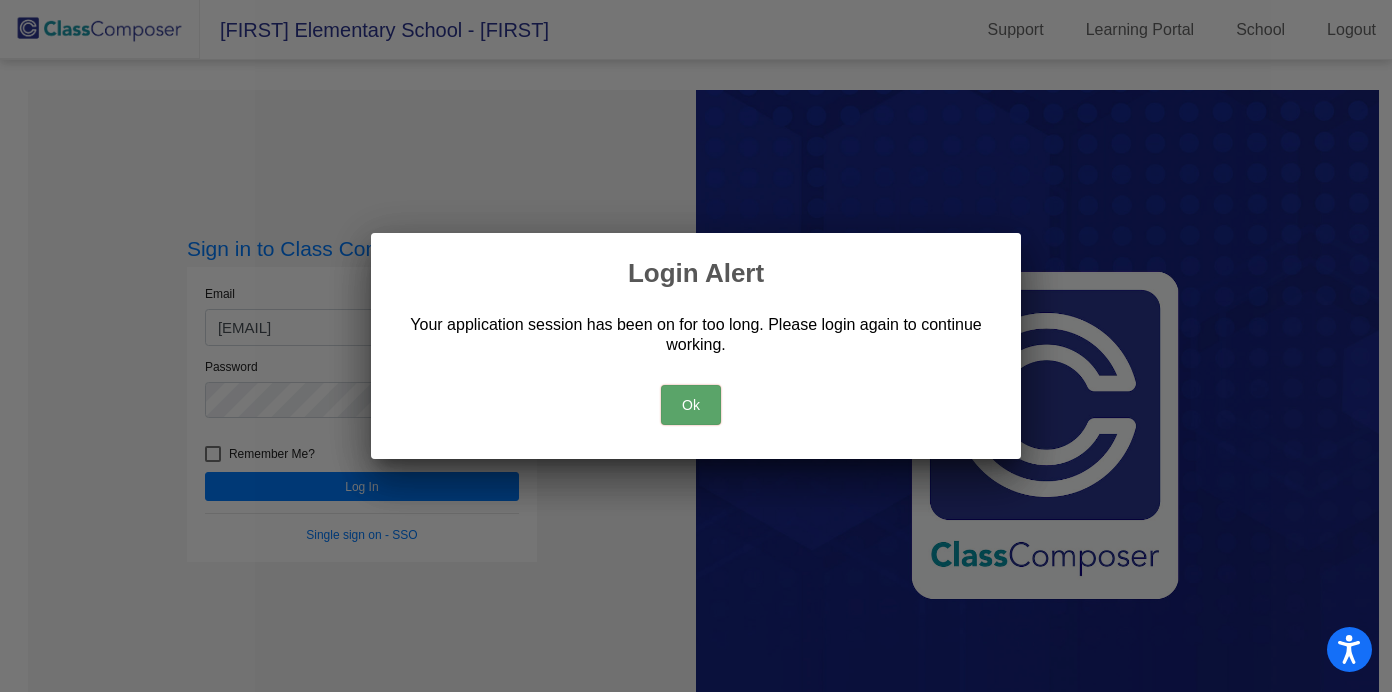 click on "Ok" at bounding box center (691, 405) 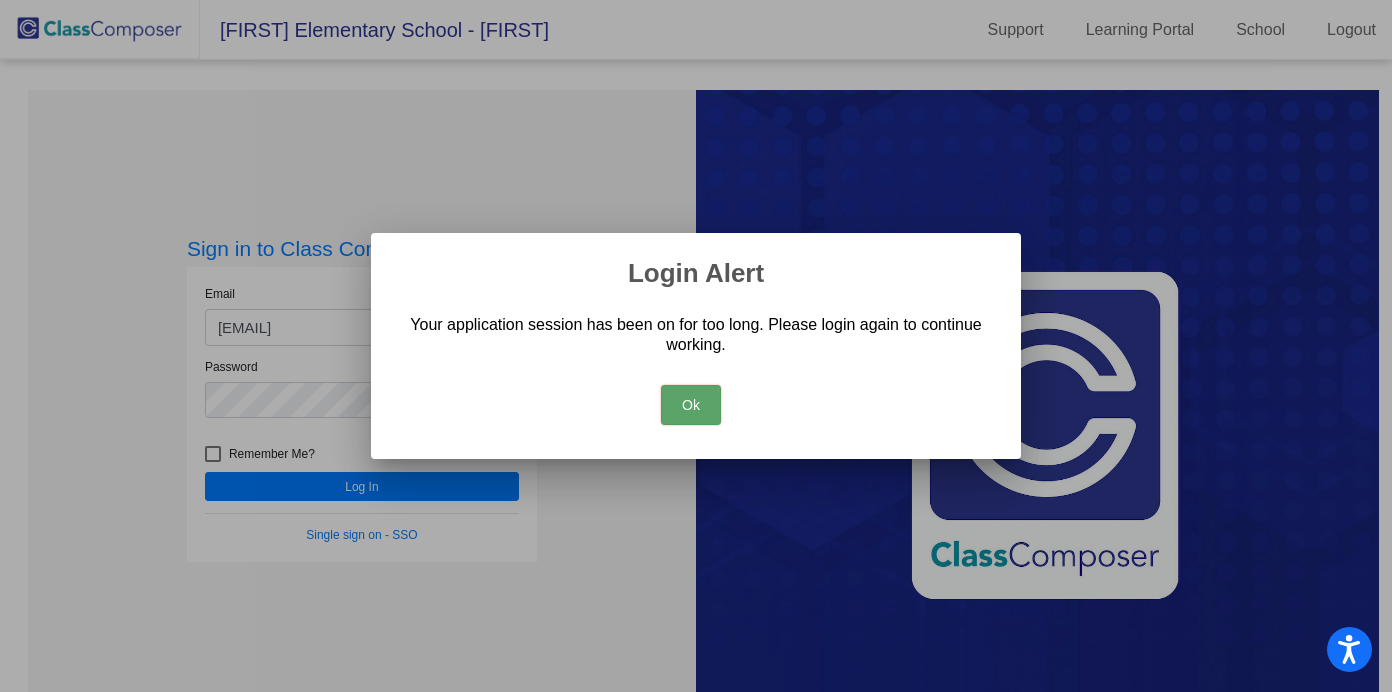 click on "Ok" at bounding box center [691, 405] 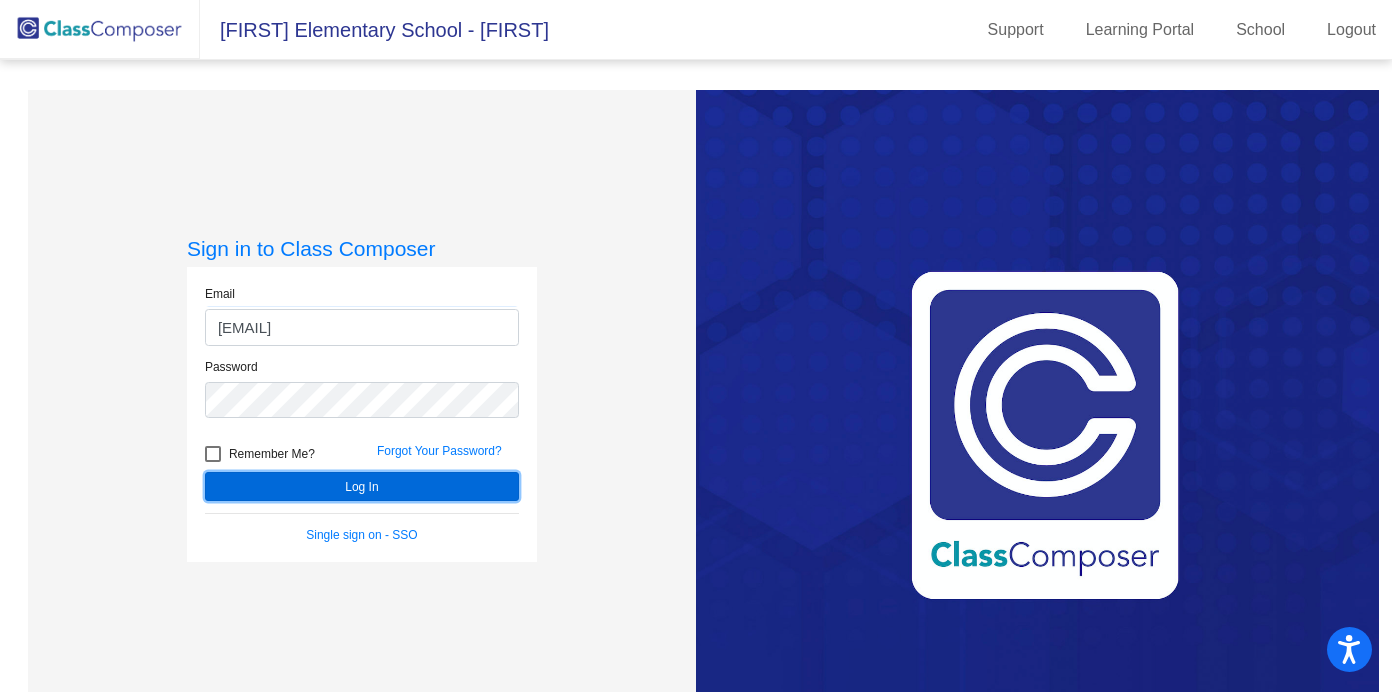 click on "Log In" 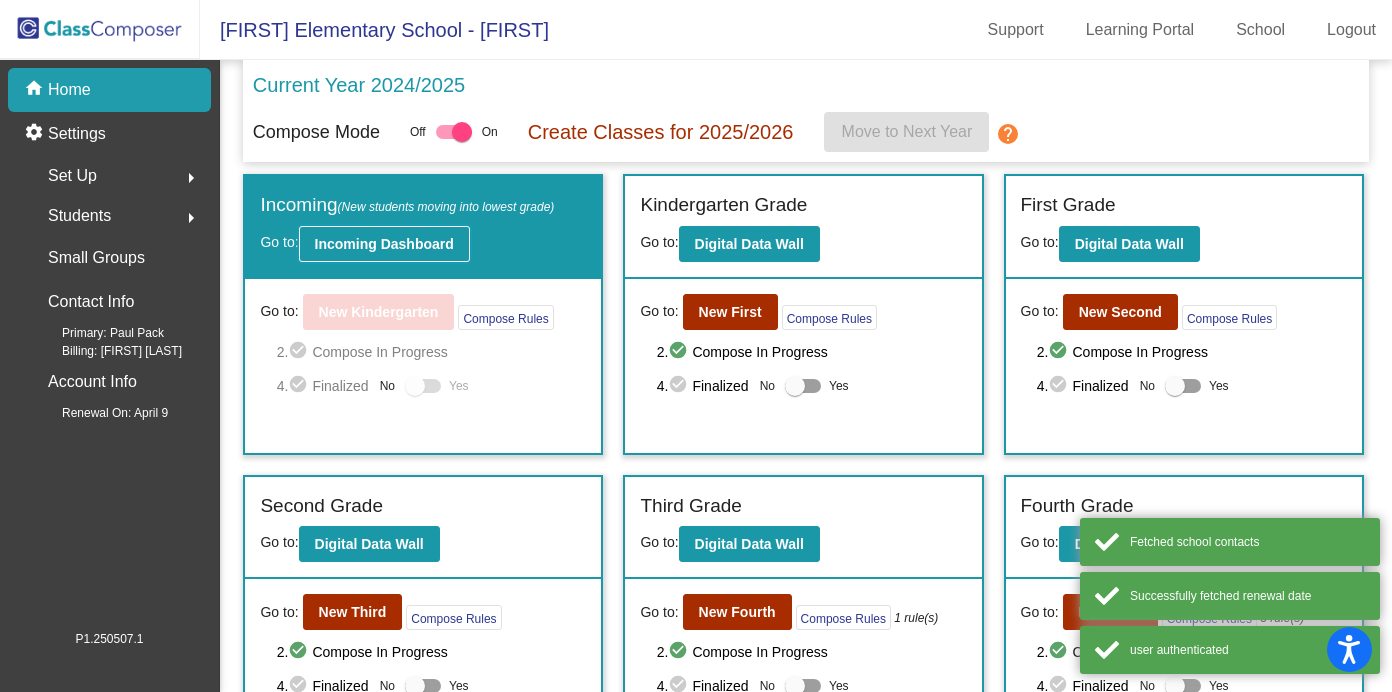 click on "Incoming Dashboard" 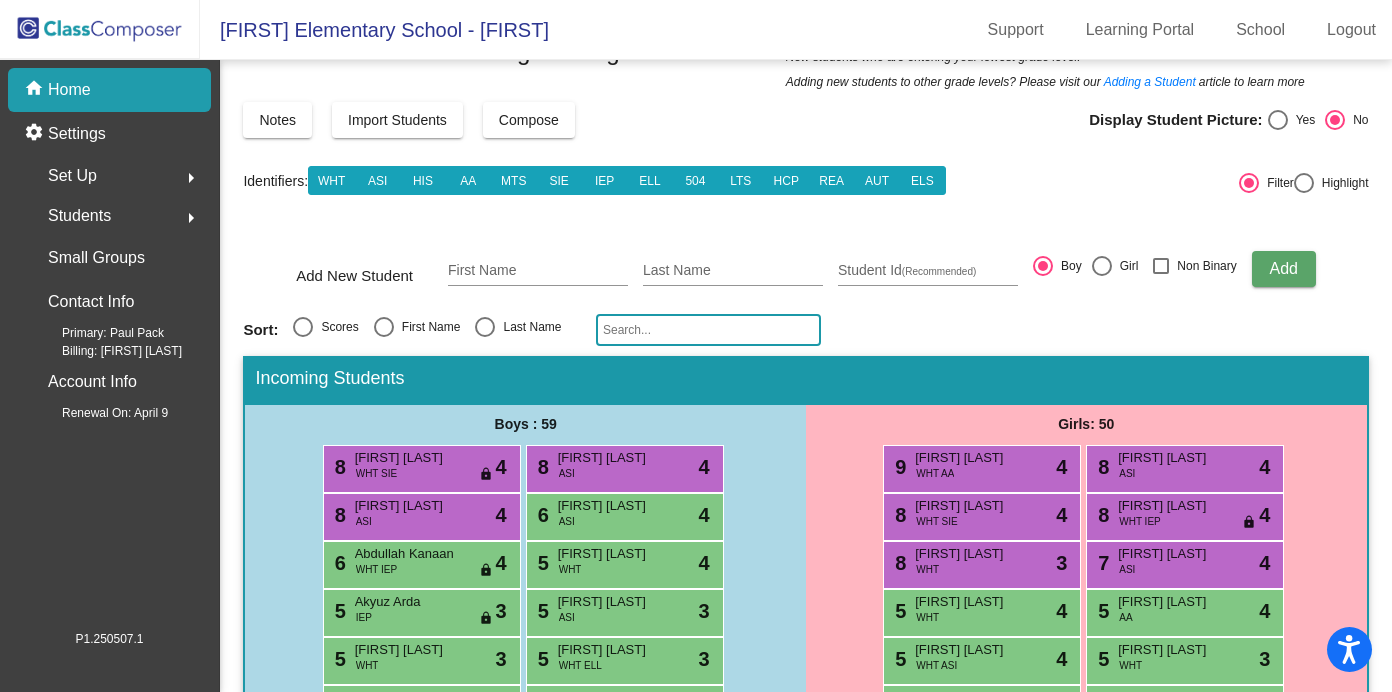 scroll, scrollTop: 0, scrollLeft: 0, axis: both 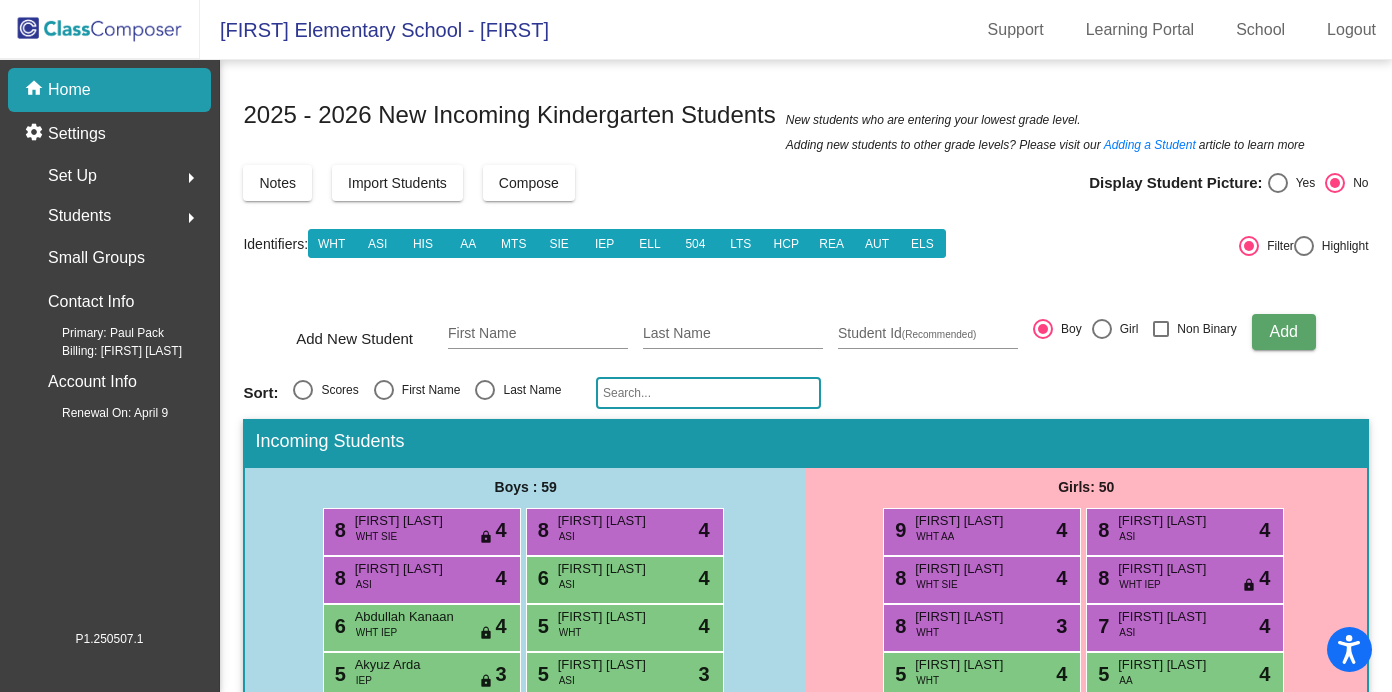 click on "Students" 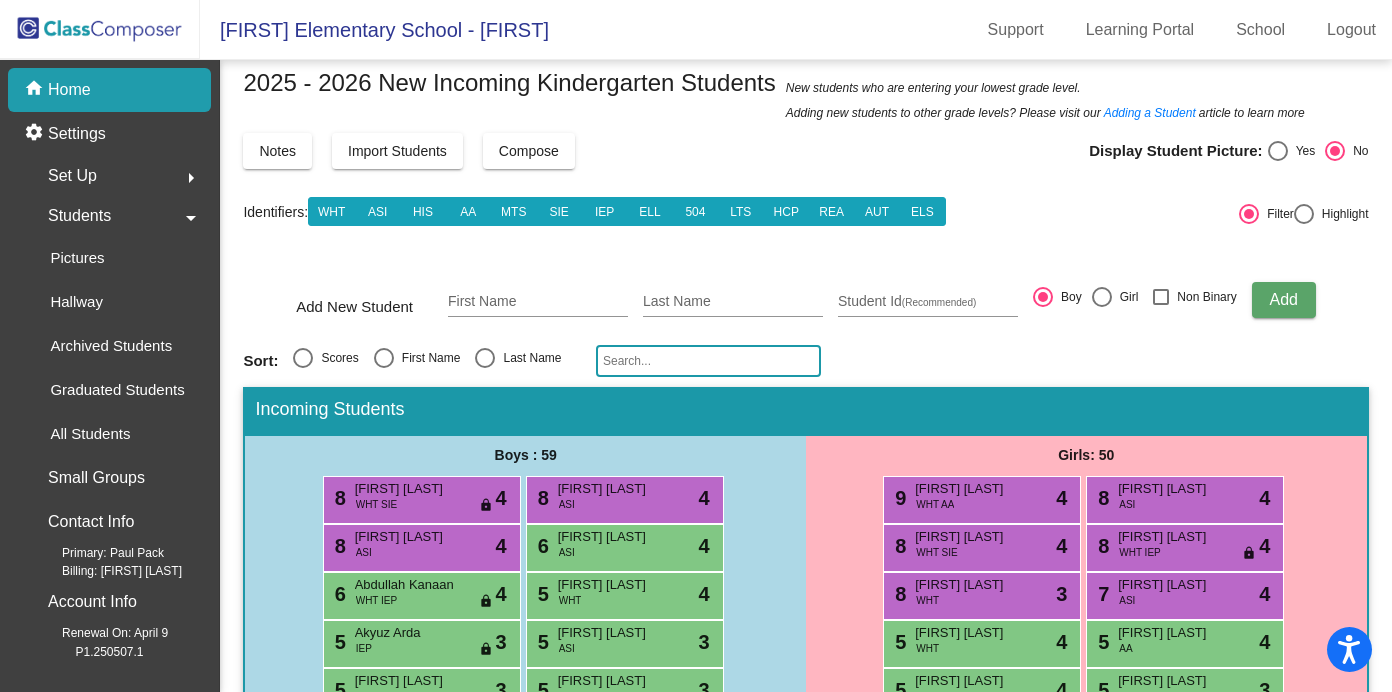 scroll, scrollTop: 0, scrollLeft: 0, axis: both 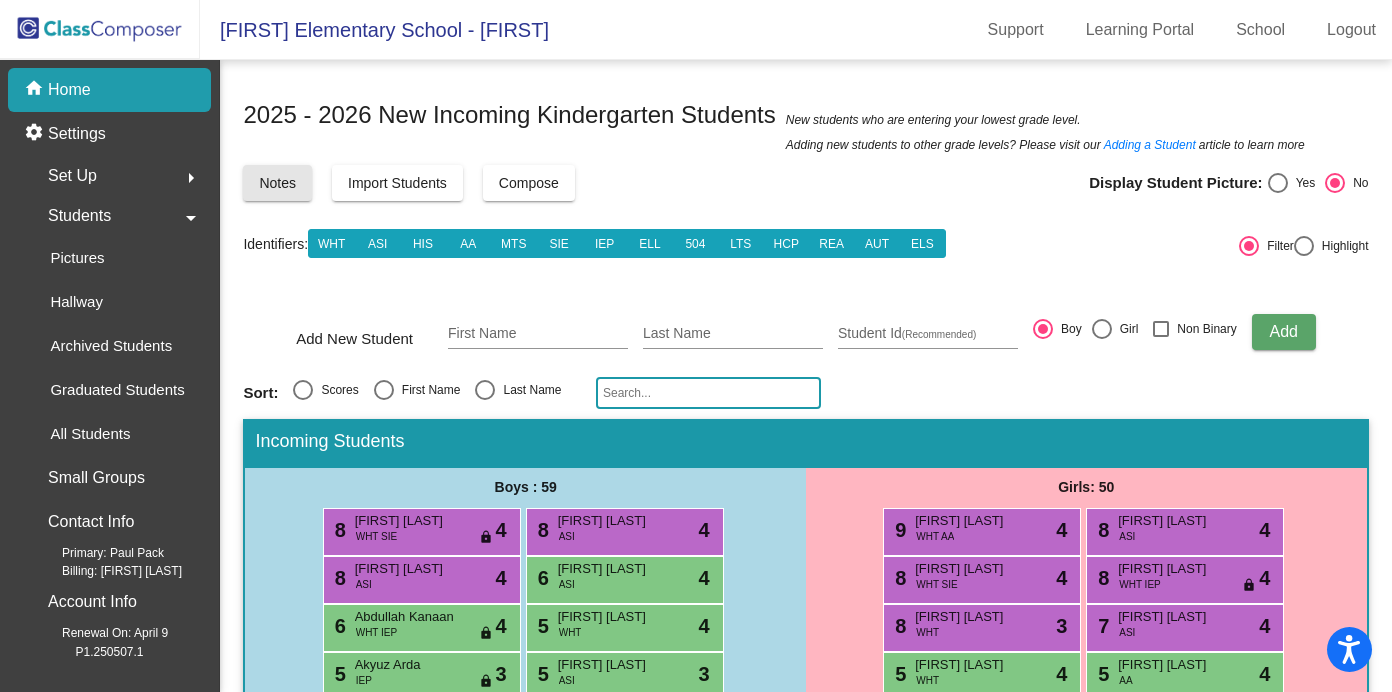 click on "Notes" 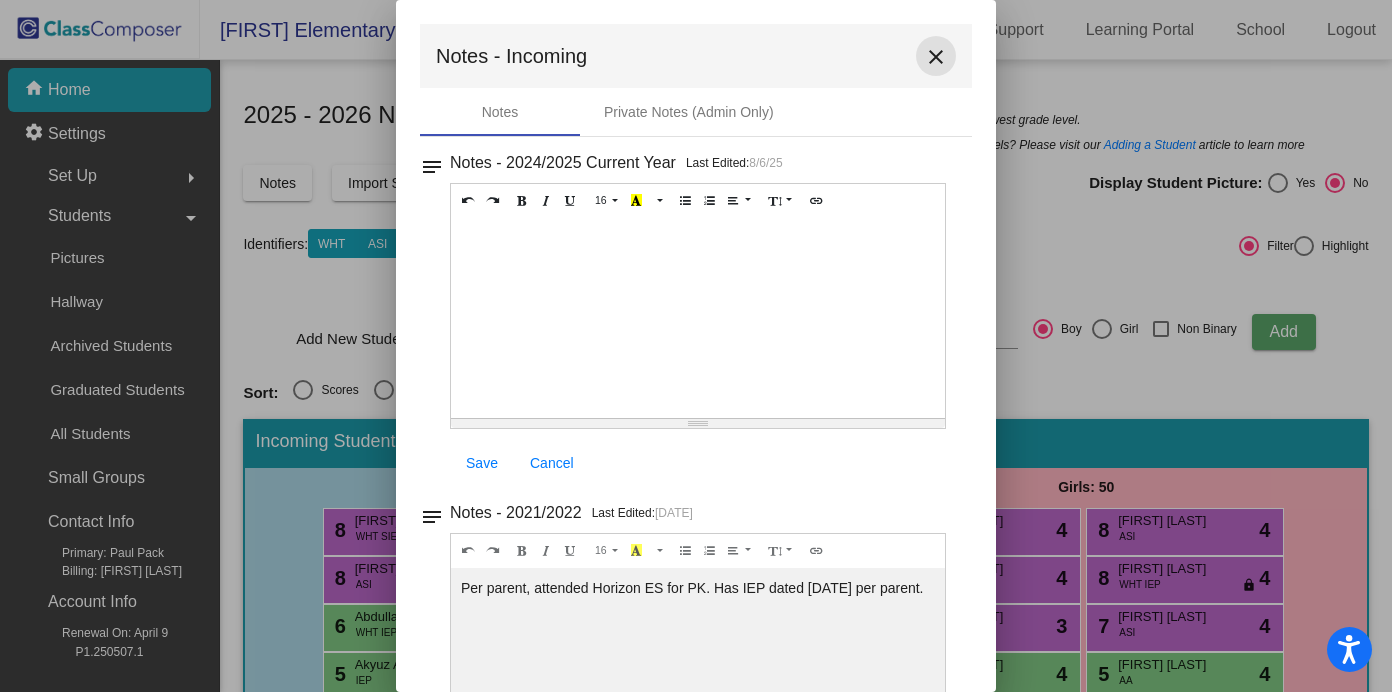 click on "close" at bounding box center (936, 57) 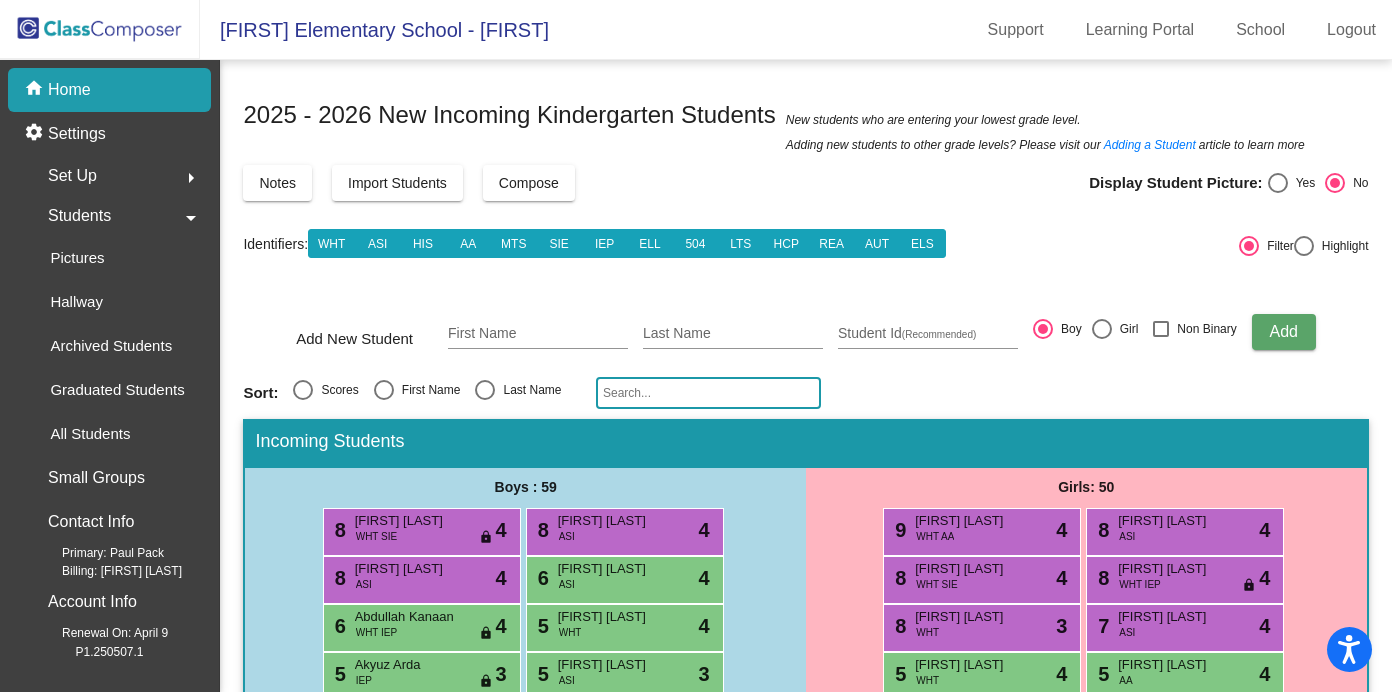 click on "[NUMBER] - [NUMBER]
New Incoming Kindergarten Students  New students who are entering your lowest grade level.   Adding new students to other grade levels? Please visit our  Adding a Student article to learn more  Notes Import Students Compose View Compose View & Edit Compose Display Student Picture:    Yes     No  Identifiers:  WHT ASI HIS AA MTS SIE IEP ELL 504 LTS HCP REA AUT ELS   Filter     Highlight Add New Student First Name Last Name Student Id  (Recommended)   Boy   Girl   Non Binary Add Sort:   Scores   First Name   Last Name Incoming Students Boys : 59 8 Carter Schoenherr WHT SIE lock do_not_disturb_alt 4 8 Mikael Malik ASI lock do_not_disturb_alt 4 8 Arnik Kagithala ASI lock do_not_disturb_alt 4 6 Shreeyan Patel ASI lock do_not_disturb_alt 4 6 Abdullah Kanaan WHT IEP lock do_not_disturb_alt 4 5 Jean-Luc Chaufour WHT lock do_not_disturb_alt 4 5 Akyuz Arda IEP lock do_not_disturb_alt 3 5 Theodore Nguyen ASI lock do_not_disturb_alt 3 5 Samuel Hahn WHT lock do_not_disturb_alt 3 5 Ibrahim Ayhan" 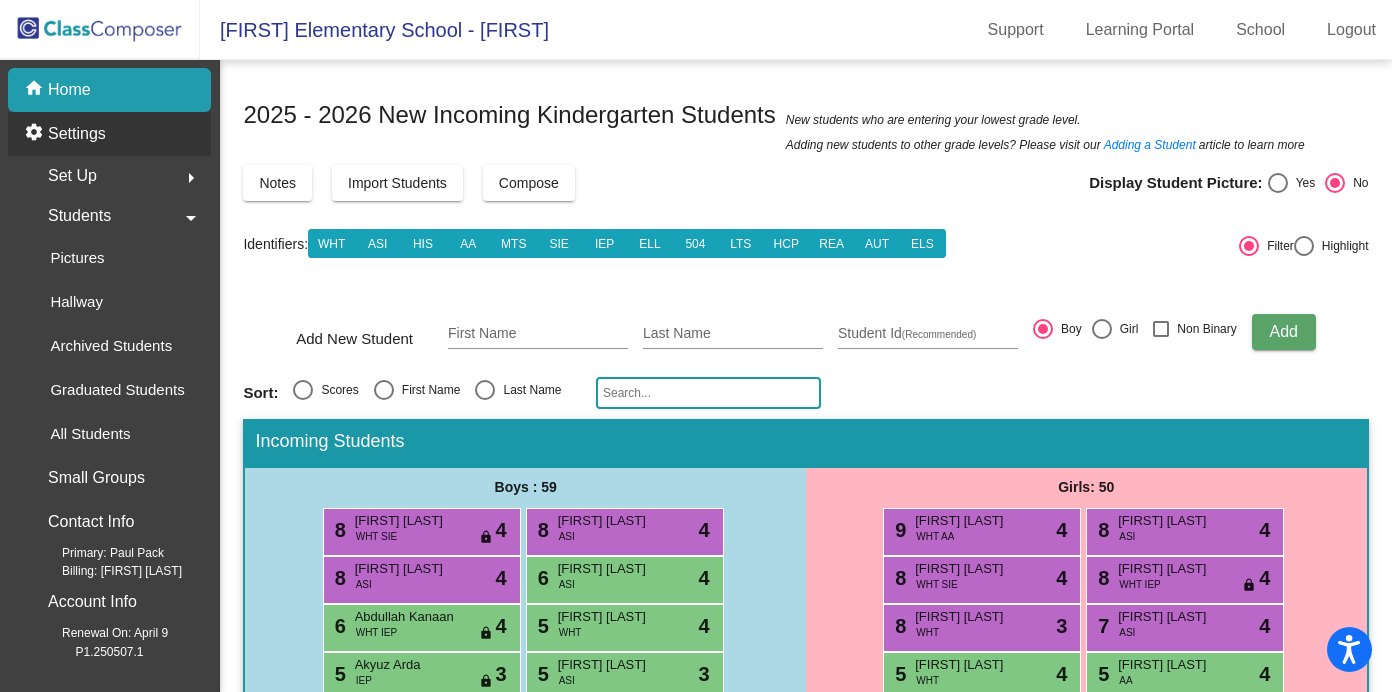 click on "Settings" 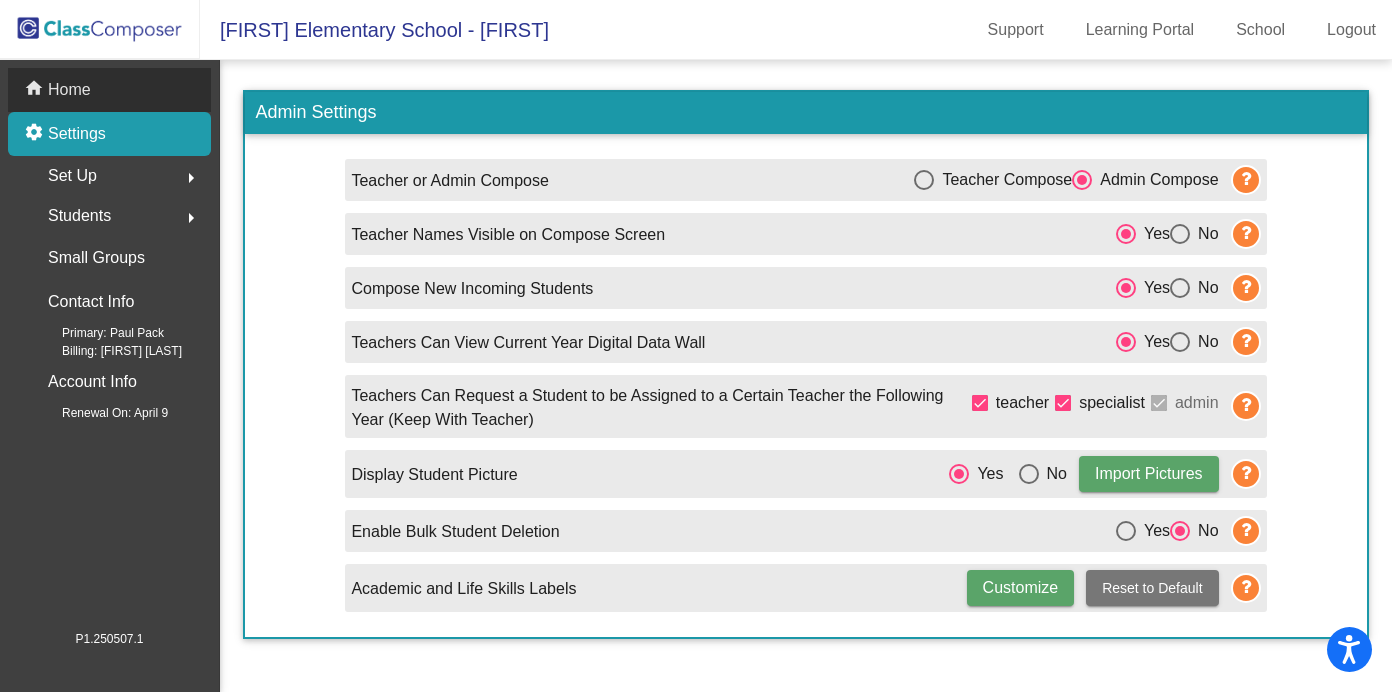 click on "Home" 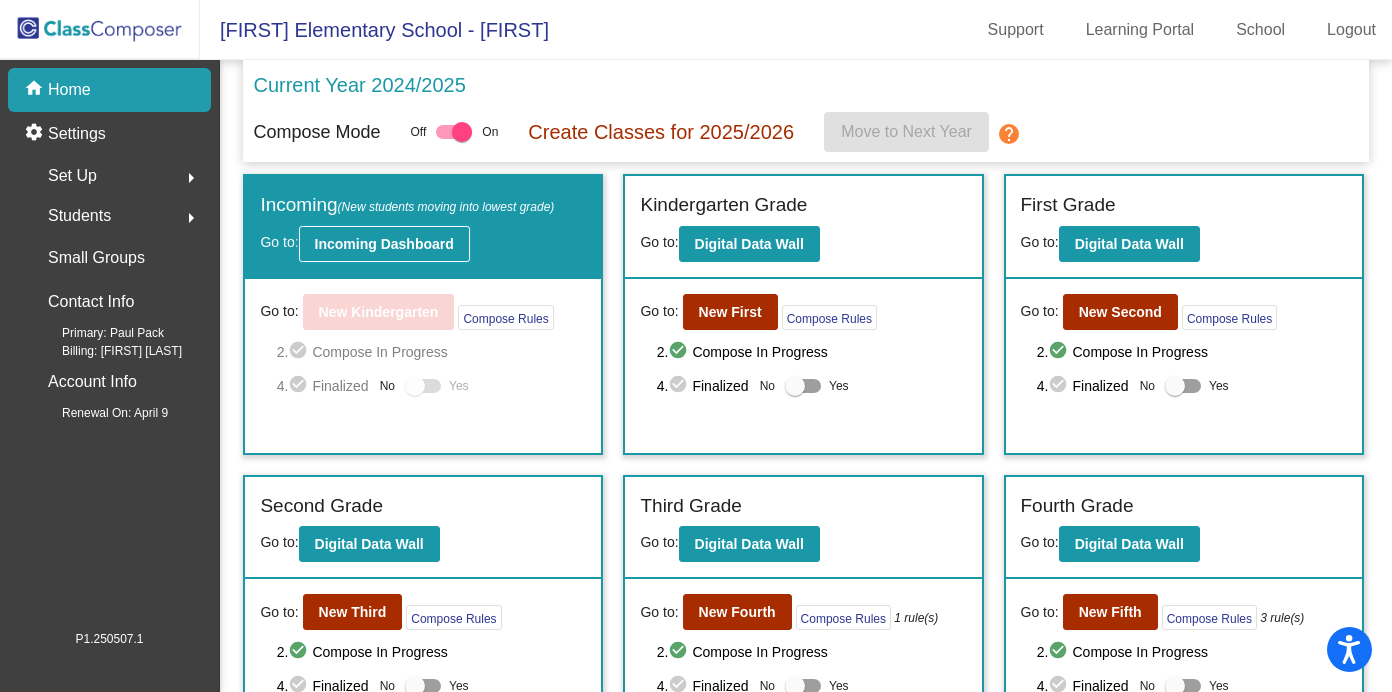 click on "Incoming Dashboard" 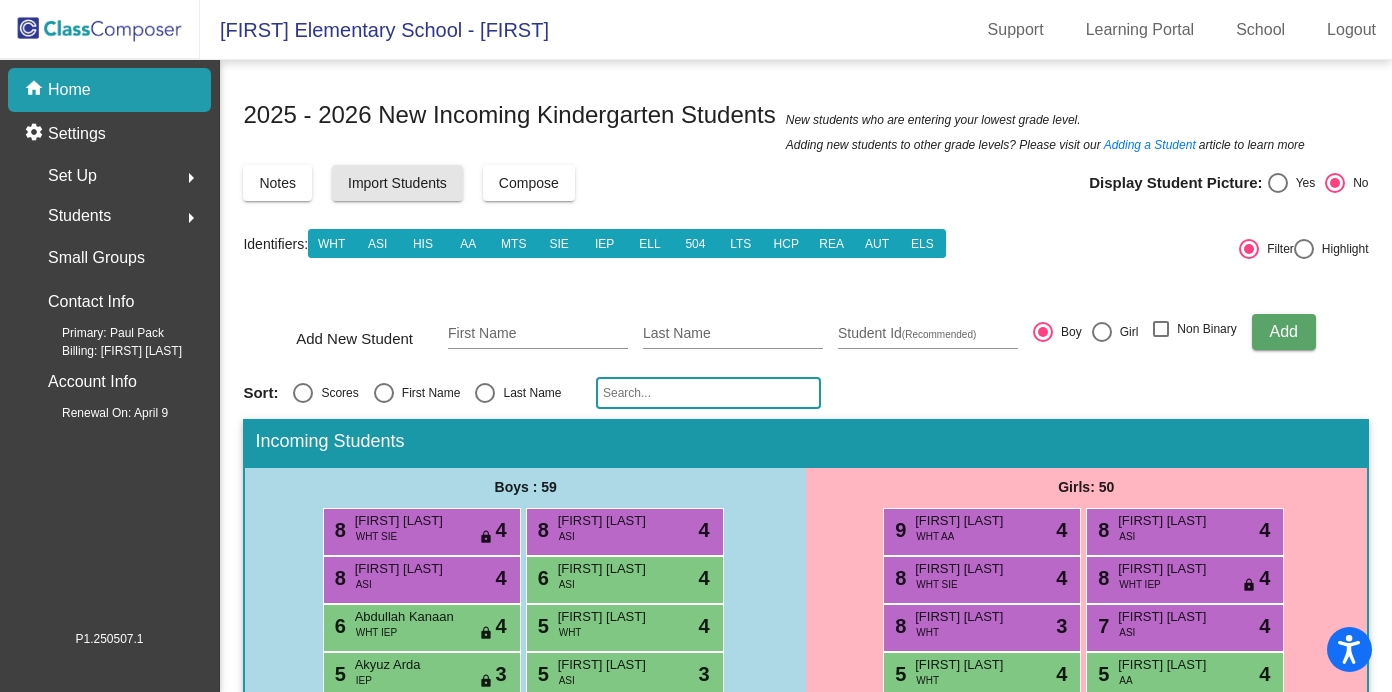 click on "Import Students" 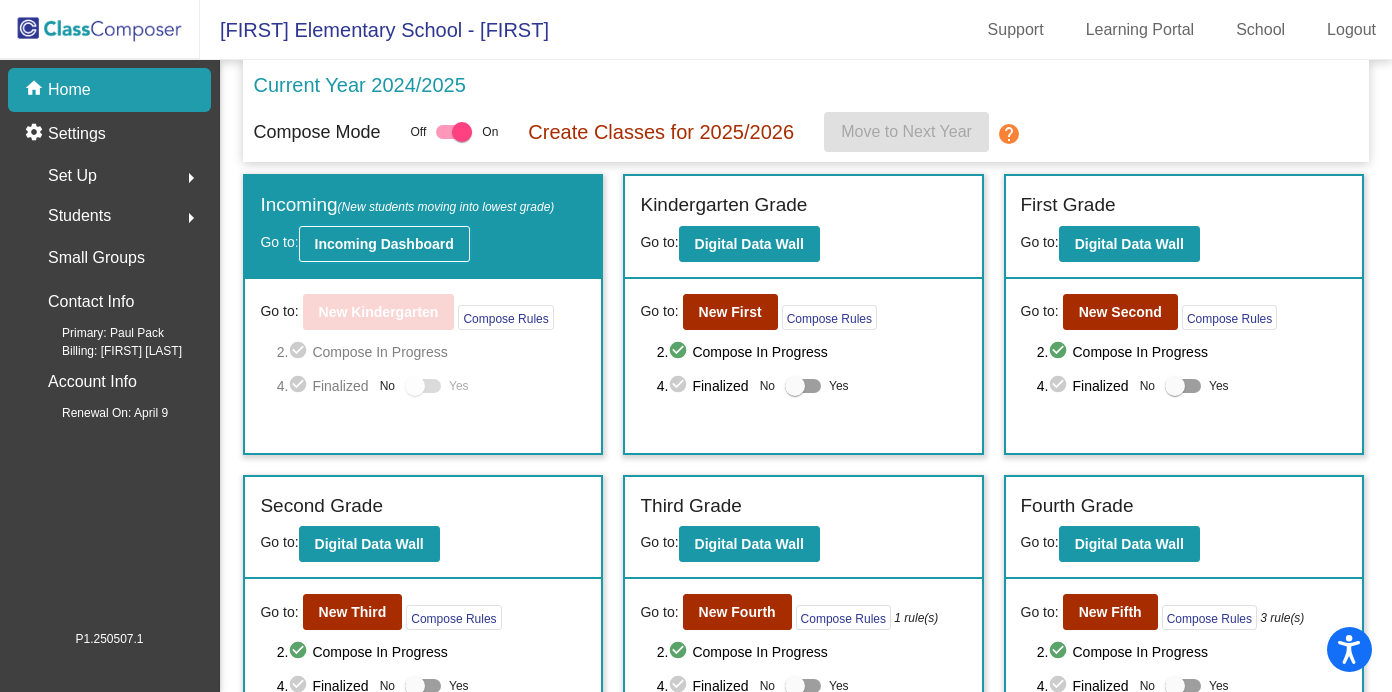 click on "Incoming Dashboard" 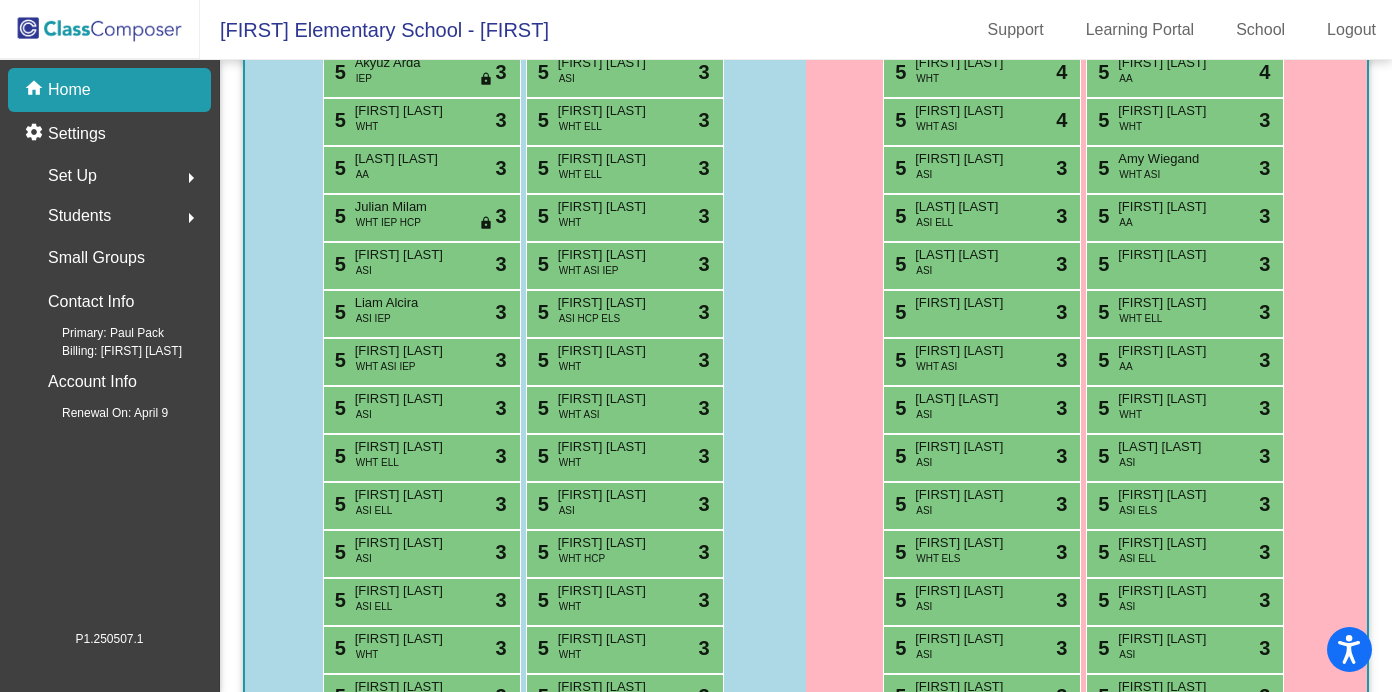 scroll, scrollTop: 0, scrollLeft: 0, axis: both 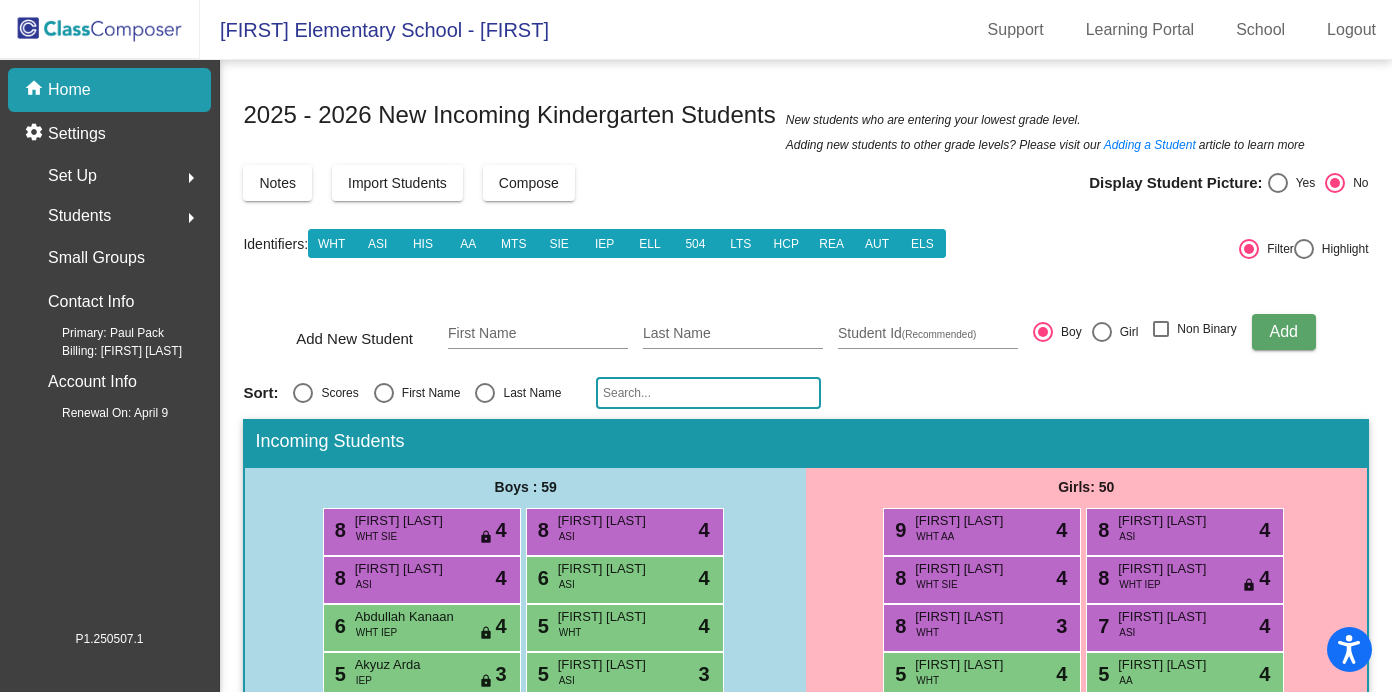 click on "Students  arrow_right" 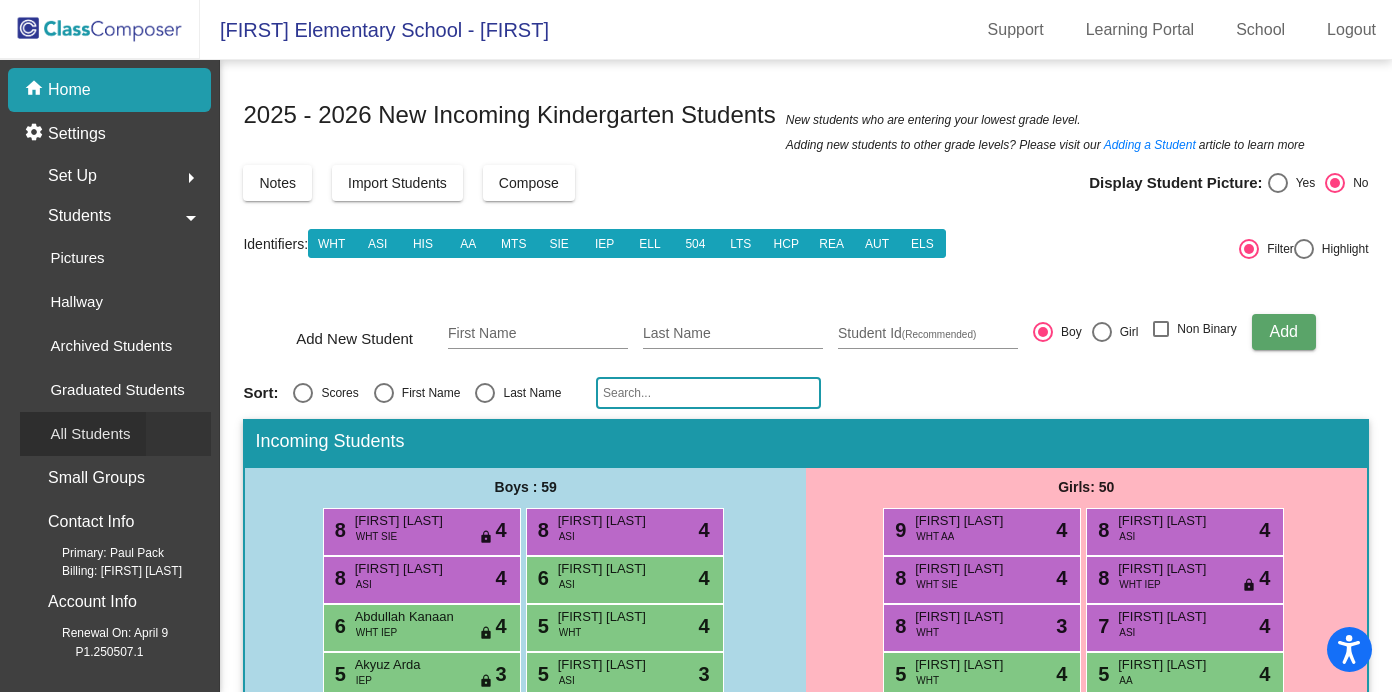 click on "All Students" 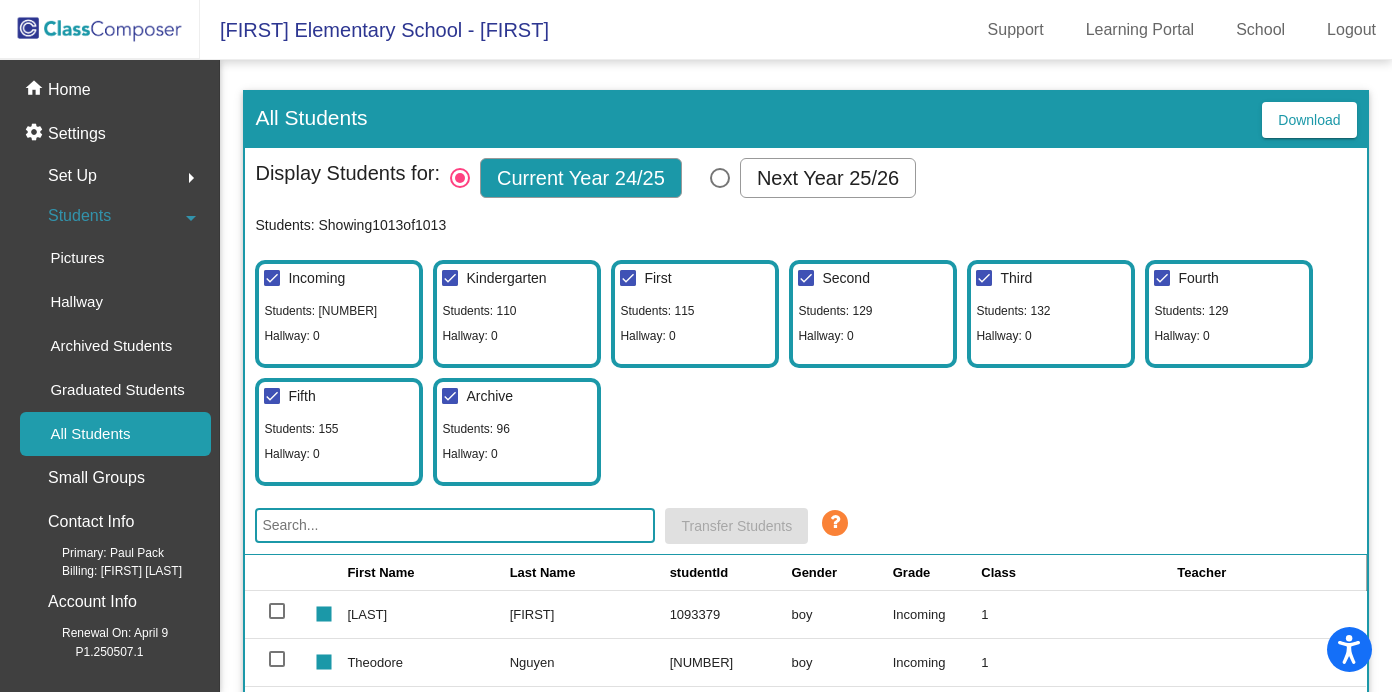click at bounding box center [450, 278] 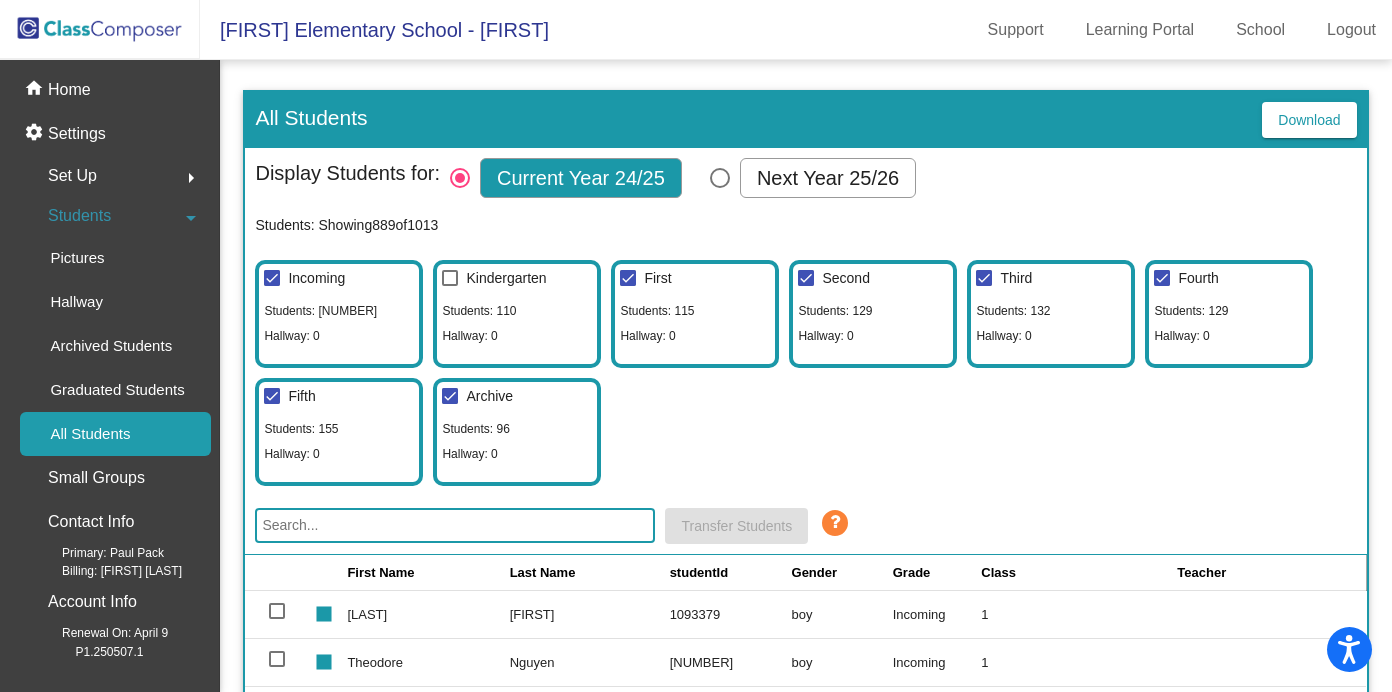 click at bounding box center (450, 396) 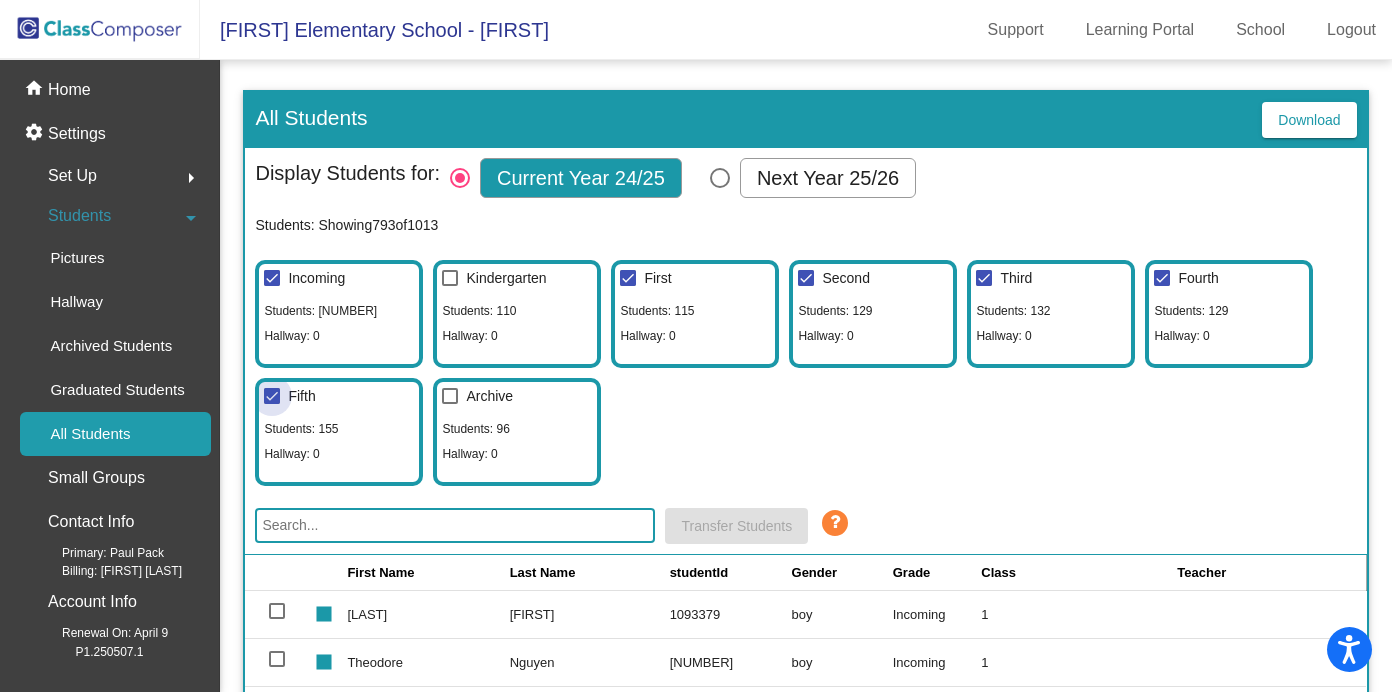 click at bounding box center (272, 396) 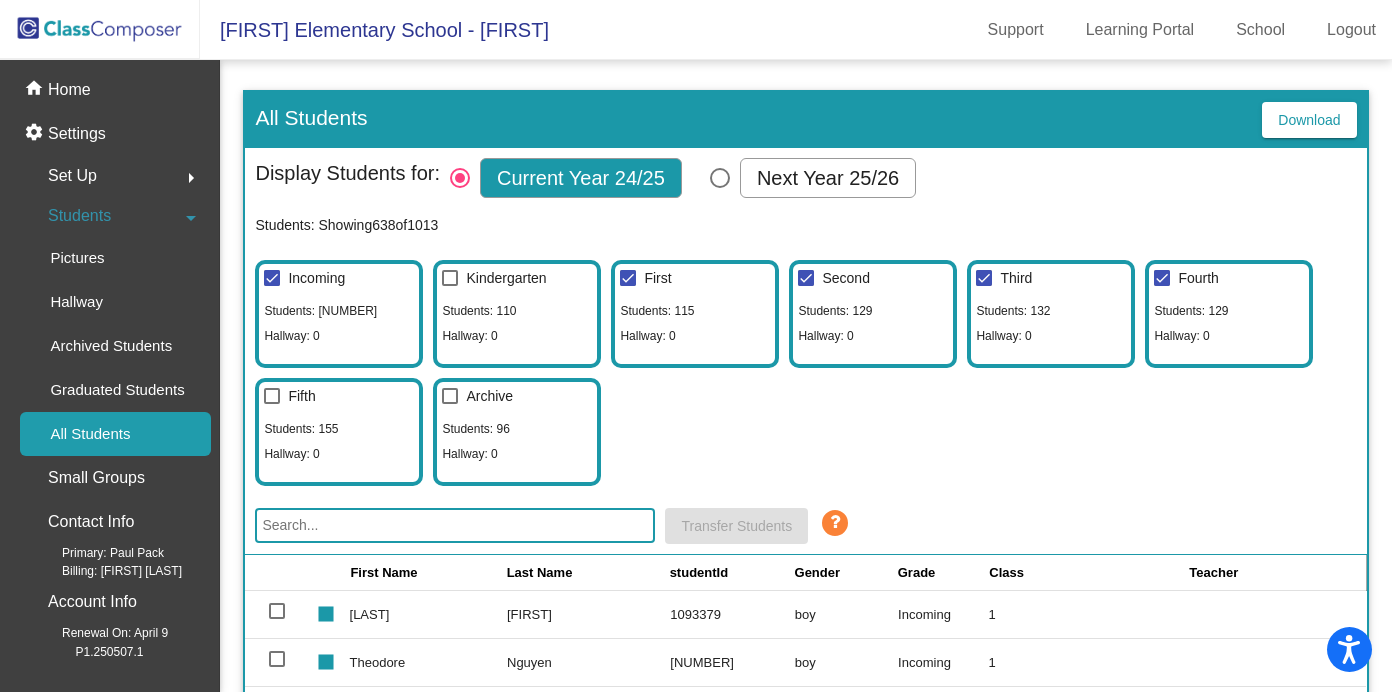 click at bounding box center [628, 278] 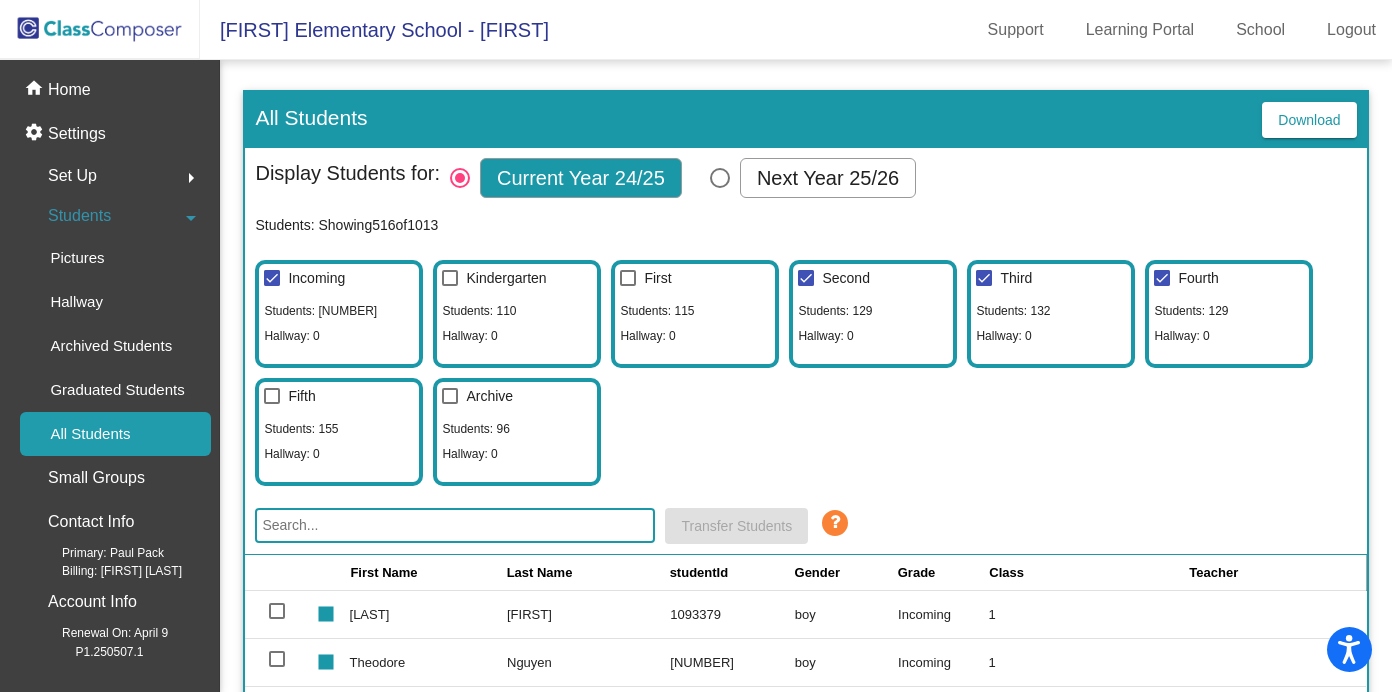 click at bounding box center (806, 278) 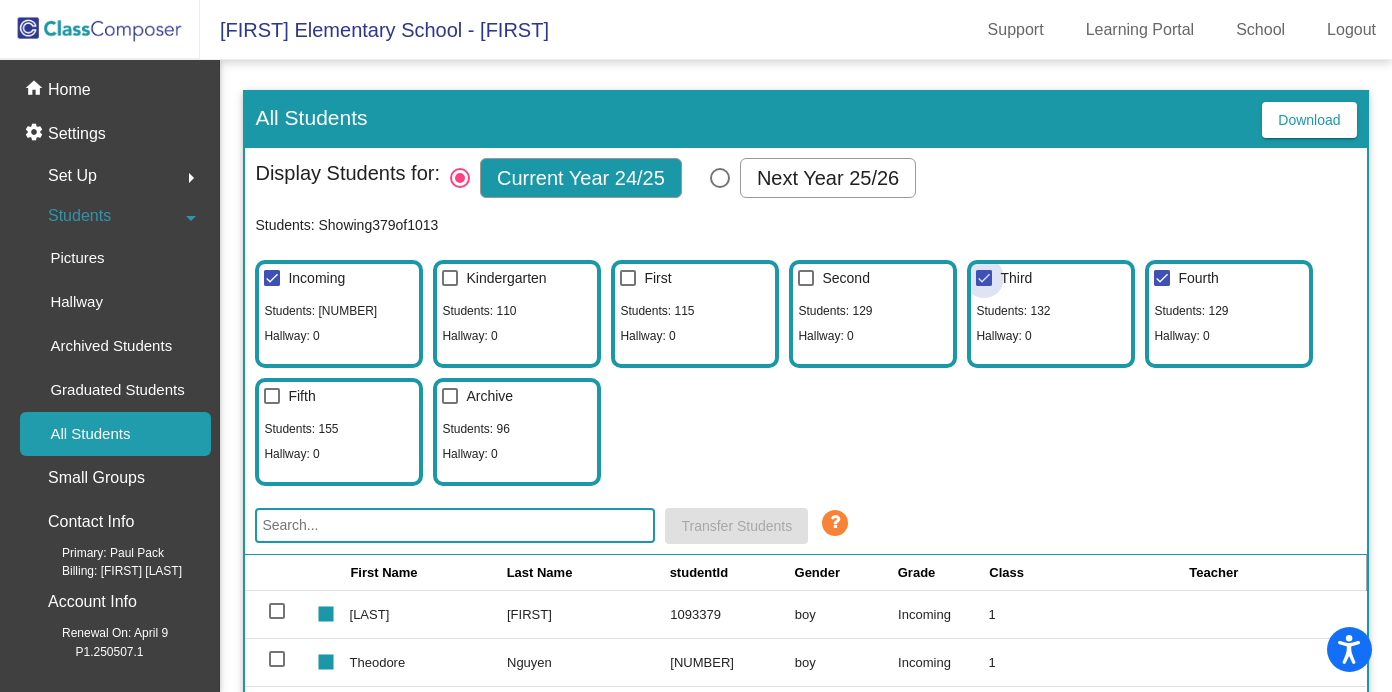 click at bounding box center [984, 278] 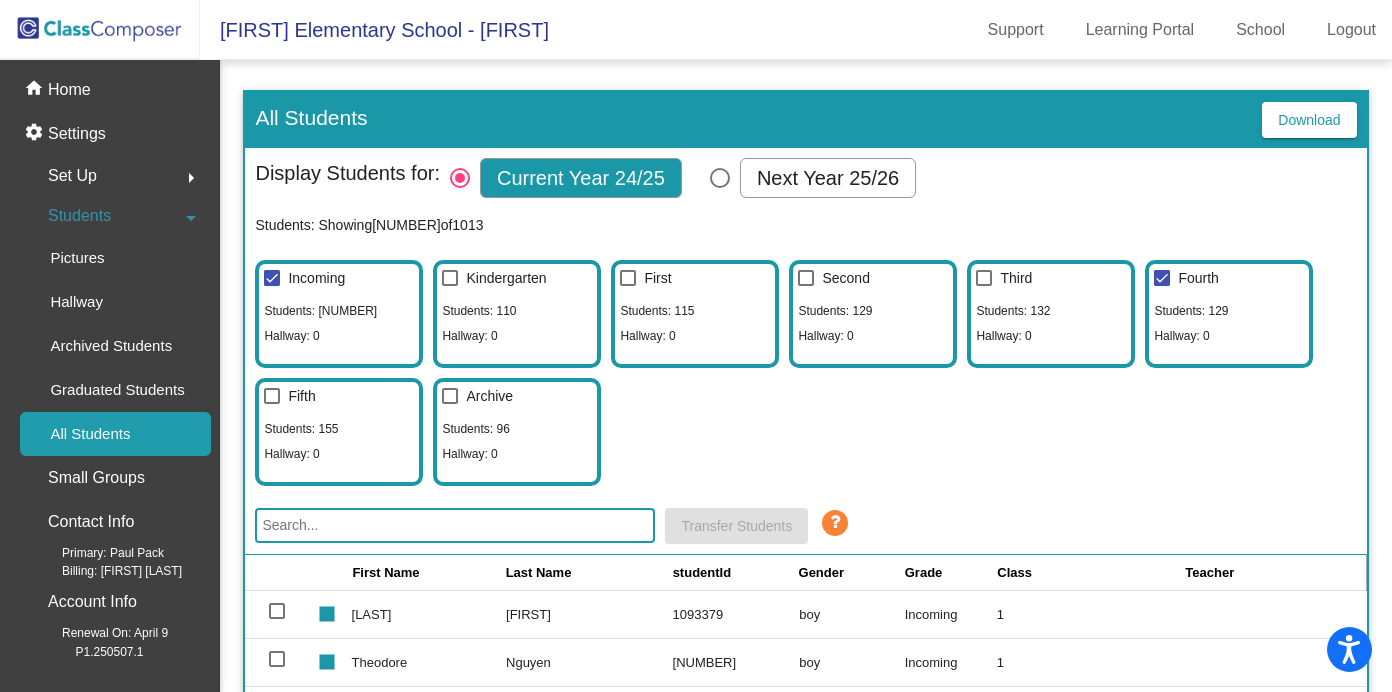 click at bounding box center [1162, 278] 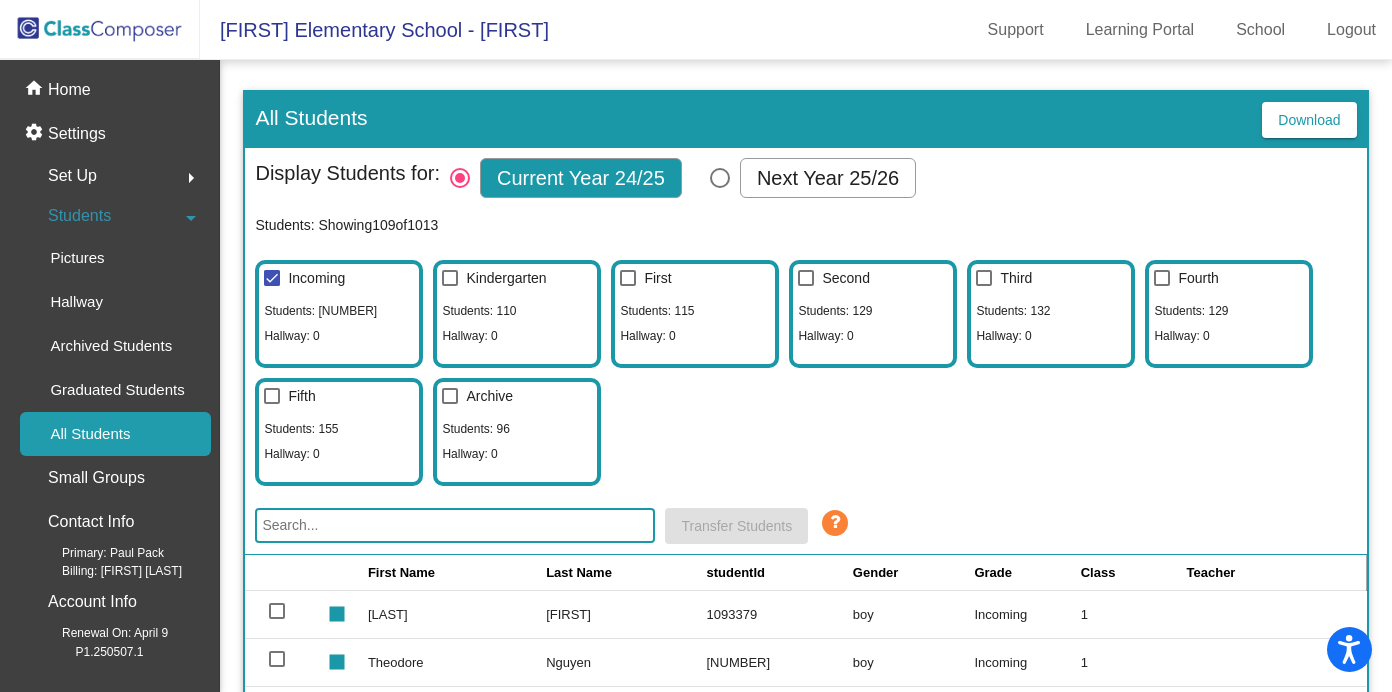 click on "Download" 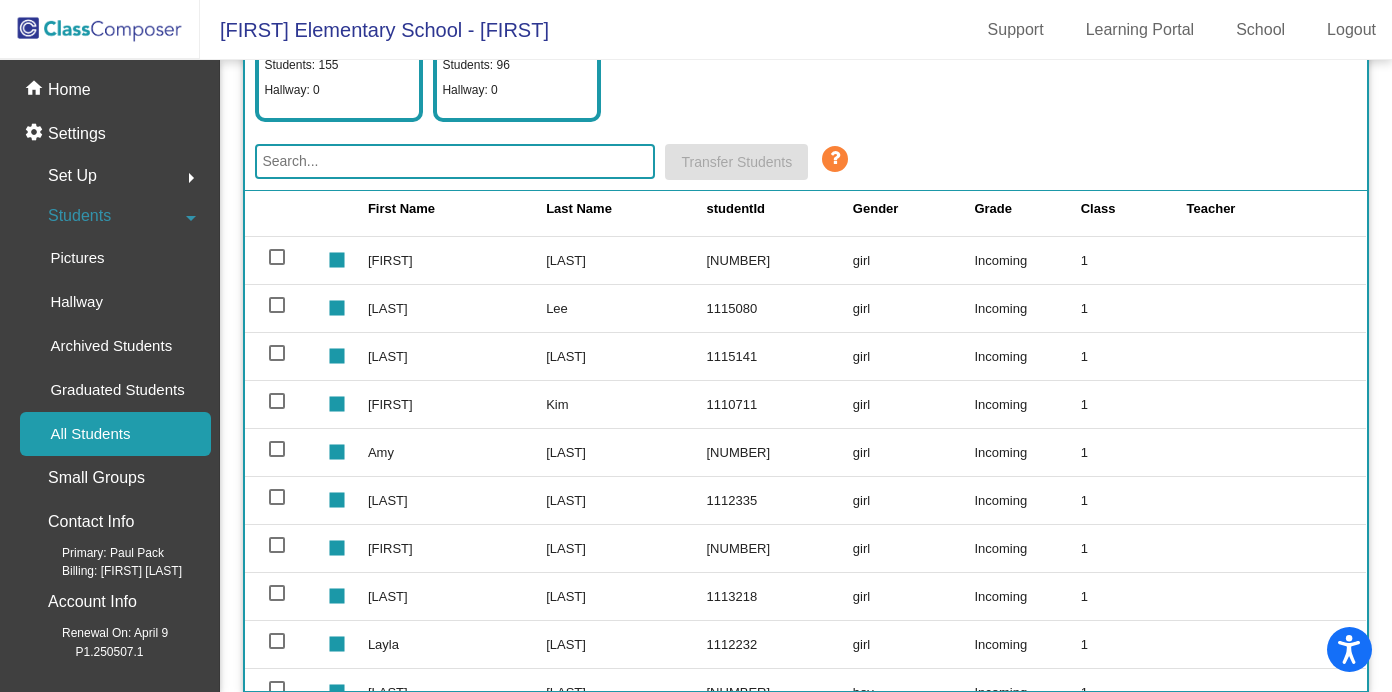 scroll, scrollTop: 0, scrollLeft: 0, axis: both 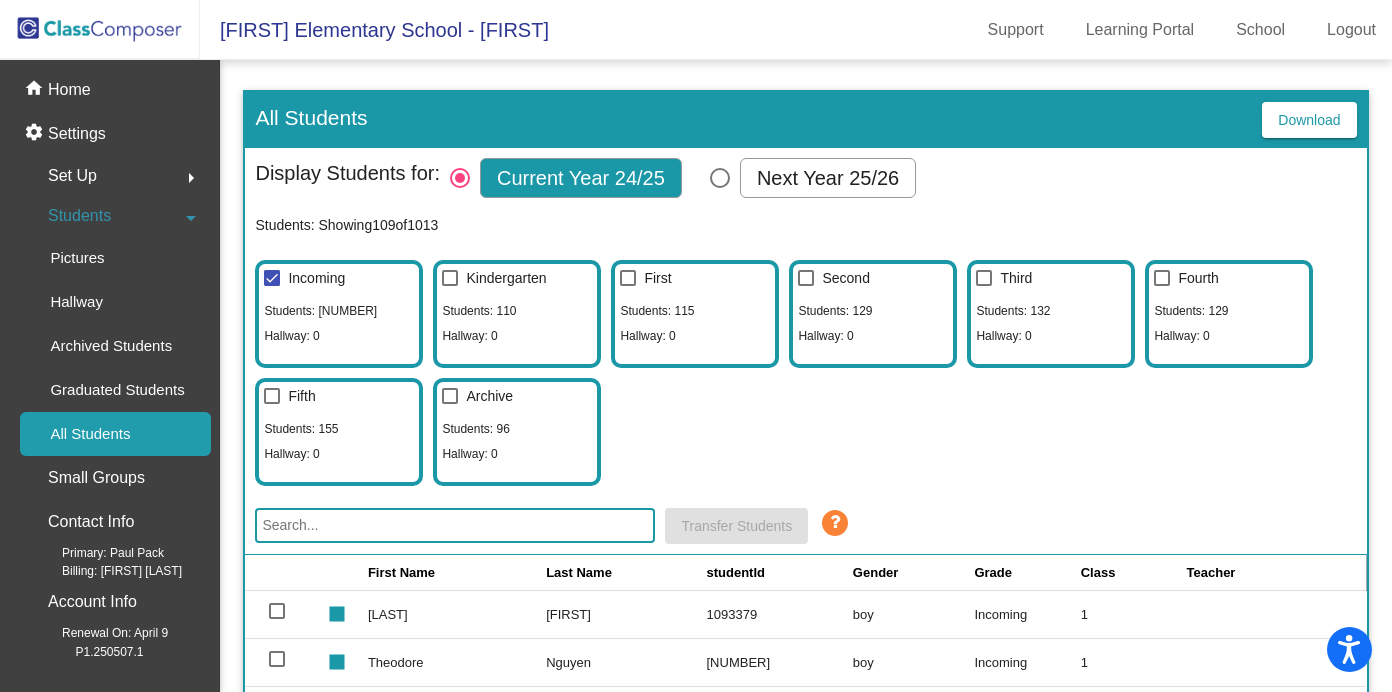 click on "Download" 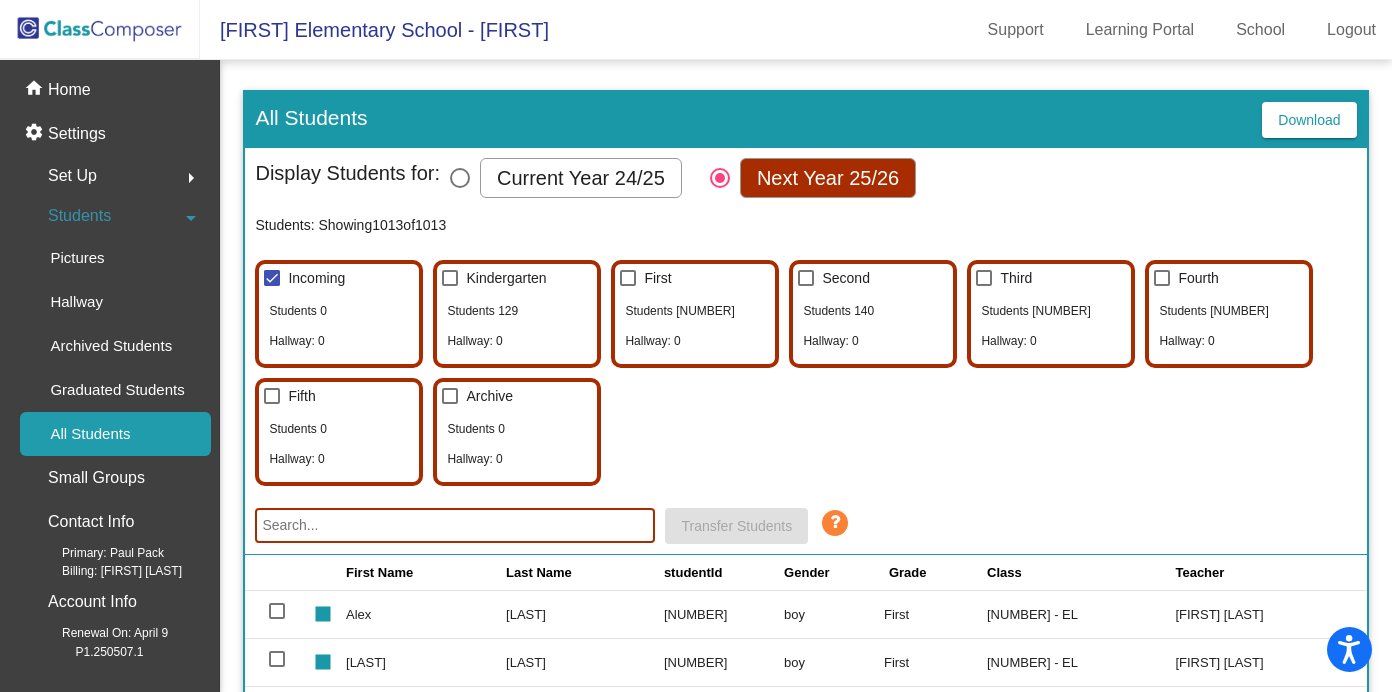 click at bounding box center [450, 278] 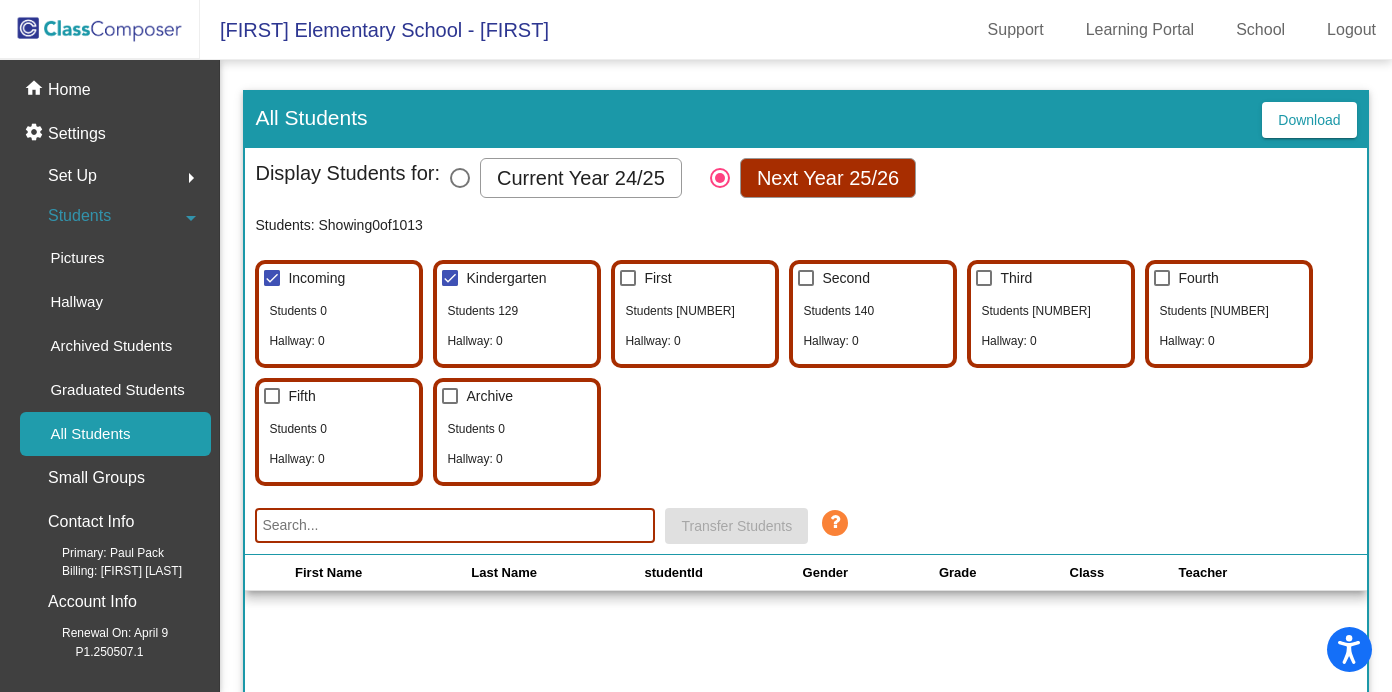 click at bounding box center [272, 278] 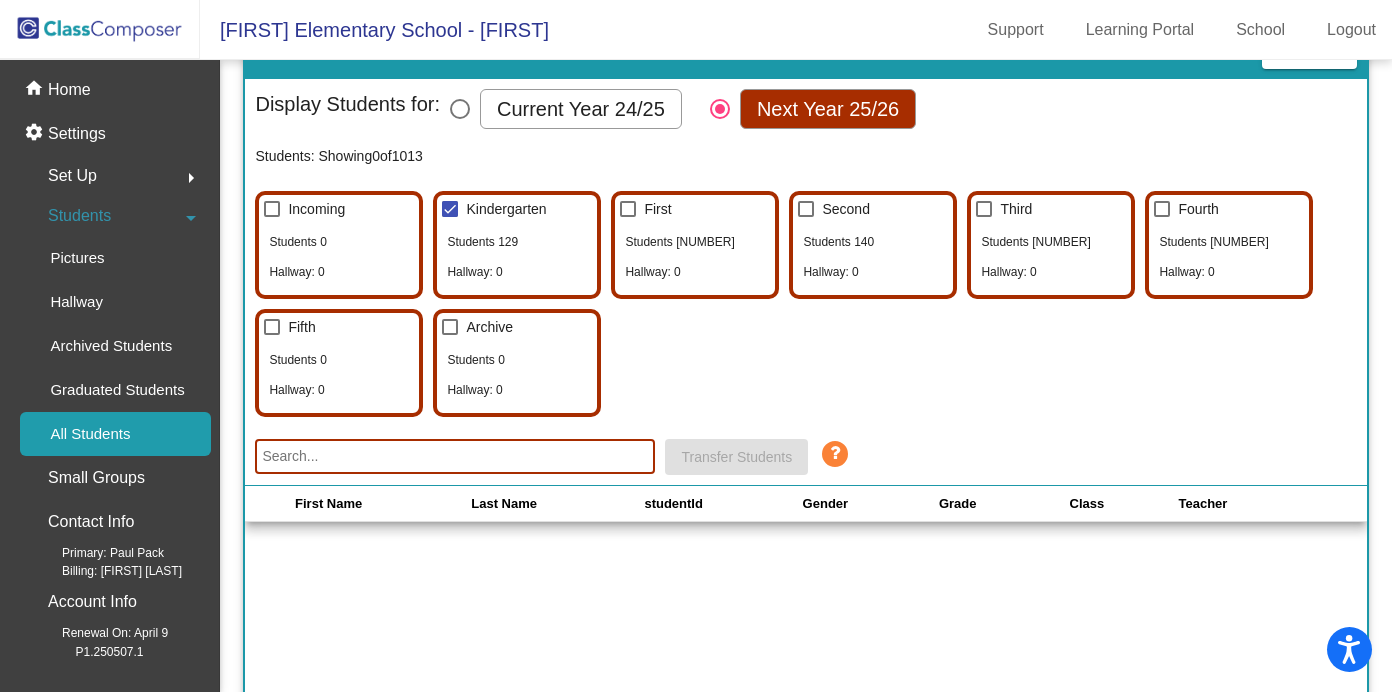 scroll, scrollTop: 0, scrollLeft: 0, axis: both 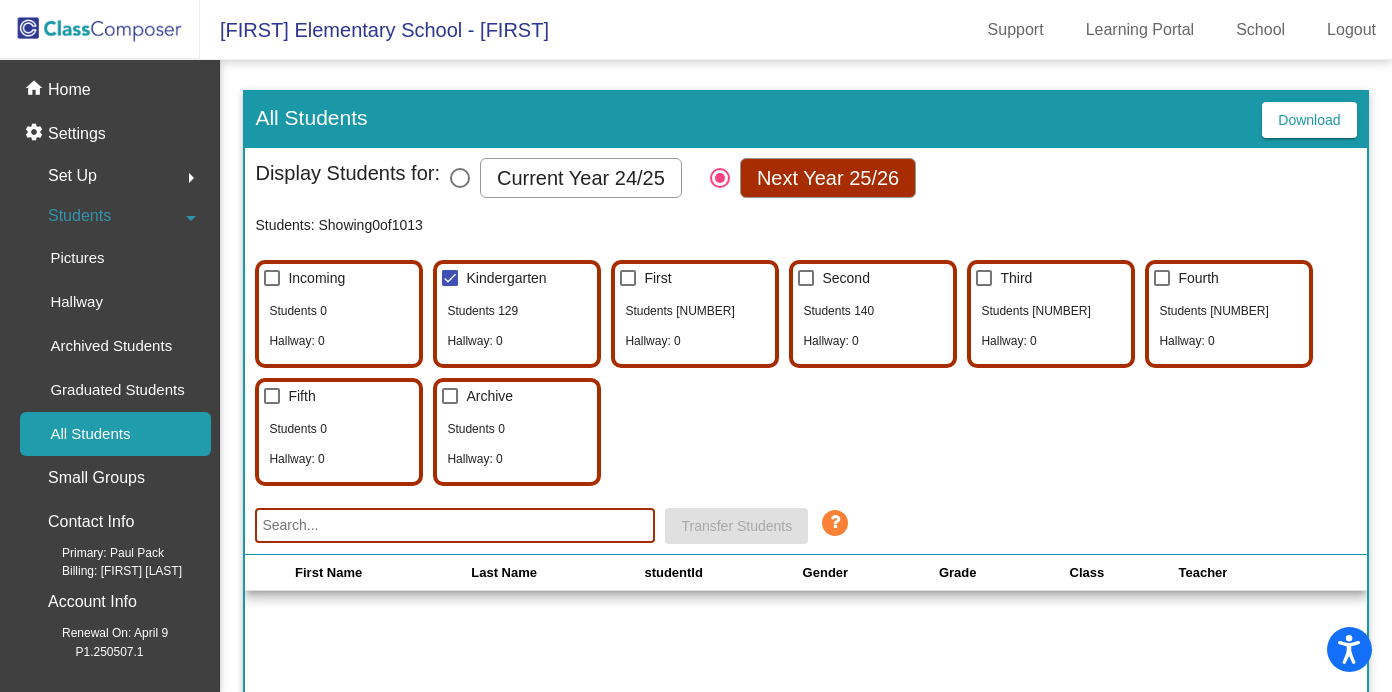 click at bounding box center (272, 278) 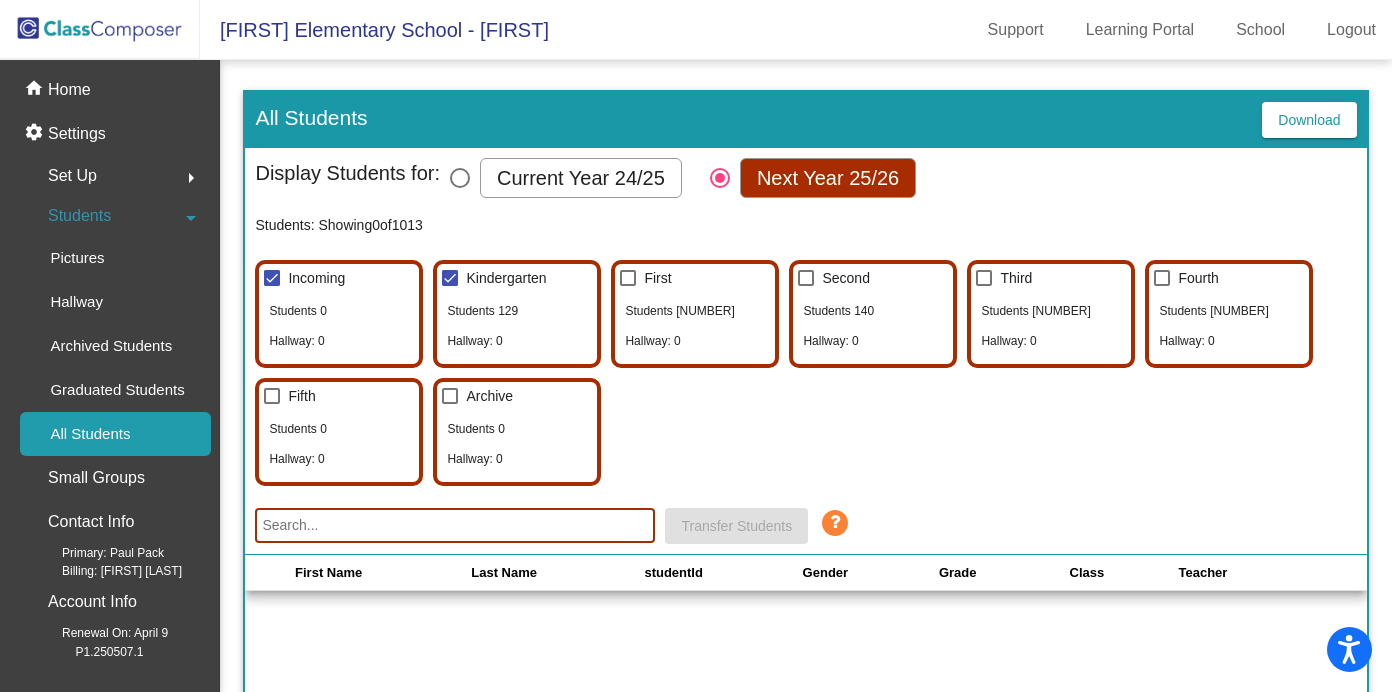 click at bounding box center (450, 278) 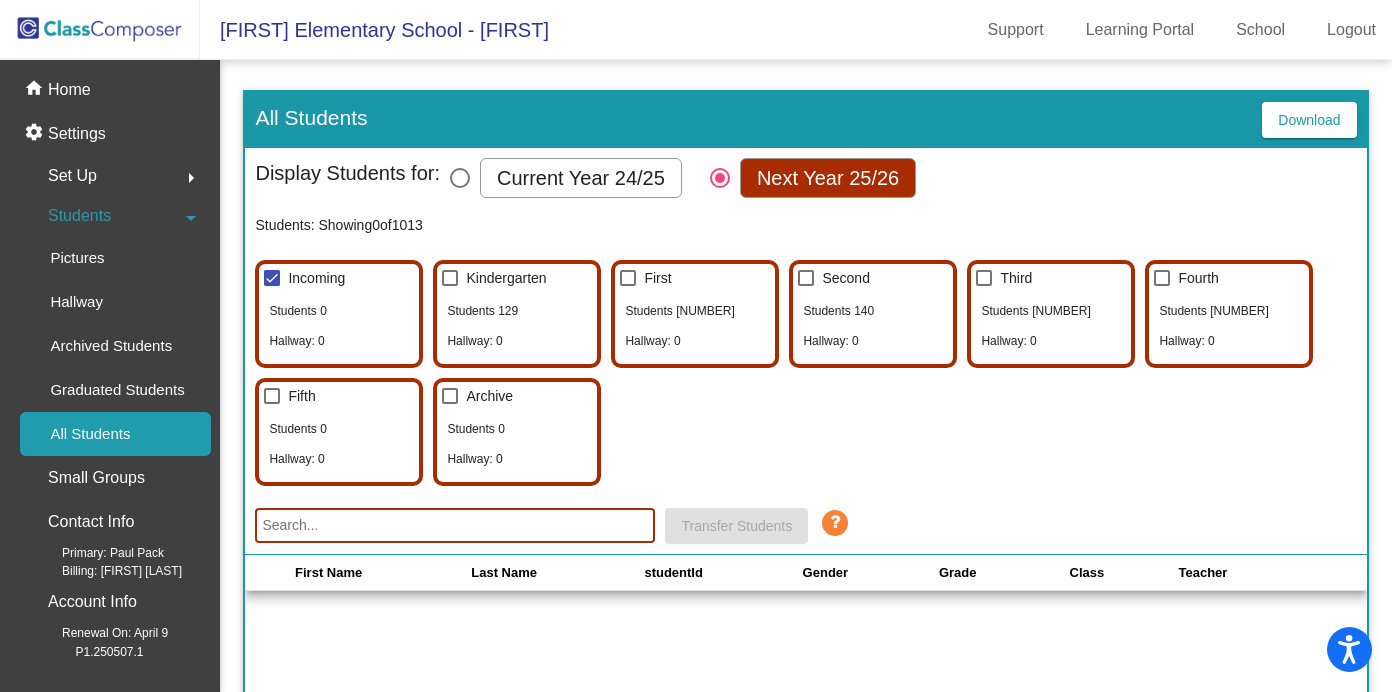 click at bounding box center [460, 178] 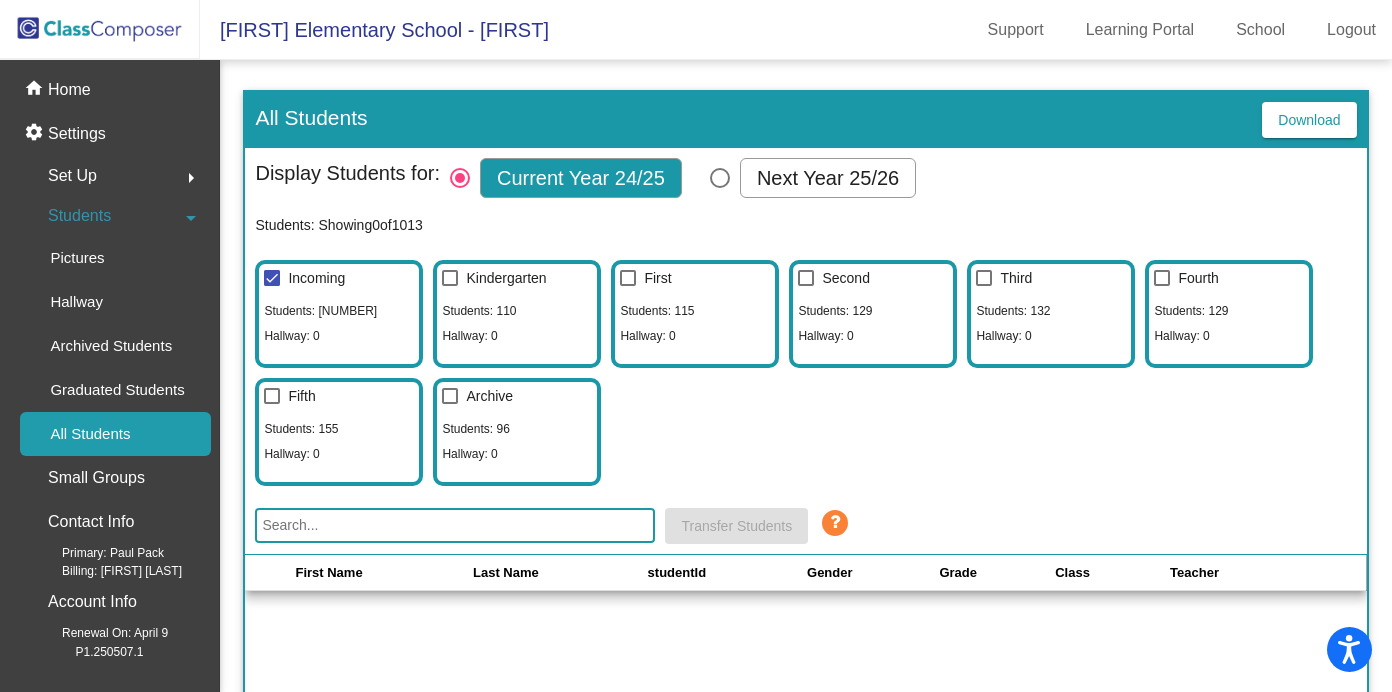 click on "Incoming Students: [NUMBER] Hallway: [NUMBER]  Kindergarten Students: [NUMBER] Hallway: [NUMBER]  First Students: [NUMBER] Hallway: [NUMBER]  Second Students: [NUMBER] Hallway: [NUMBER]  Third Students: [NUMBER] Hallway: [NUMBER]  Fourth Students: [NUMBER] Hallway: [NUMBER]  Fifth Students: [NUMBER] Hallway: [NUMBER]  Archive Students: [NUMBER] Hallway: [NUMBER]" 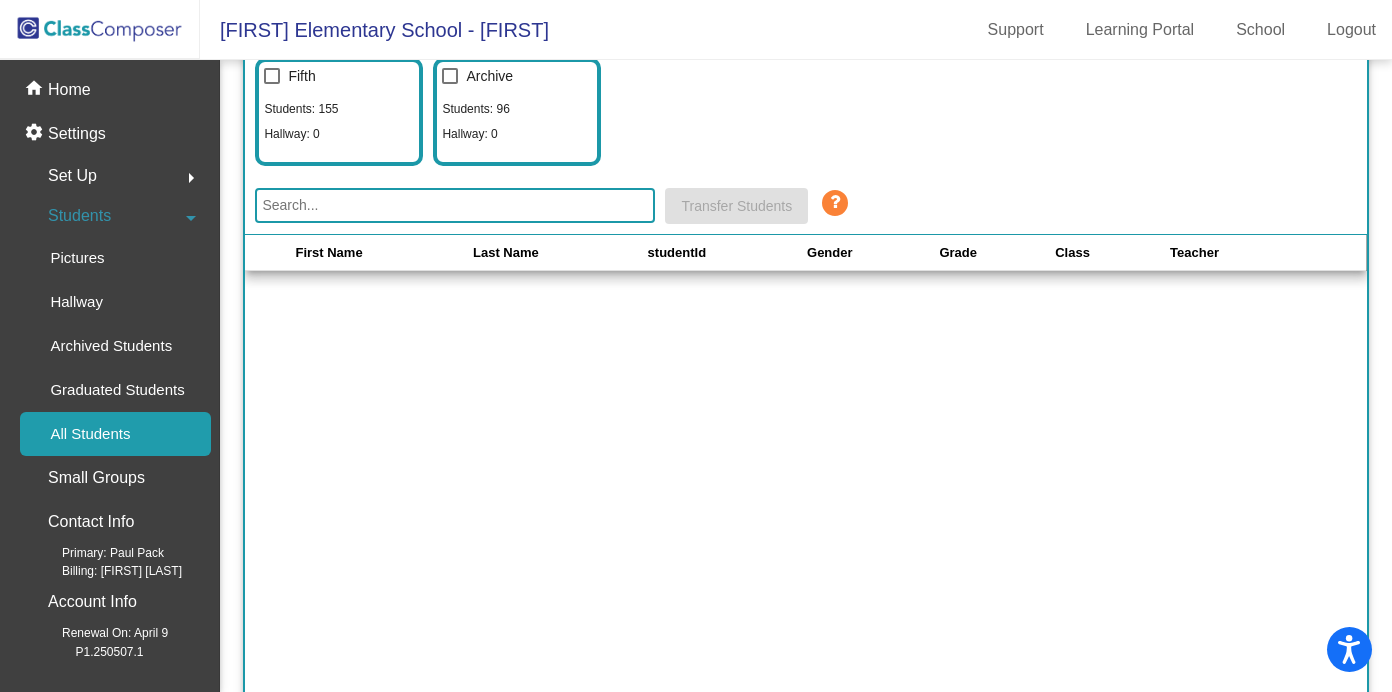 scroll, scrollTop: 364, scrollLeft: 0, axis: vertical 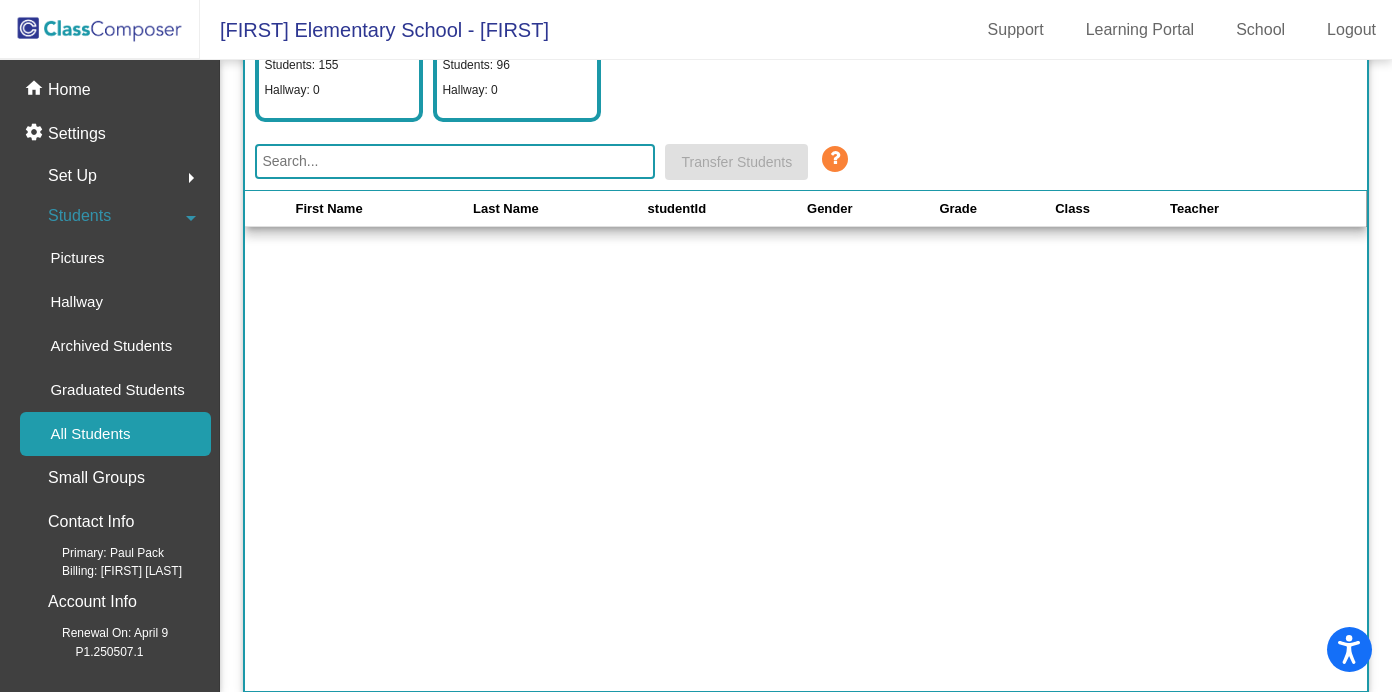 click 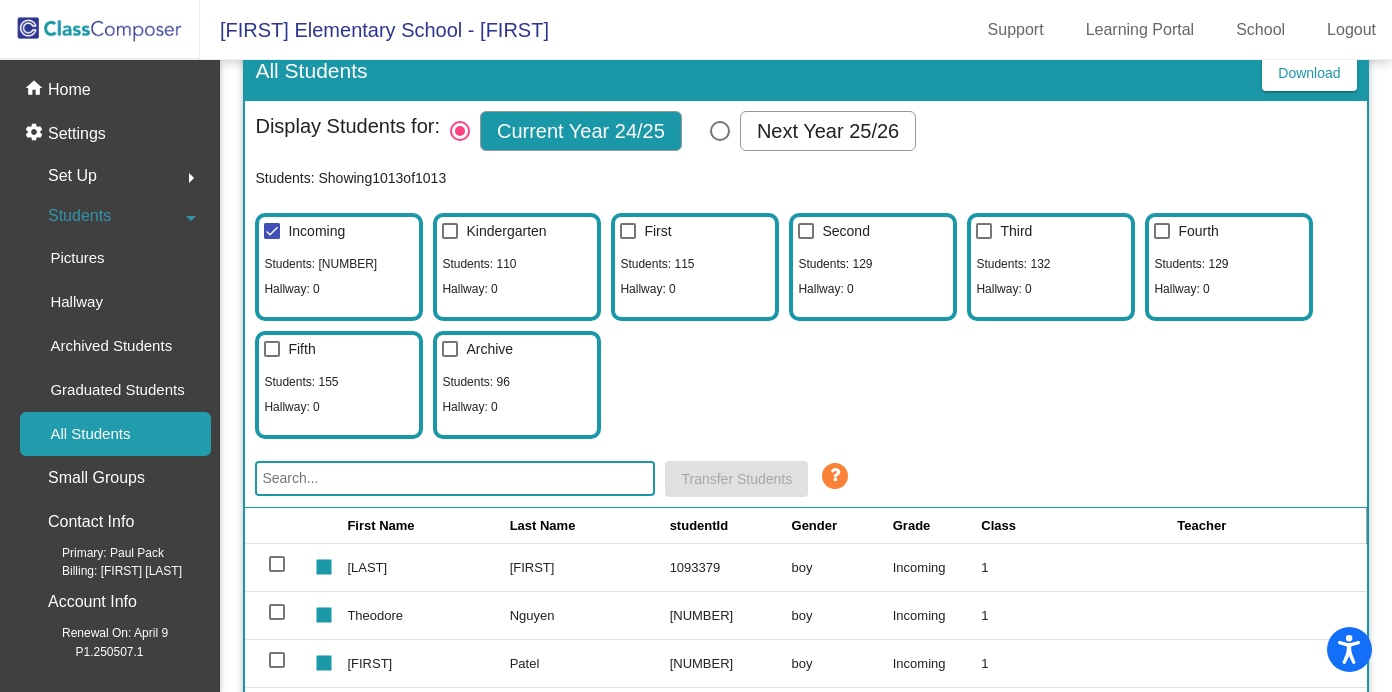 scroll, scrollTop: 46, scrollLeft: 0, axis: vertical 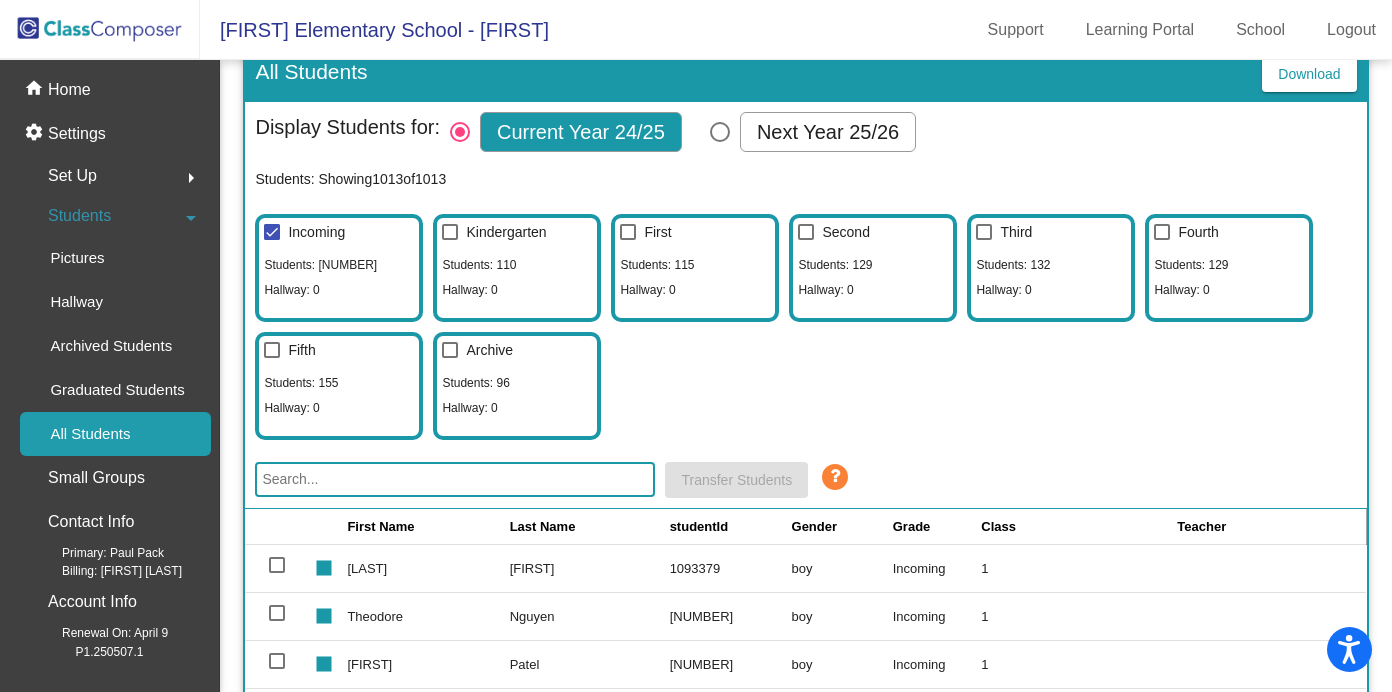 click on "Incoming Students: [NUMBER] Hallway: [NUMBER]  Kindergarten Students: [NUMBER] Hallway: [NUMBER]  First Students: [NUMBER] Hallway: [NUMBER]  Second Students: [NUMBER] Hallway: [NUMBER]  Third Students: [NUMBER] Hallway: [NUMBER]  Fourth Students: [NUMBER] Hallway: [NUMBER]  Fifth Students: [NUMBER] Hallway: [NUMBER]  Archive Students: [NUMBER] Hallway: [NUMBER]" 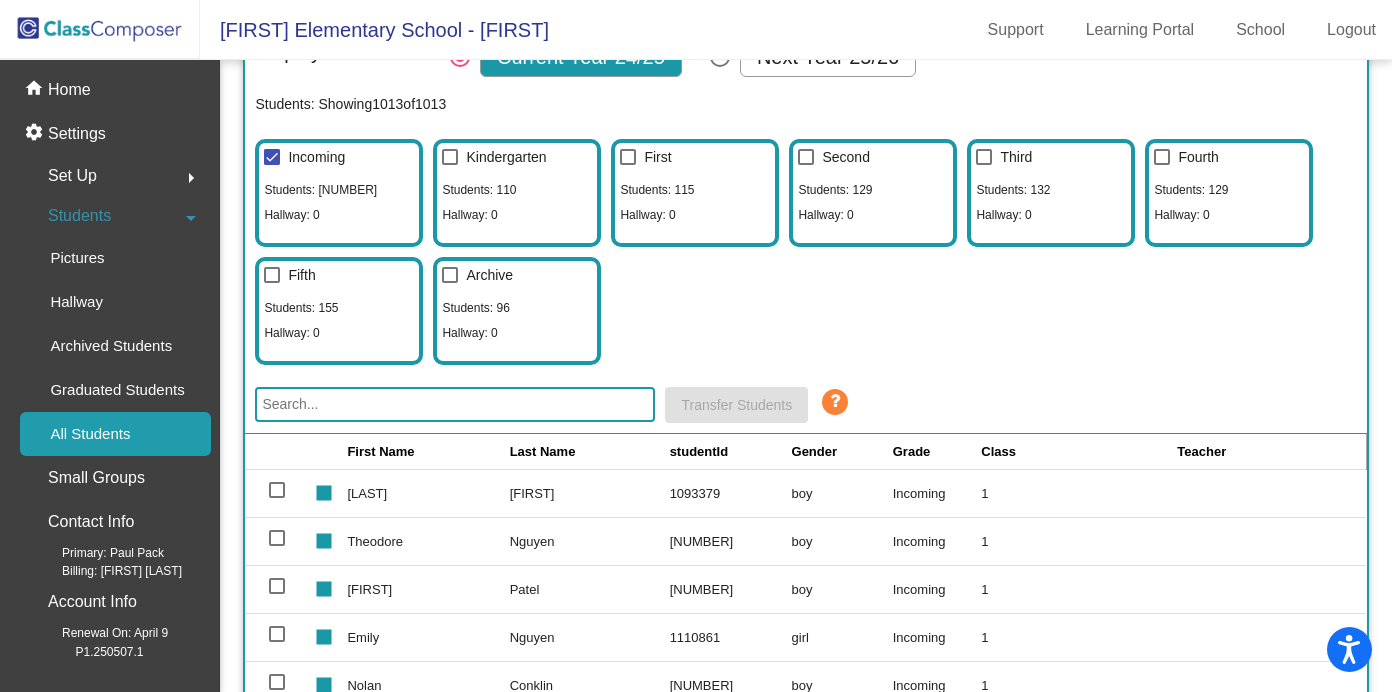 scroll, scrollTop: 364, scrollLeft: 0, axis: vertical 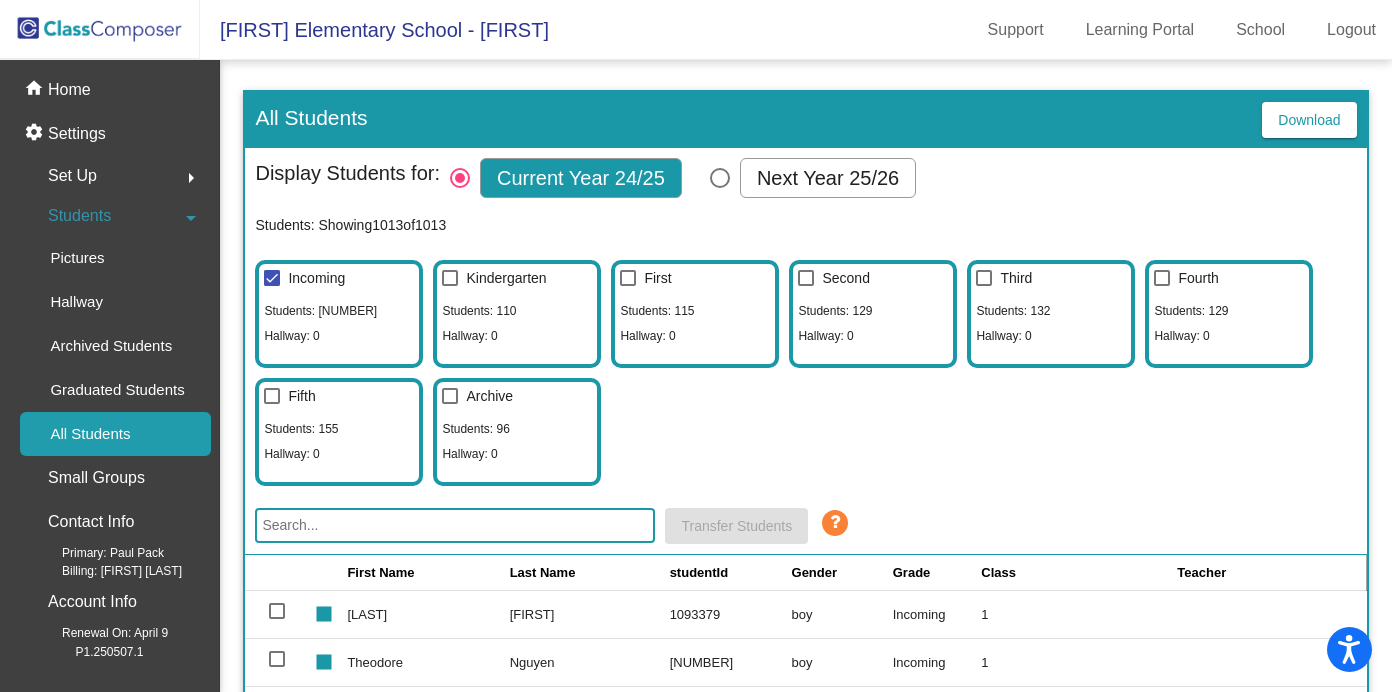 click at bounding box center (272, 278) 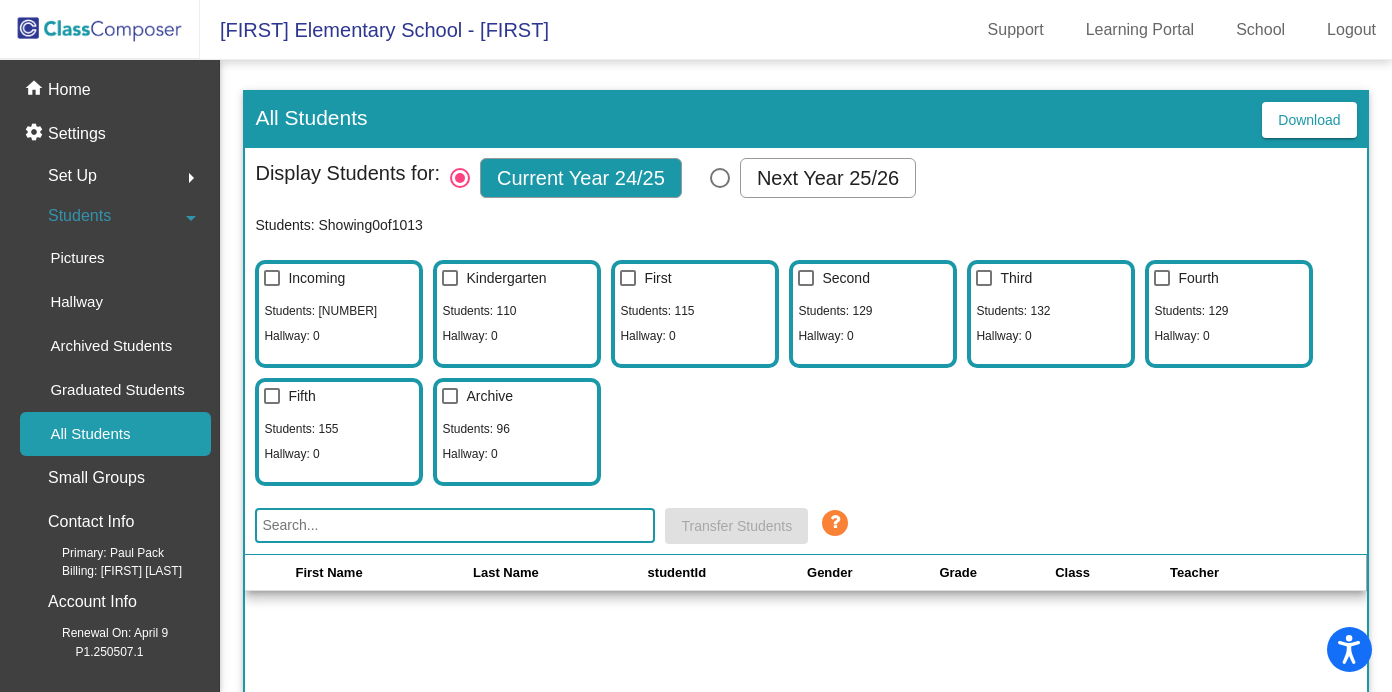 click at bounding box center [272, 278] 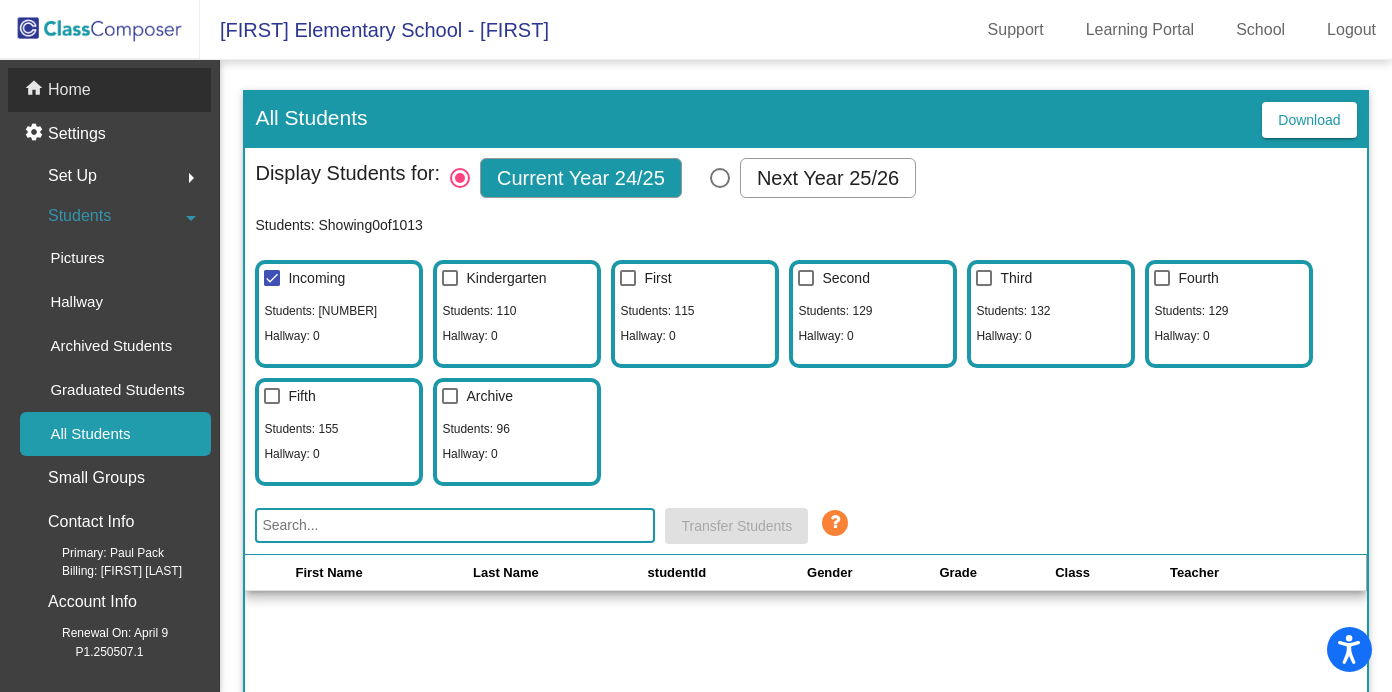 click on "Home" 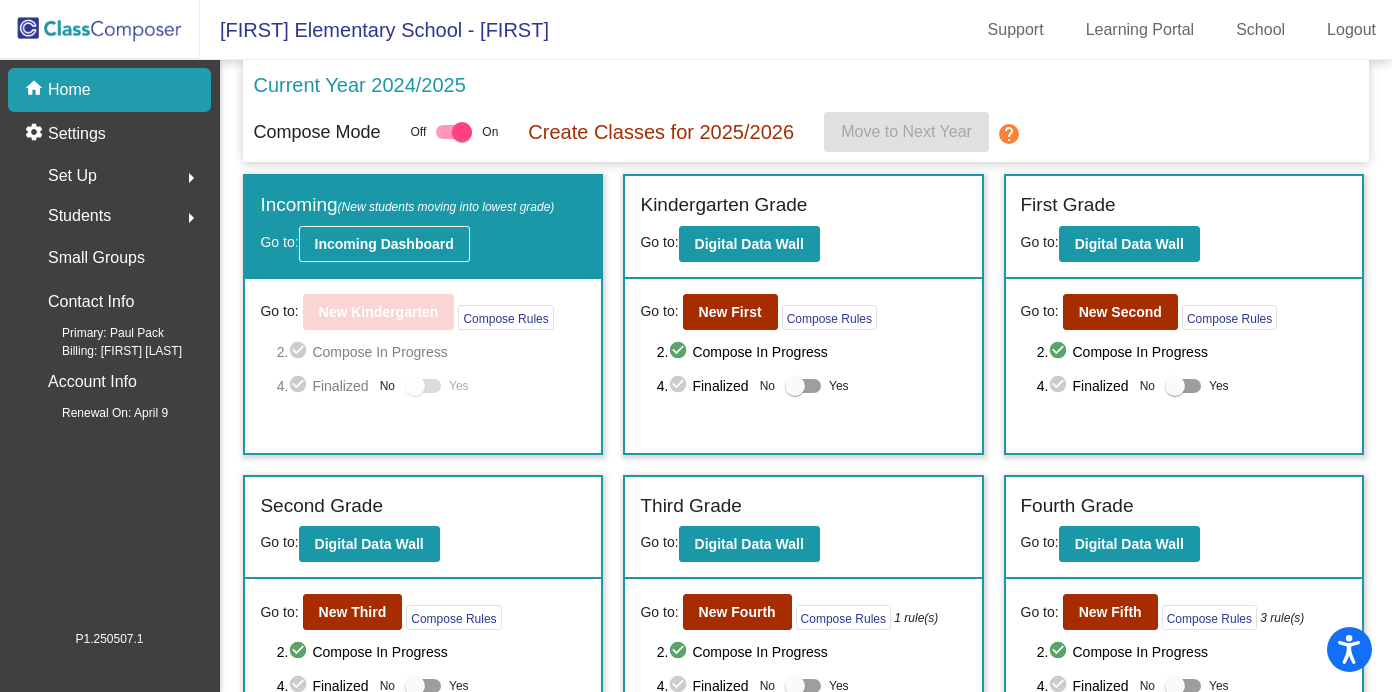 click on "Incoming Dashboard" 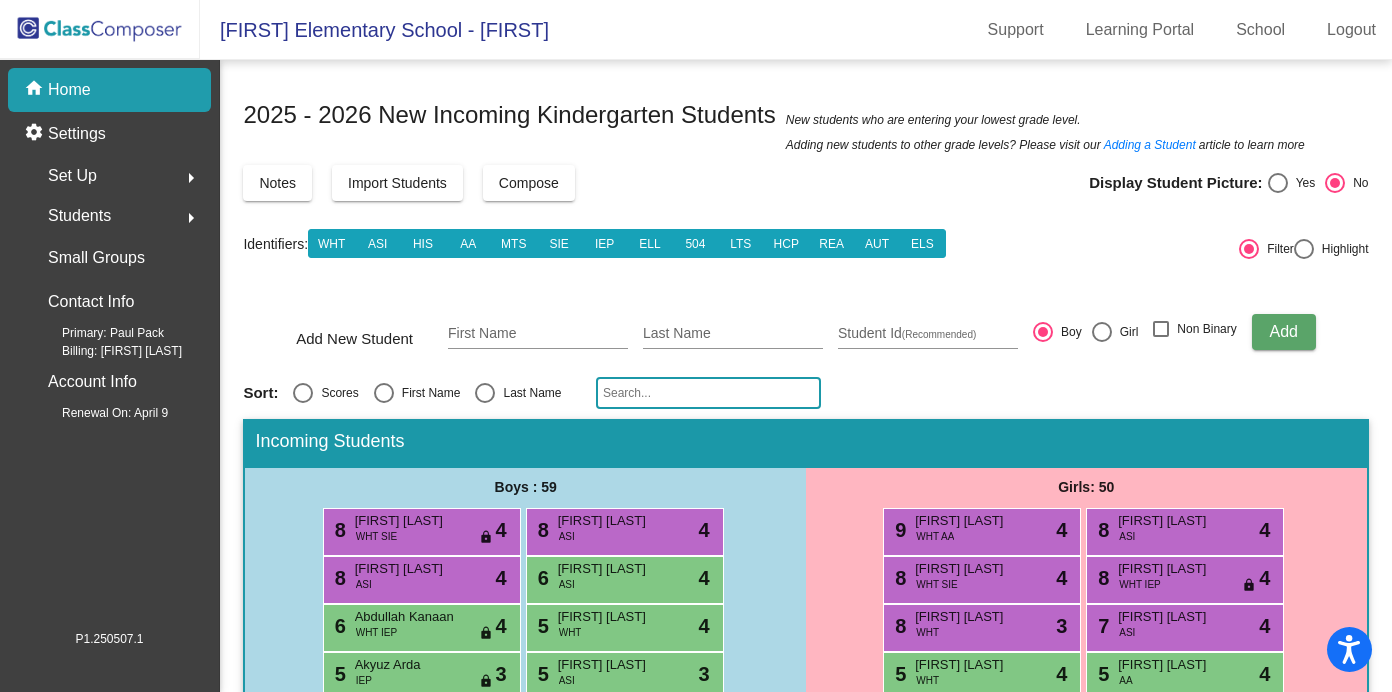click on "Students" 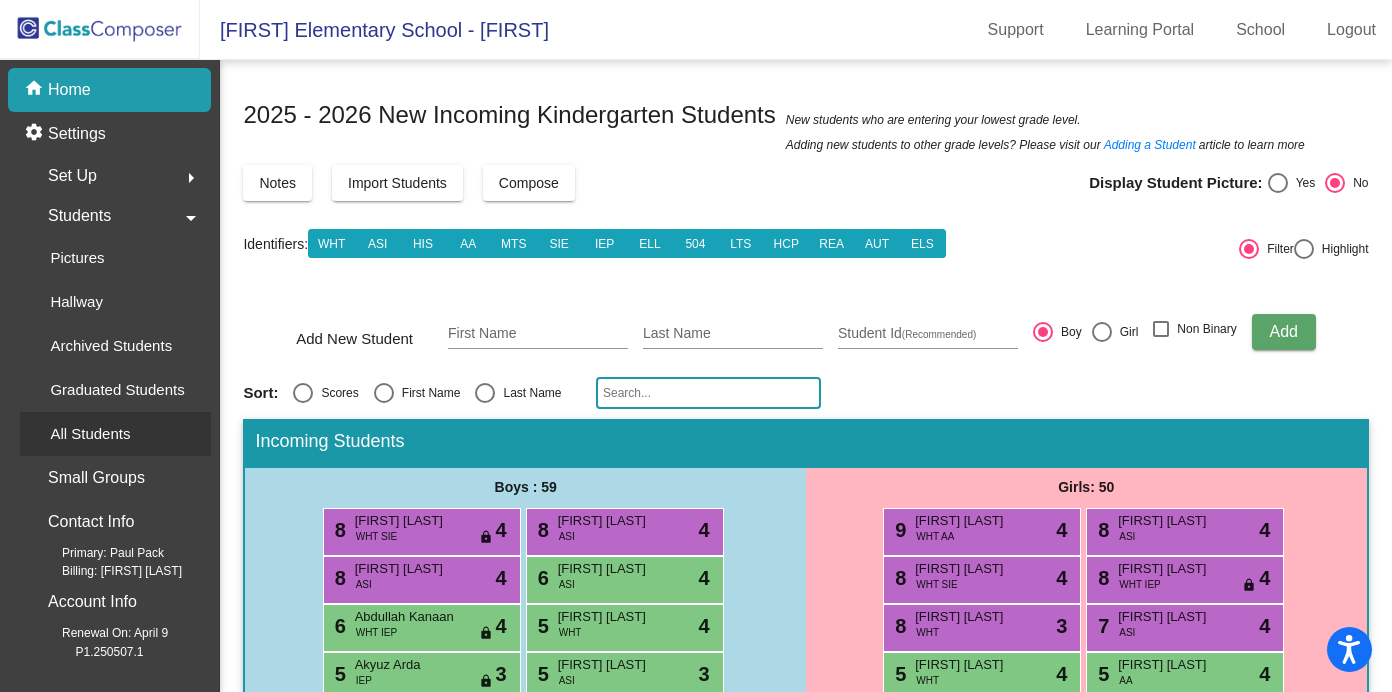click on "All Students" 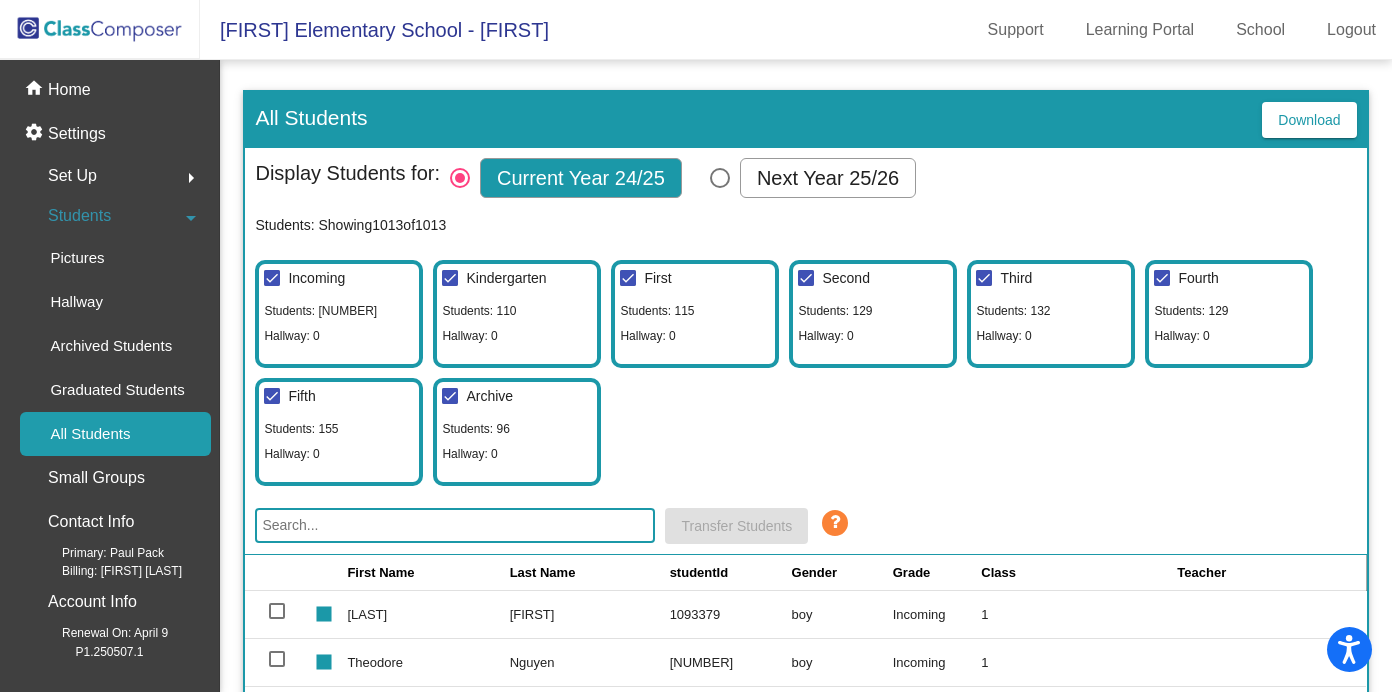 click at bounding box center (450, 278) 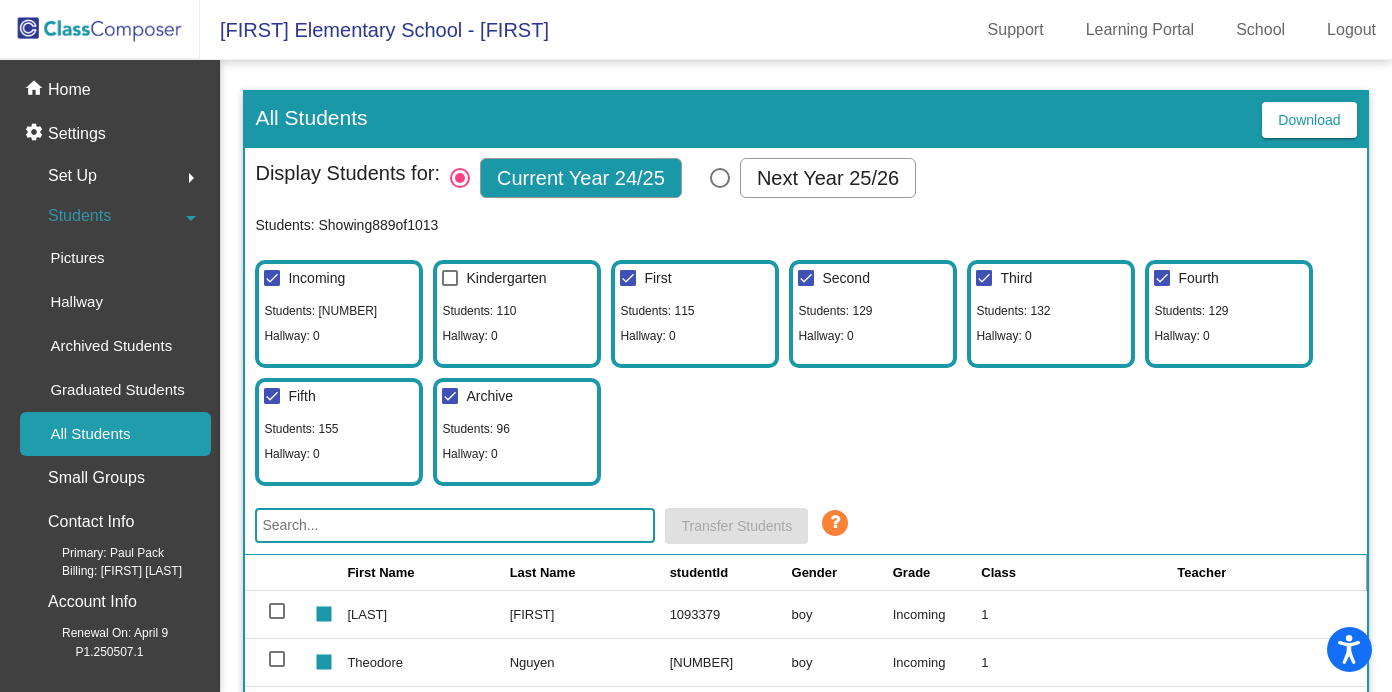 click at bounding box center (450, 396) 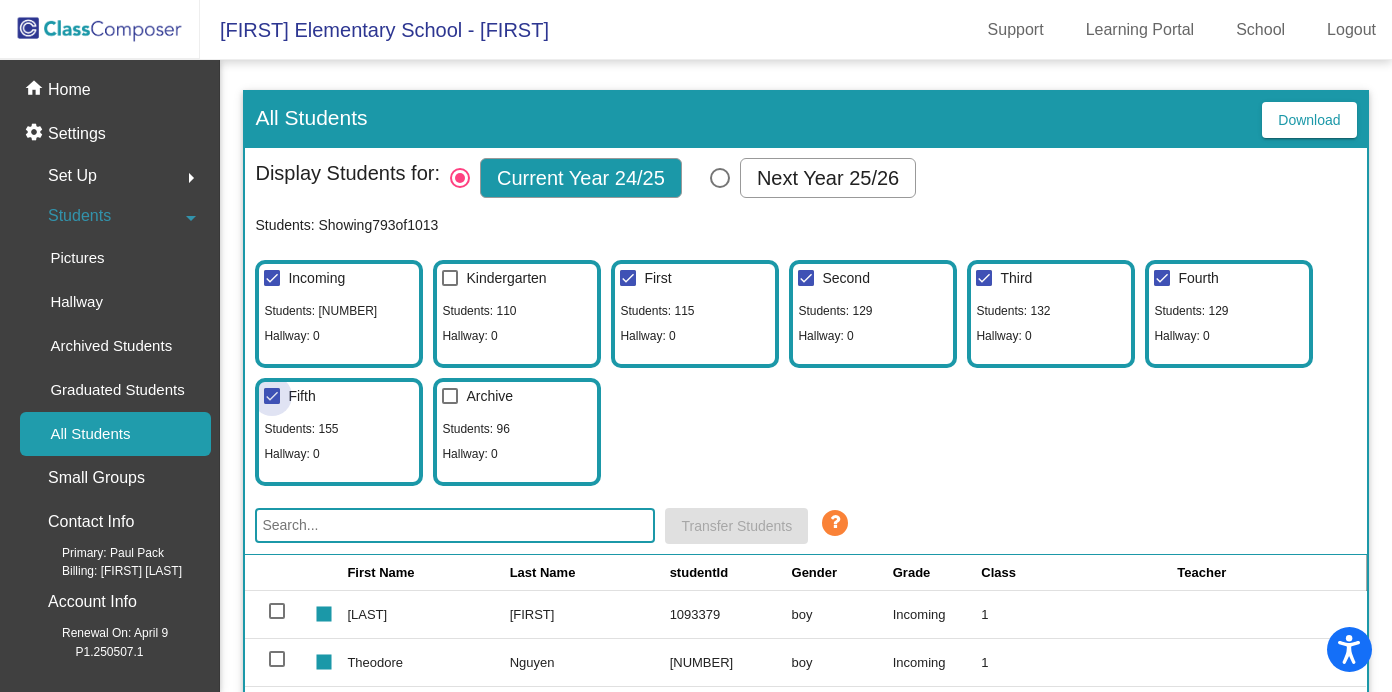 click at bounding box center (272, 396) 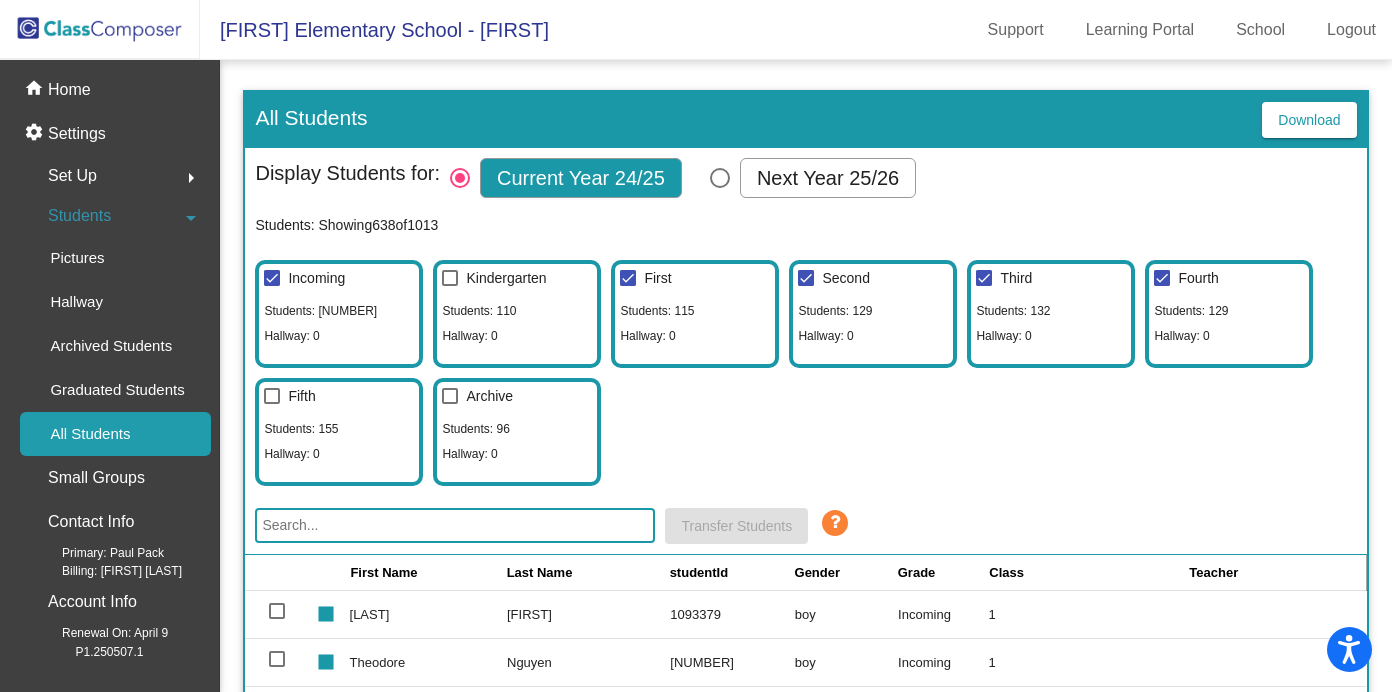 click at bounding box center [628, 278] 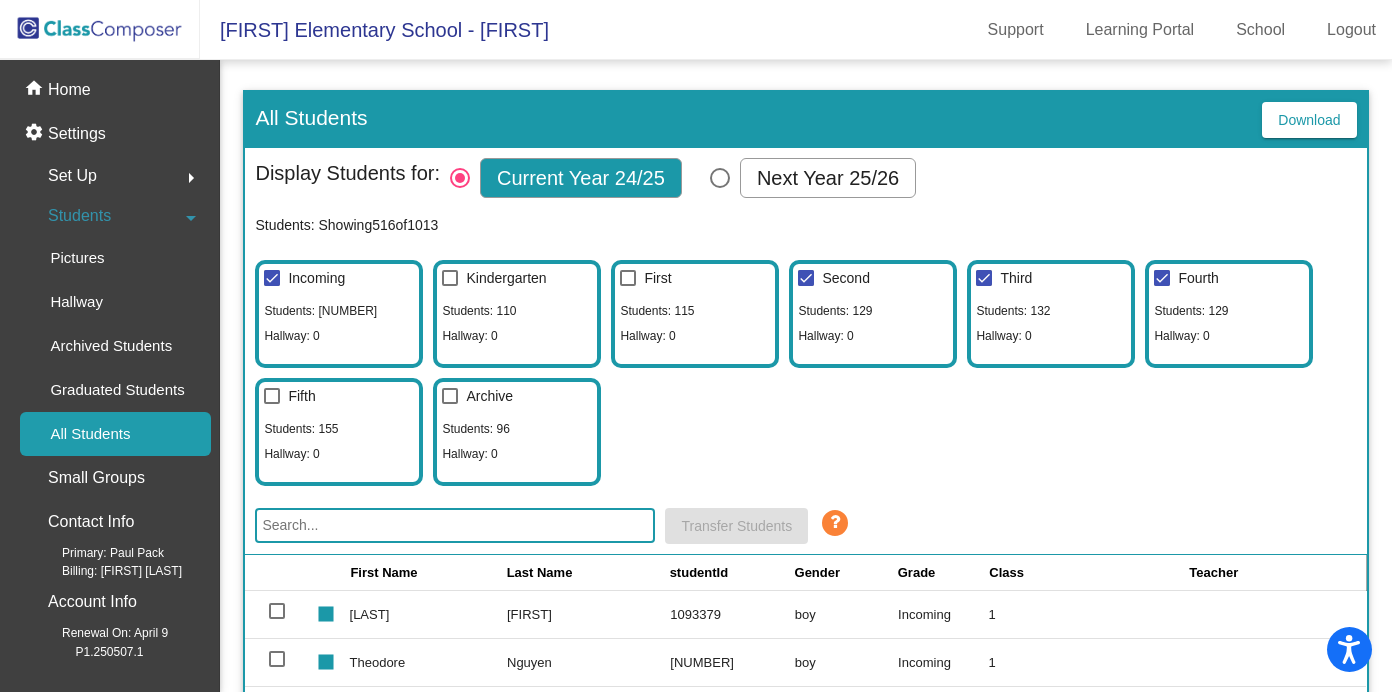 click at bounding box center [806, 278] 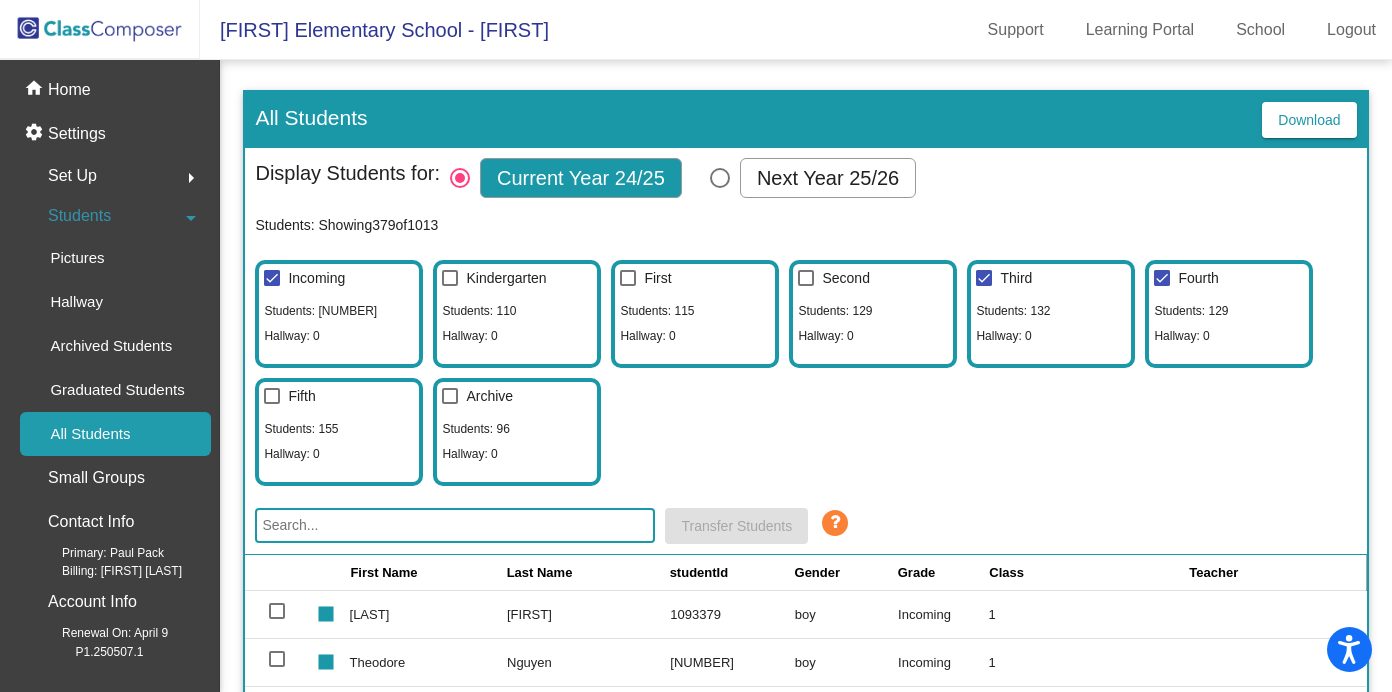click on "Third" at bounding box center [1004, 278] 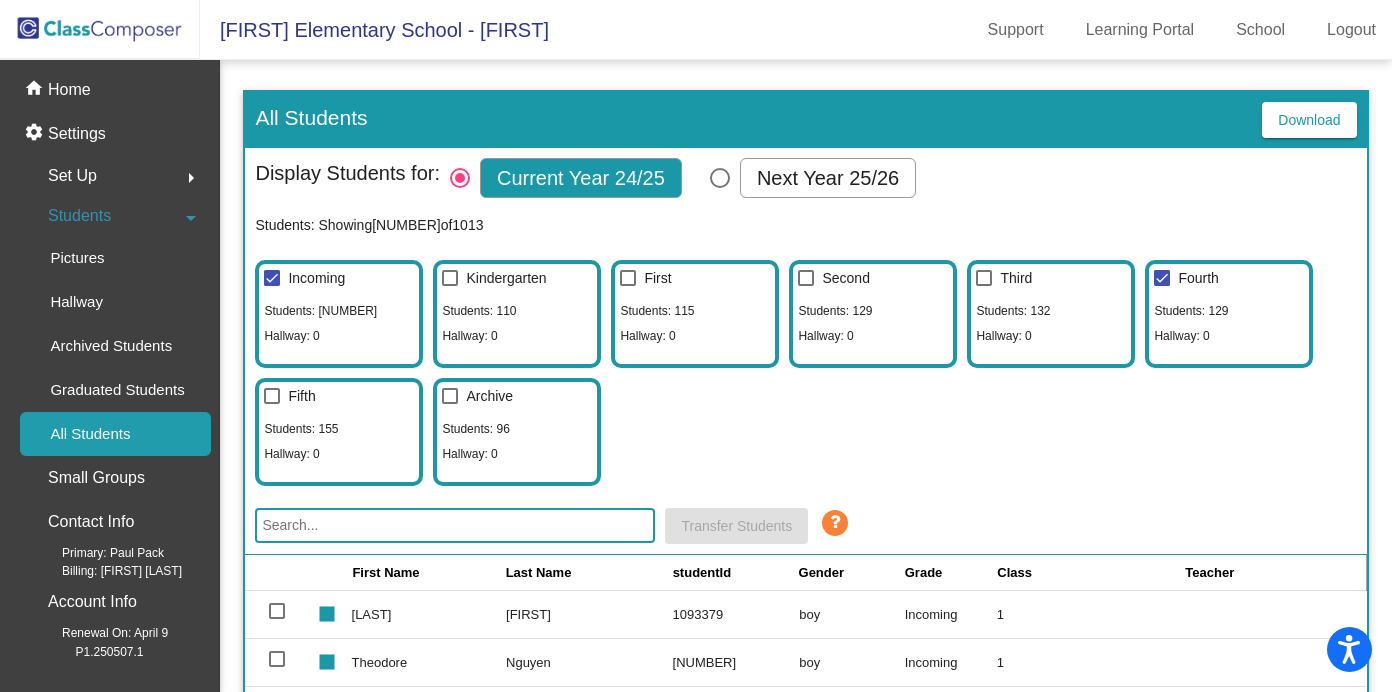 click on "Fourth" at bounding box center (1186, 278) 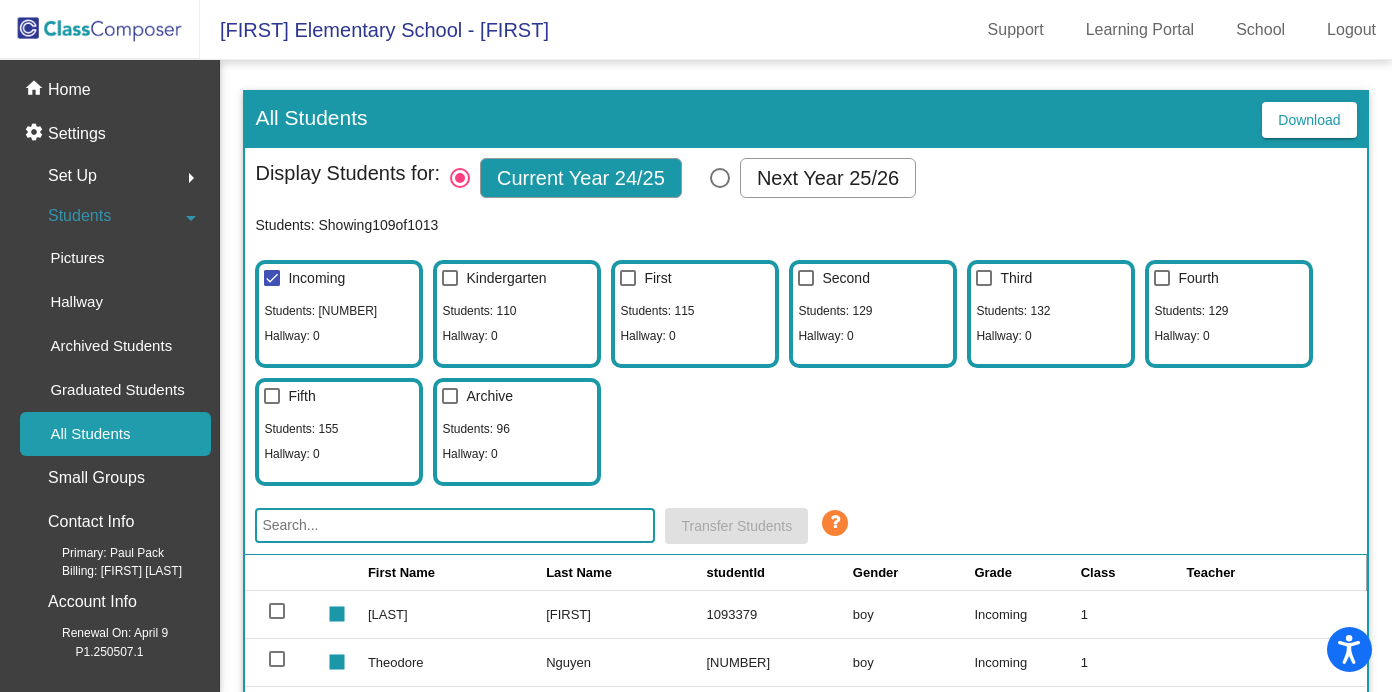 scroll, scrollTop: 9, scrollLeft: 0, axis: vertical 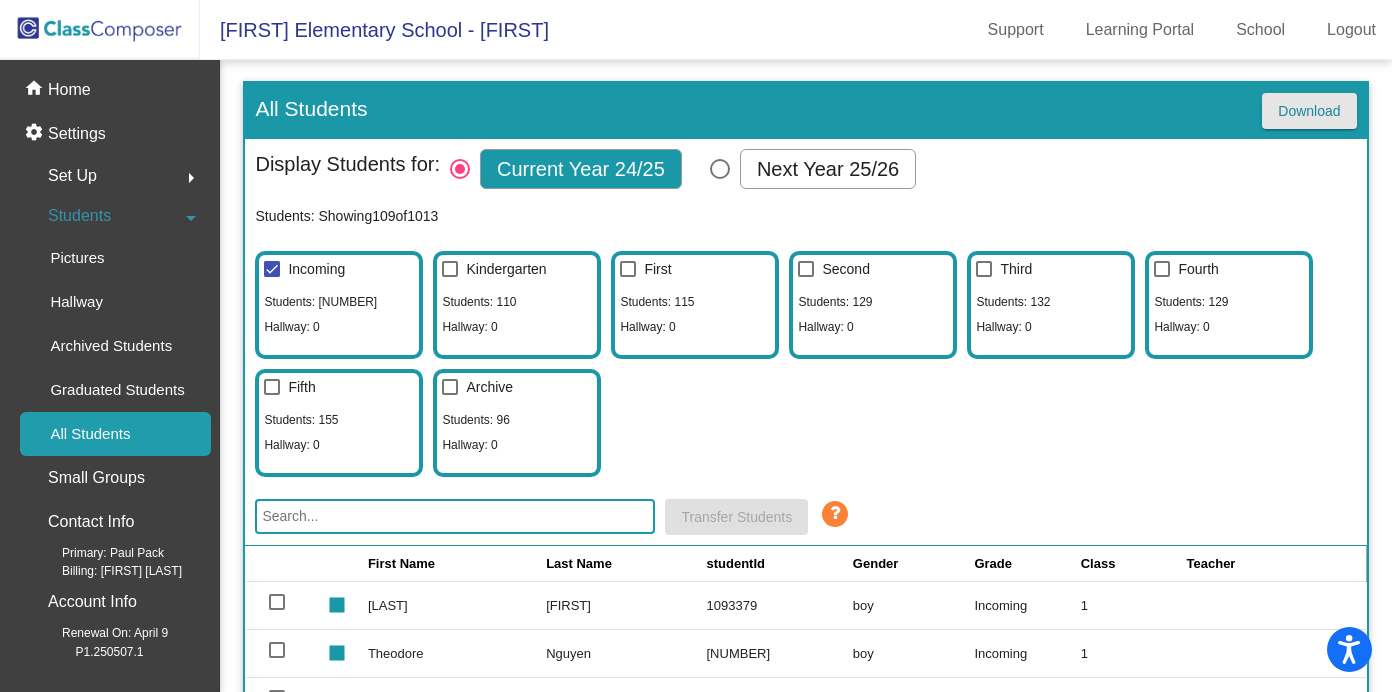 click on "Download" 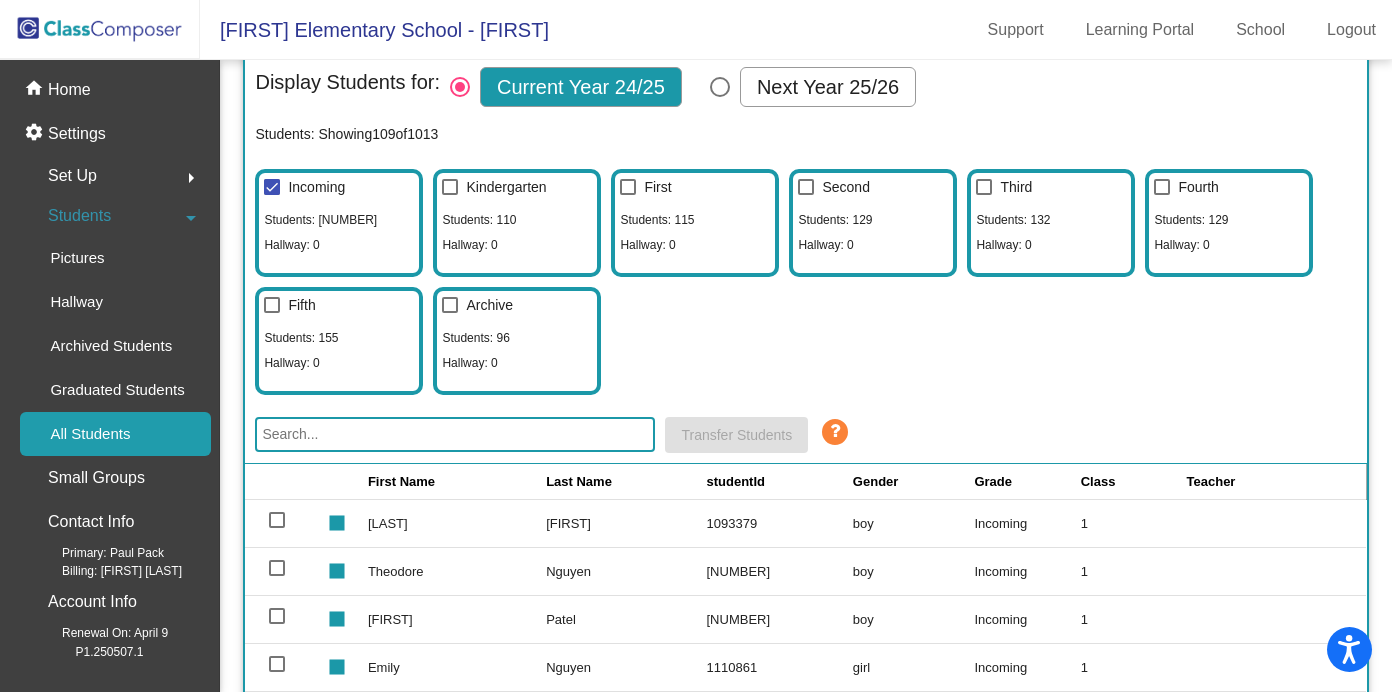 scroll, scrollTop: 364, scrollLeft: 0, axis: vertical 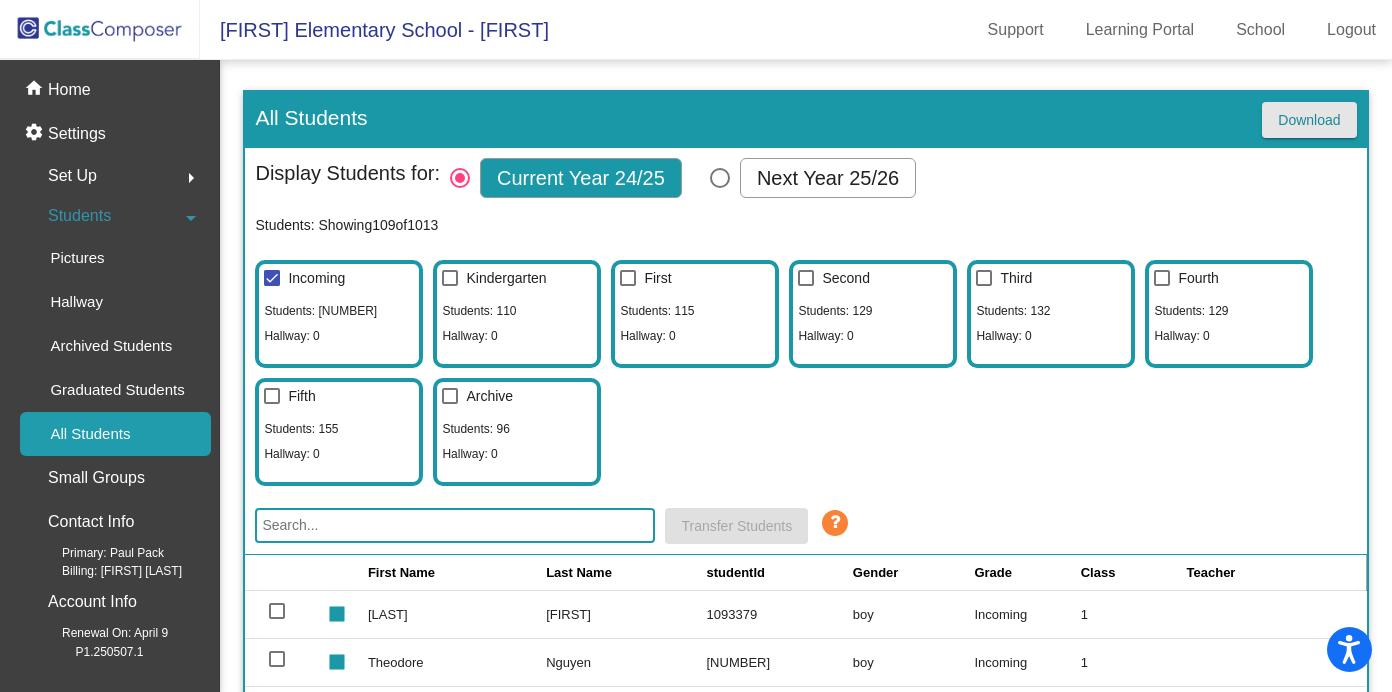click on "Download" 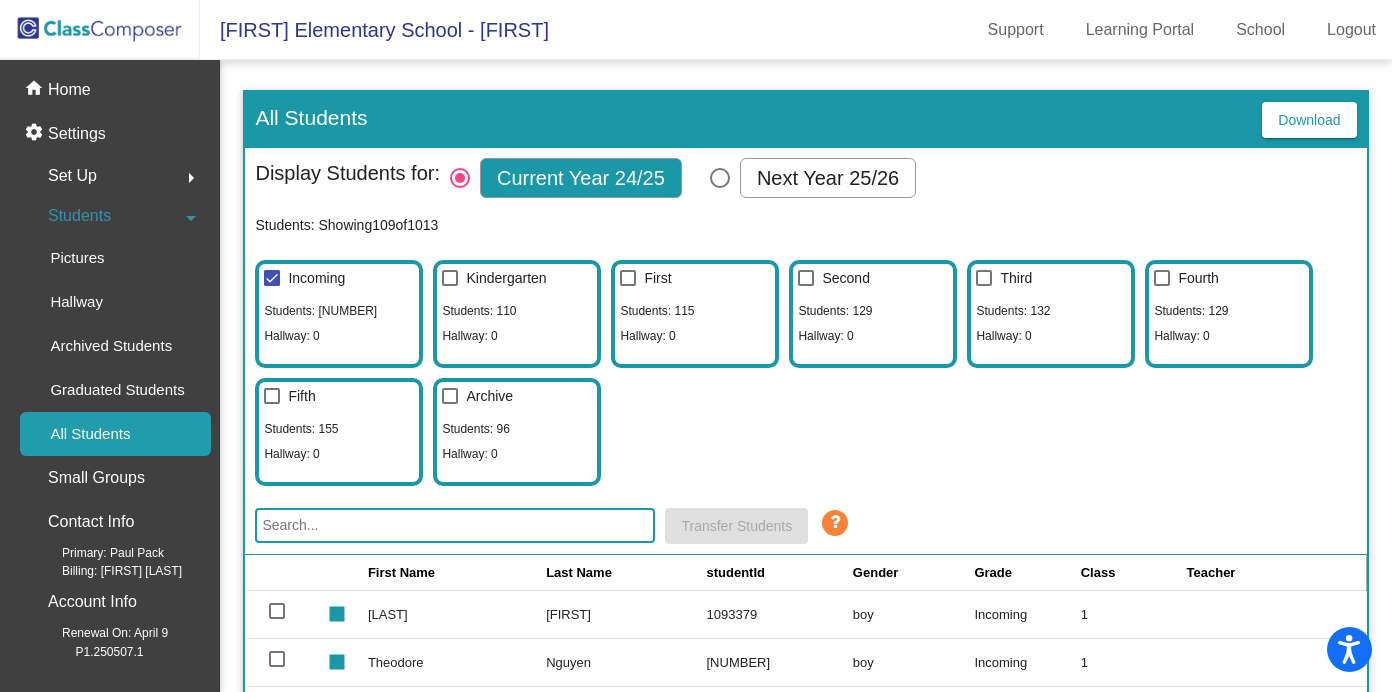 click on "Display Students for:   Current Year 24/25   Next Year 25/26" 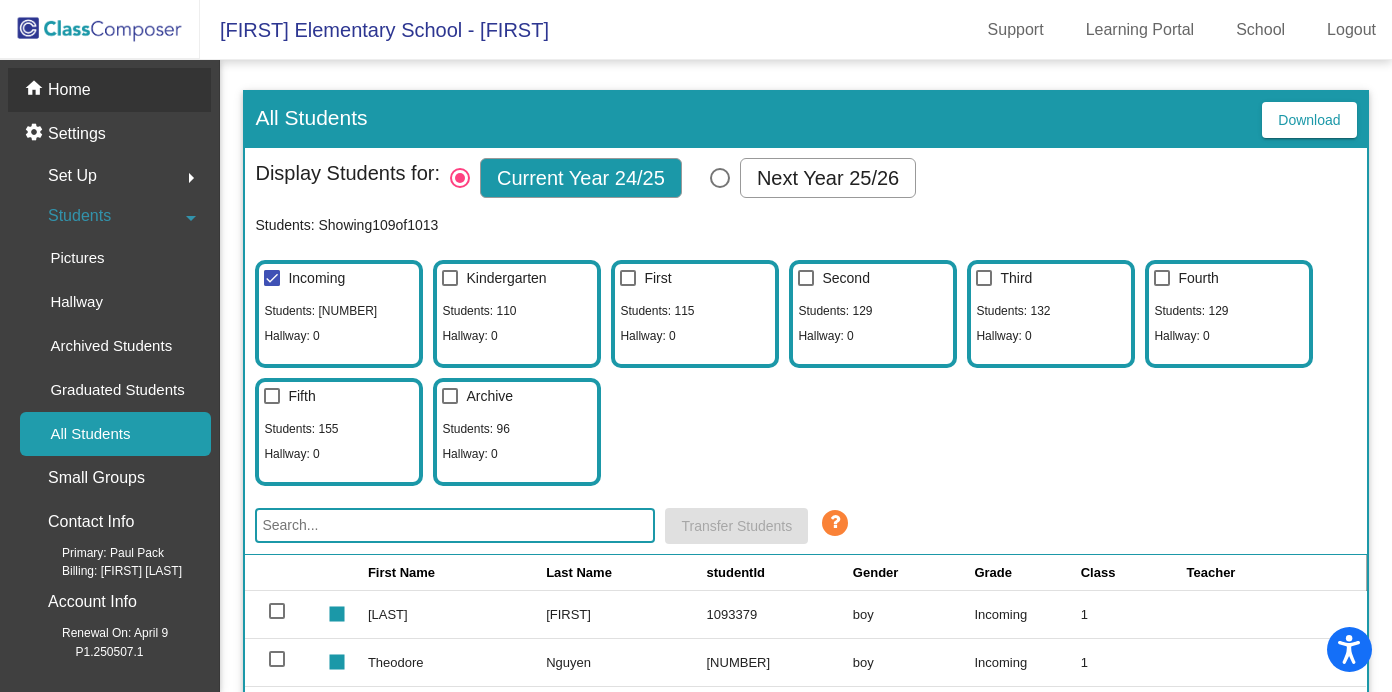 click on "Home" 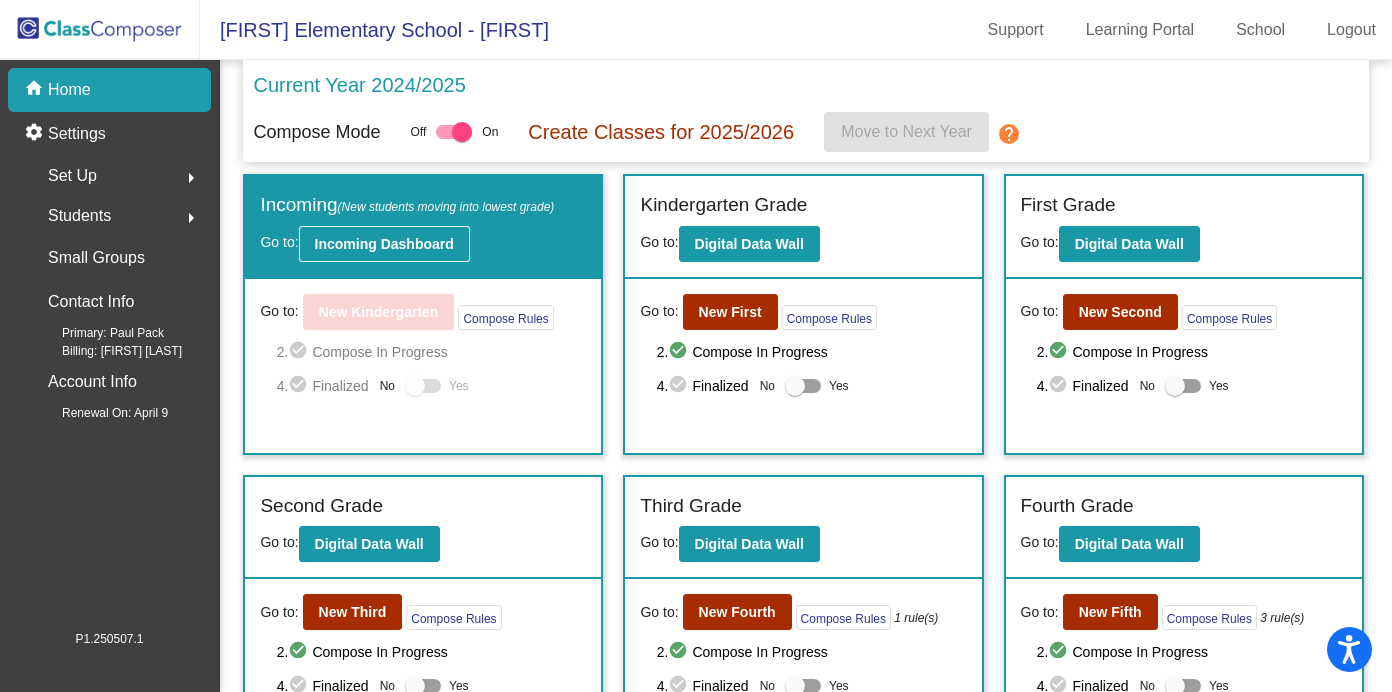 click on "Incoming Dashboard" 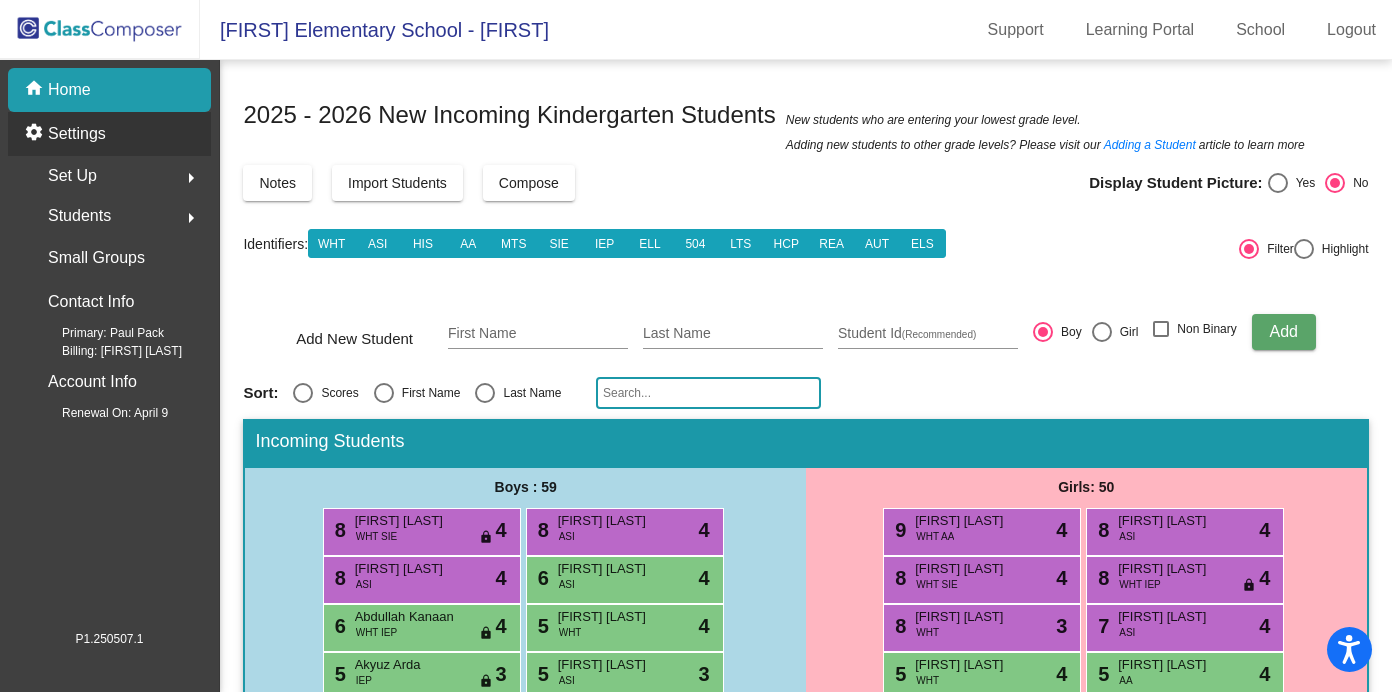 click on "Settings" 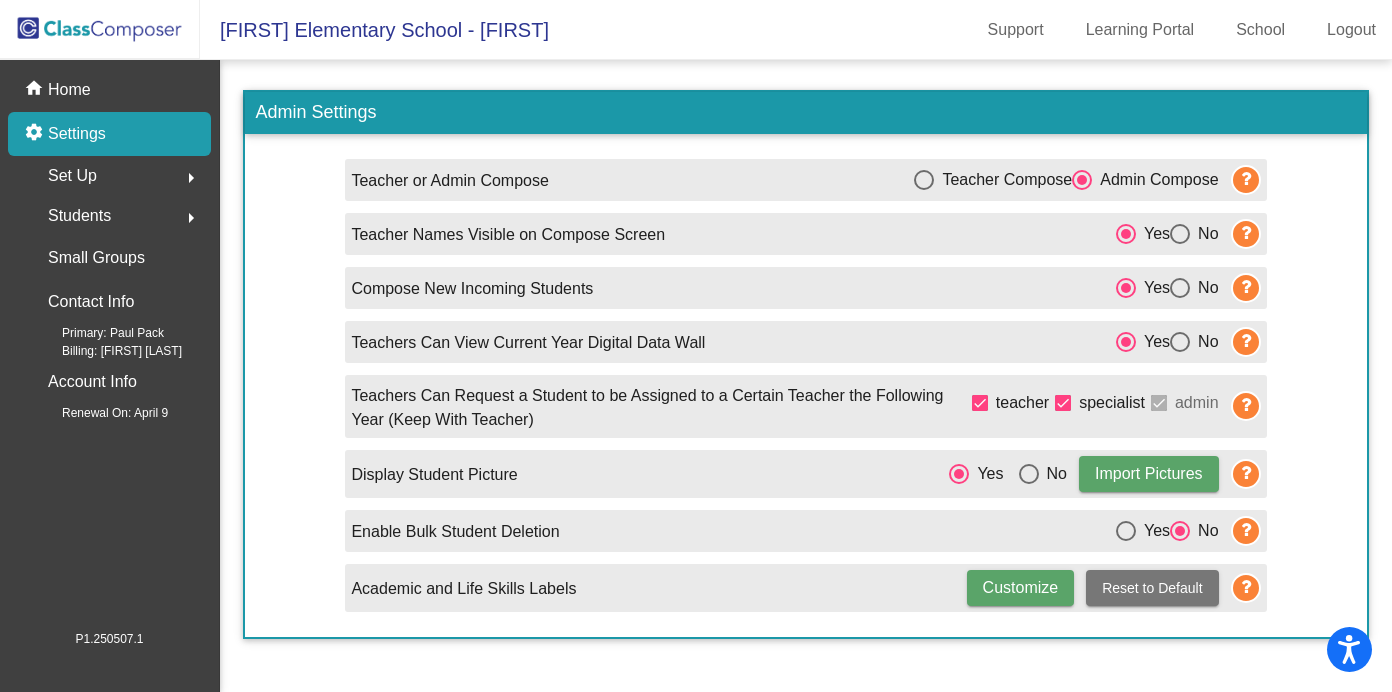 click on "Set Up" 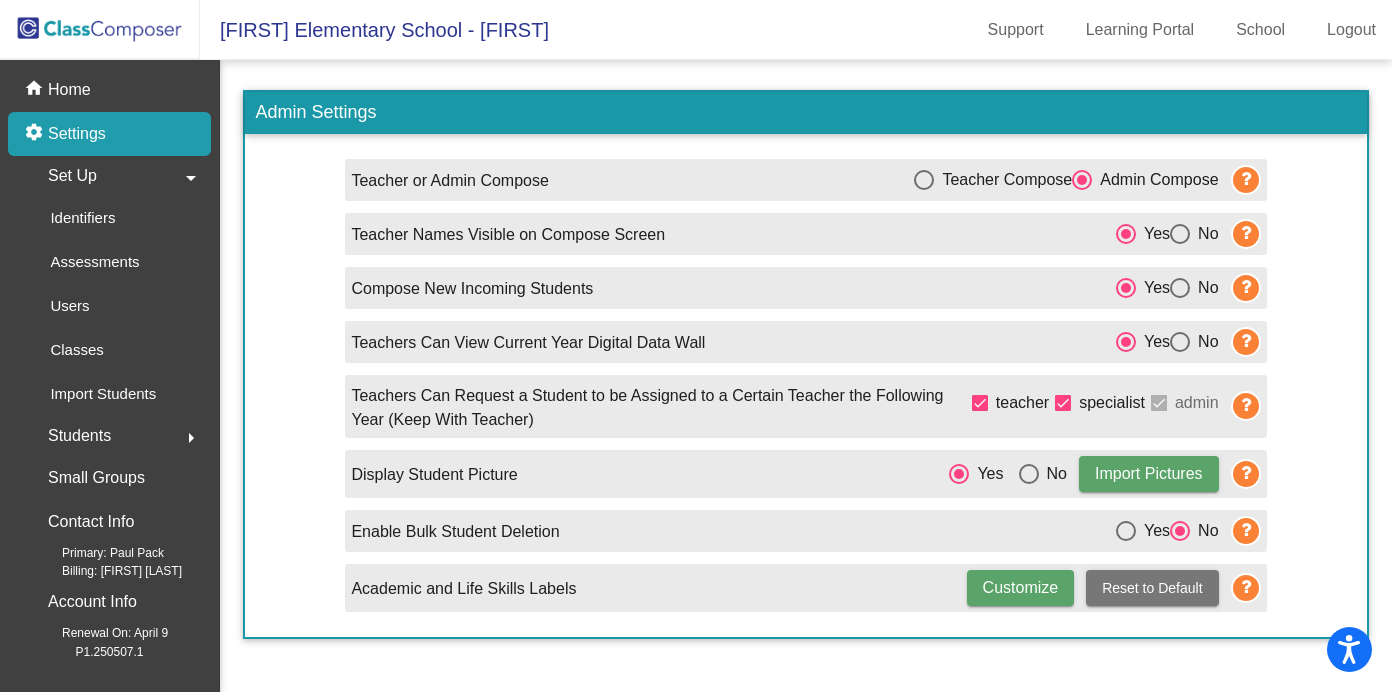click on "Students" 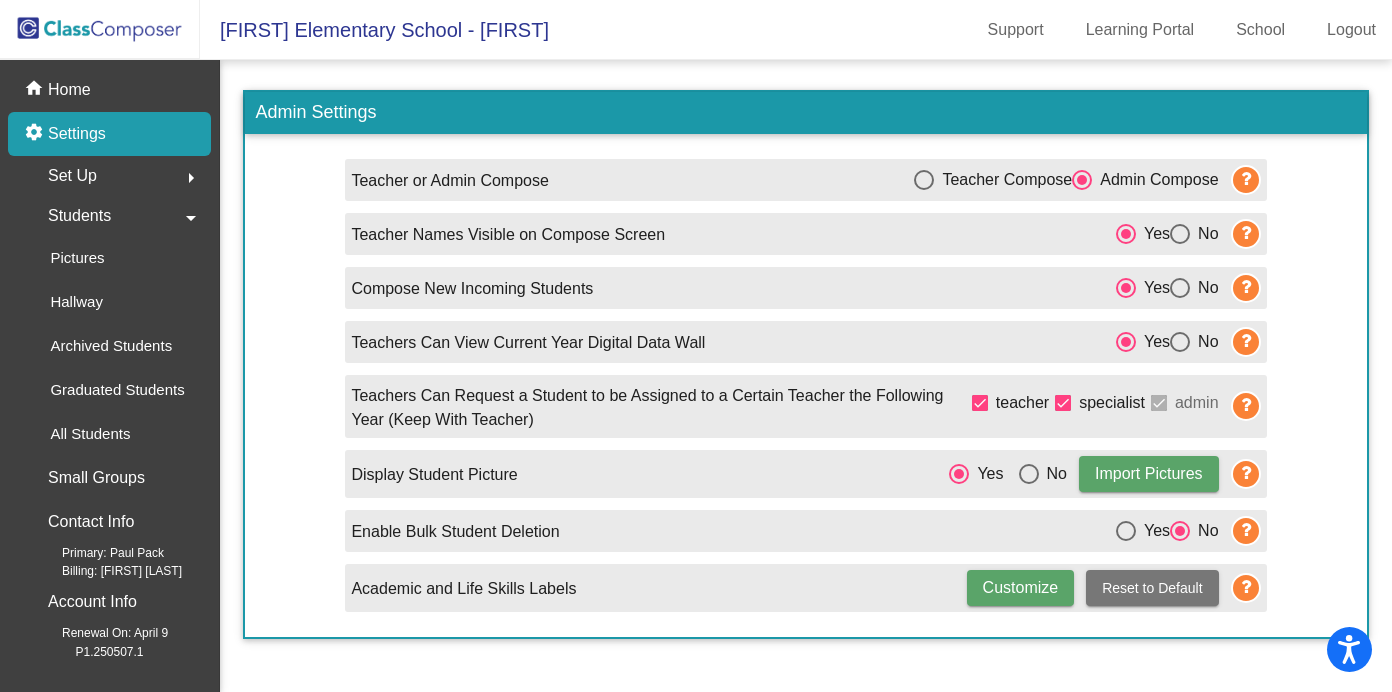 click on "Students" 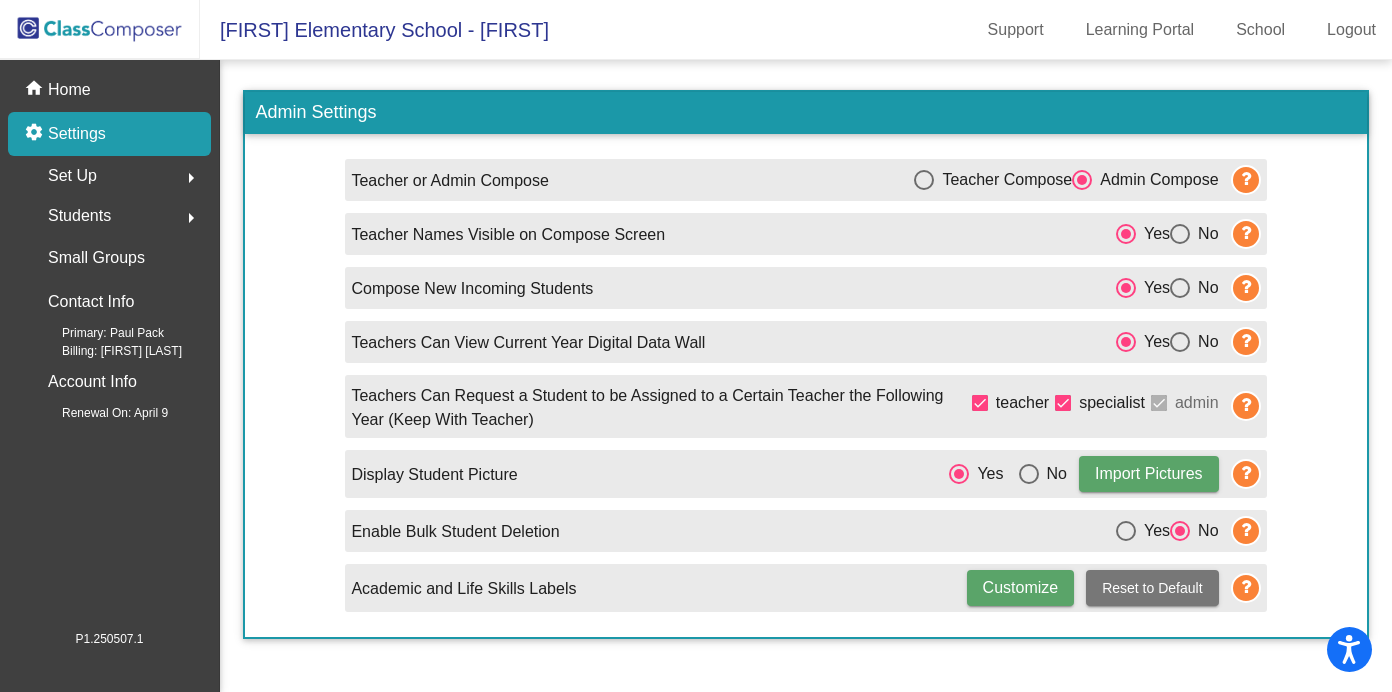 click on "Set Up" 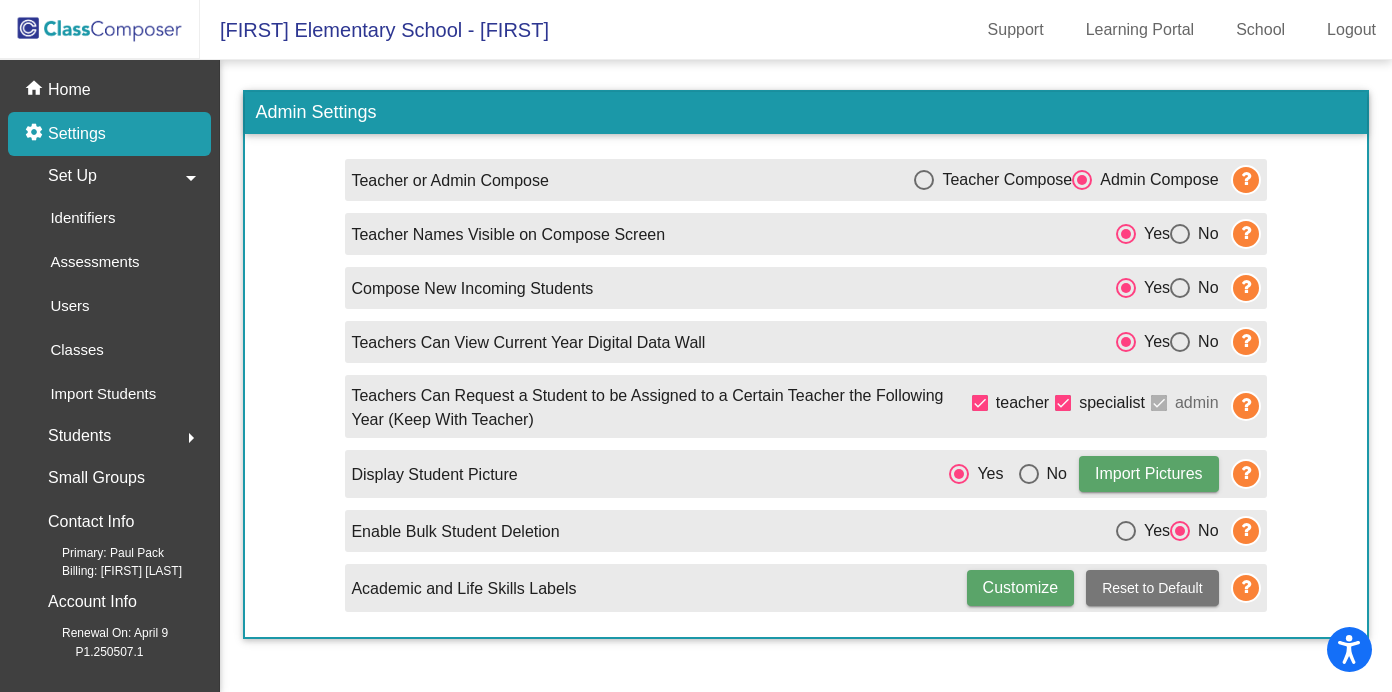 click on "Set Up" 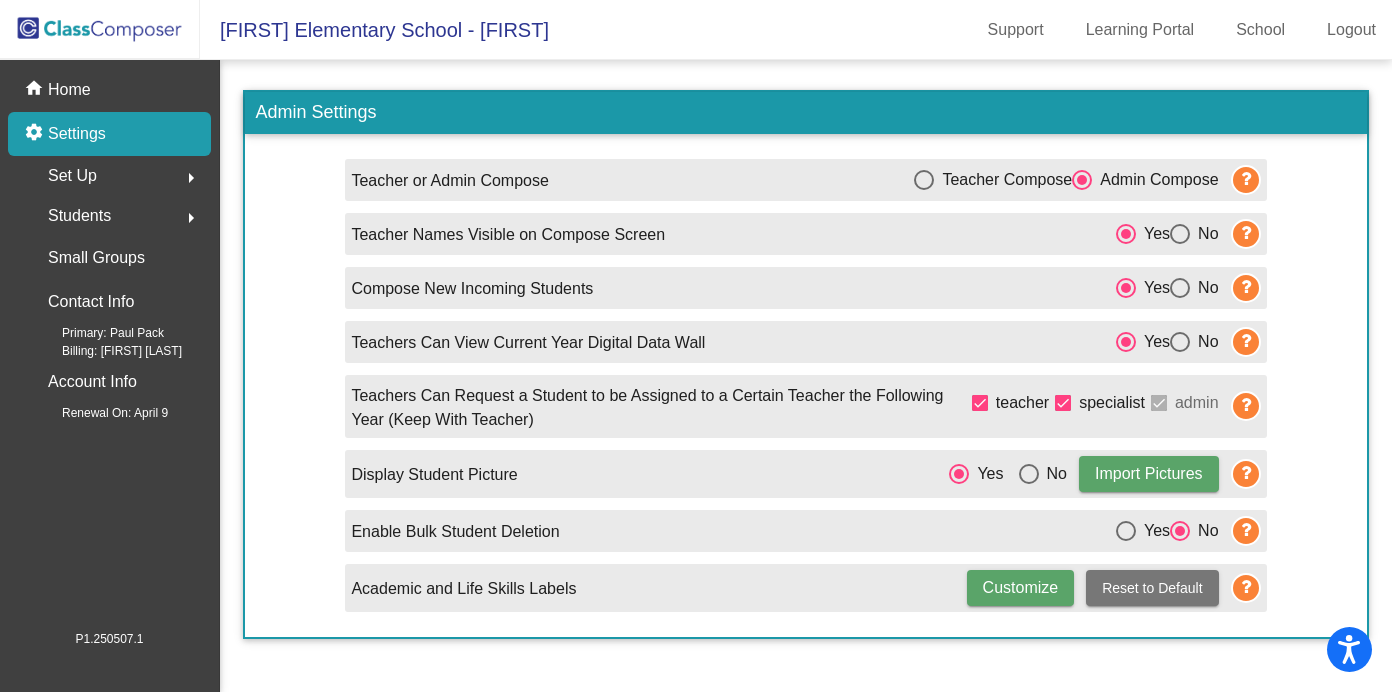 click on "Students" 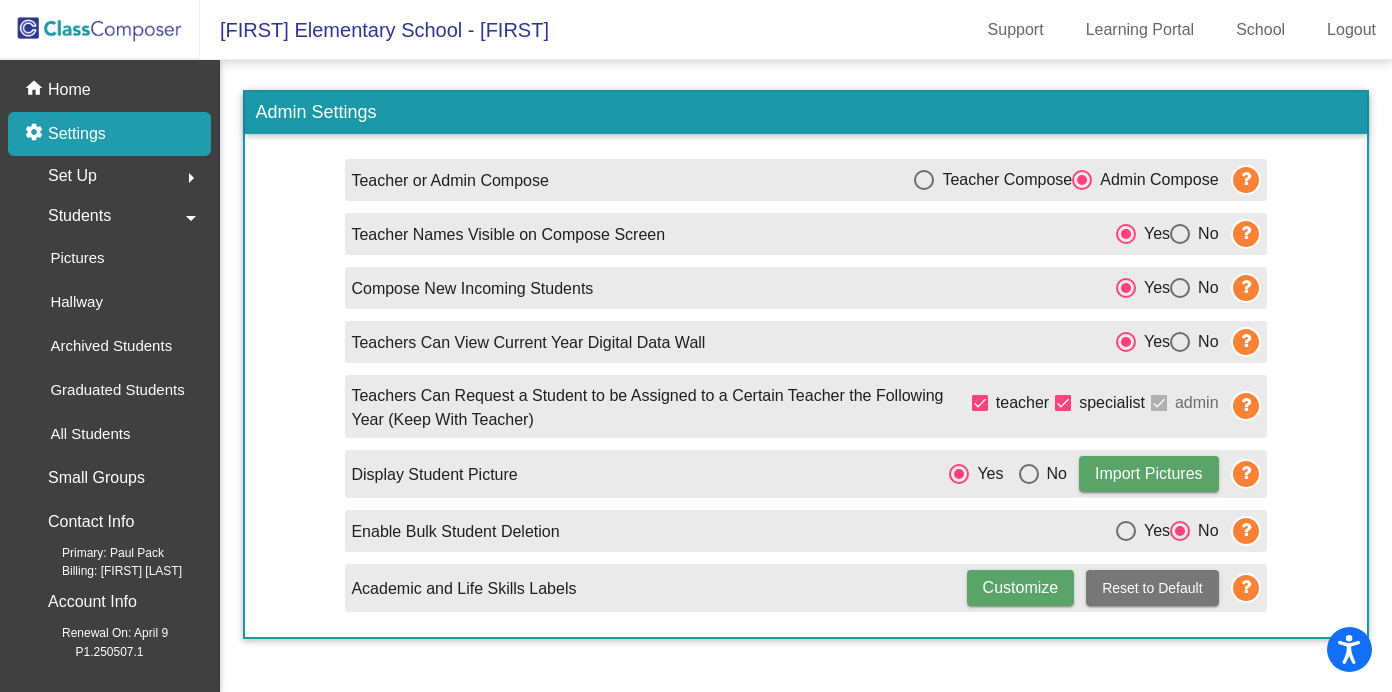 click on "Students" 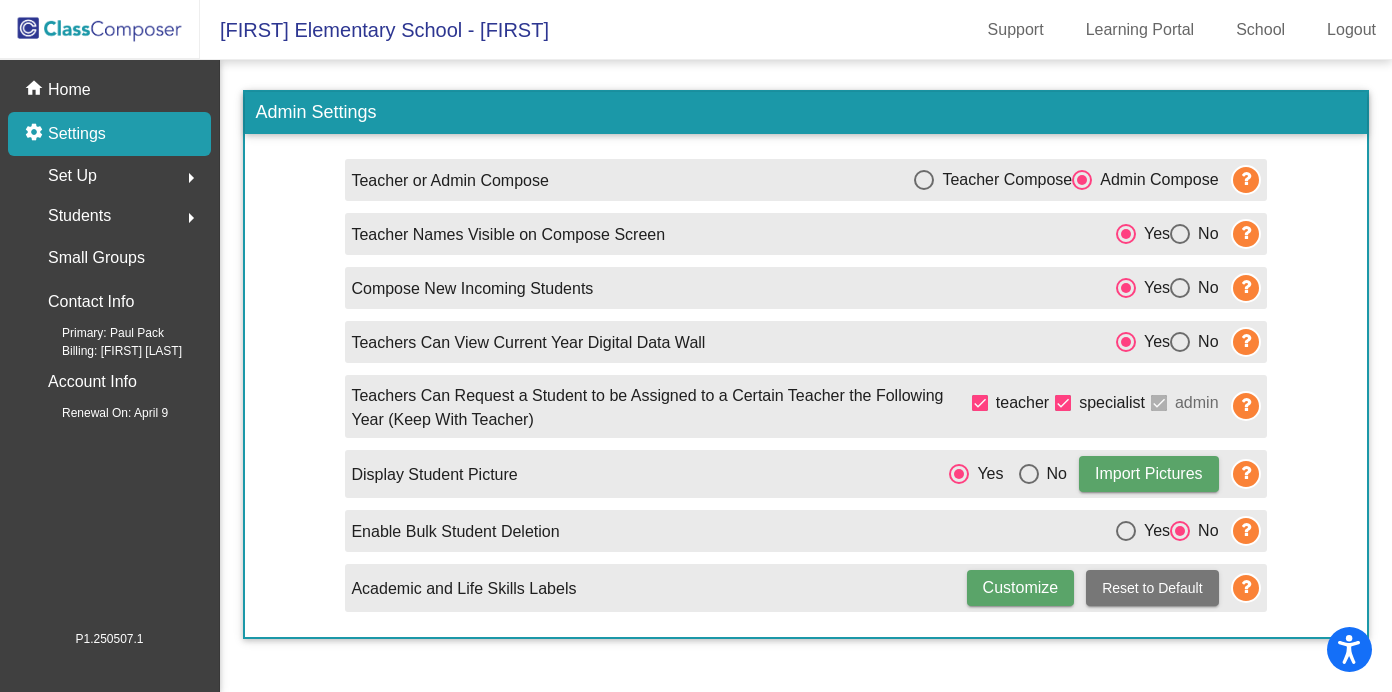 click on "Students" 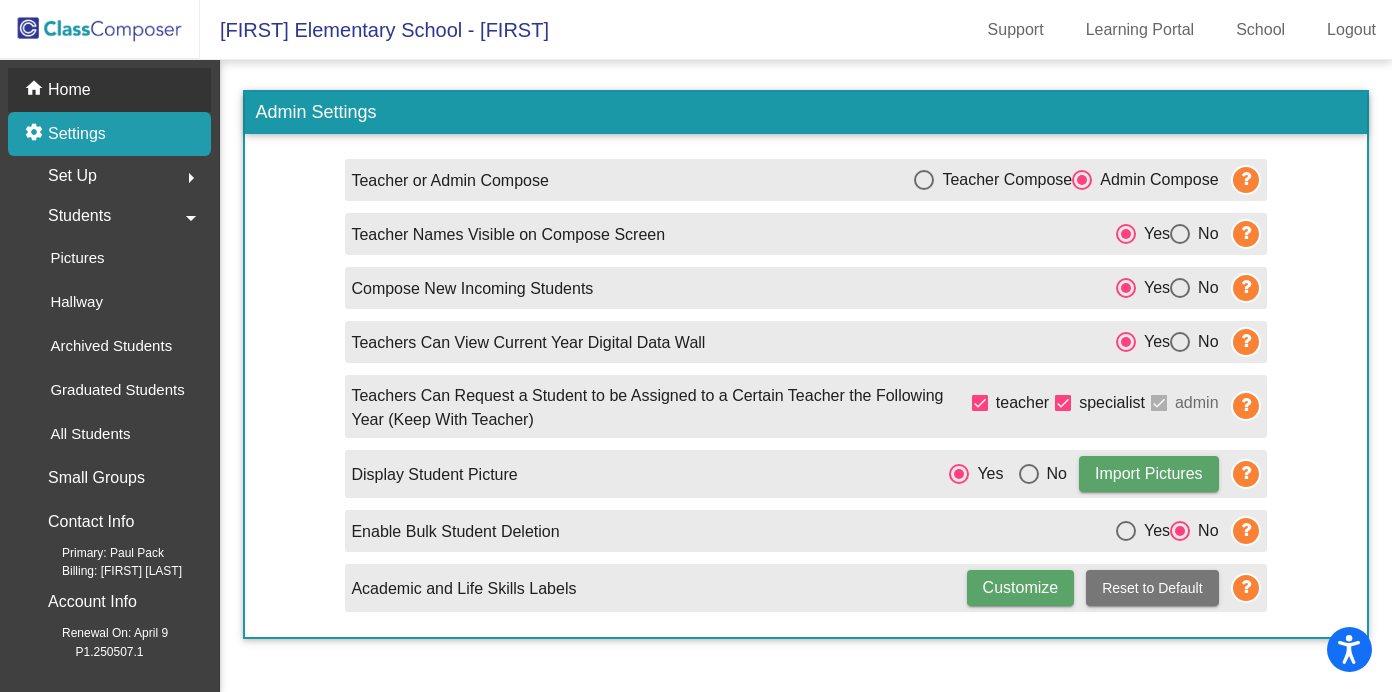 click on "Home" 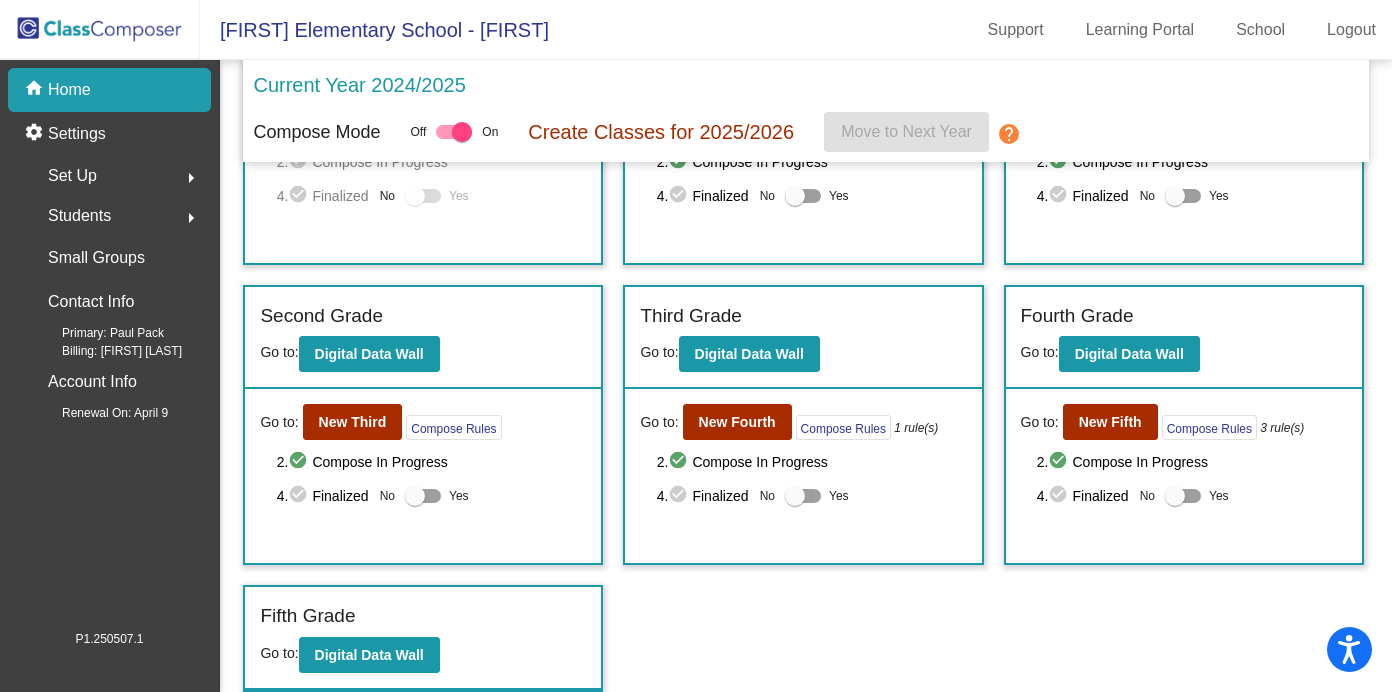 scroll, scrollTop: 0, scrollLeft: 0, axis: both 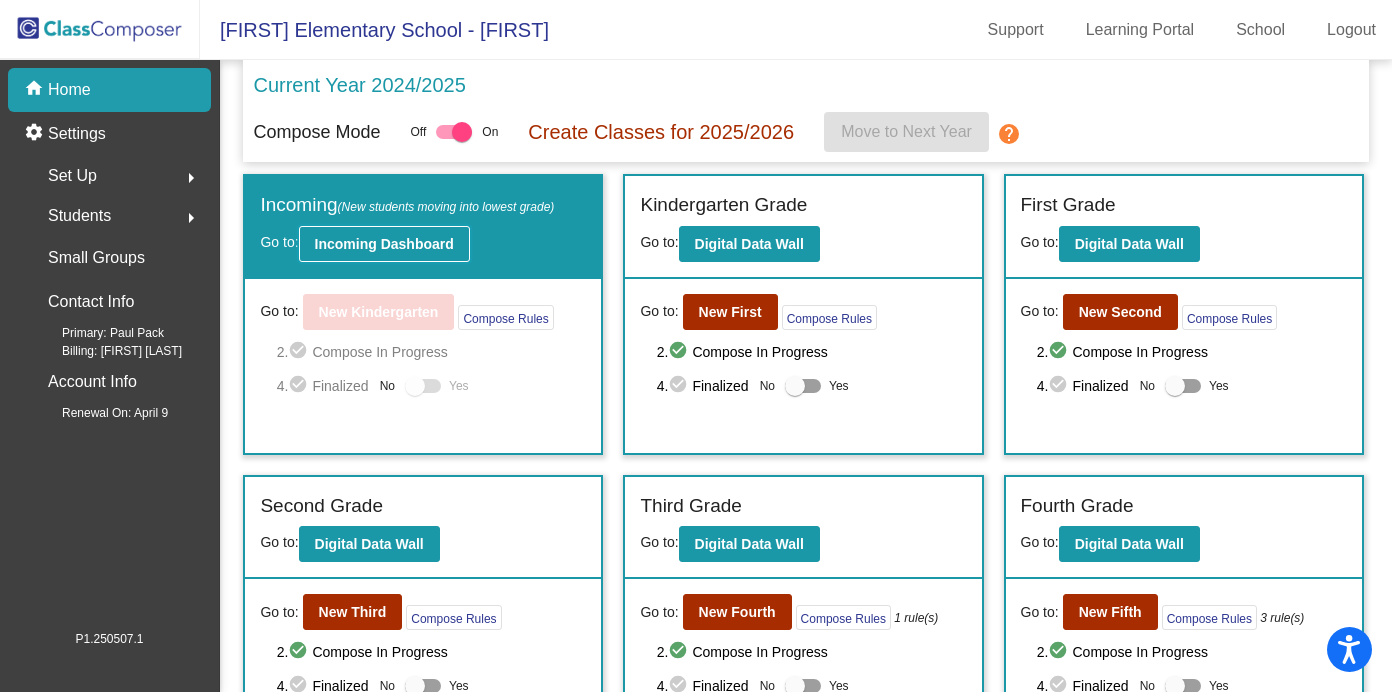 click on "Incoming Dashboard" 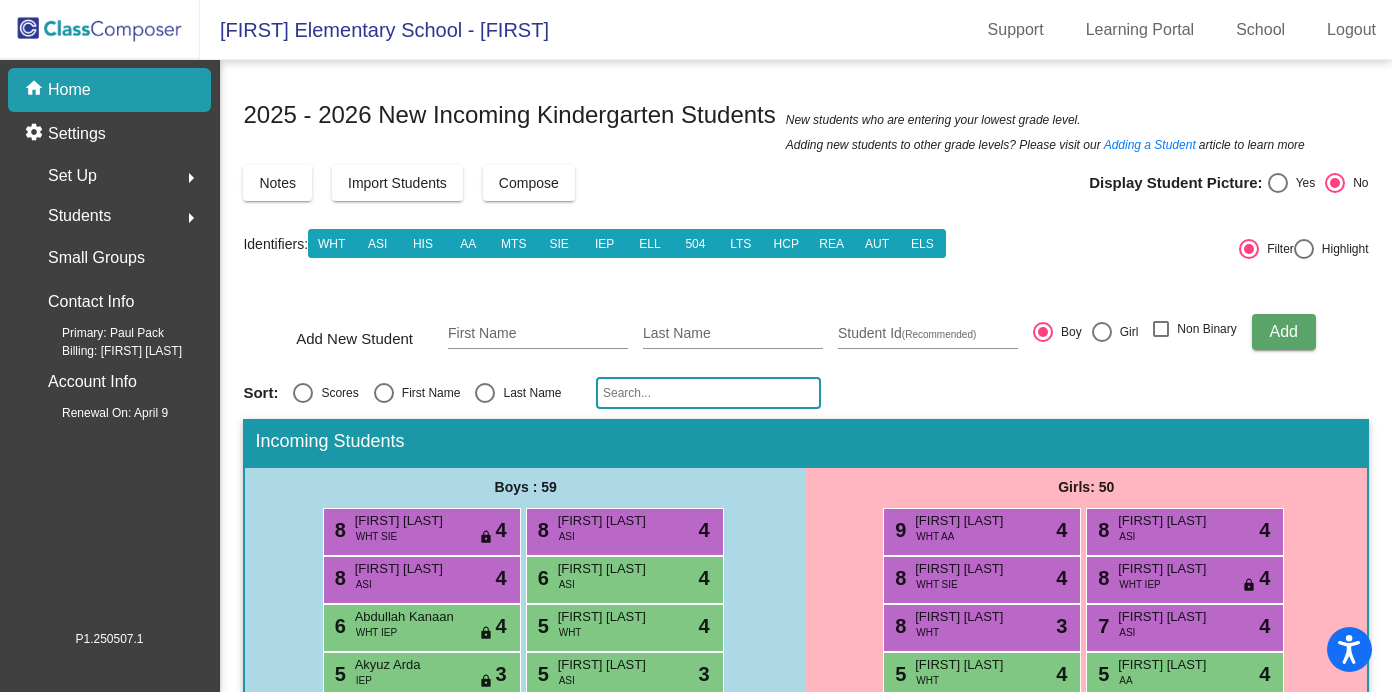 click on "Import Students" 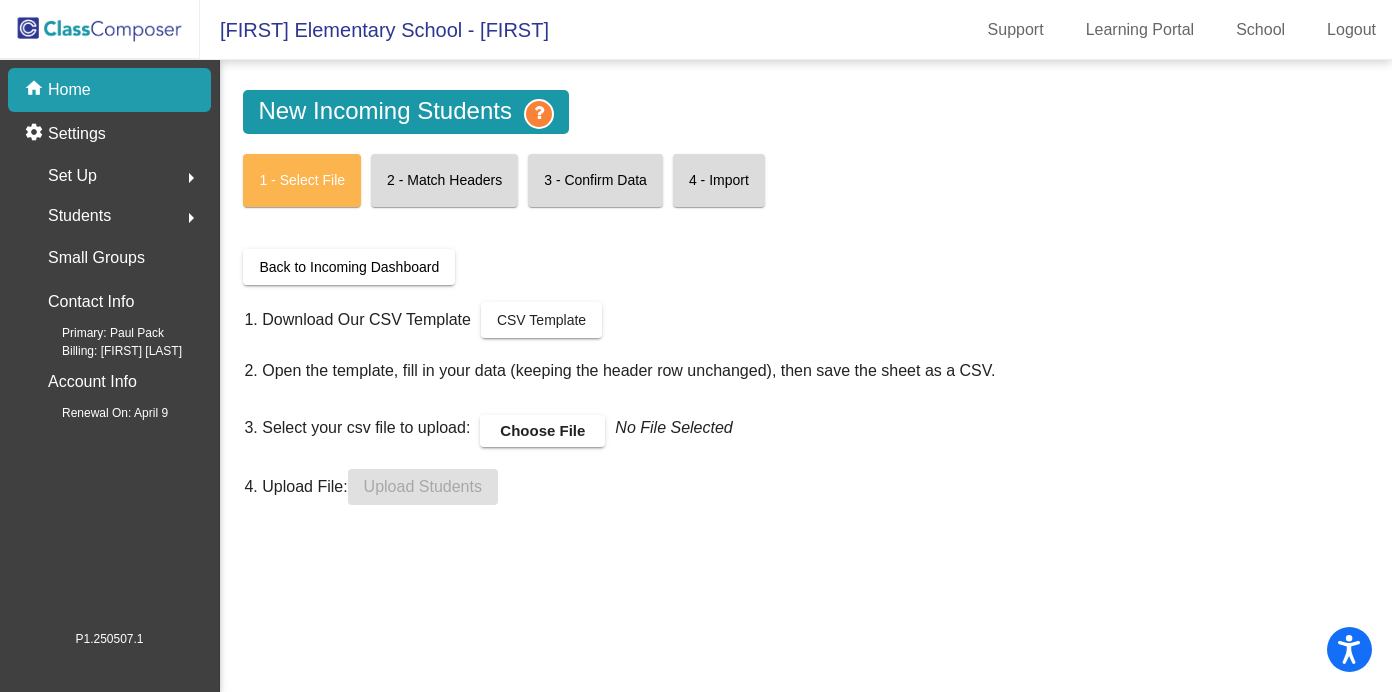 click on "home Home" 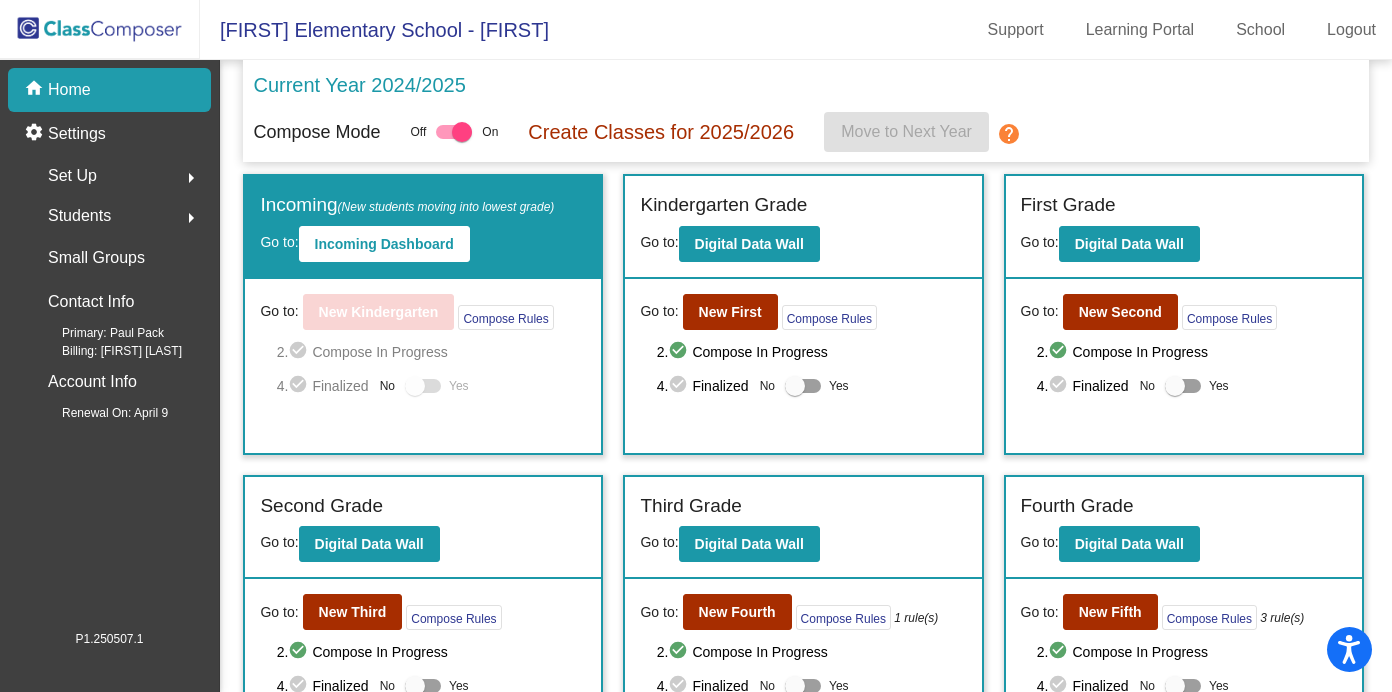 click on "Incoming   (New students moving into lowest grade) Go to:  Incoming Dashboard" 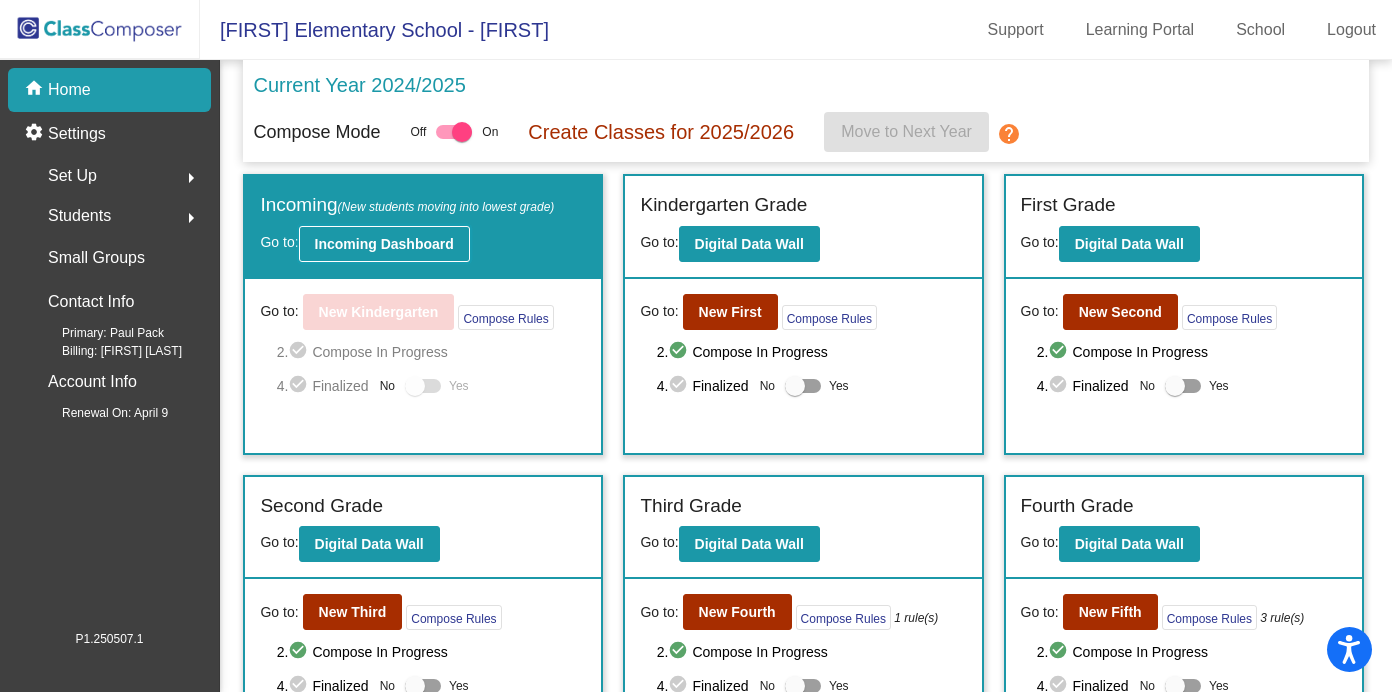 click on "Incoming Dashboard" 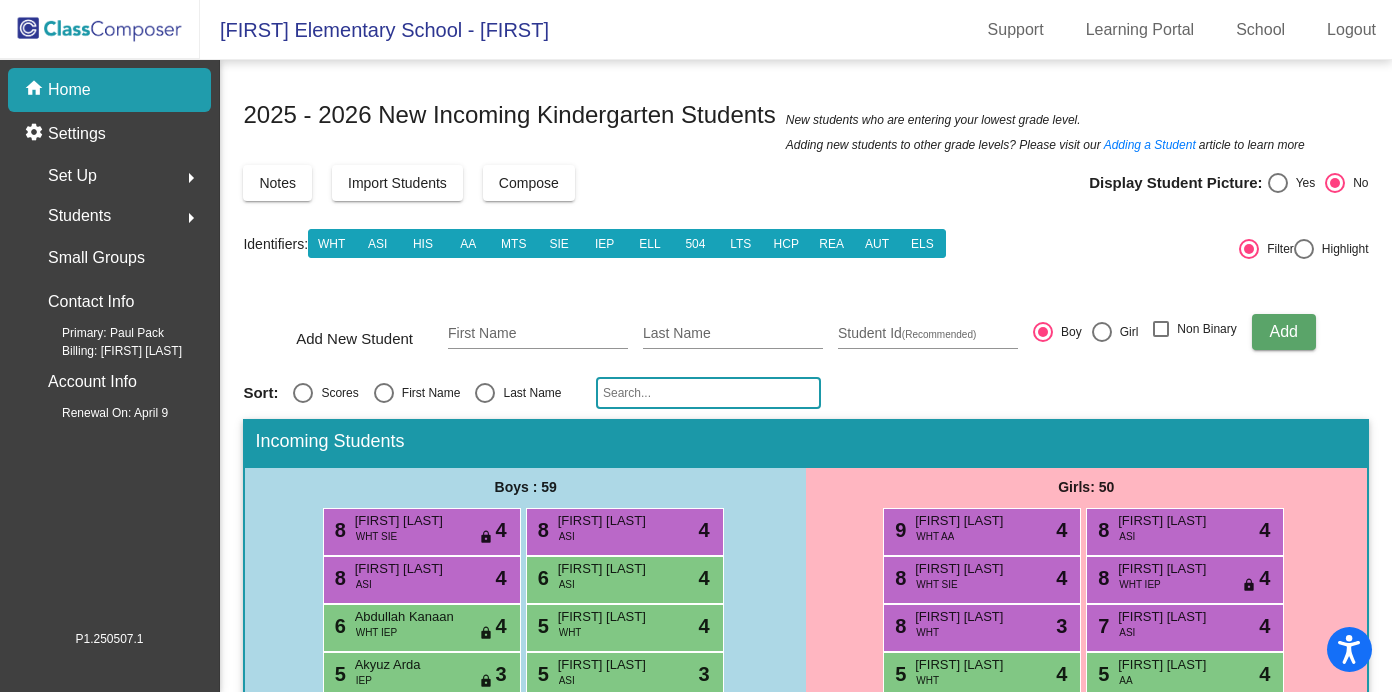 click on "Home" 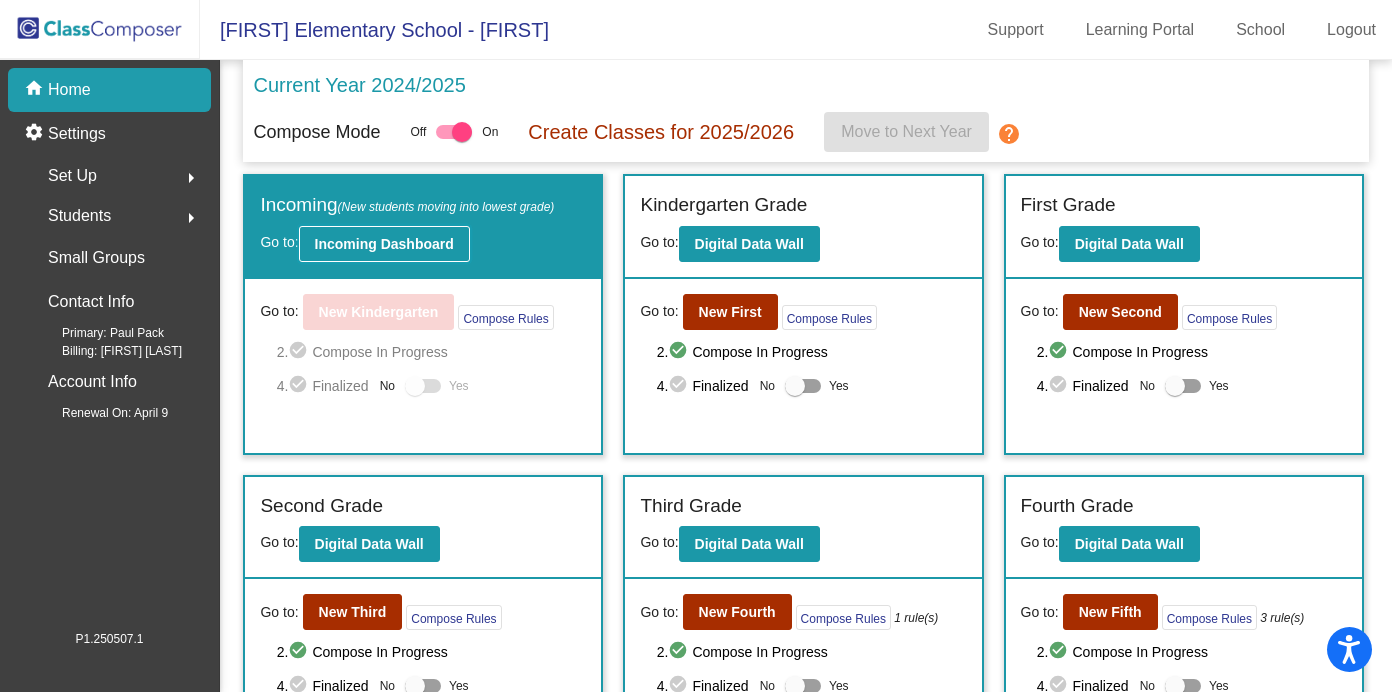click on "Incoming Dashboard" 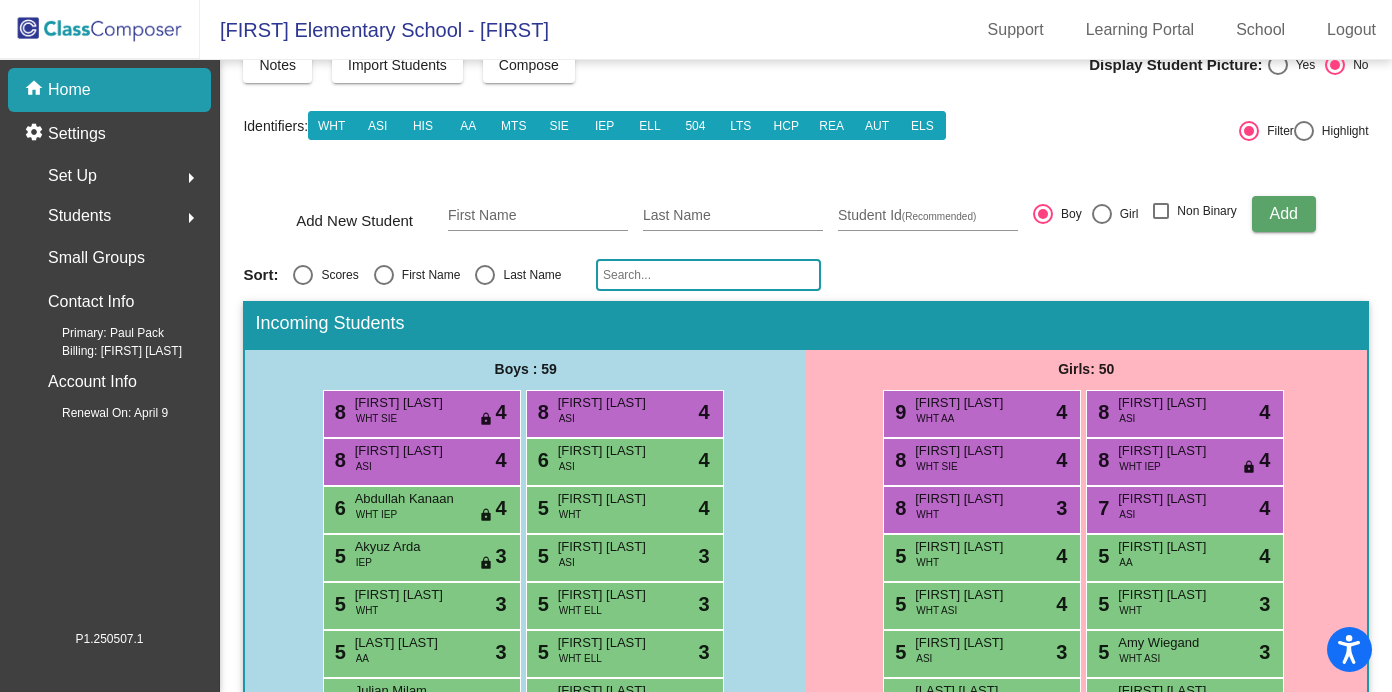 scroll, scrollTop: 0, scrollLeft: 0, axis: both 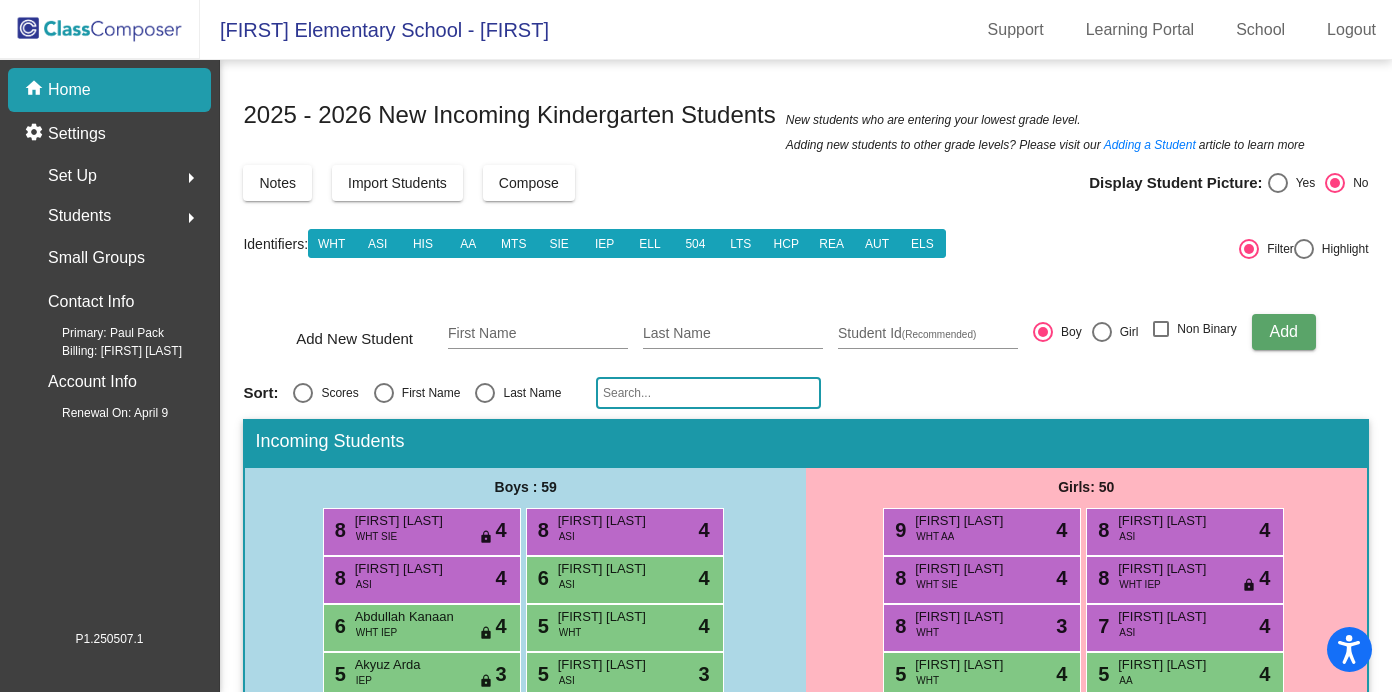 click on "Home" 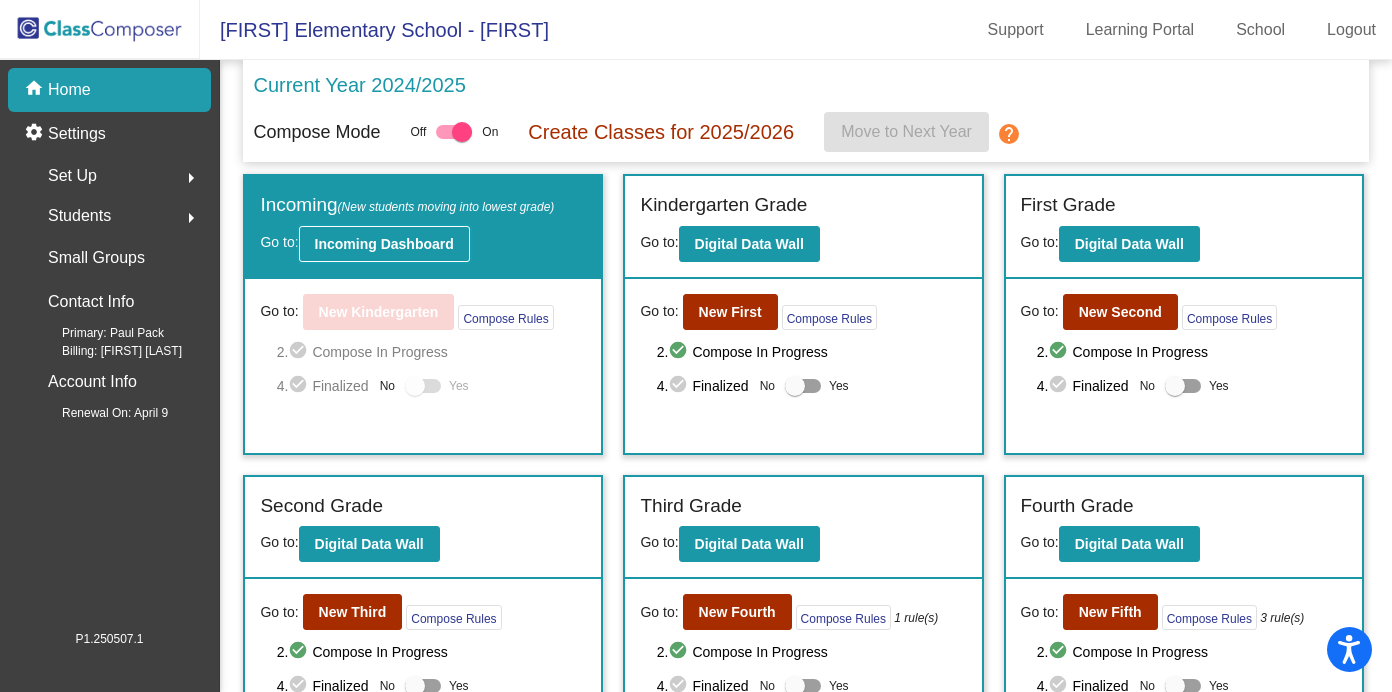 click on "Incoming Dashboard" 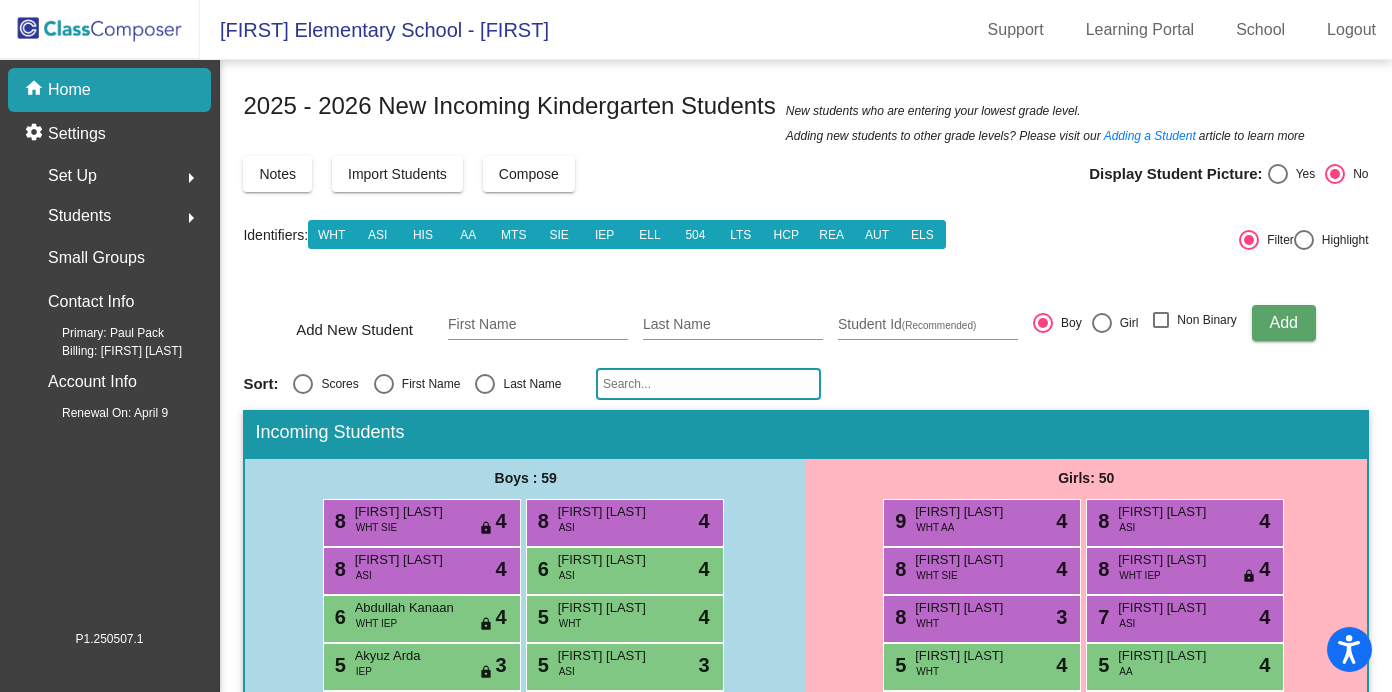 scroll, scrollTop: 15, scrollLeft: 0, axis: vertical 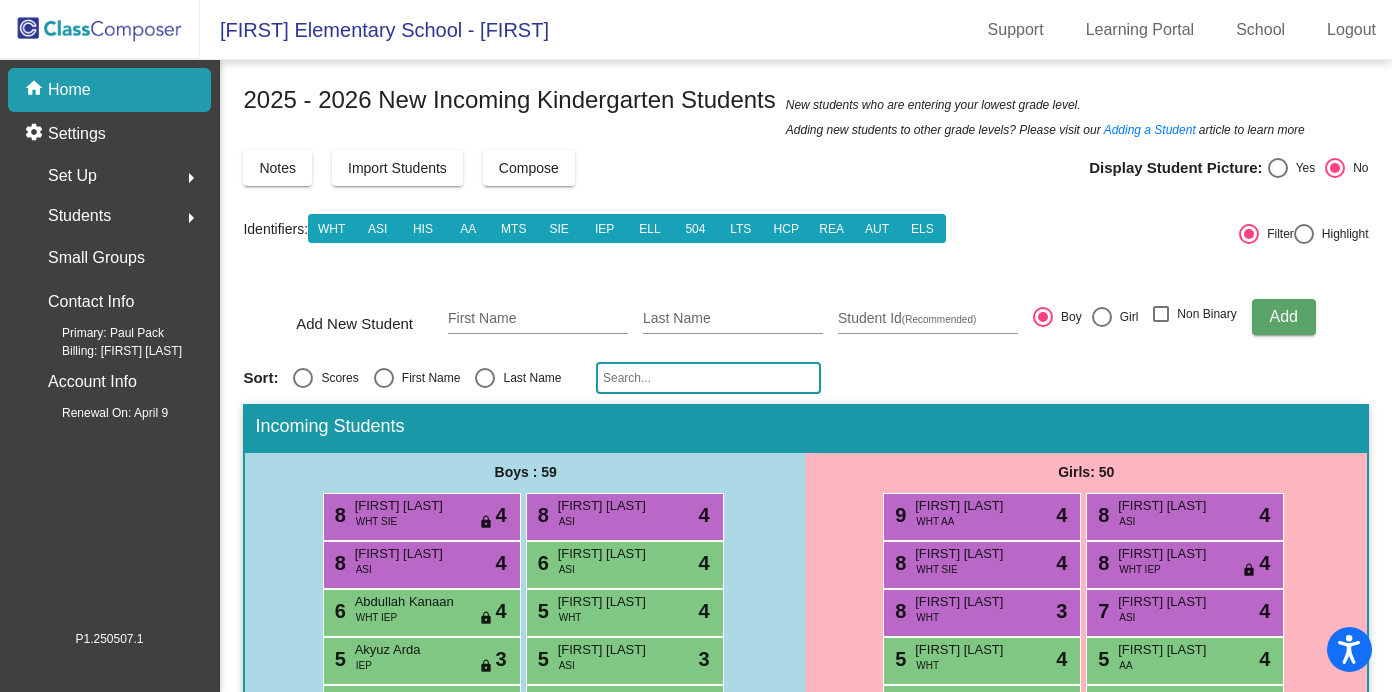 click on "Compose" 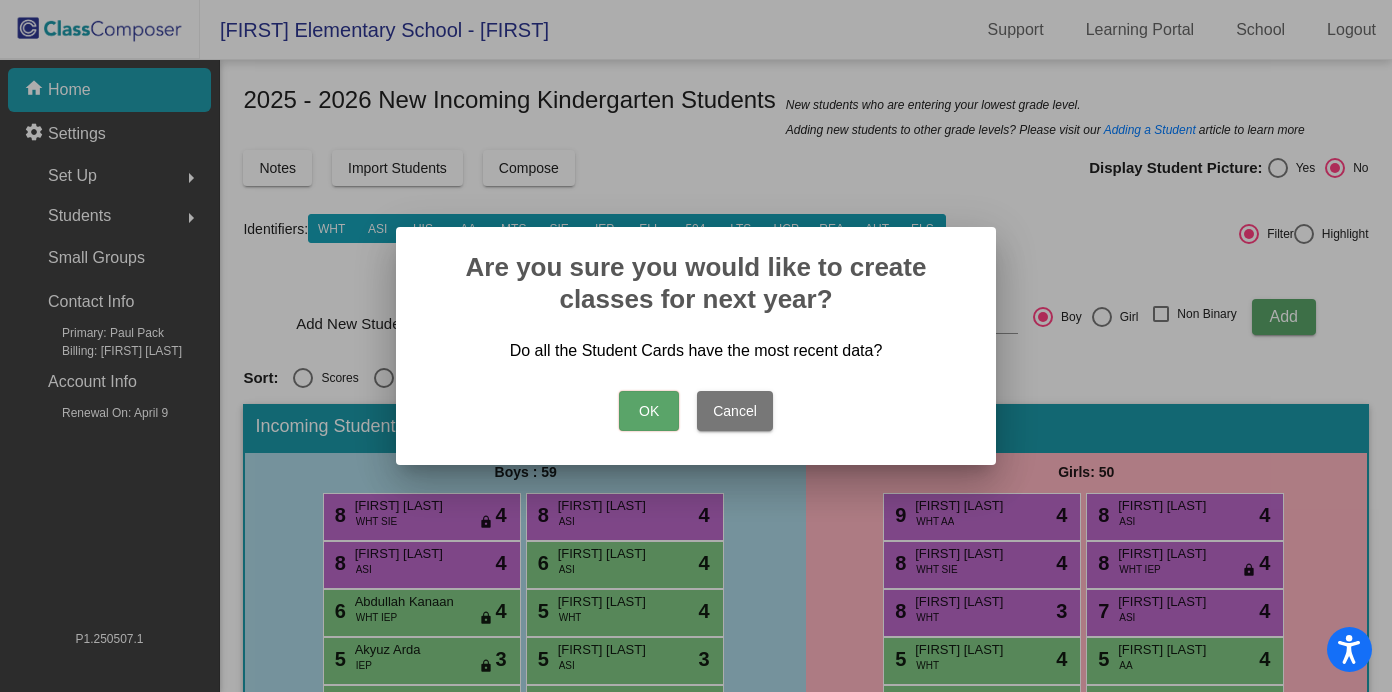 click on "OK" at bounding box center [649, 411] 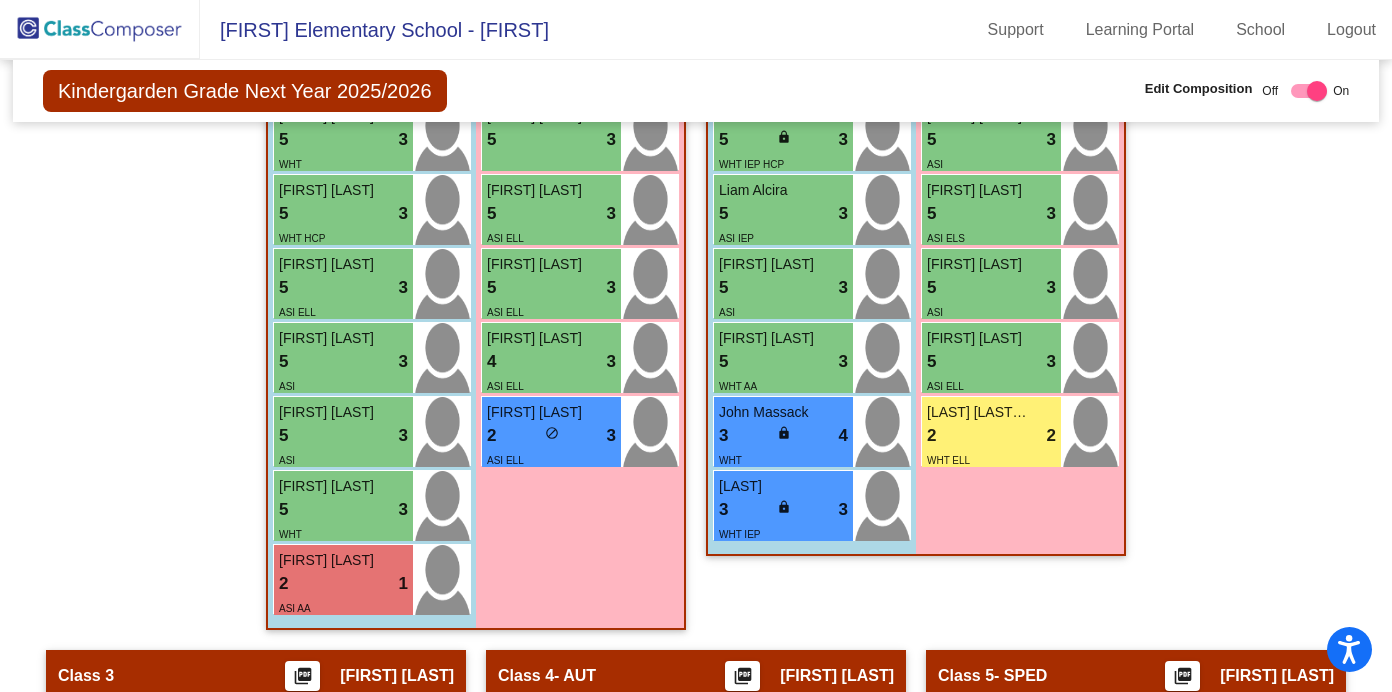 scroll, scrollTop: 0, scrollLeft: 0, axis: both 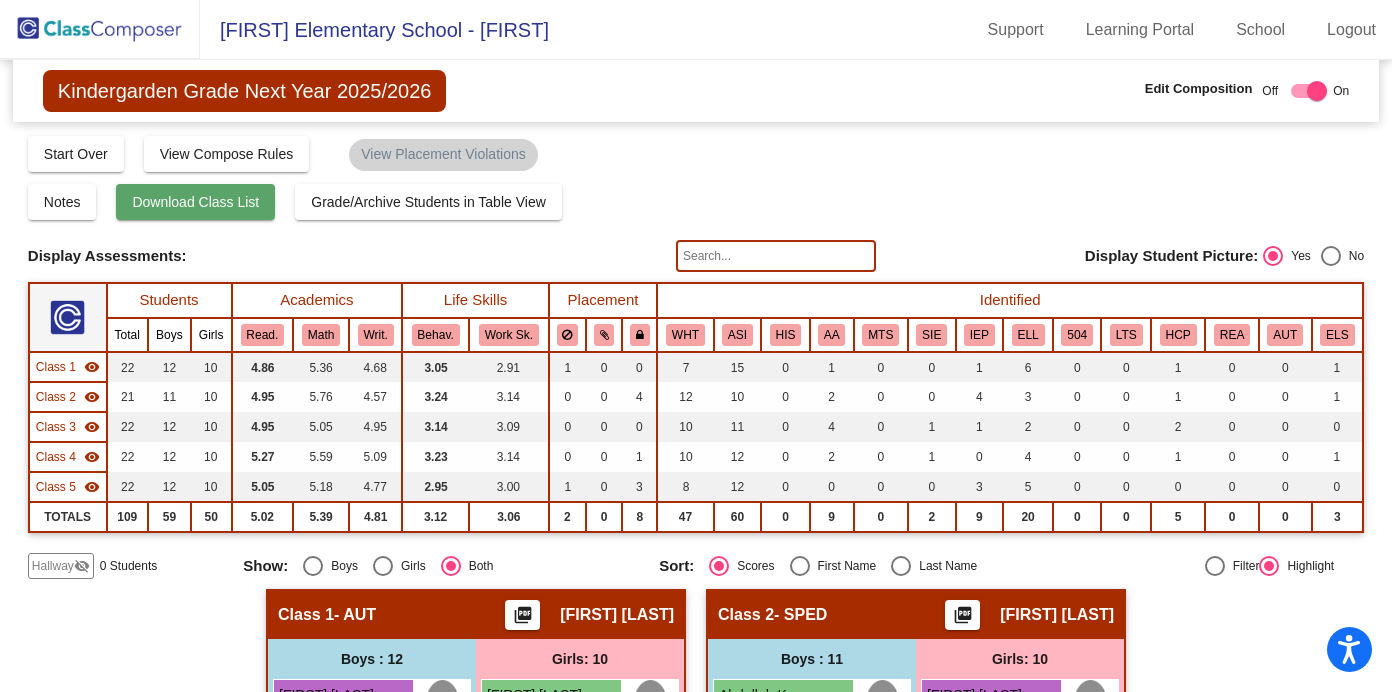 click on "Download Class List" 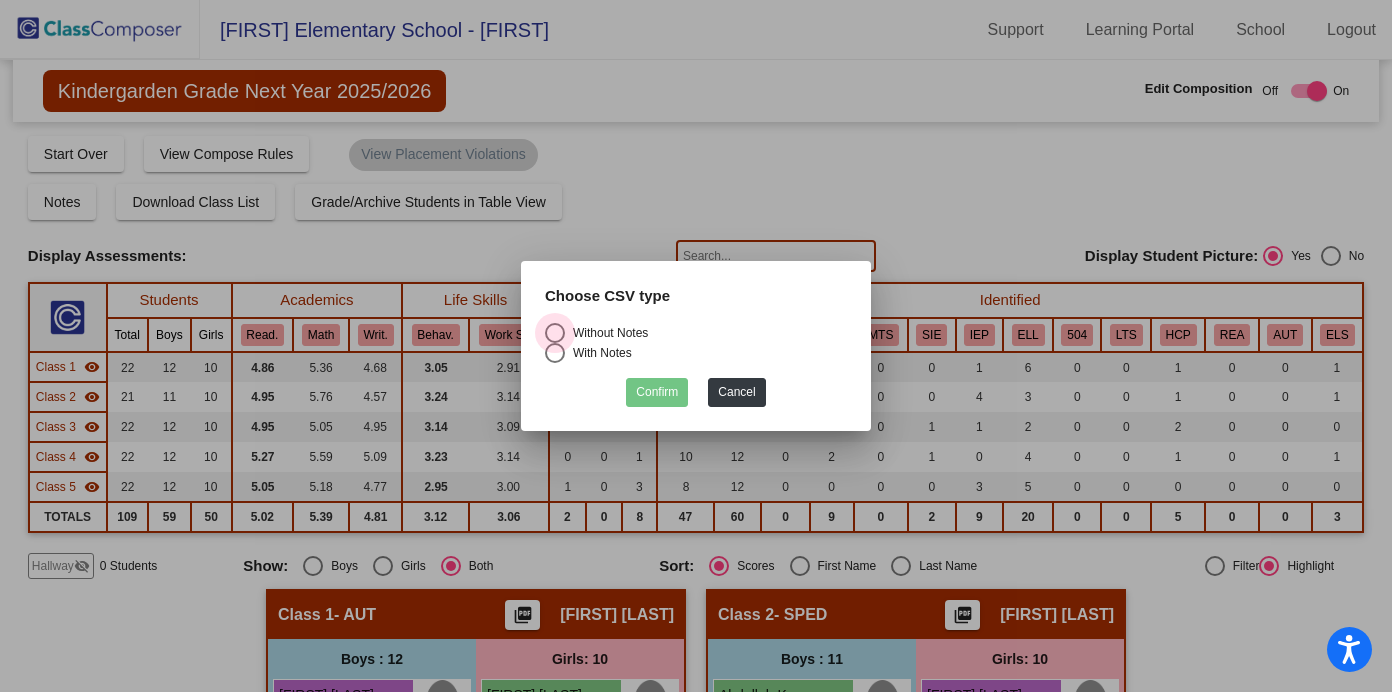 click at bounding box center [555, 333] 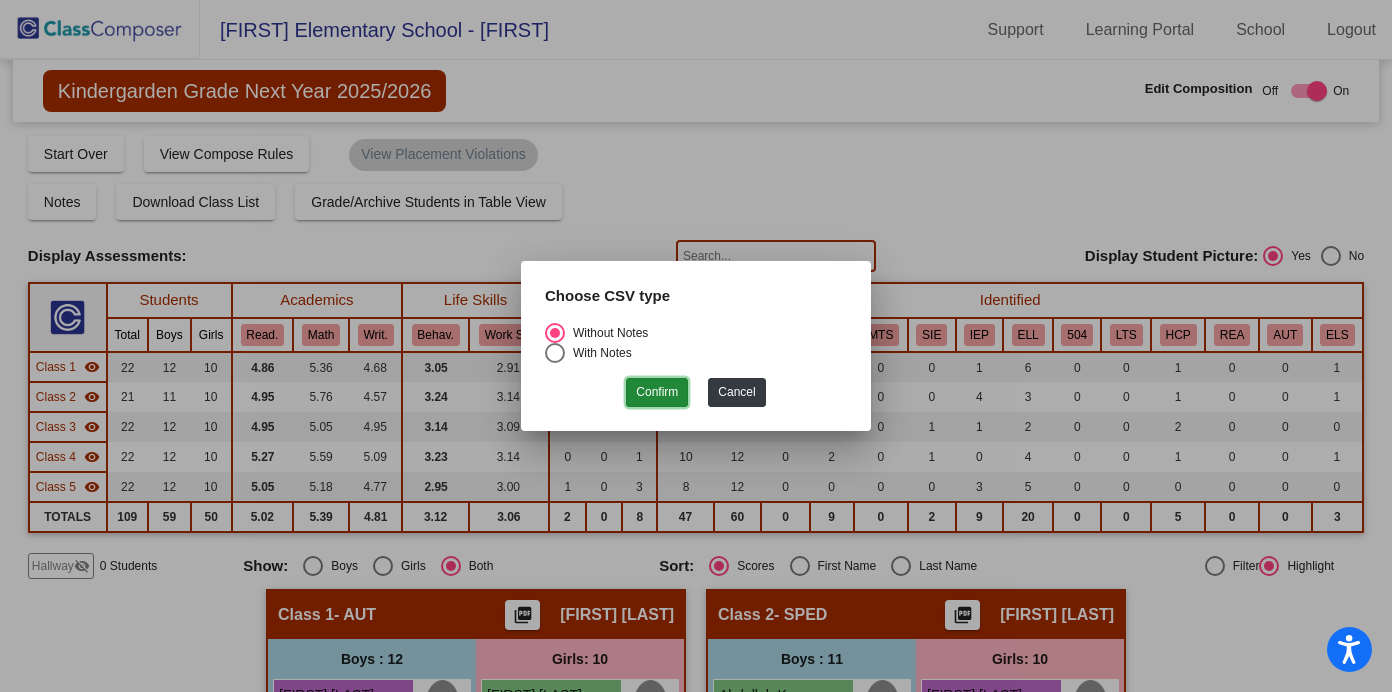 click on "Confirm" at bounding box center [657, 392] 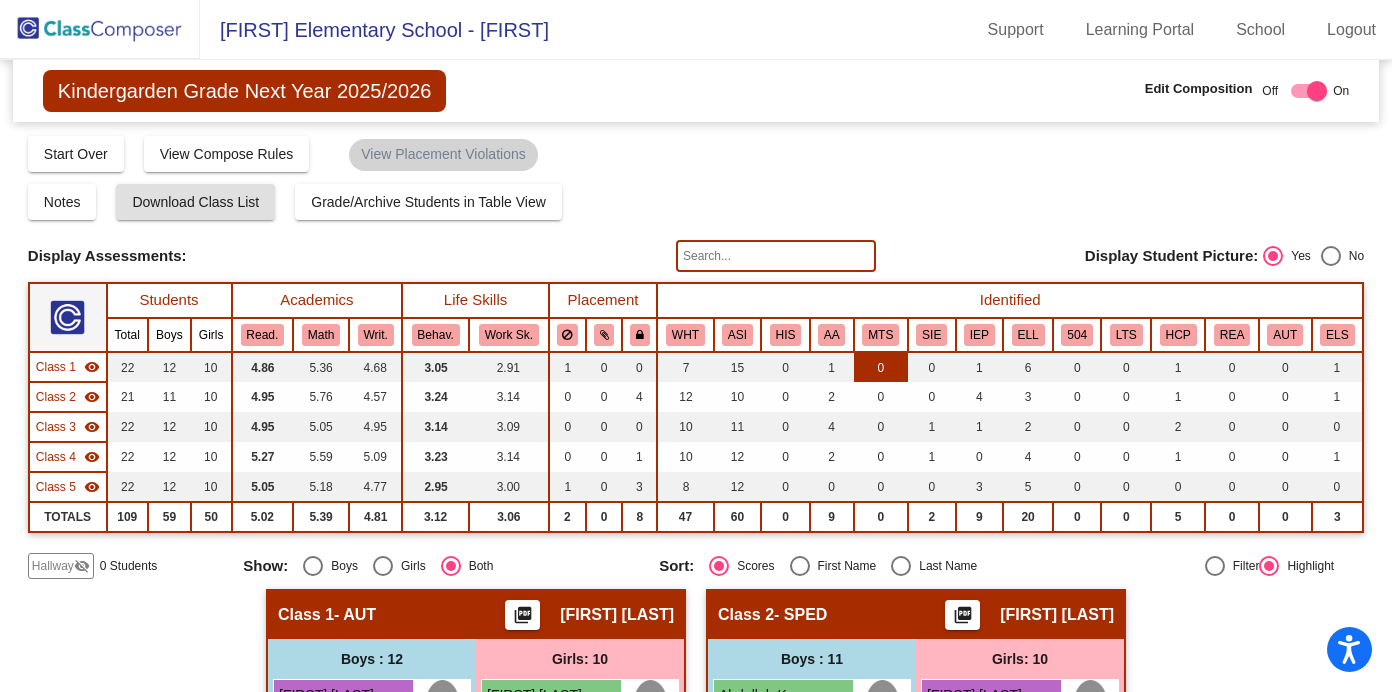 scroll, scrollTop: 12, scrollLeft: 0, axis: vertical 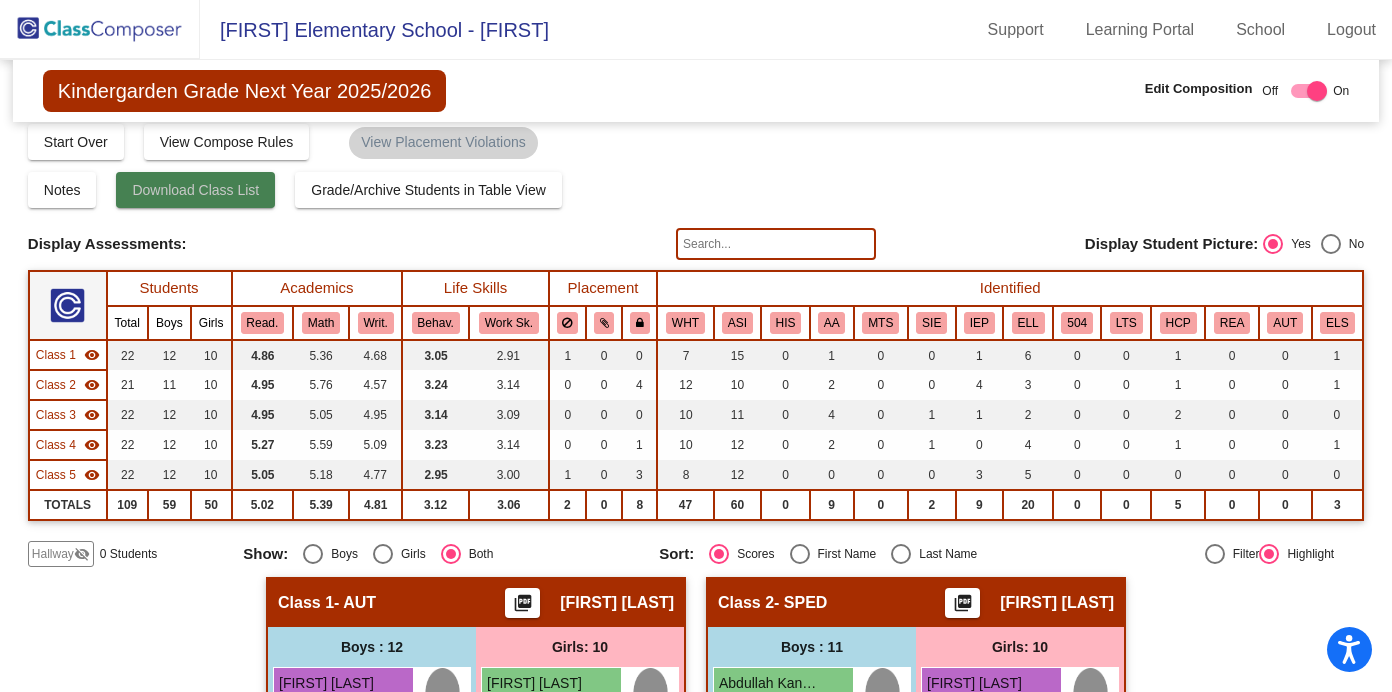 click on "Download Class List" 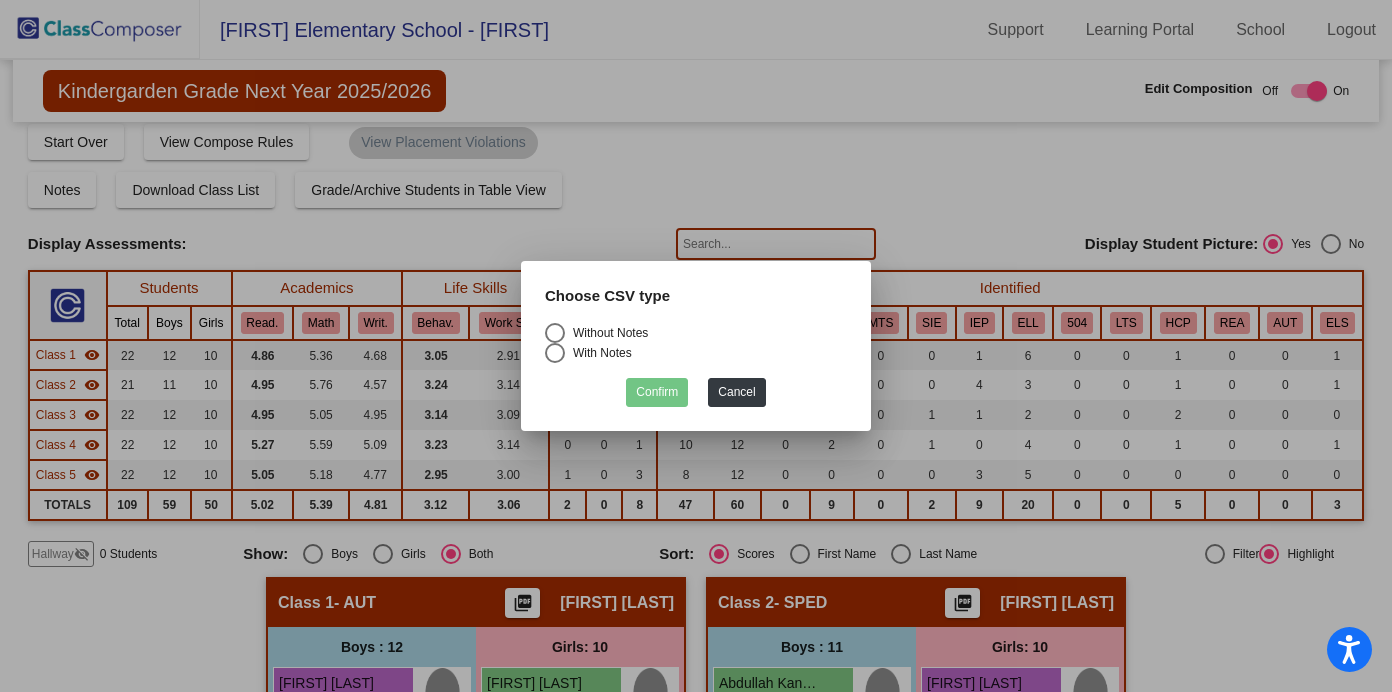 click at bounding box center (555, 333) 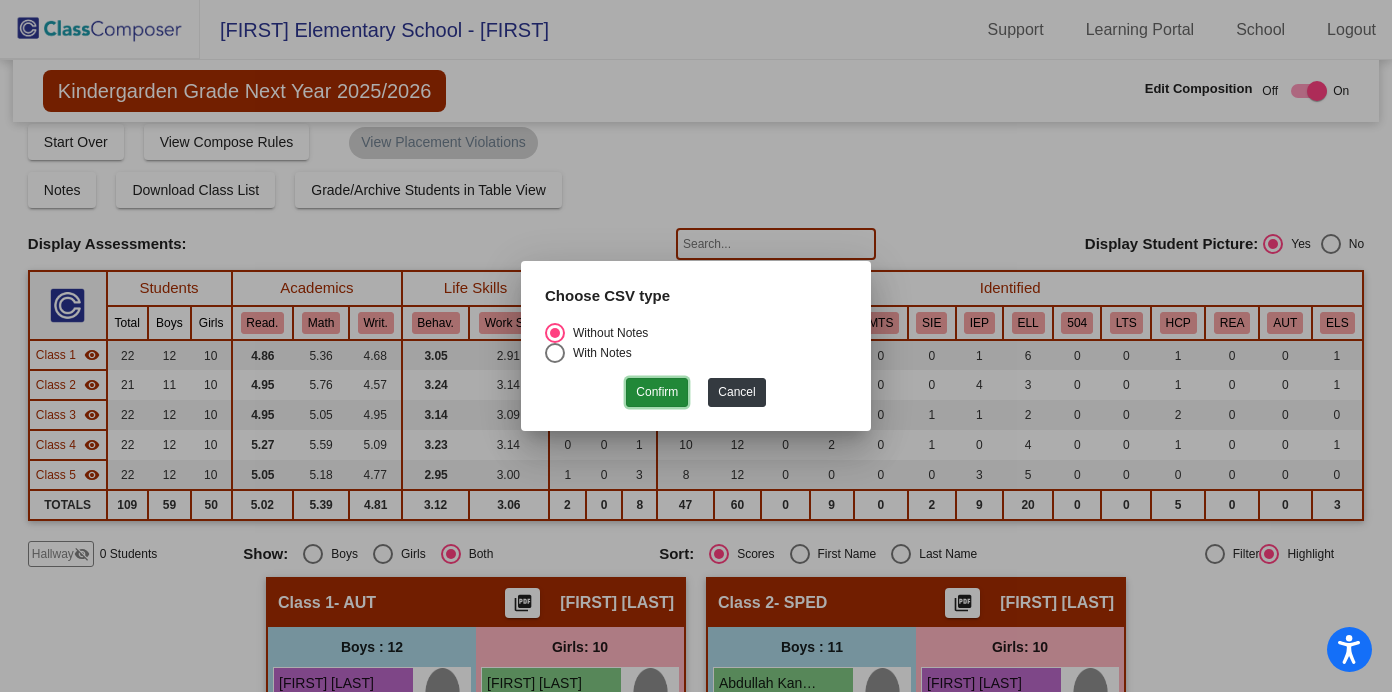 click on "Confirm" at bounding box center (657, 392) 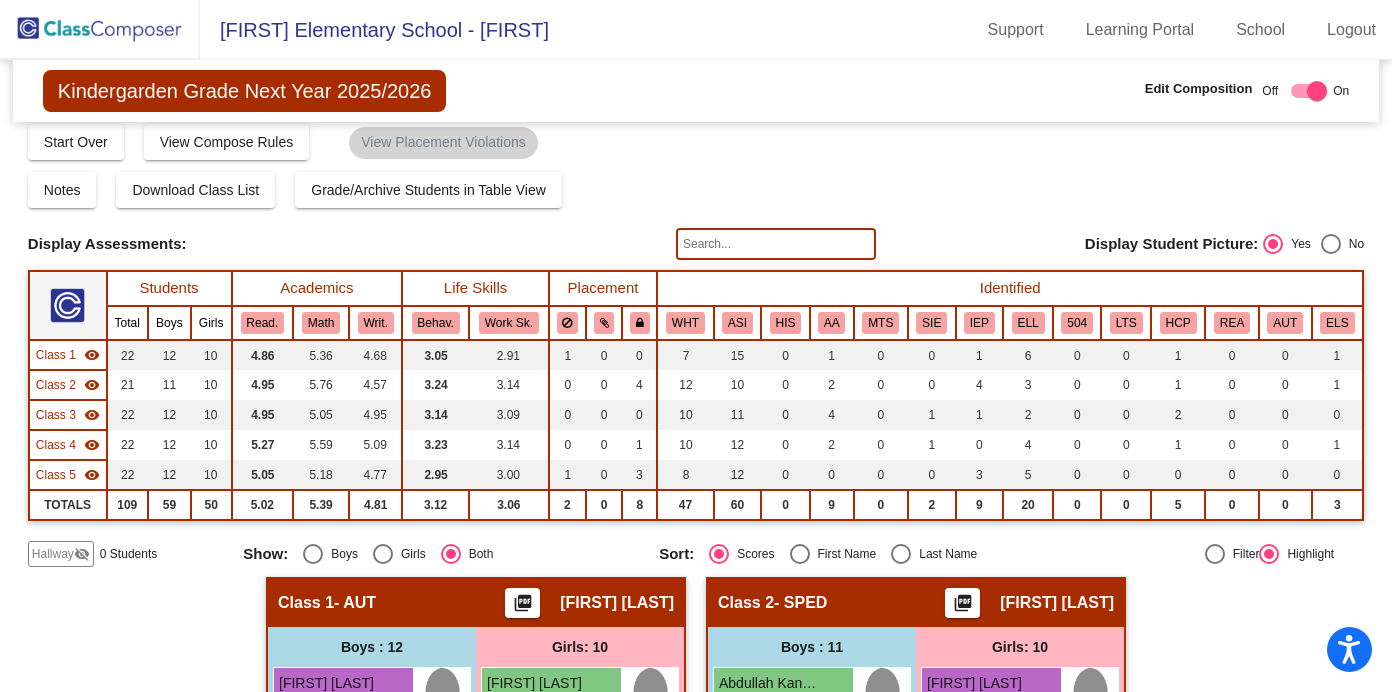 scroll, scrollTop: 0, scrollLeft: 0, axis: both 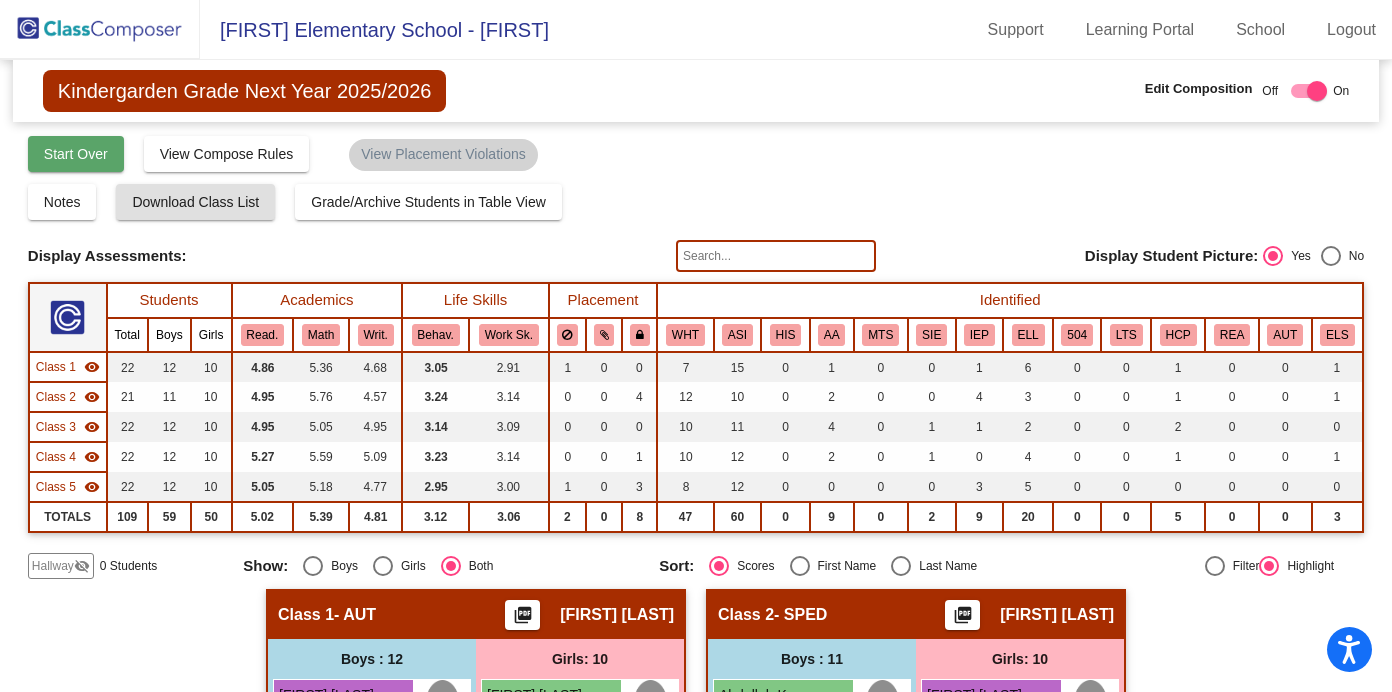 click on "Start Over" 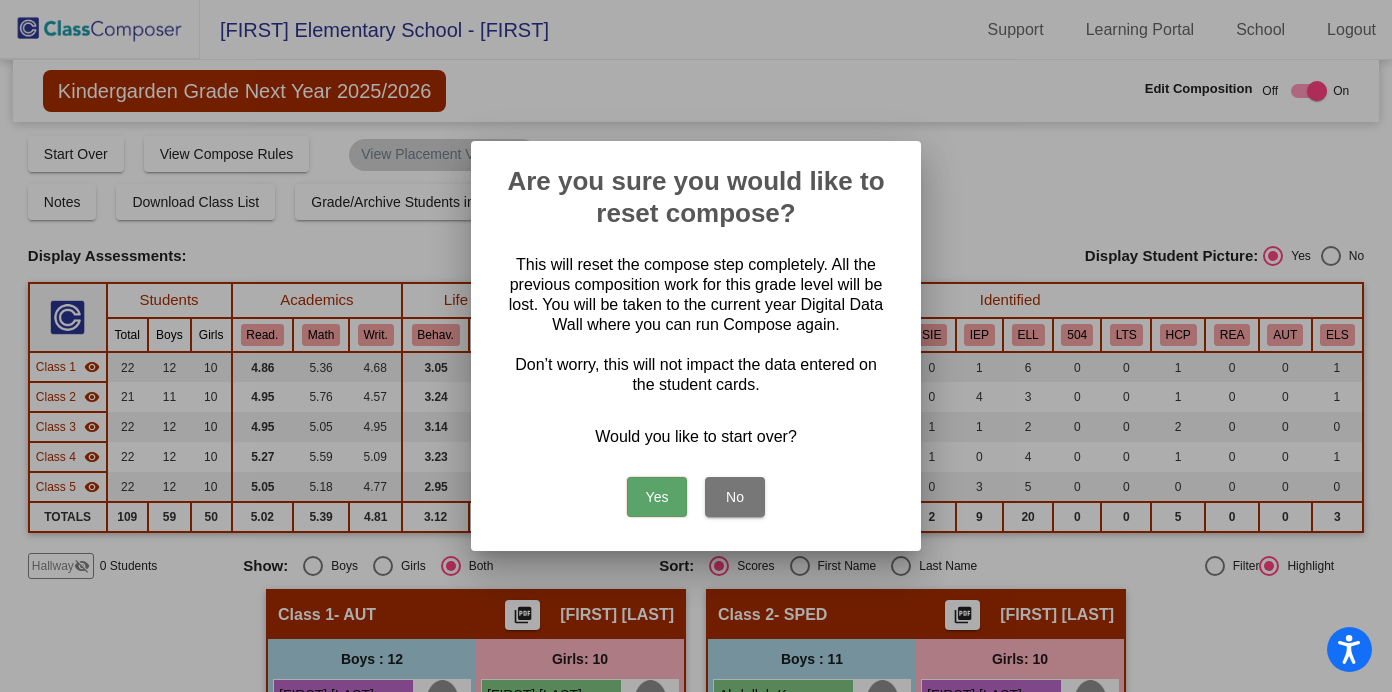 click on "Yes" at bounding box center [657, 497] 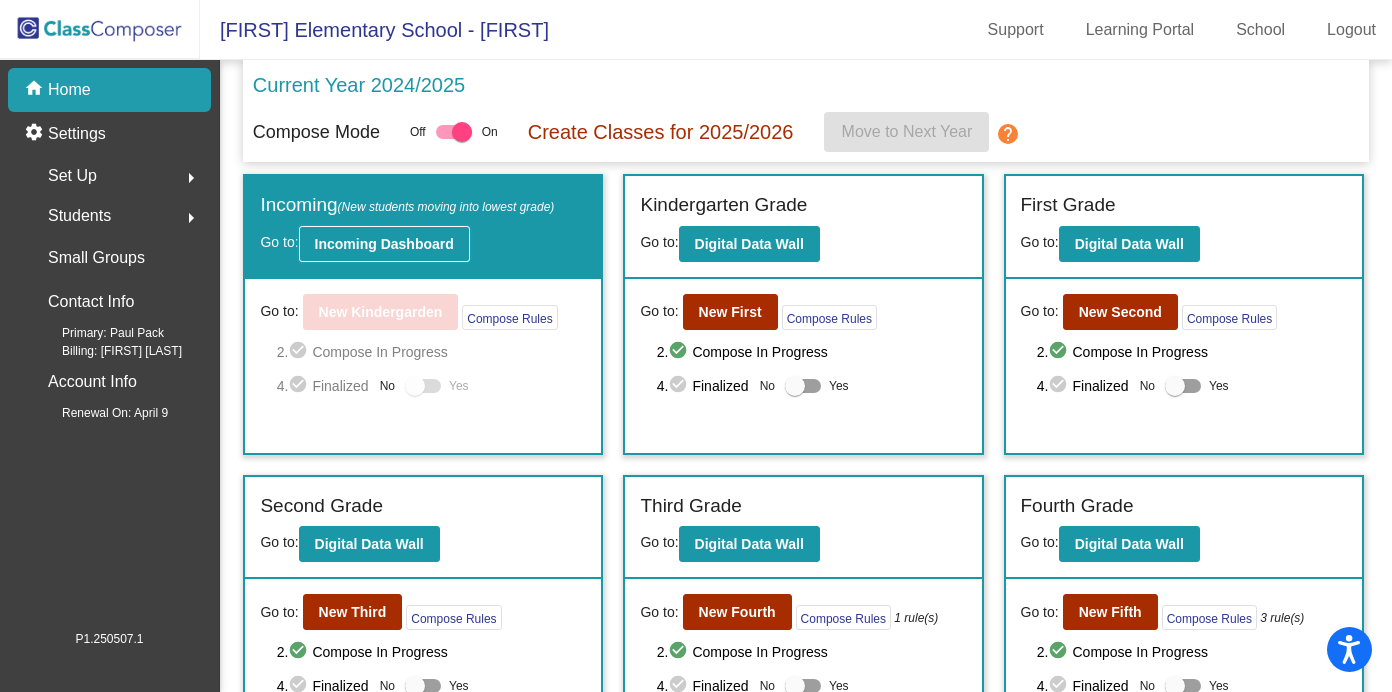 click on "Incoming Dashboard" 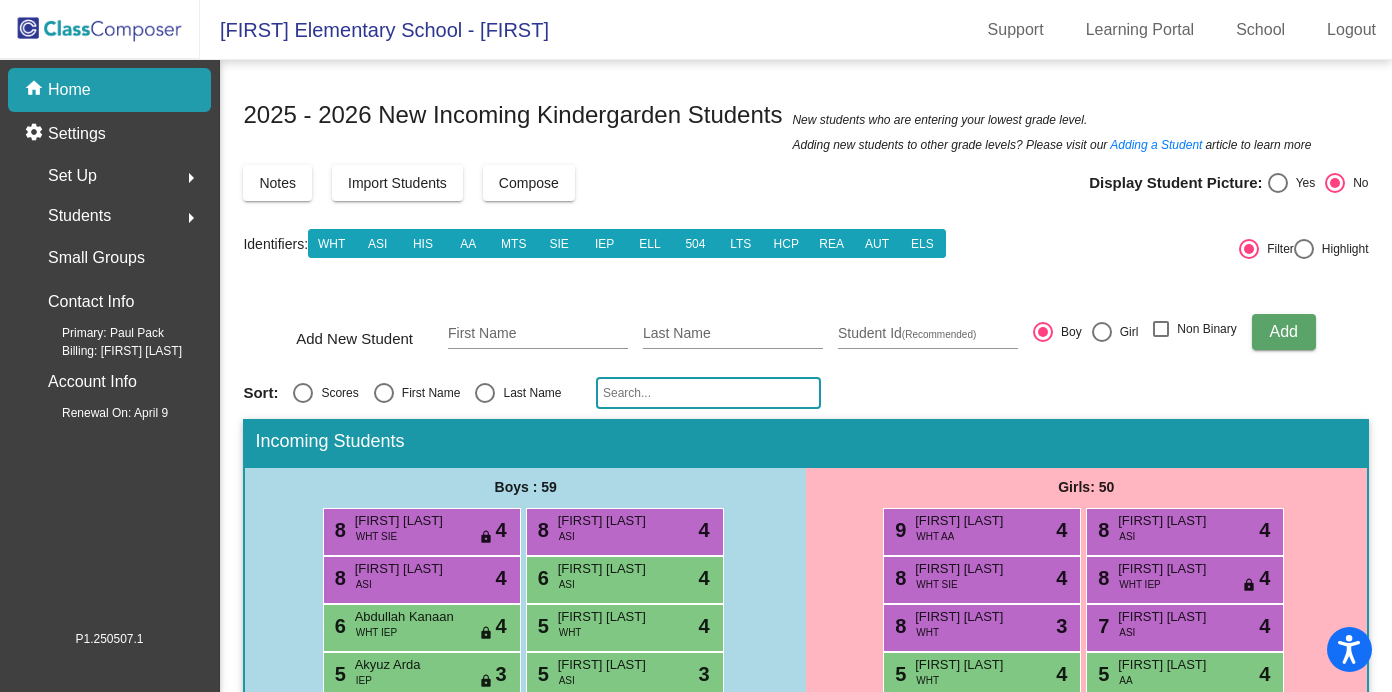 click 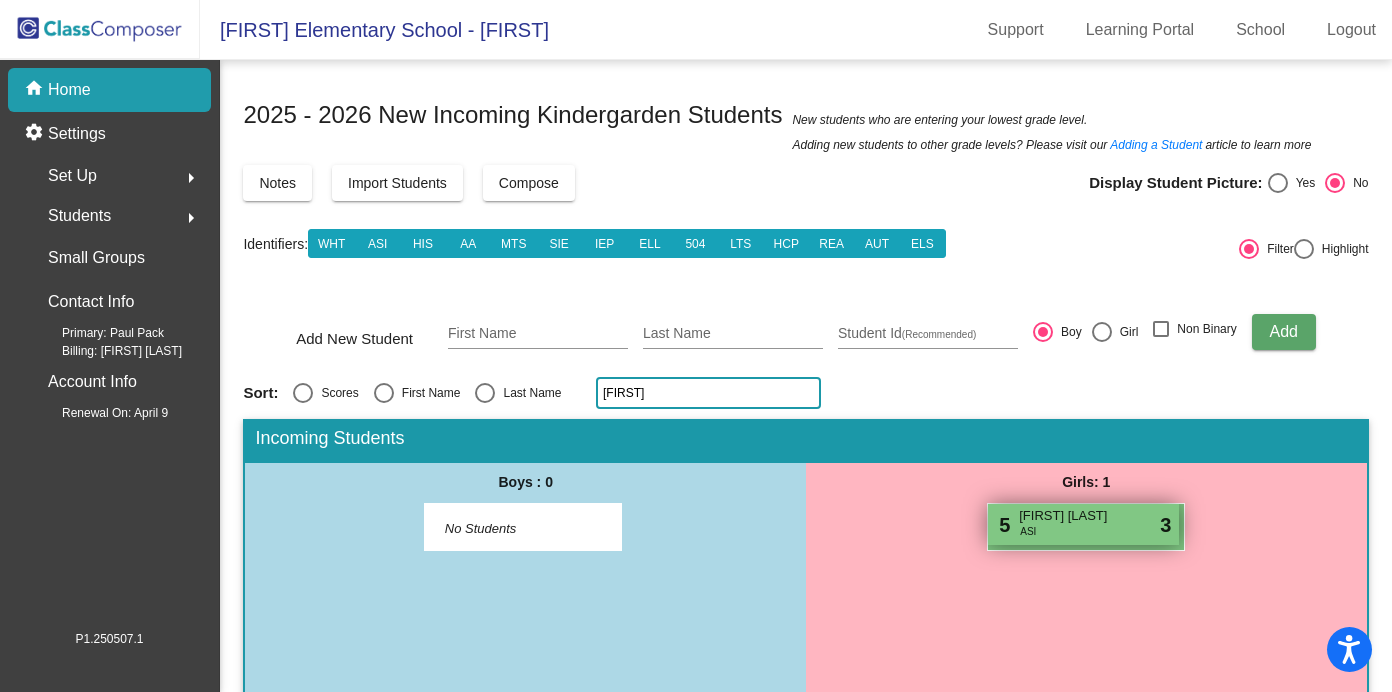 click on "[FIRST] [LAST]" at bounding box center [1069, 516] 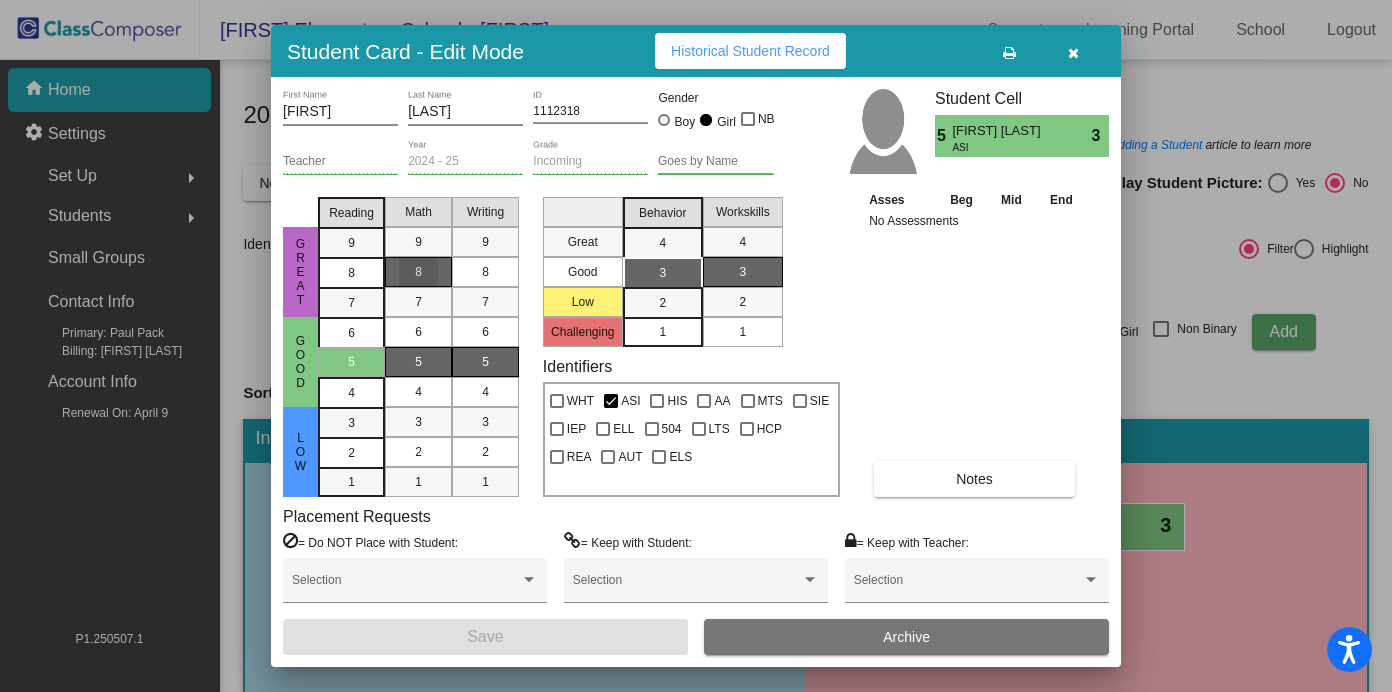 click on "8" at bounding box center [418, 272] 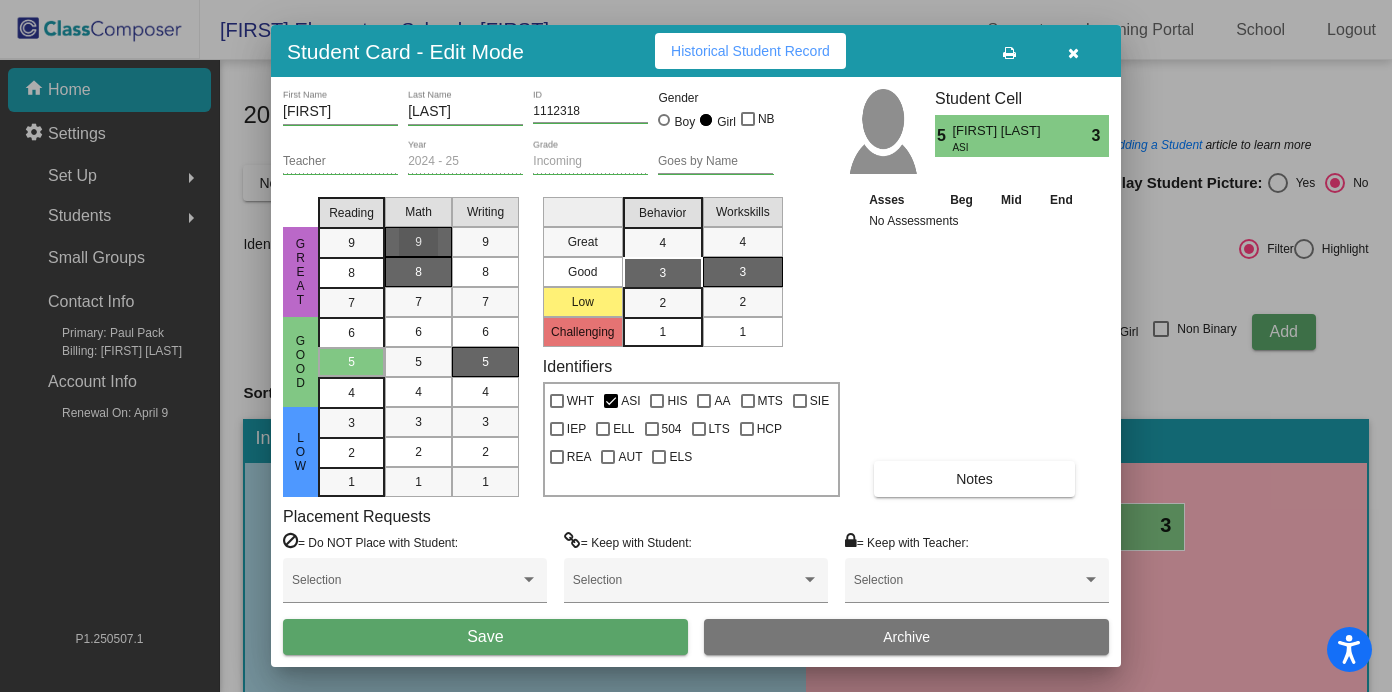 click on "9" at bounding box center (418, 242) 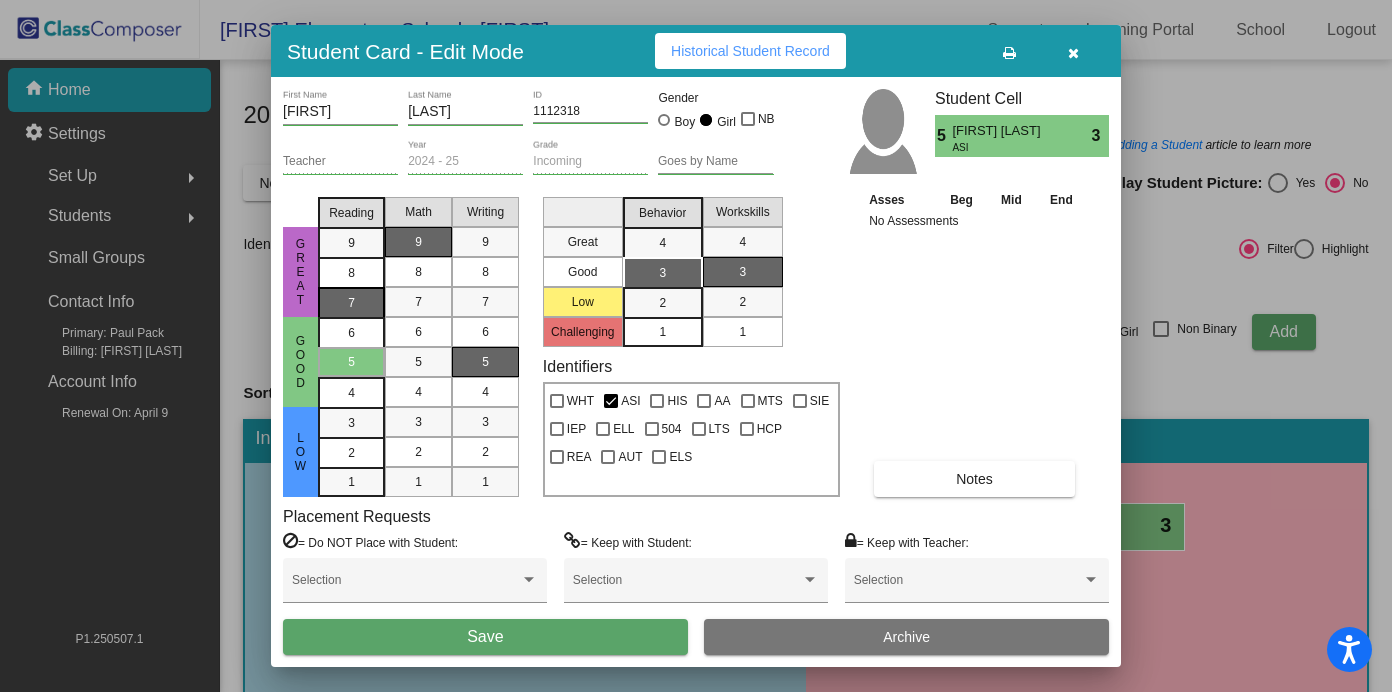 click on "7" at bounding box center [351, 243] 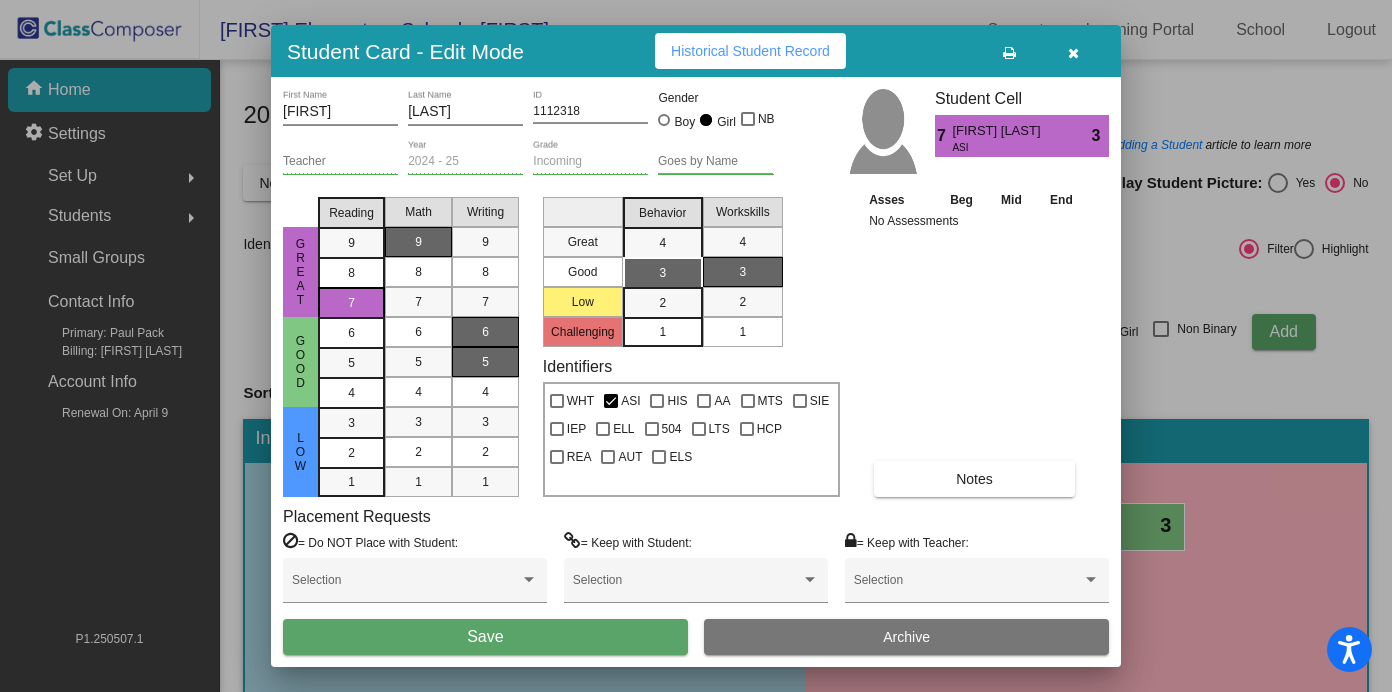 click on "6" at bounding box center (485, 332) 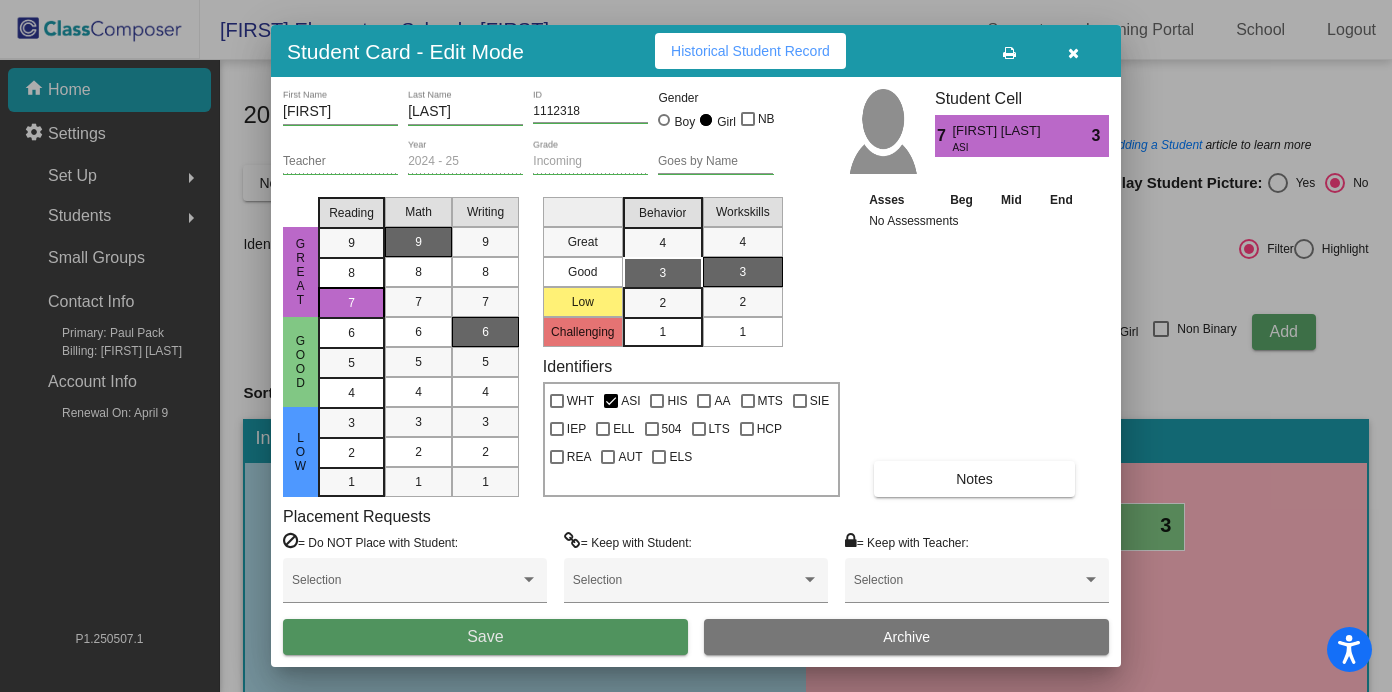 click on "Save" at bounding box center [485, 636] 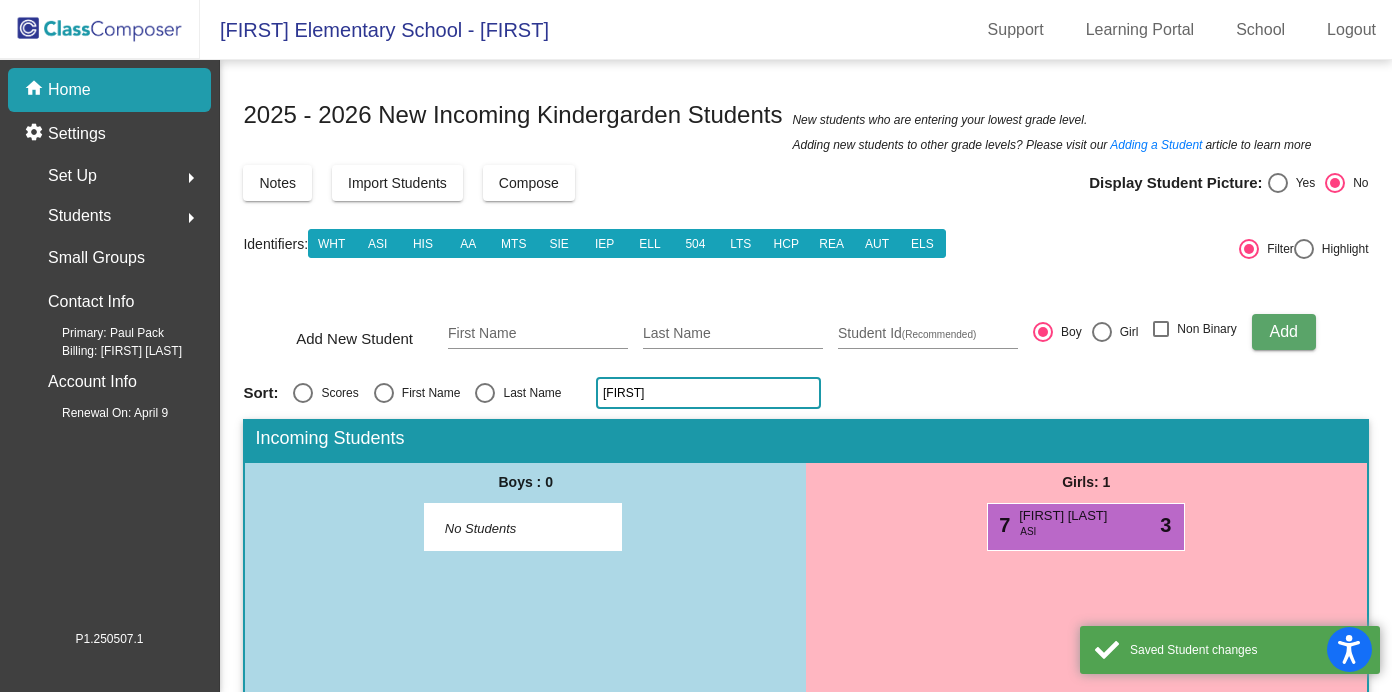 click on "[FIRST]" 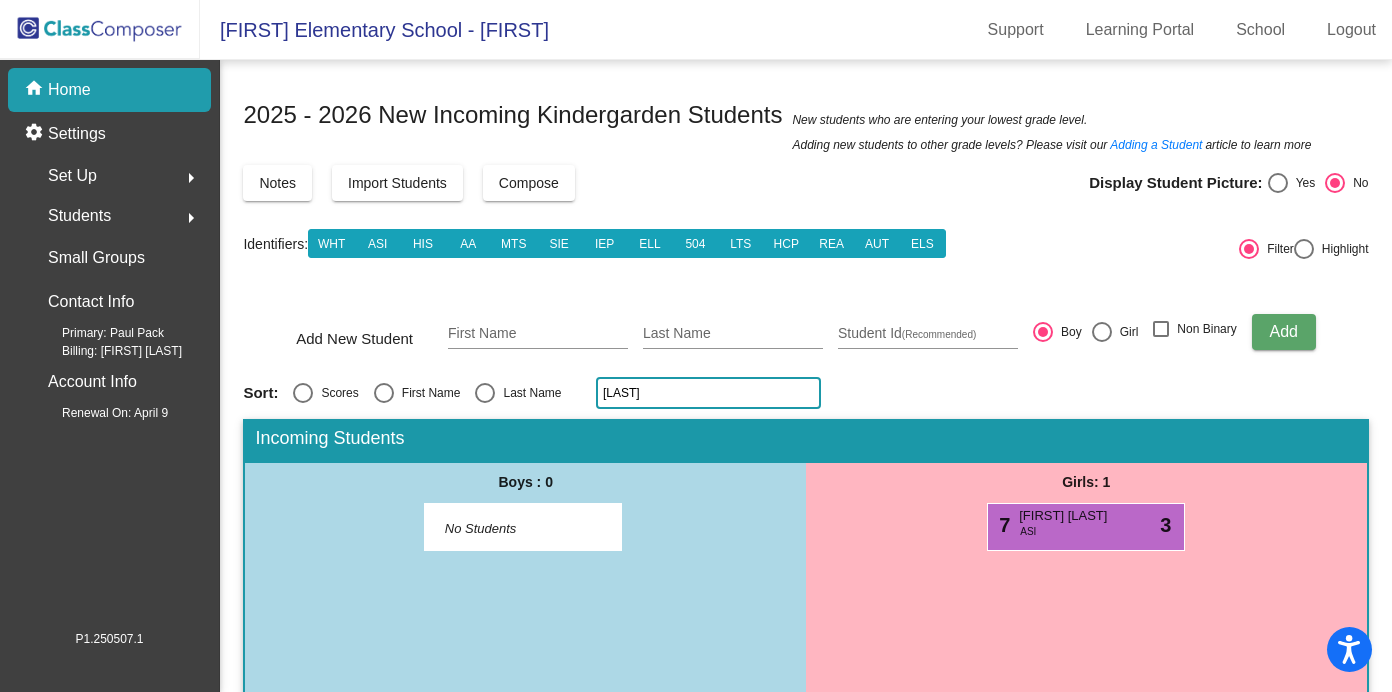 type on "y" 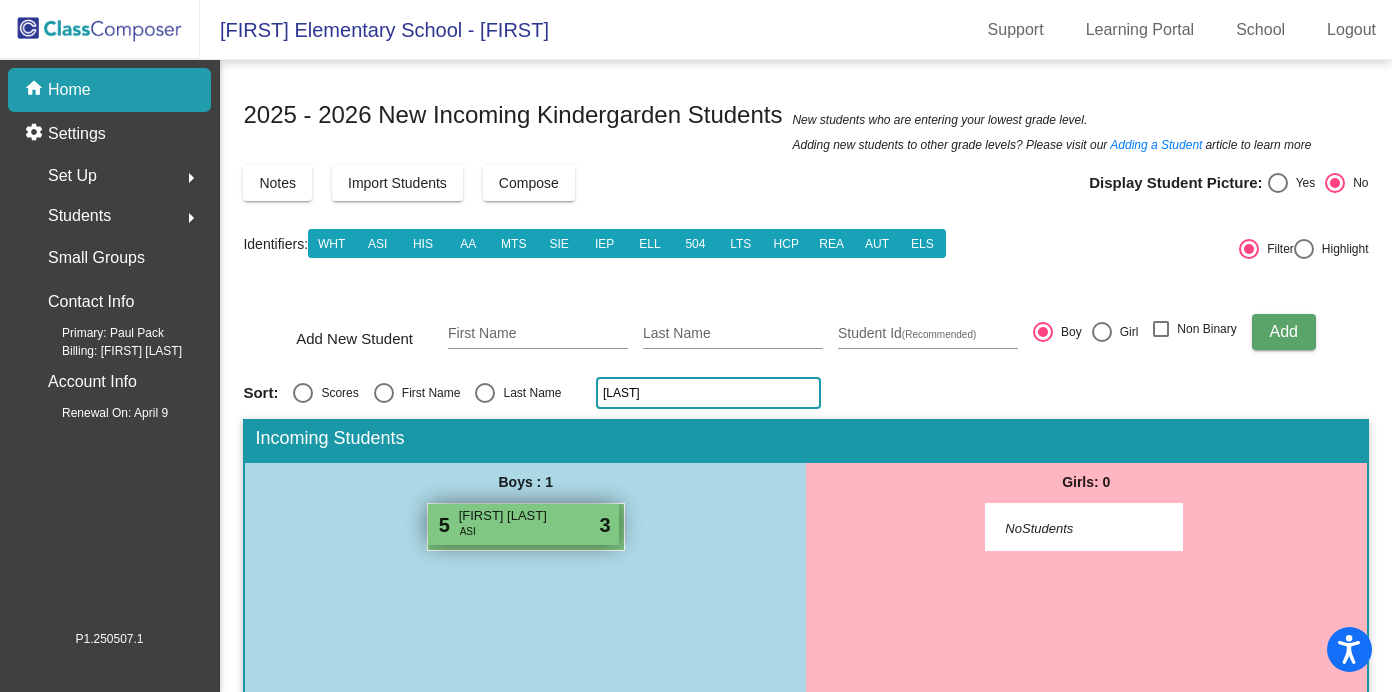 click on "5 Kabir Parmar ASI lock do_not_disturb_alt 3" at bounding box center (523, 524) 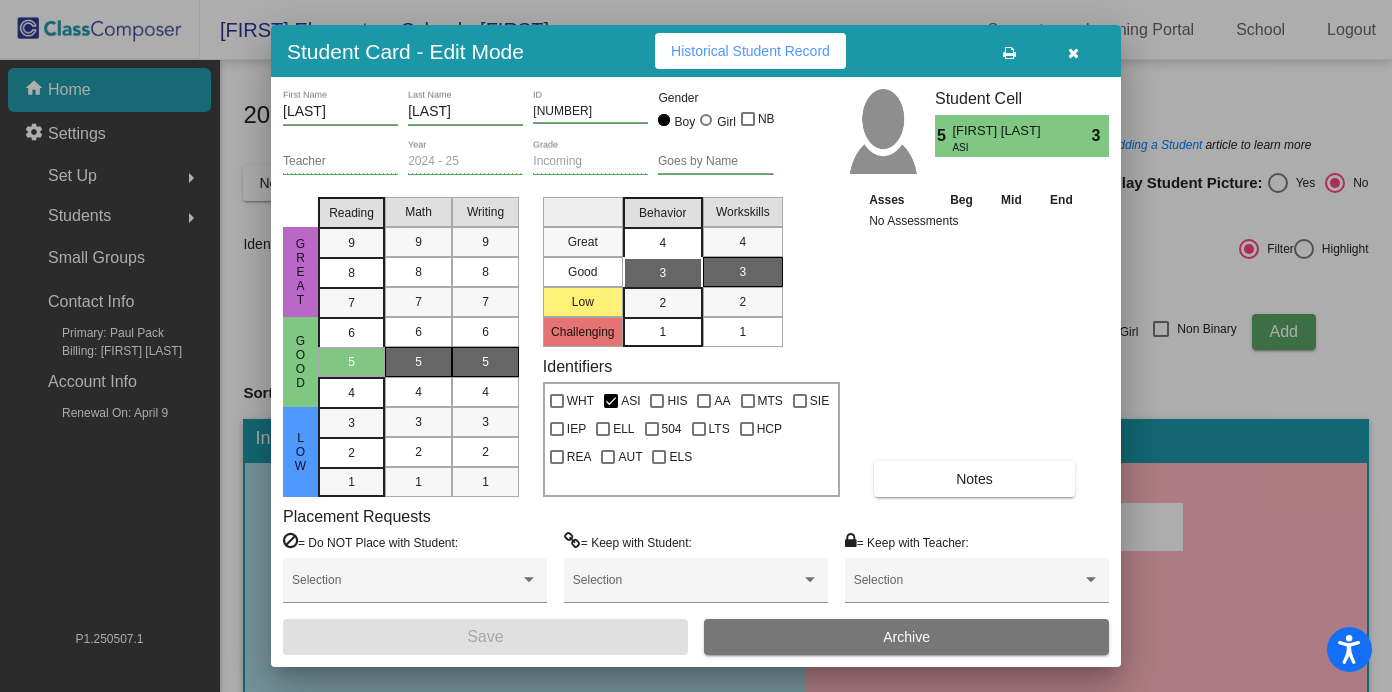 click on "4" at bounding box center [662, 243] 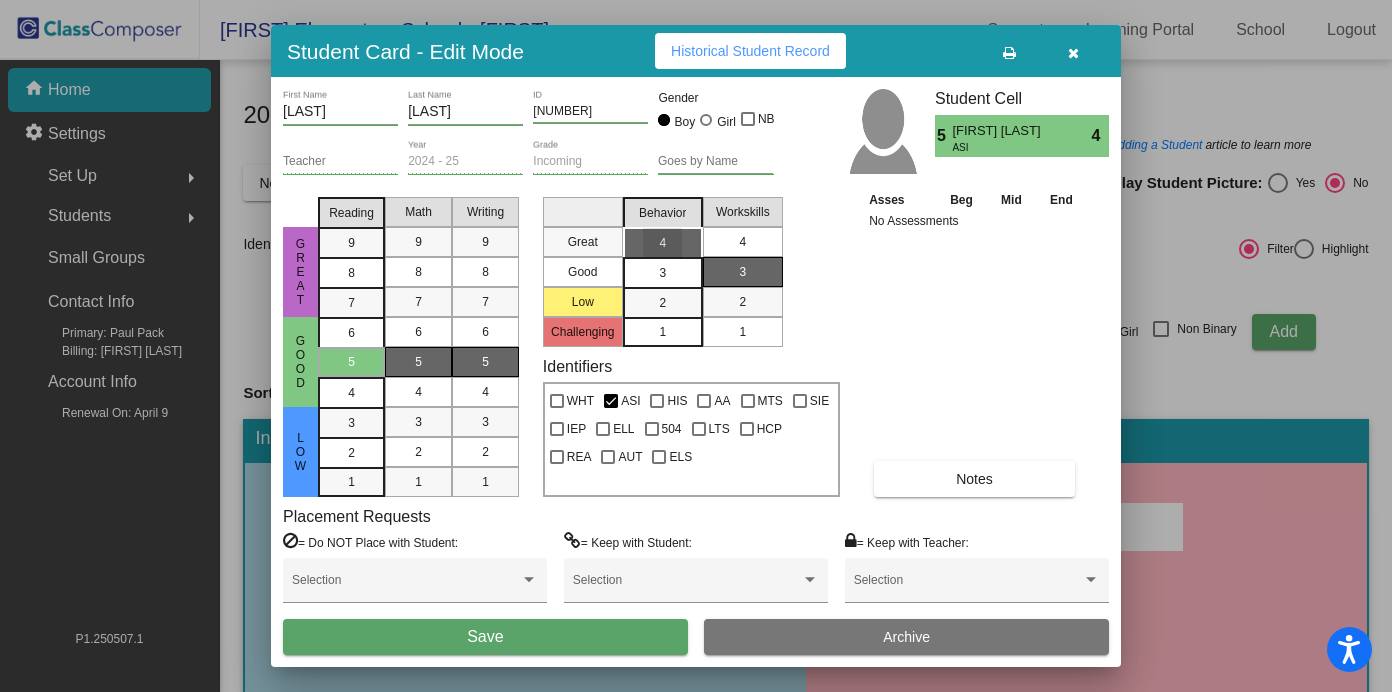 click on "4" at bounding box center (742, 242) 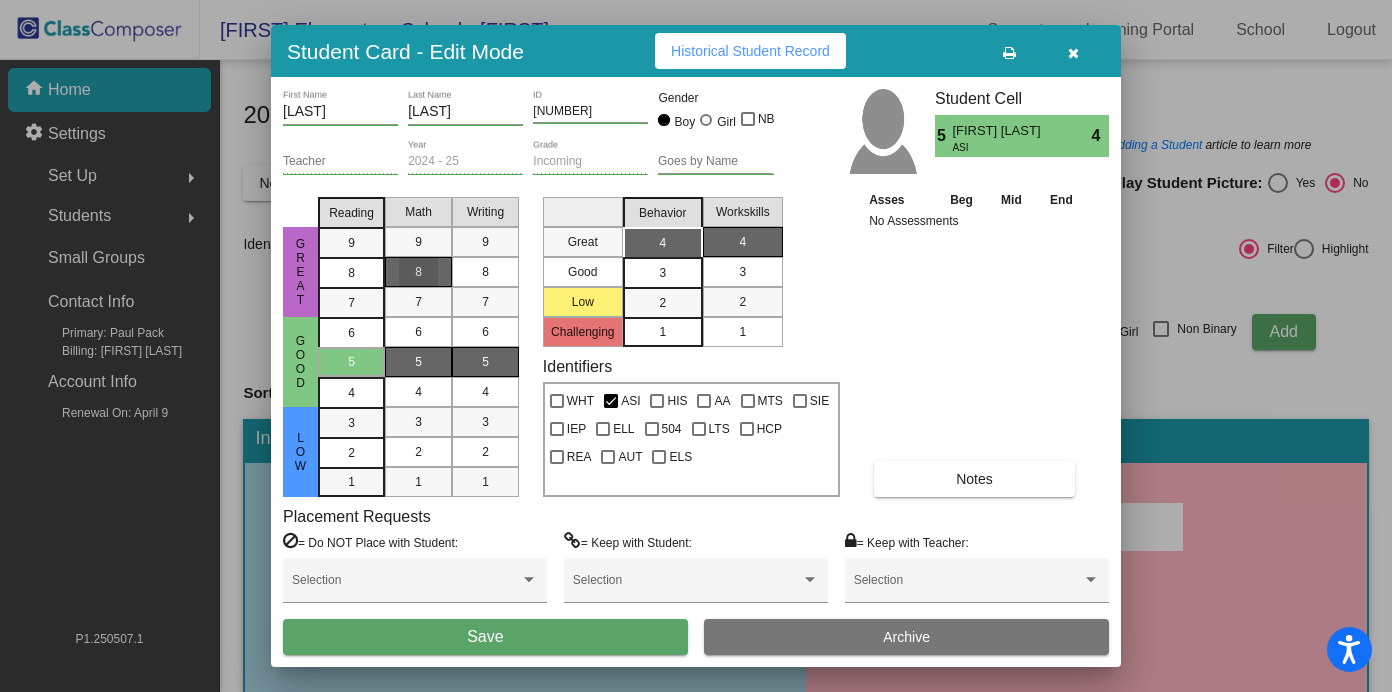 click on "8" at bounding box center [418, 272] 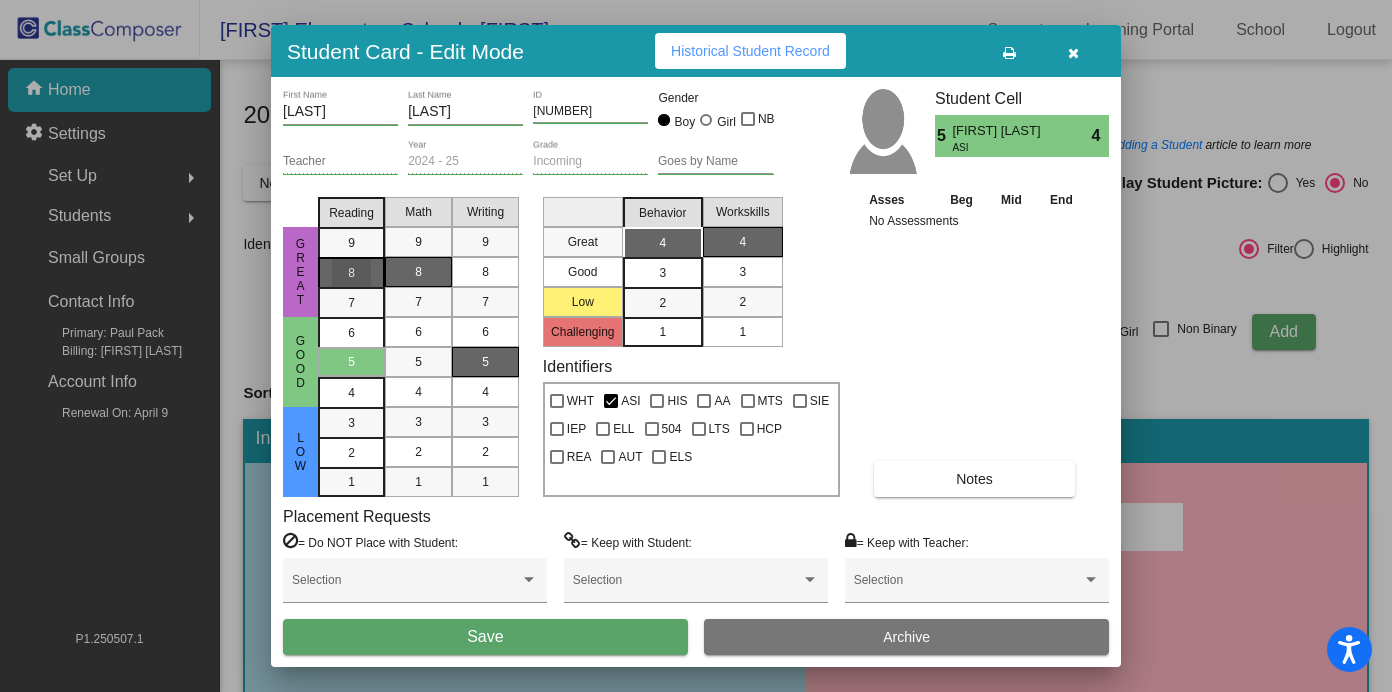 click on "8" at bounding box center [351, 243] 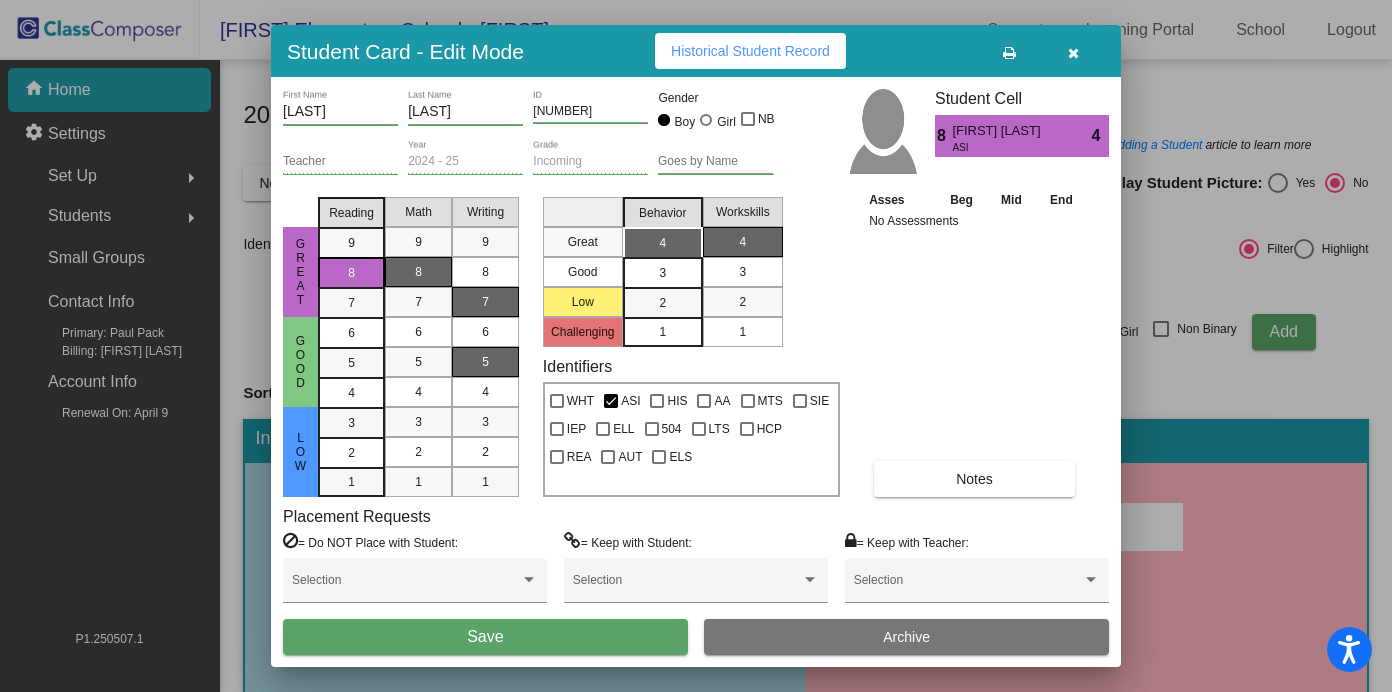 click on "7" at bounding box center [485, 302] 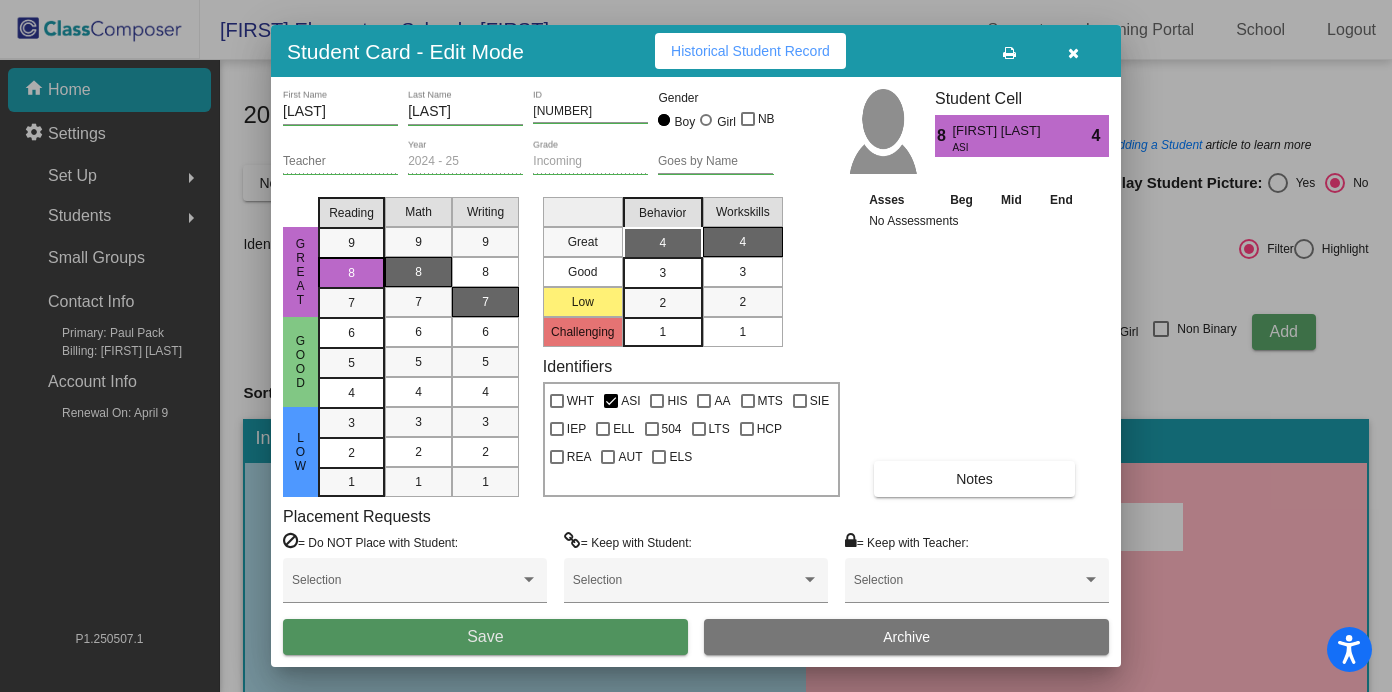 click on "Save" at bounding box center [485, 637] 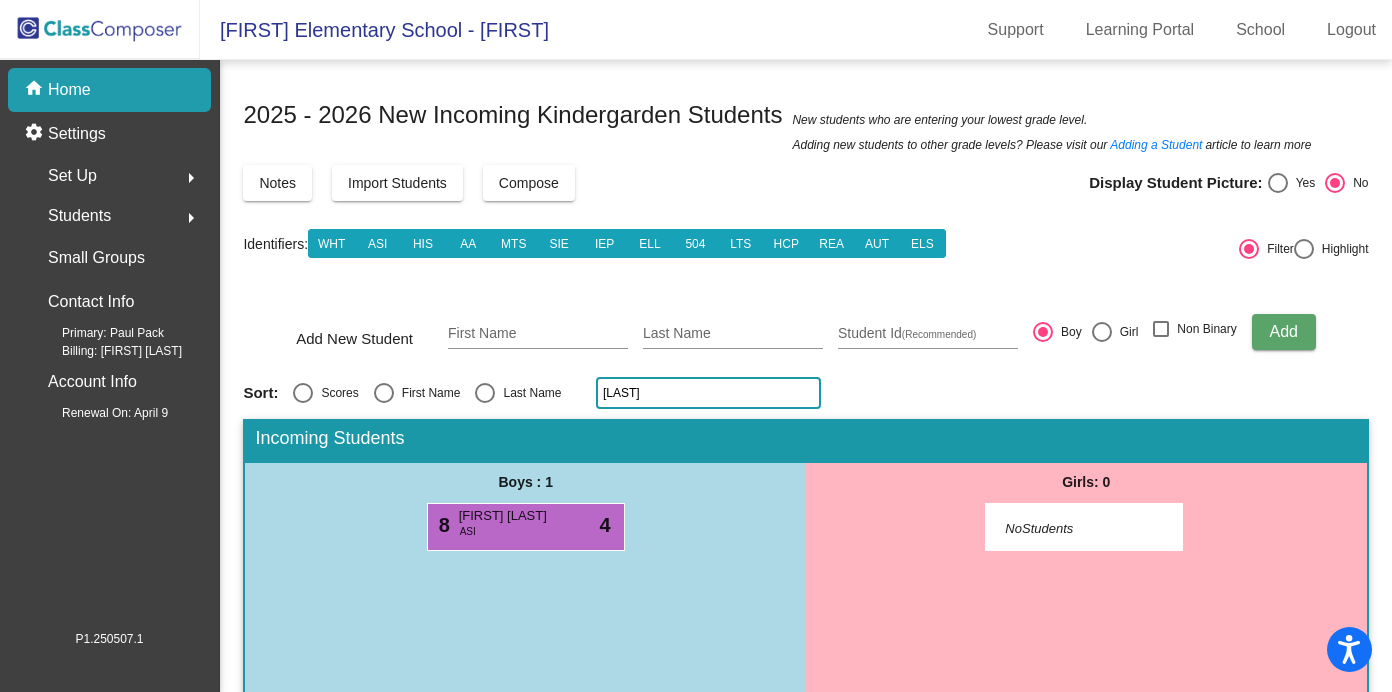 click on "[LAST]" 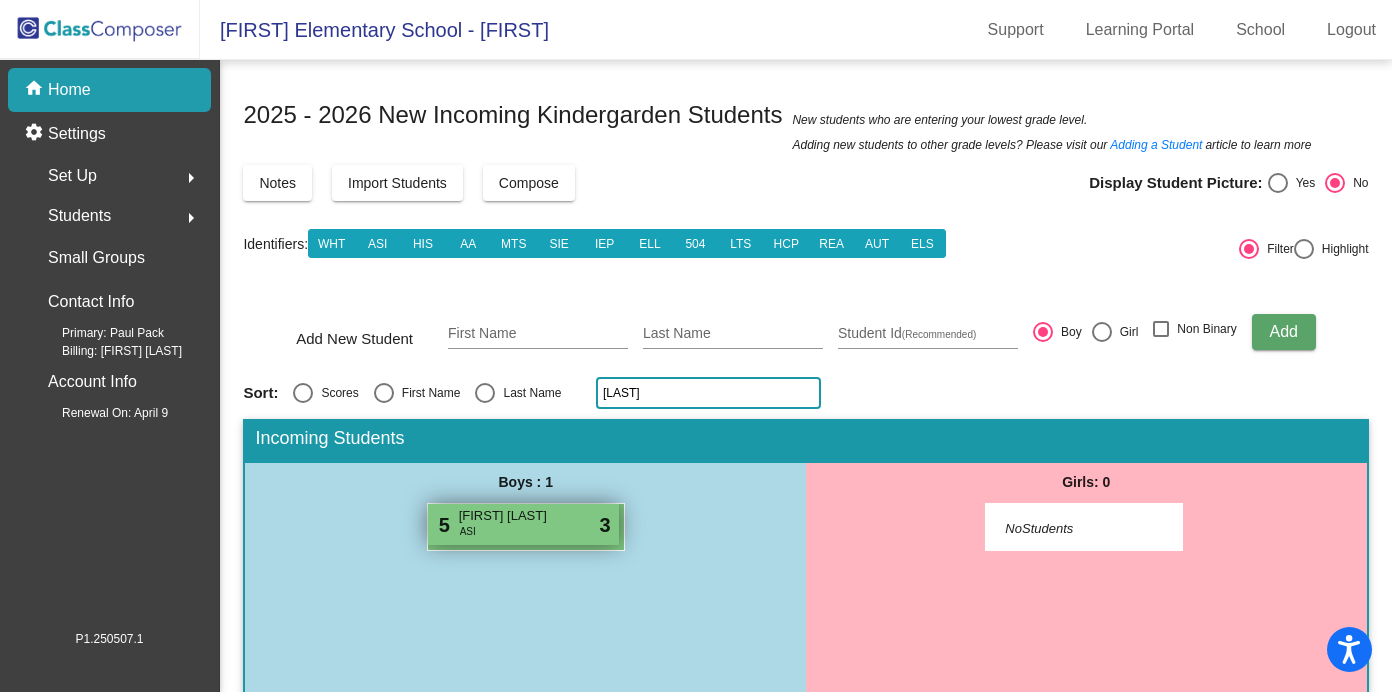 click on "[FIRST] [LAST]" at bounding box center [509, 516] 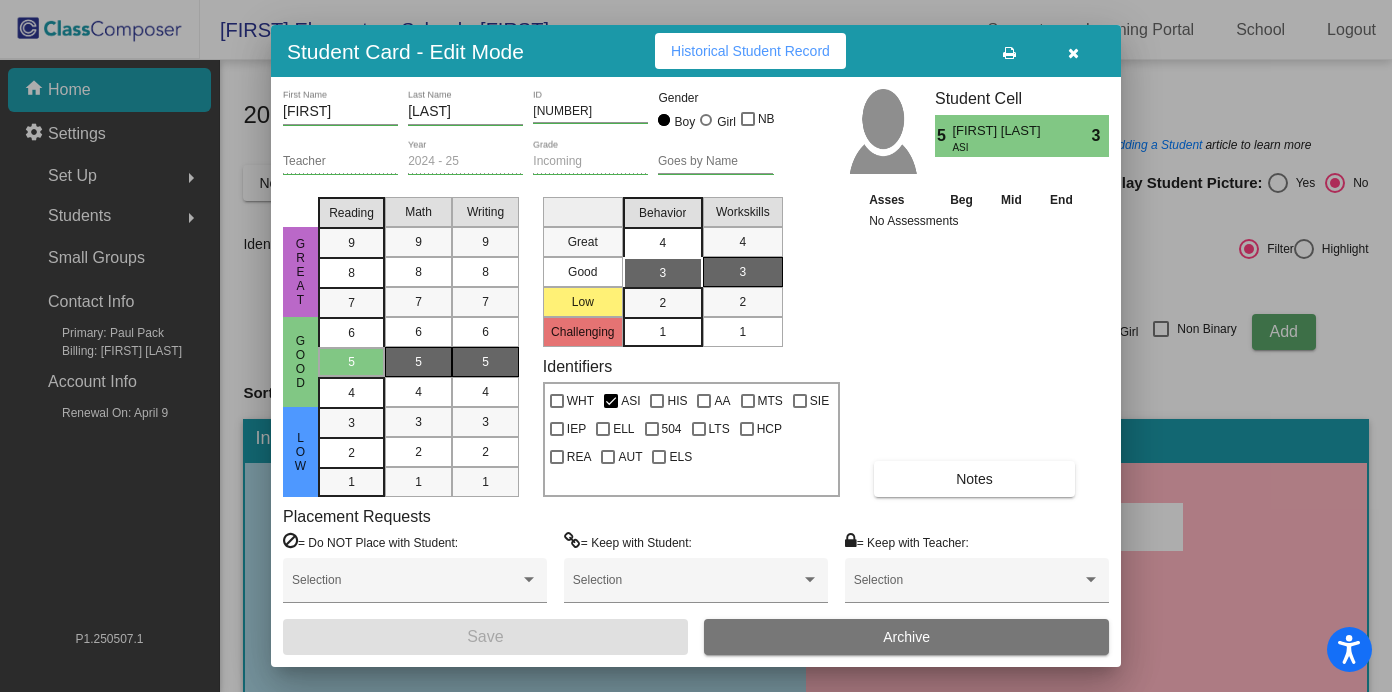 click on "4" at bounding box center [662, 243] 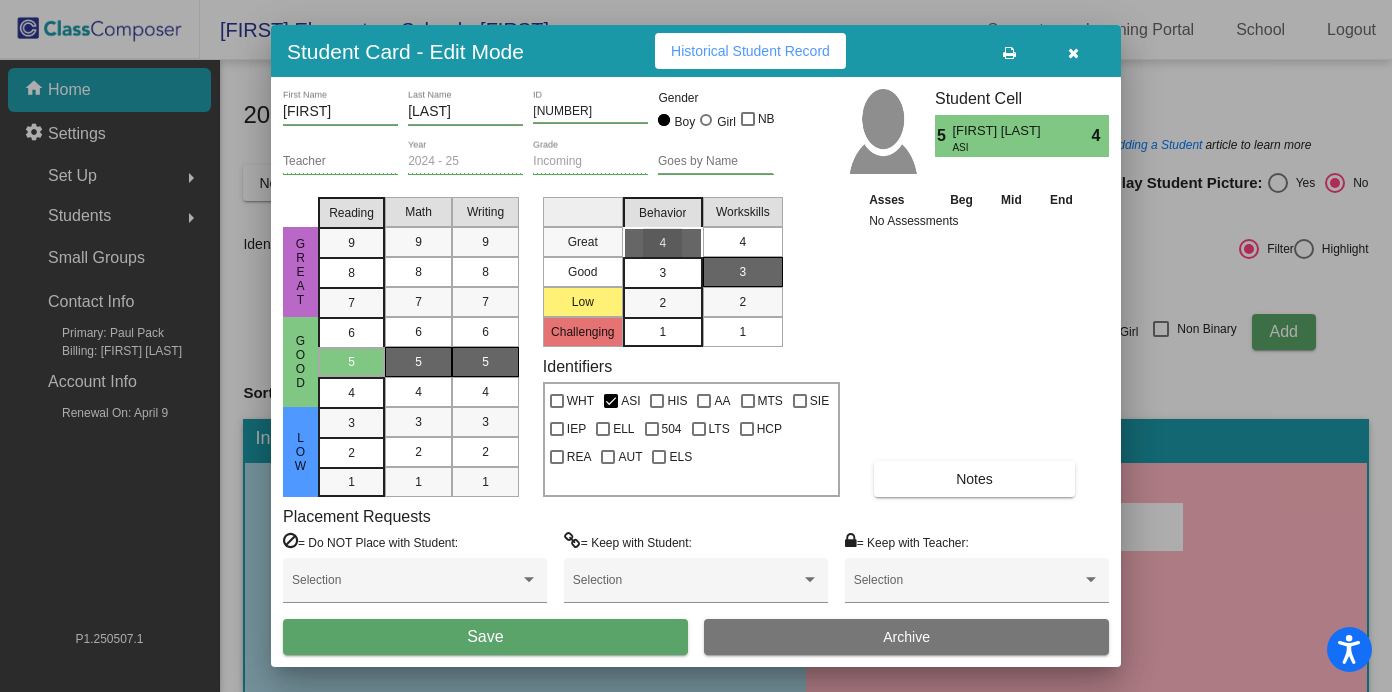 click on "4" at bounding box center (742, 242) 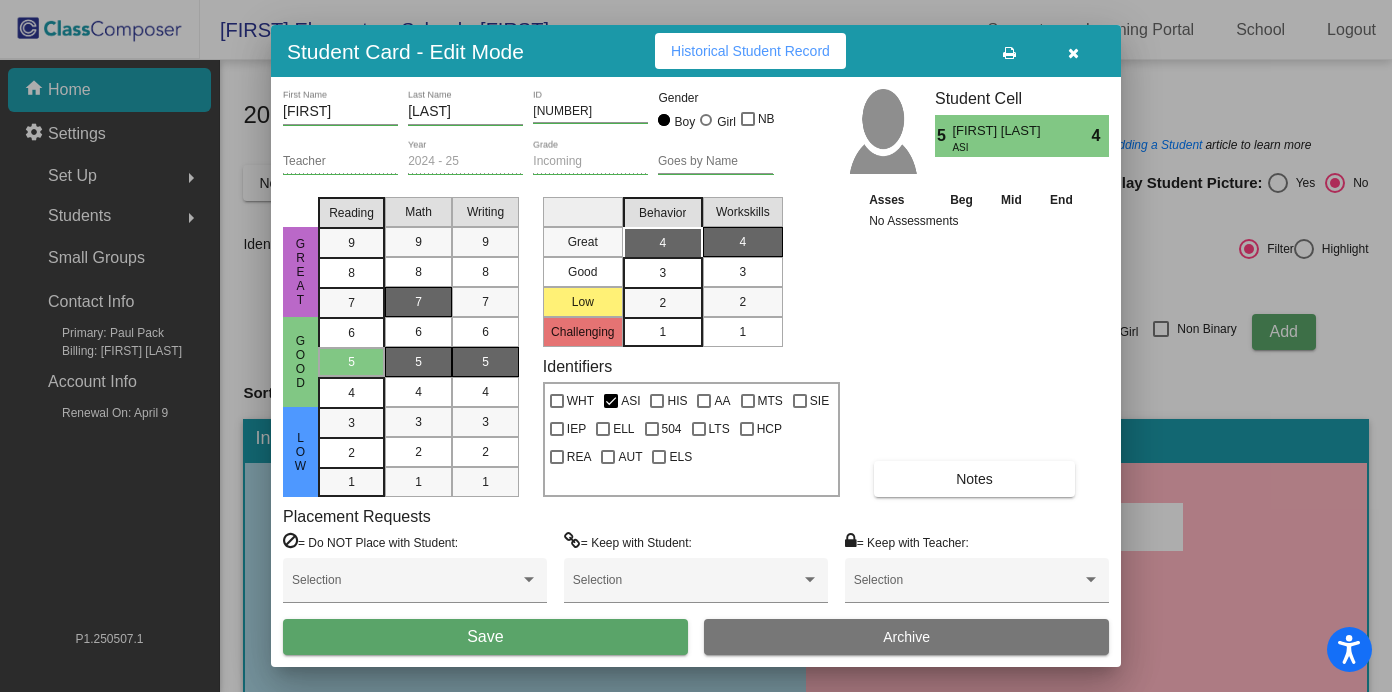 click on "7" at bounding box center [418, 302] 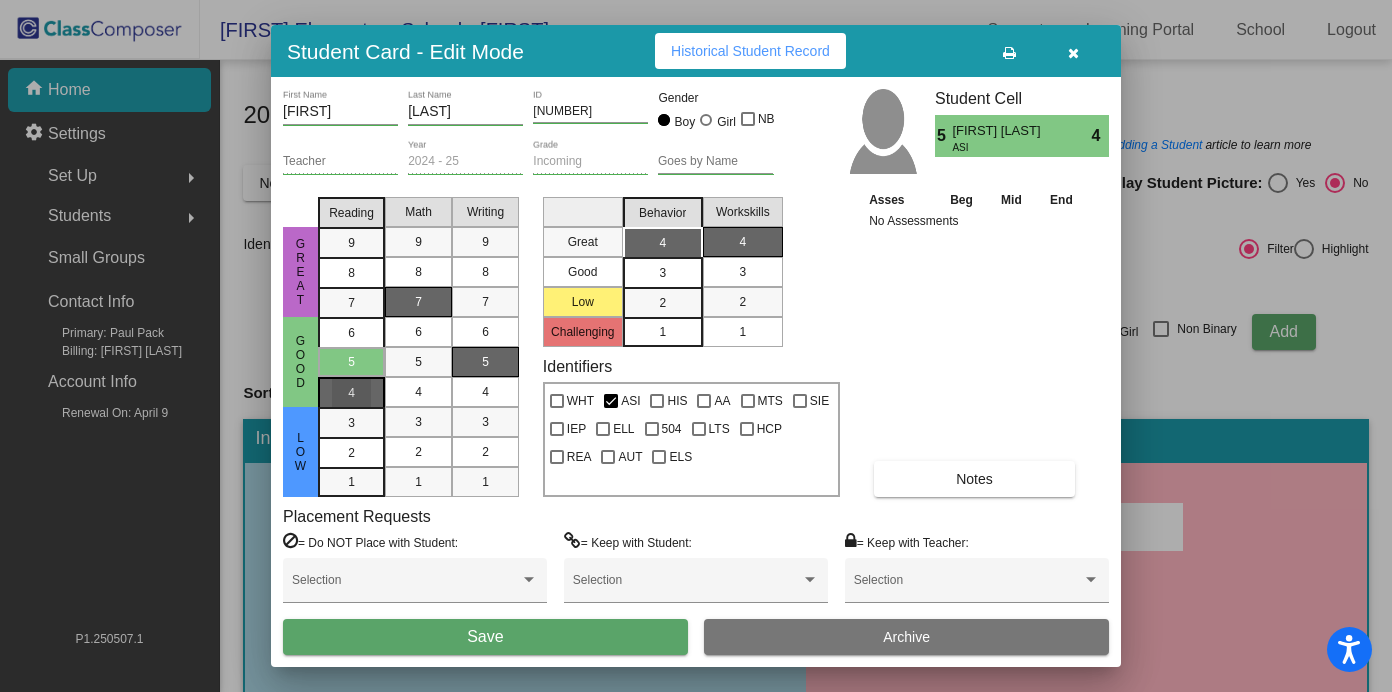 click on "4" at bounding box center (351, 333) 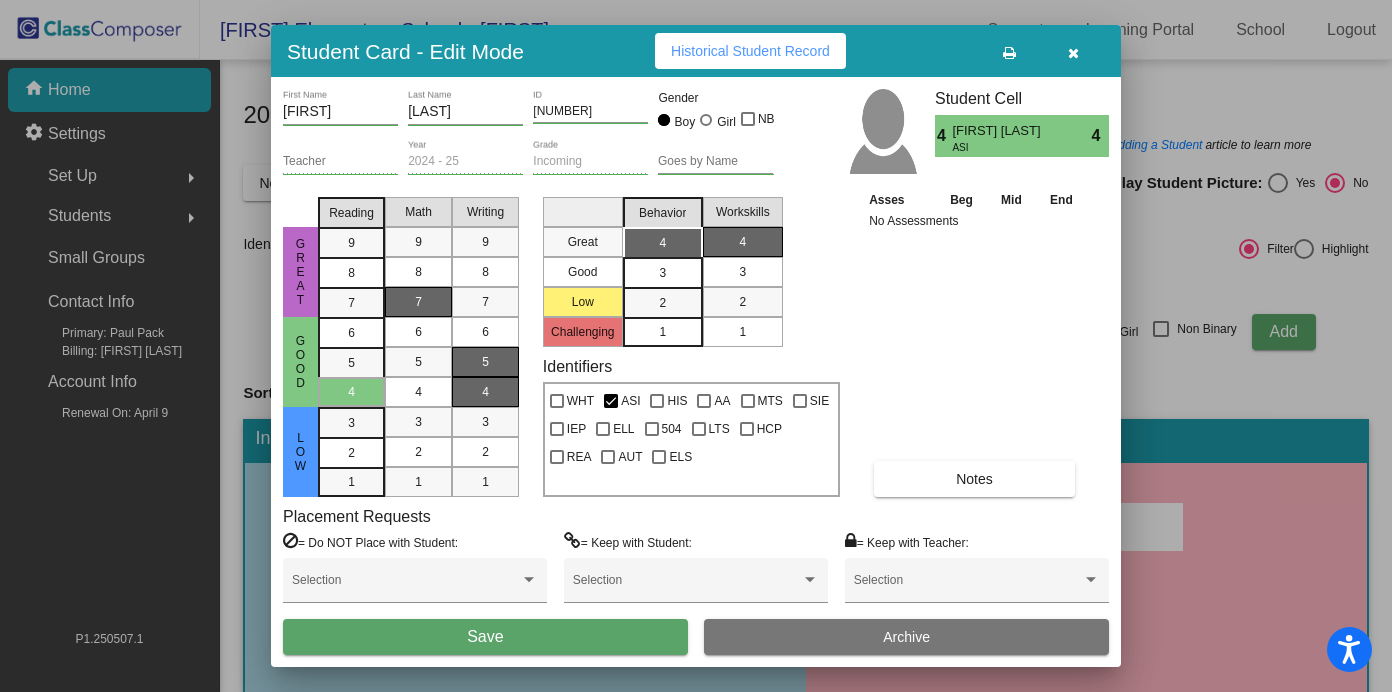 click on "4" at bounding box center [485, 392] 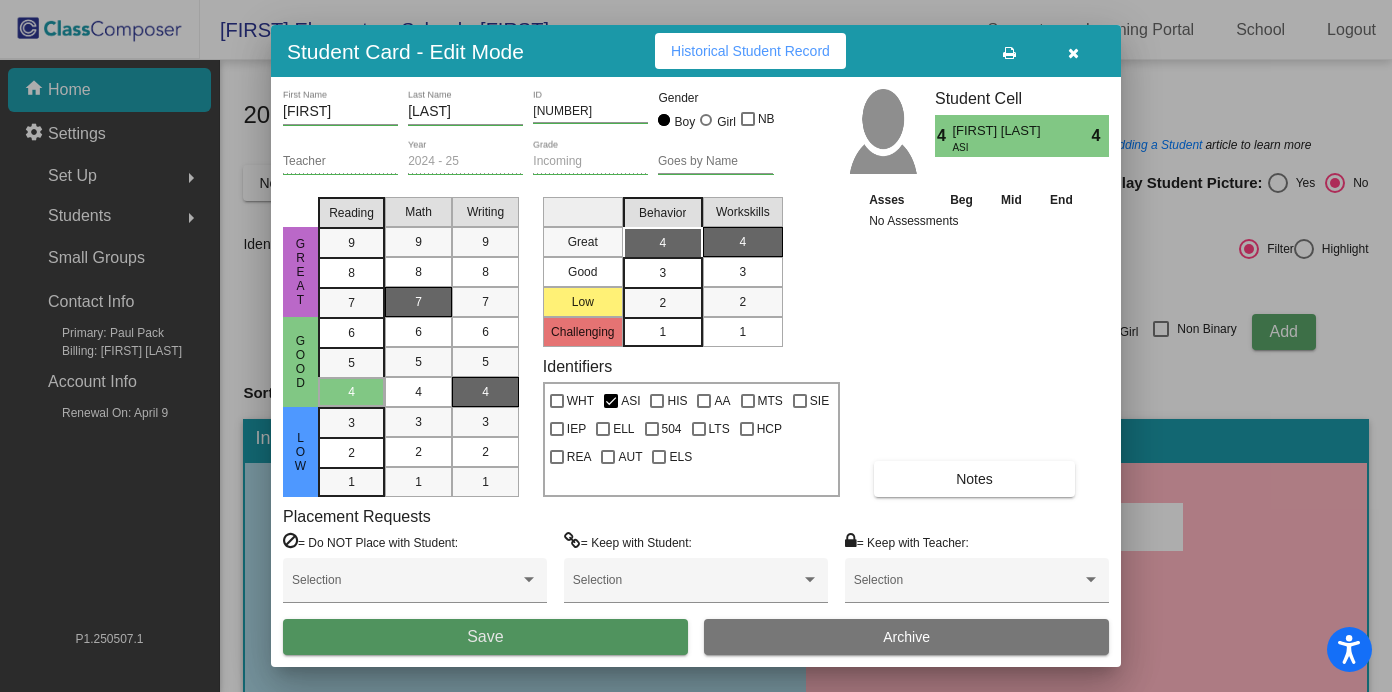click on "Save" at bounding box center [485, 637] 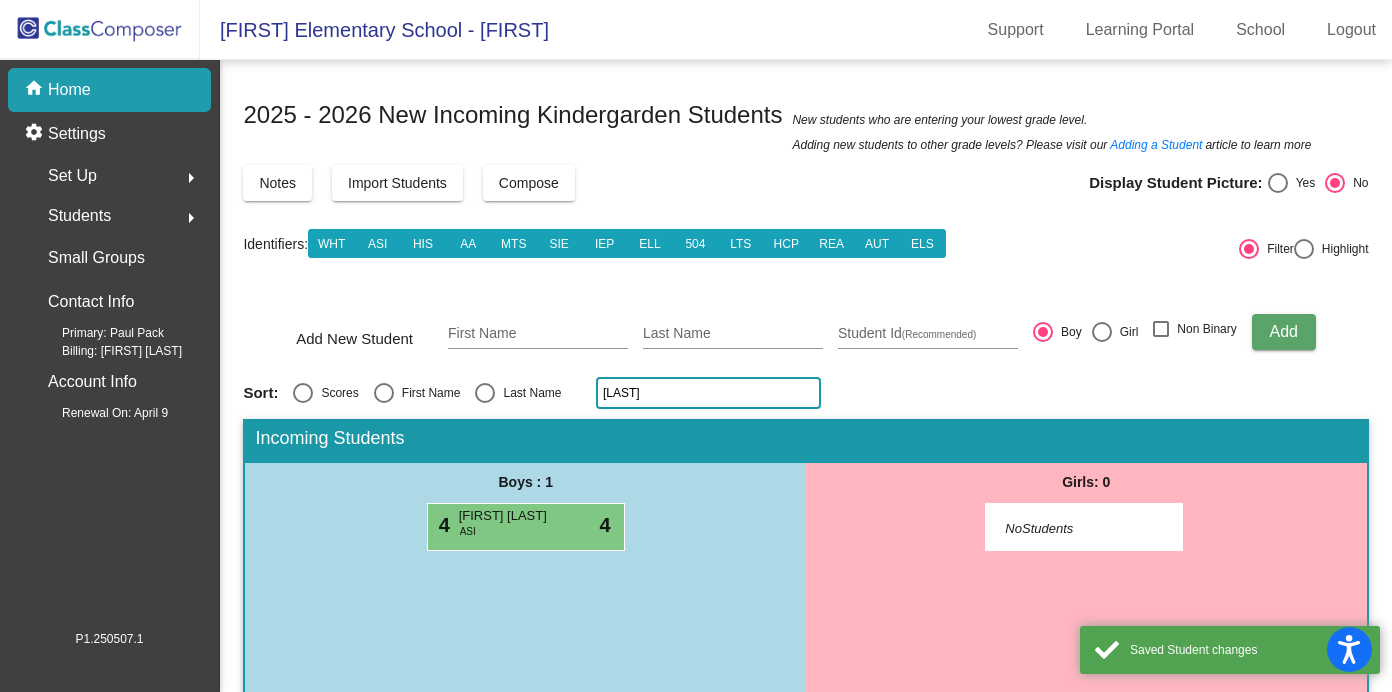 click on "[LAST]" 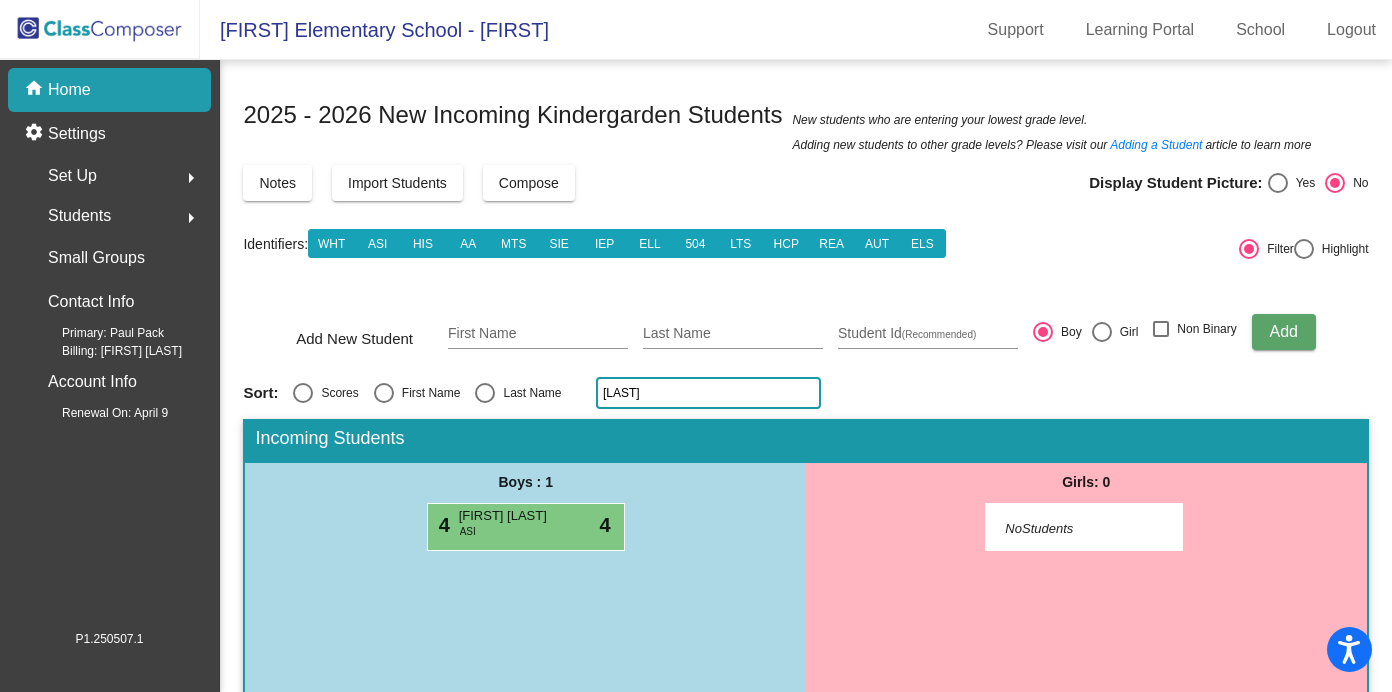 click on "[LAST]" 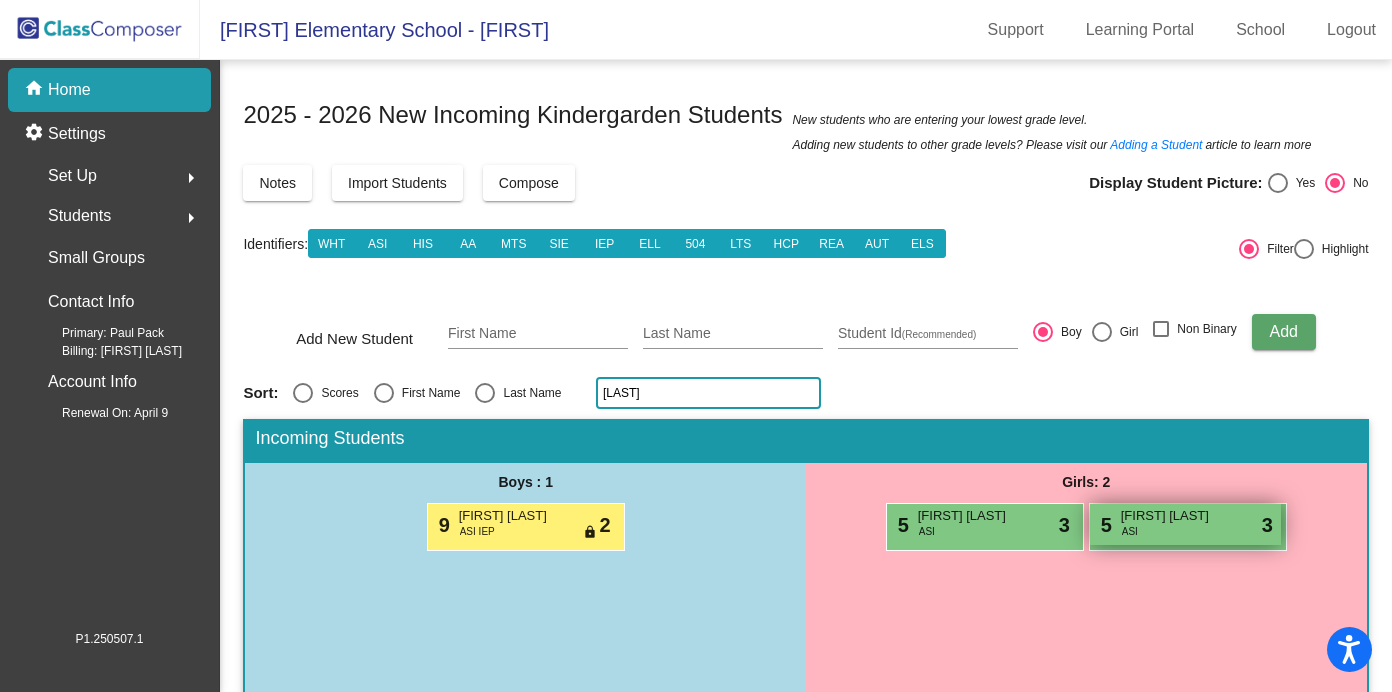 click on "[NUMBER] [LAST] [INITIAL] [INITIAL] [INITIAL] [INITIAL] [INITIAL] [INITIAL] [INITIAL] [INITIAL] [INITIAL] [INITIAL] [INITIAL]" at bounding box center (1185, 524) 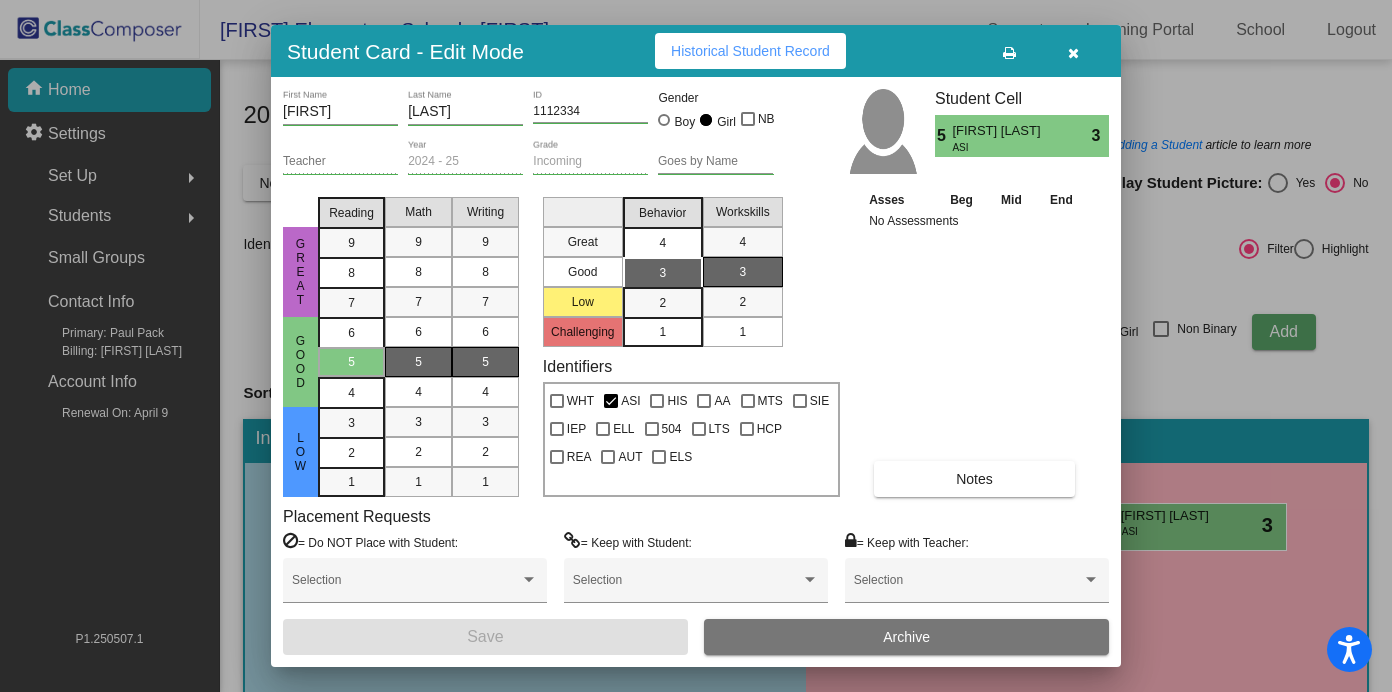 click on "4" at bounding box center (662, 243) 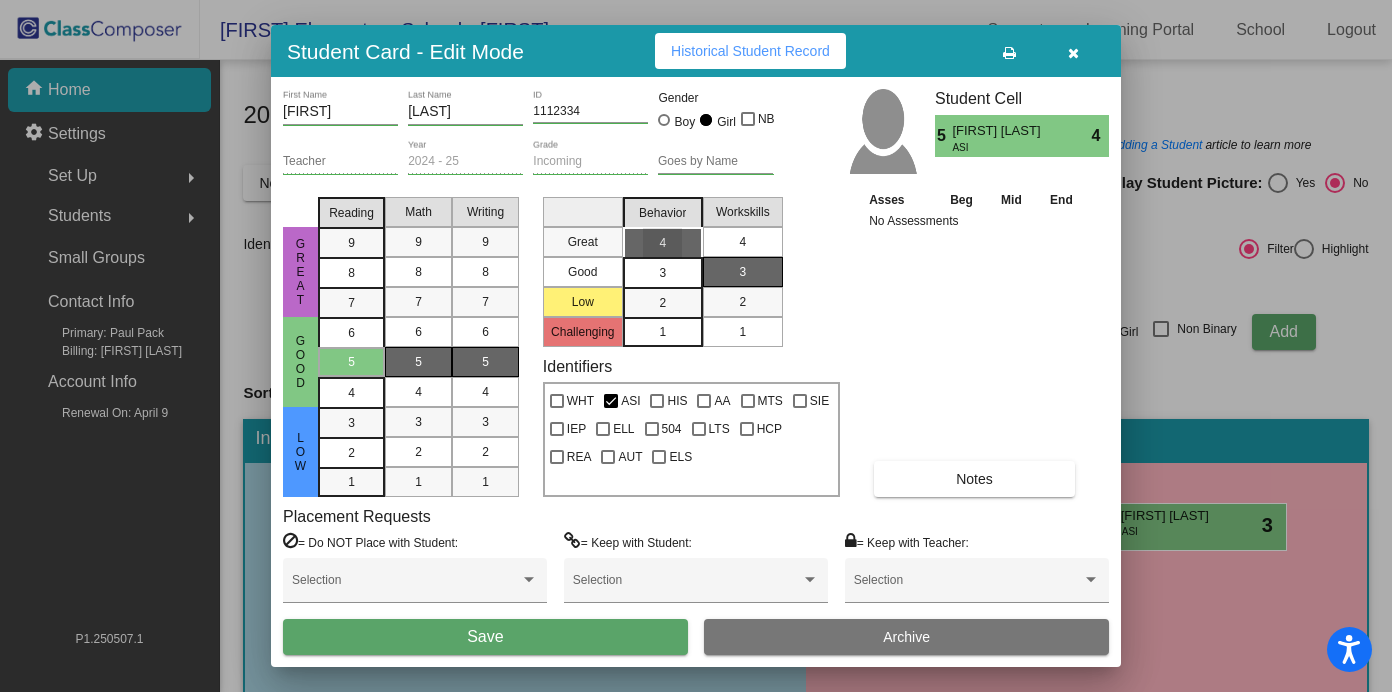 click on "4" at bounding box center (742, 242) 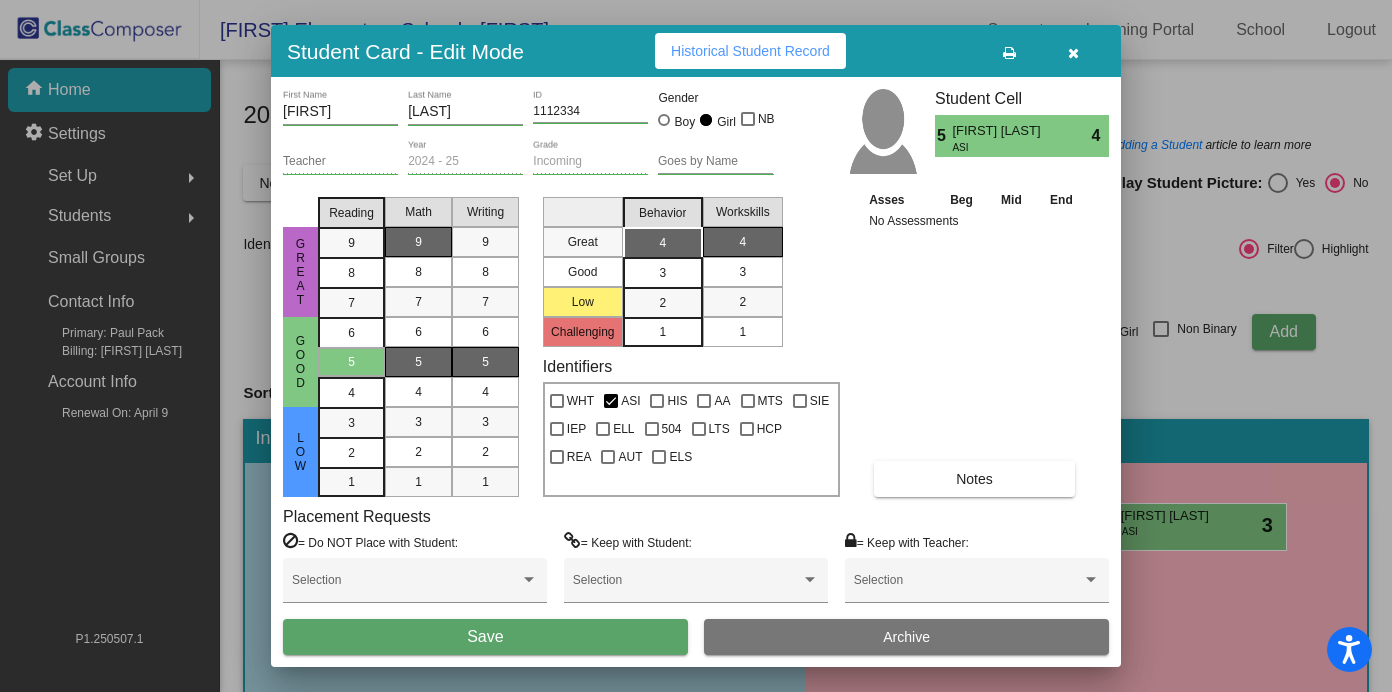 click on "9" at bounding box center (418, 242) 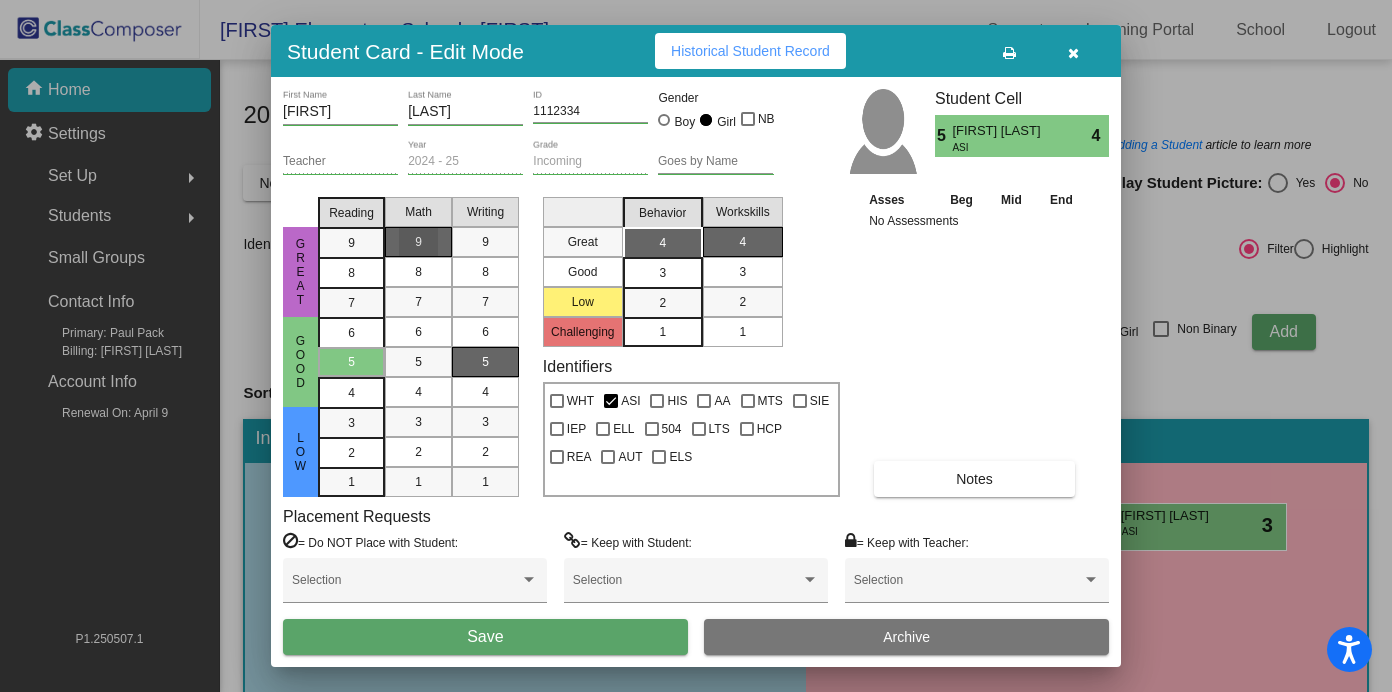 click on "9" at bounding box center [418, 242] 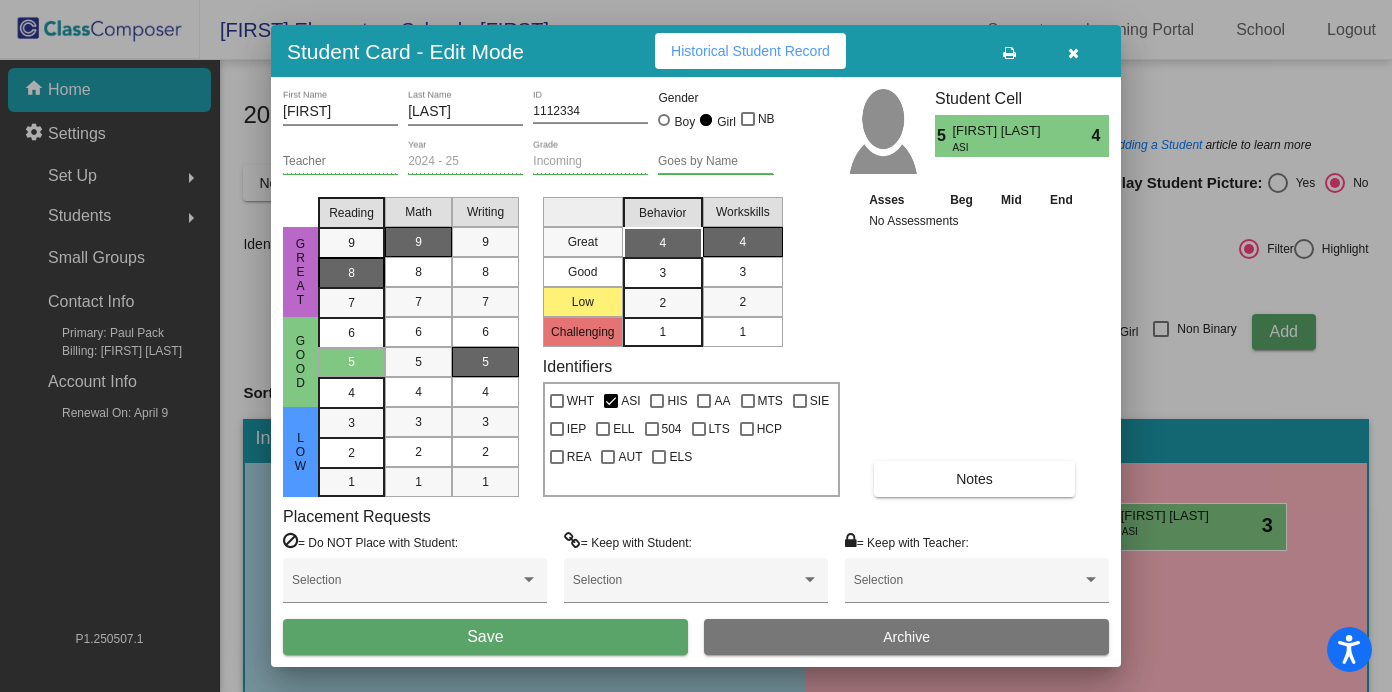 click on "8" at bounding box center [351, 243] 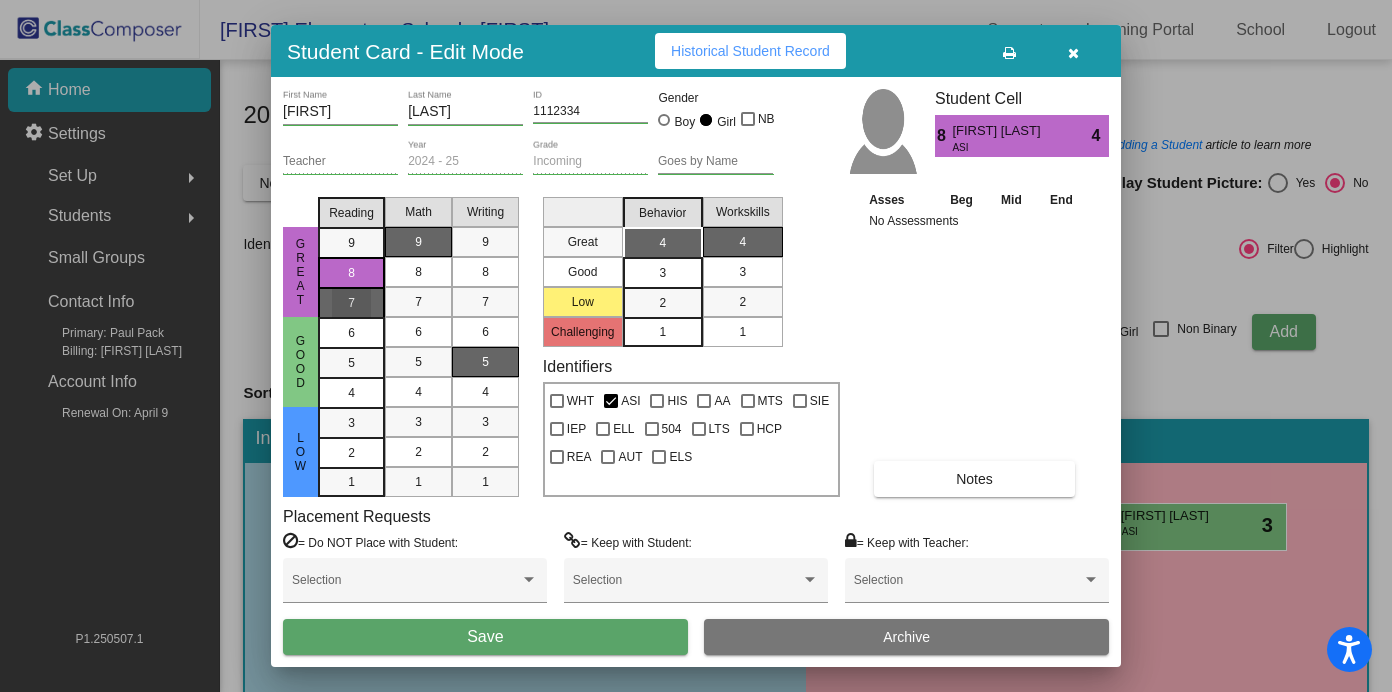 click on "7" at bounding box center (351, 243) 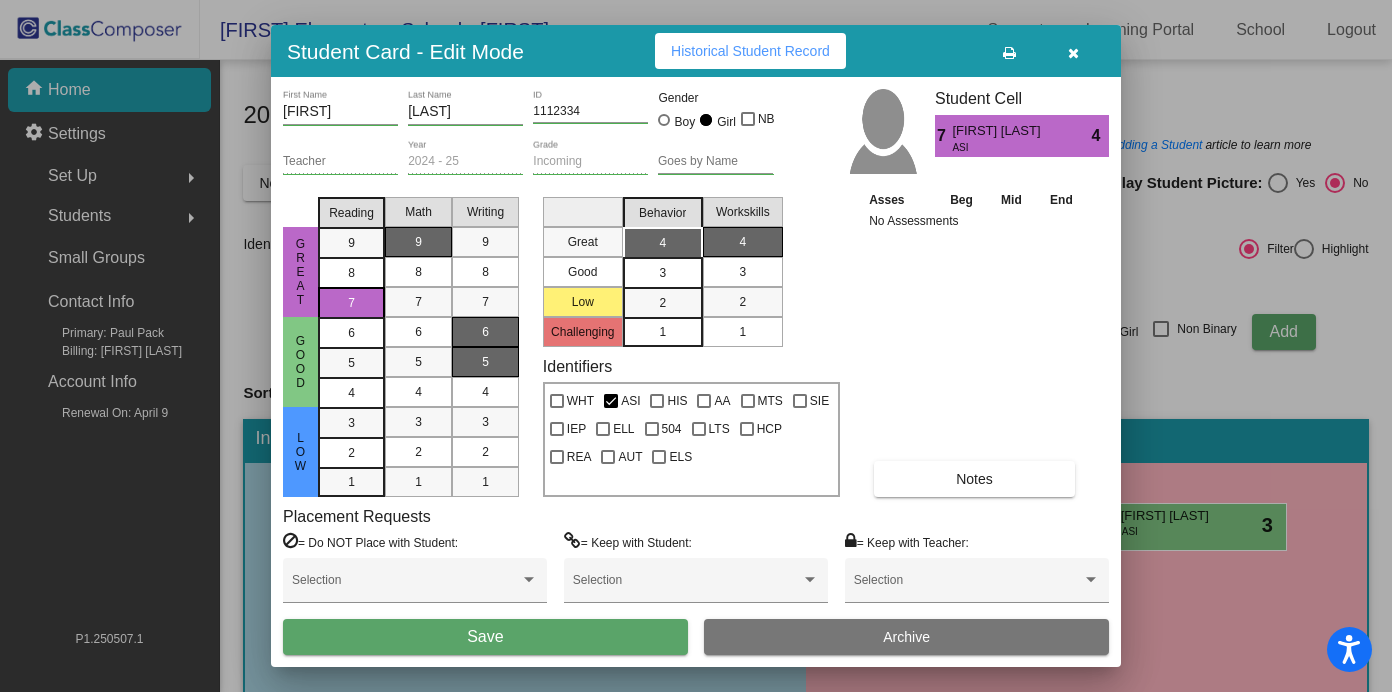 click on "6" at bounding box center (485, 332) 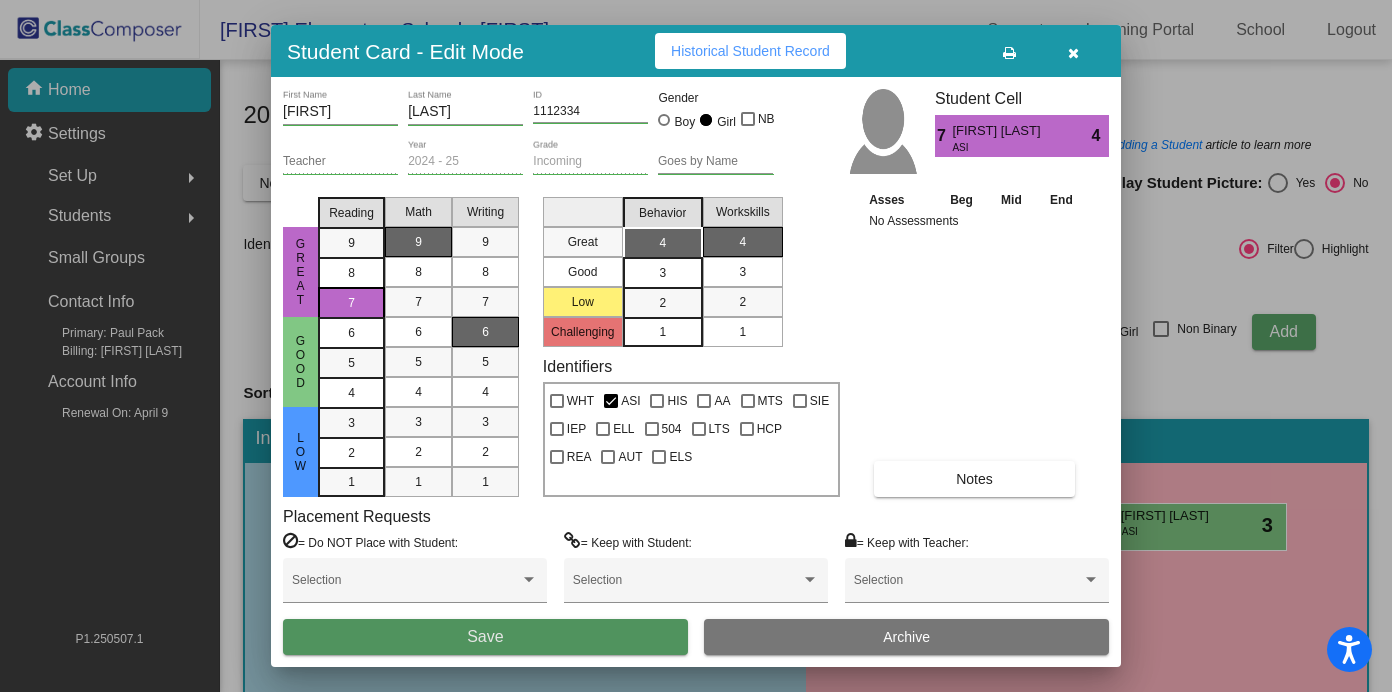 click on "Save" at bounding box center (485, 637) 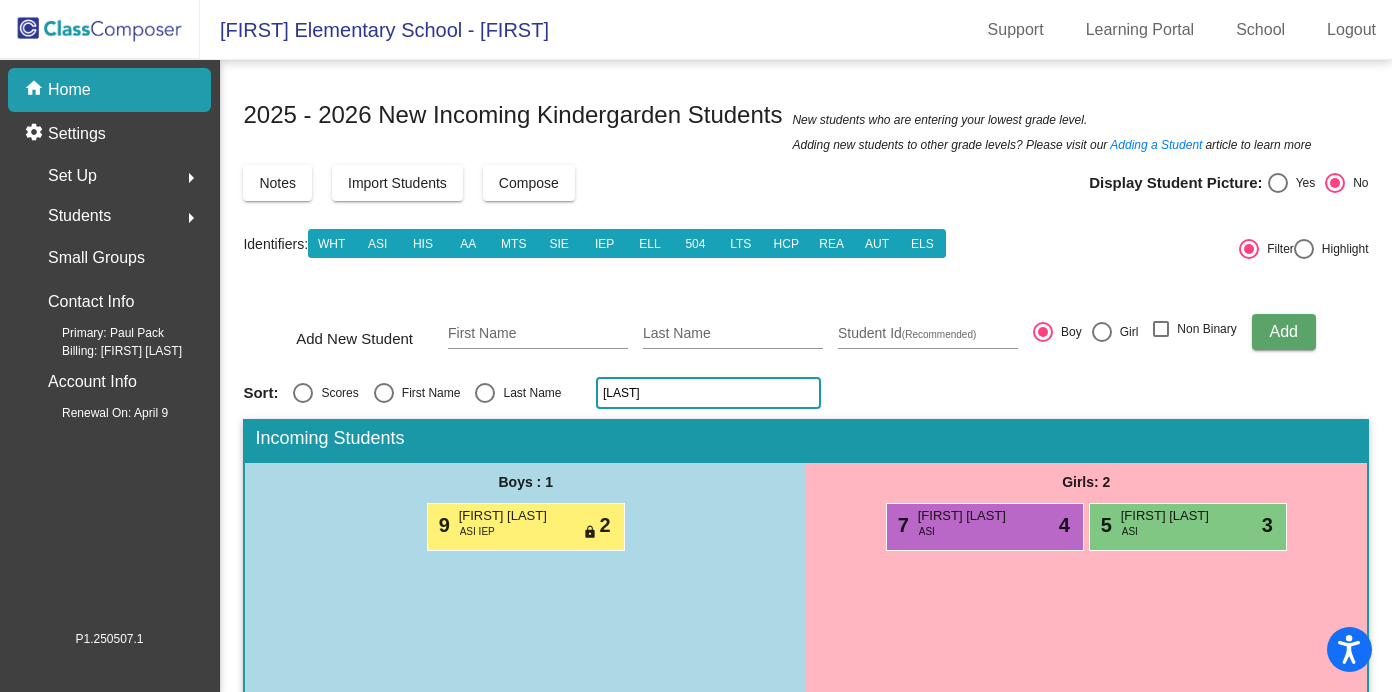 click on "[LAST]" 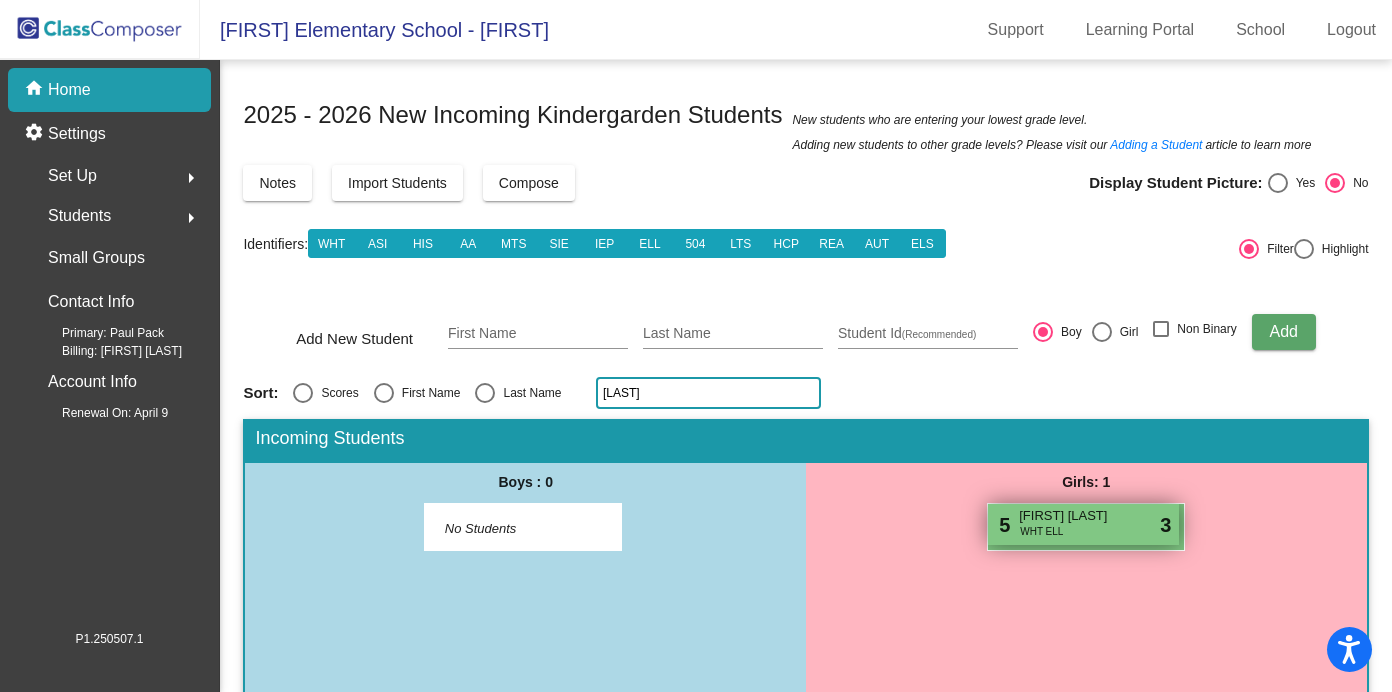 click on "[NUMBER] [LAST] [CODE] [CODE] [CODE] [CODE] [CODE]" at bounding box center (1083, 524) 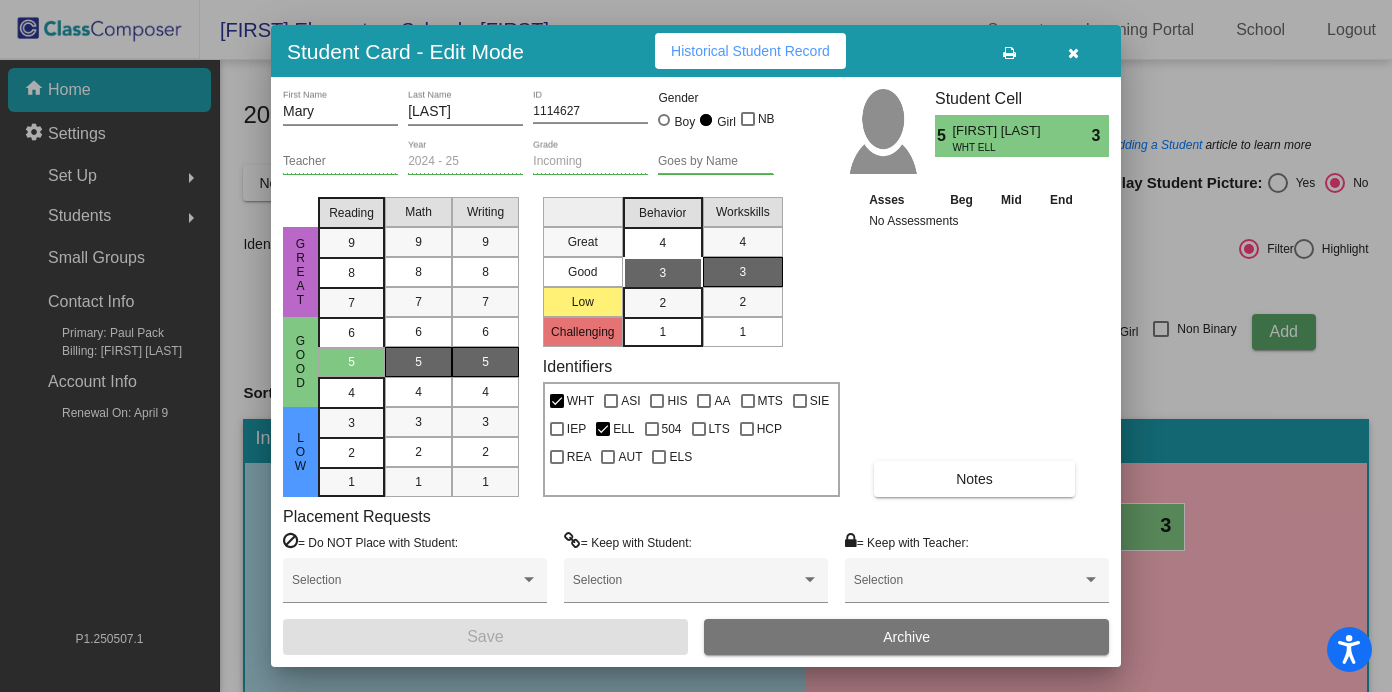 click on "4" at bounding box center [662, 243] 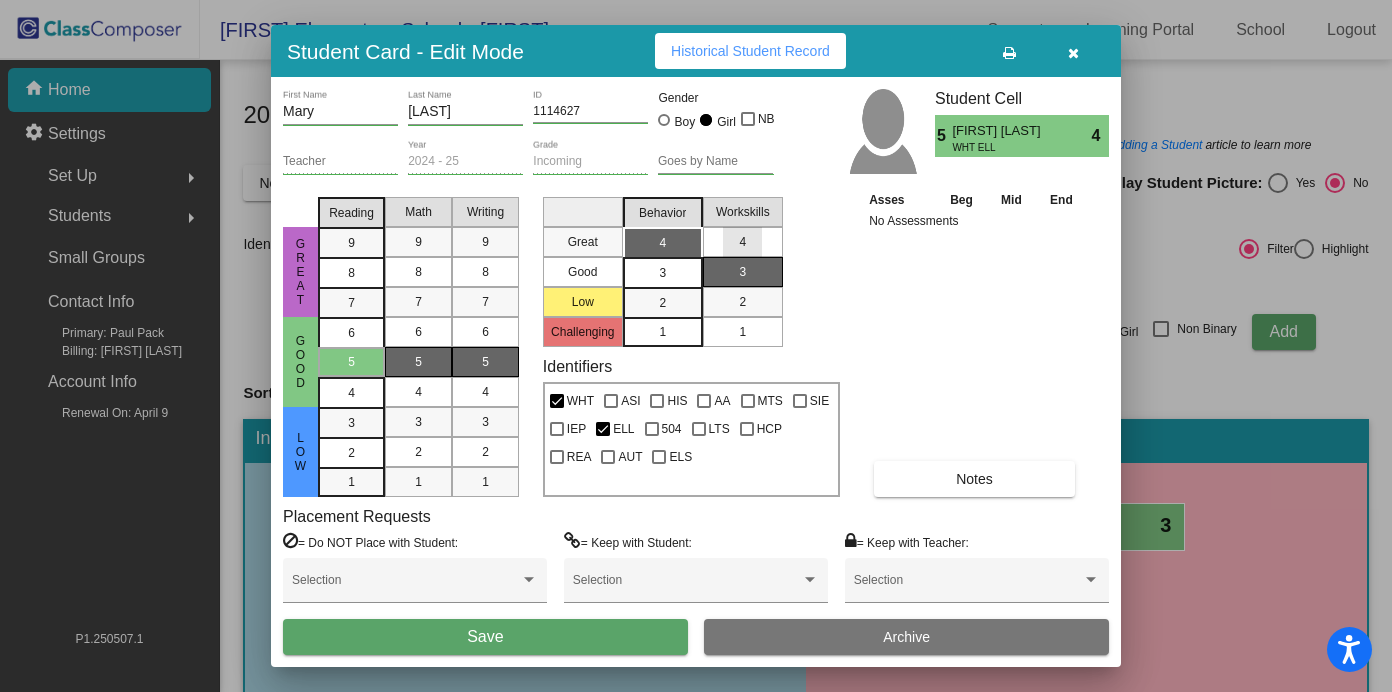 click on "4" at bounding box center [742, 242] 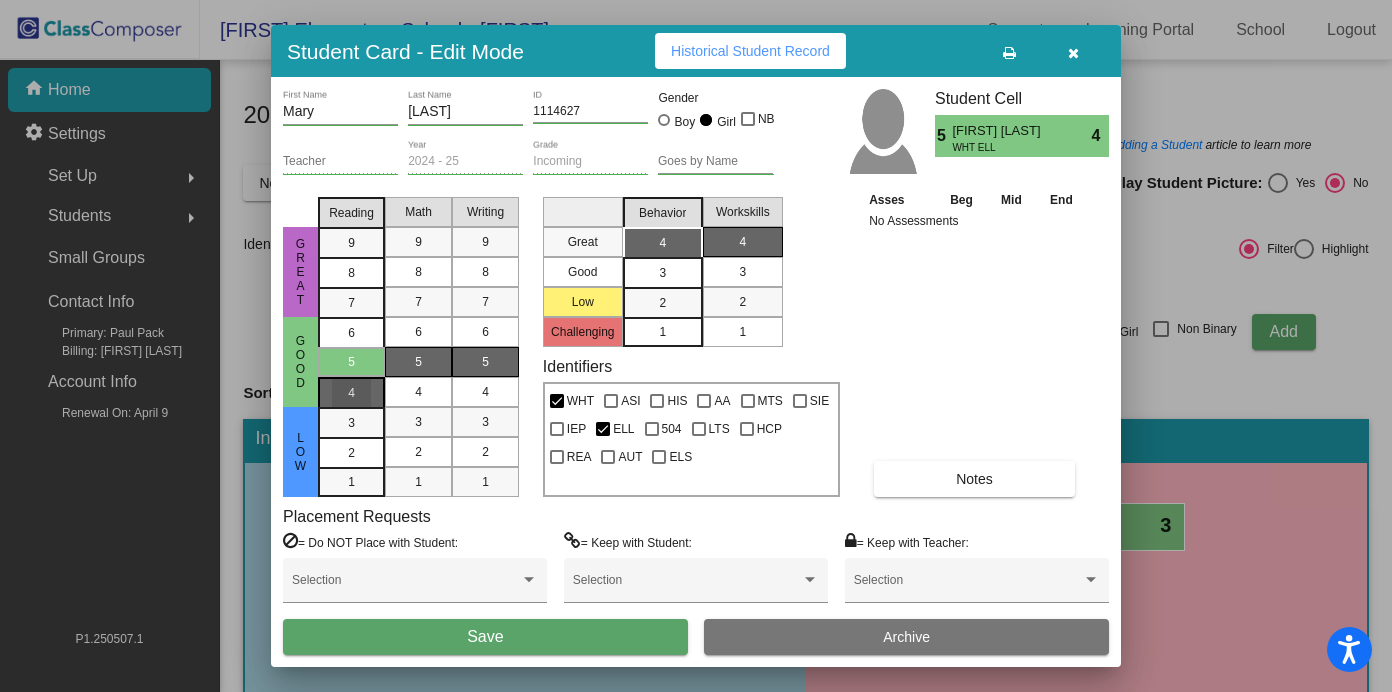 click on "4" at bounding box center [351, 333] 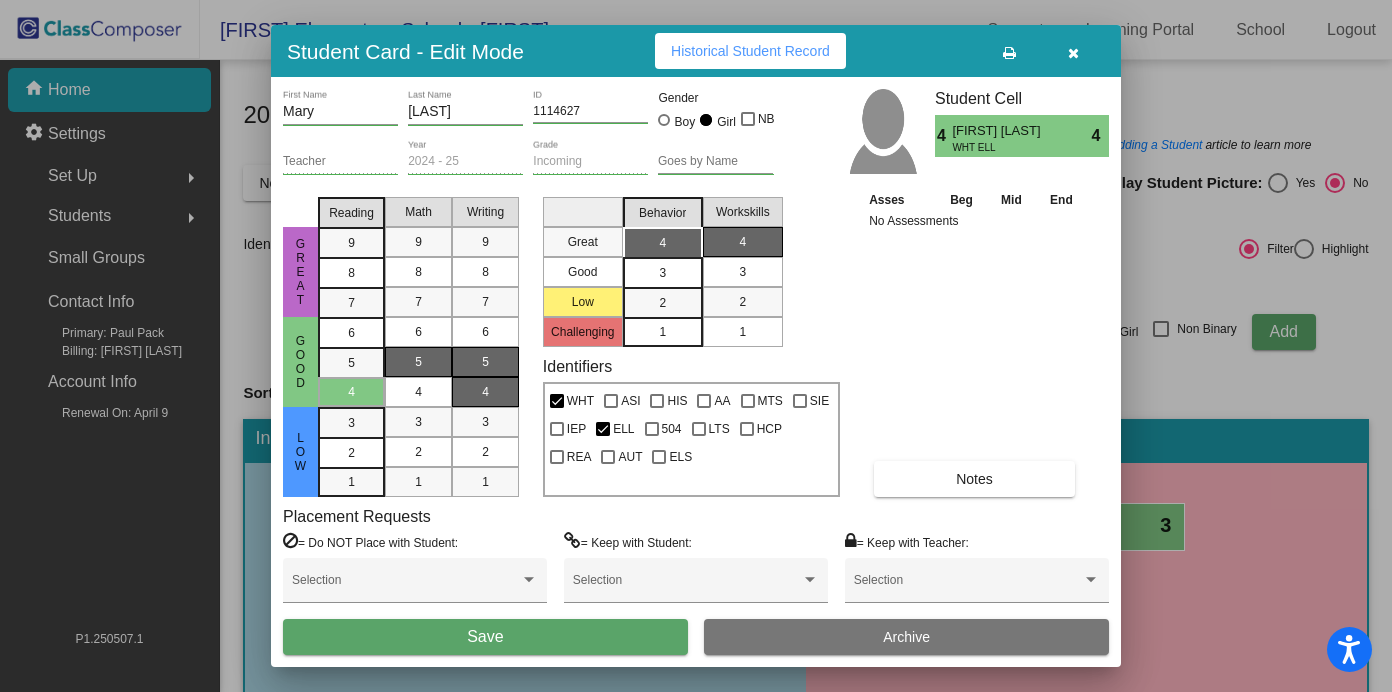 click on "4" at bounding box center (485, 392) 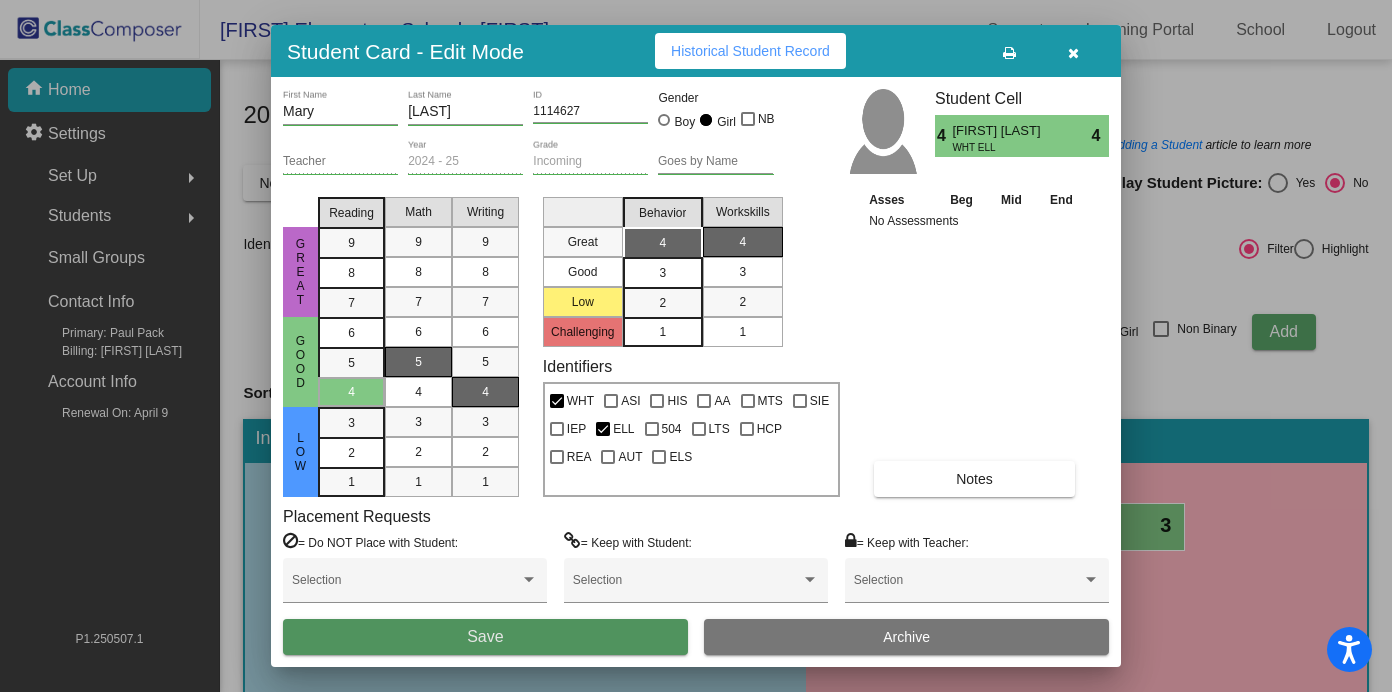 click on "Save" at bounding box center [485, 637] 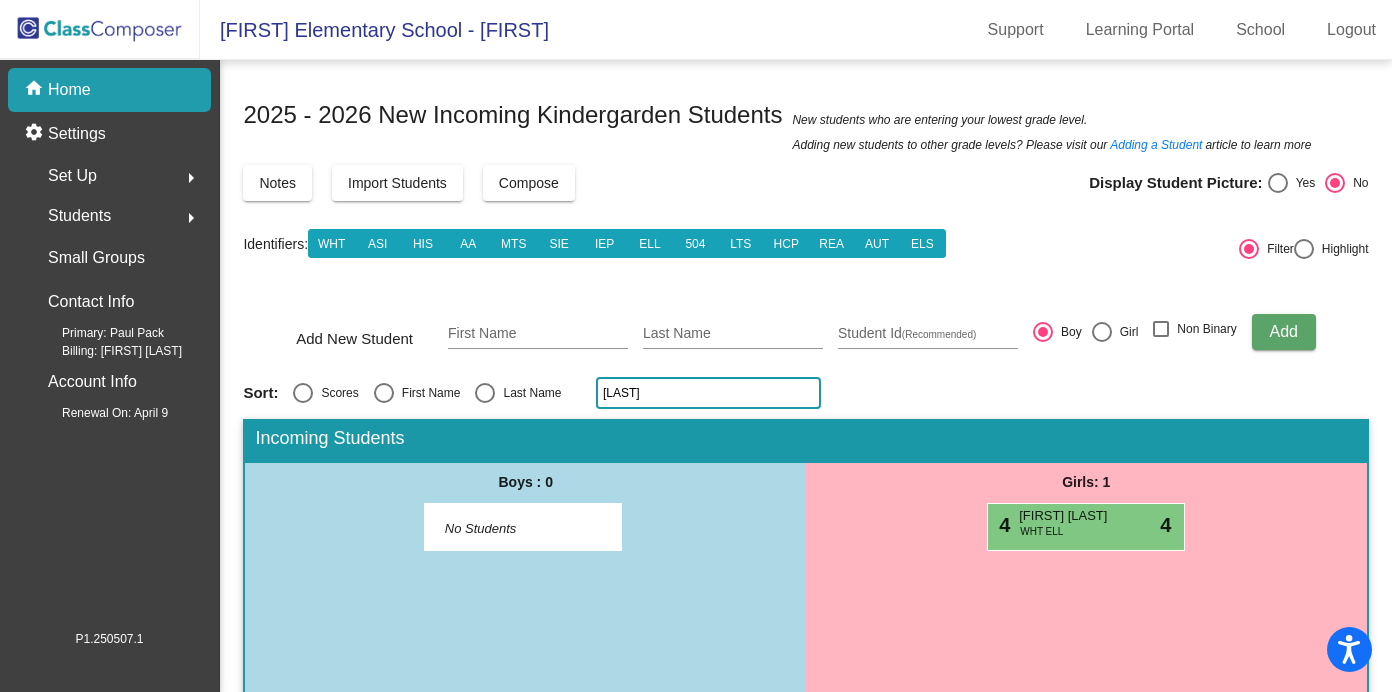 click on "[LAST]" 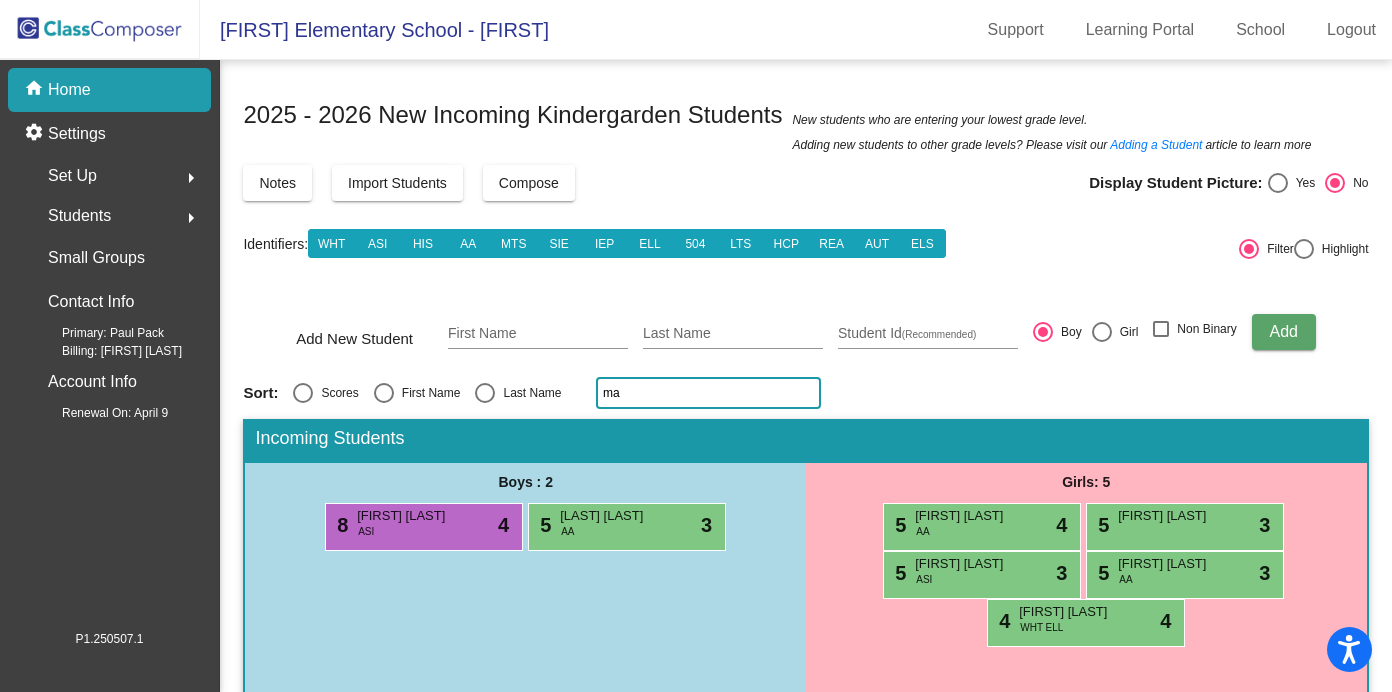 type on "m" 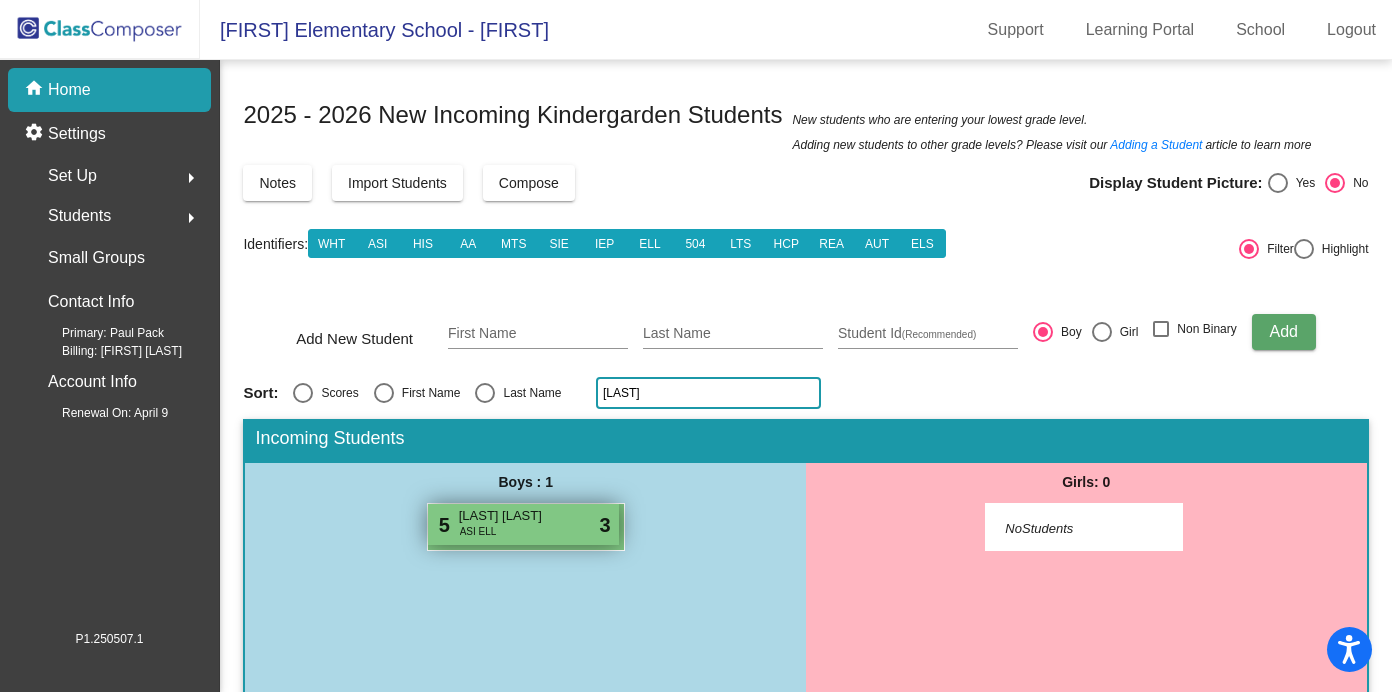 click on "[NUMBER] [LAST] [CODE] [NUMBER]" at bounding box center (523, 524) 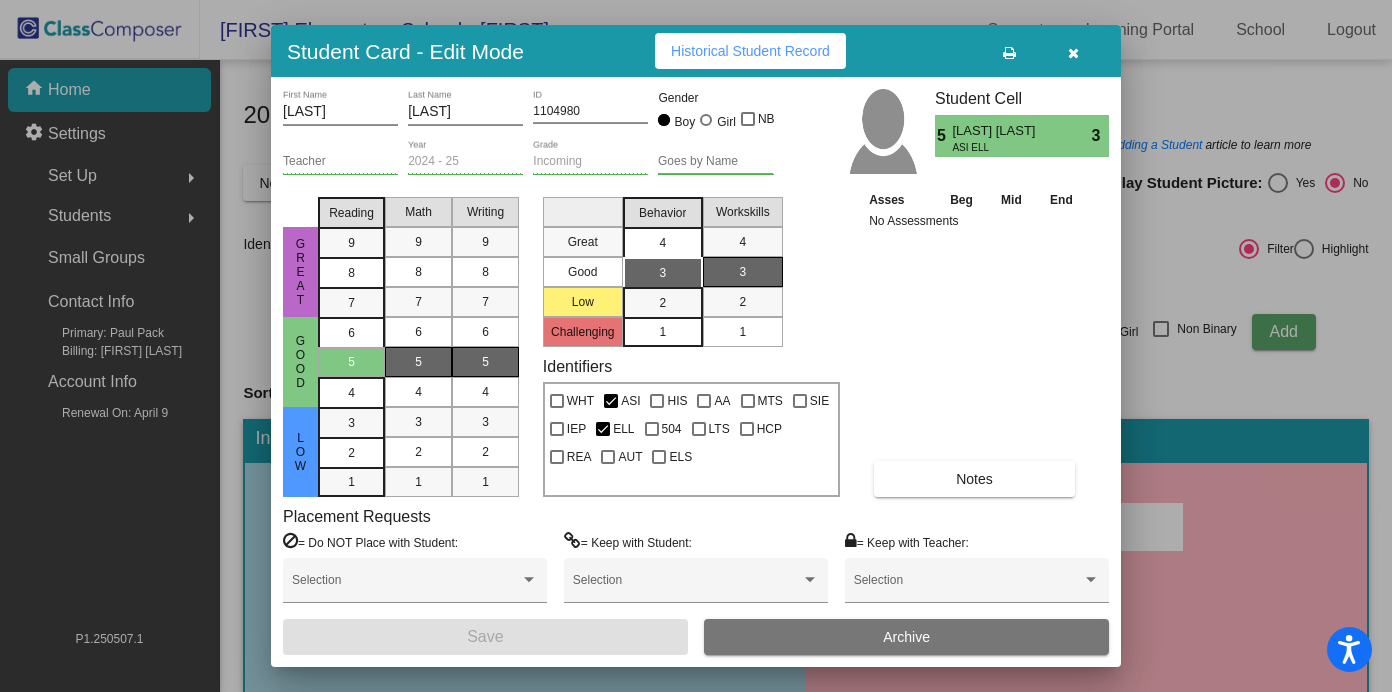 click on "4" at bounding box center [662, 243] 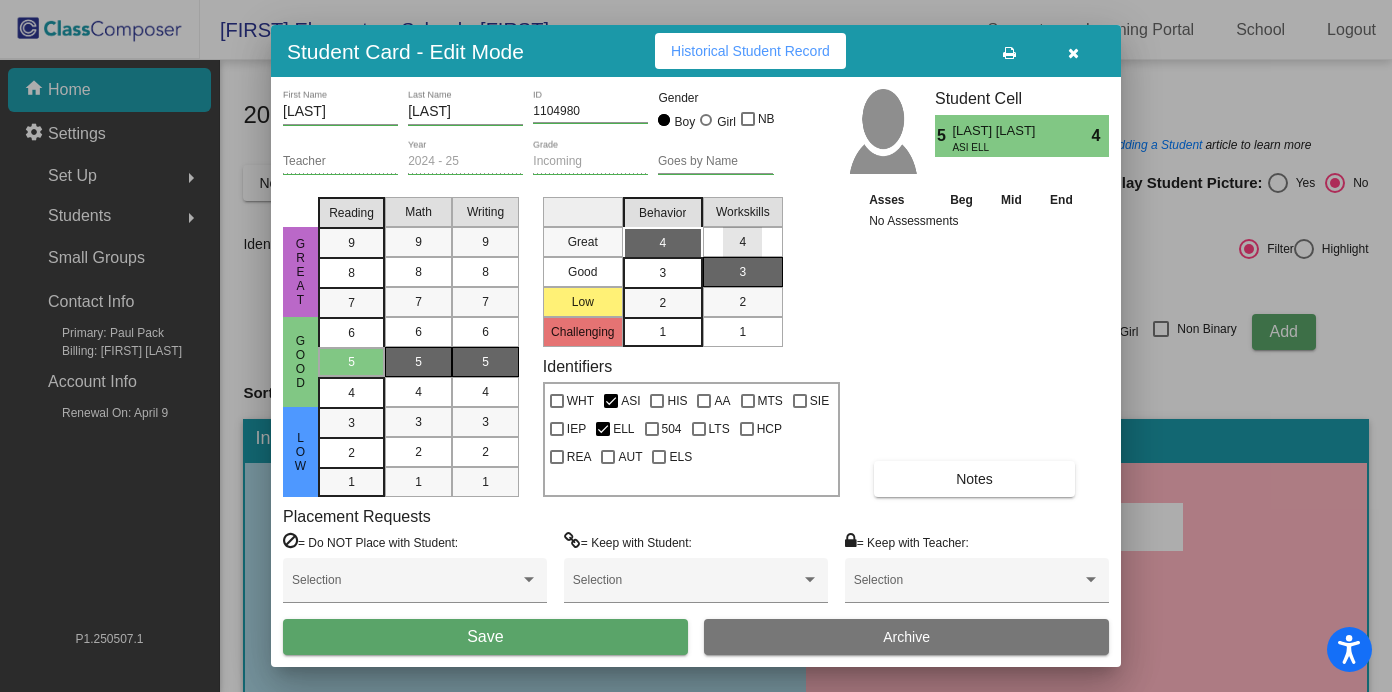 click on "4" at bounding box center [742, 242] 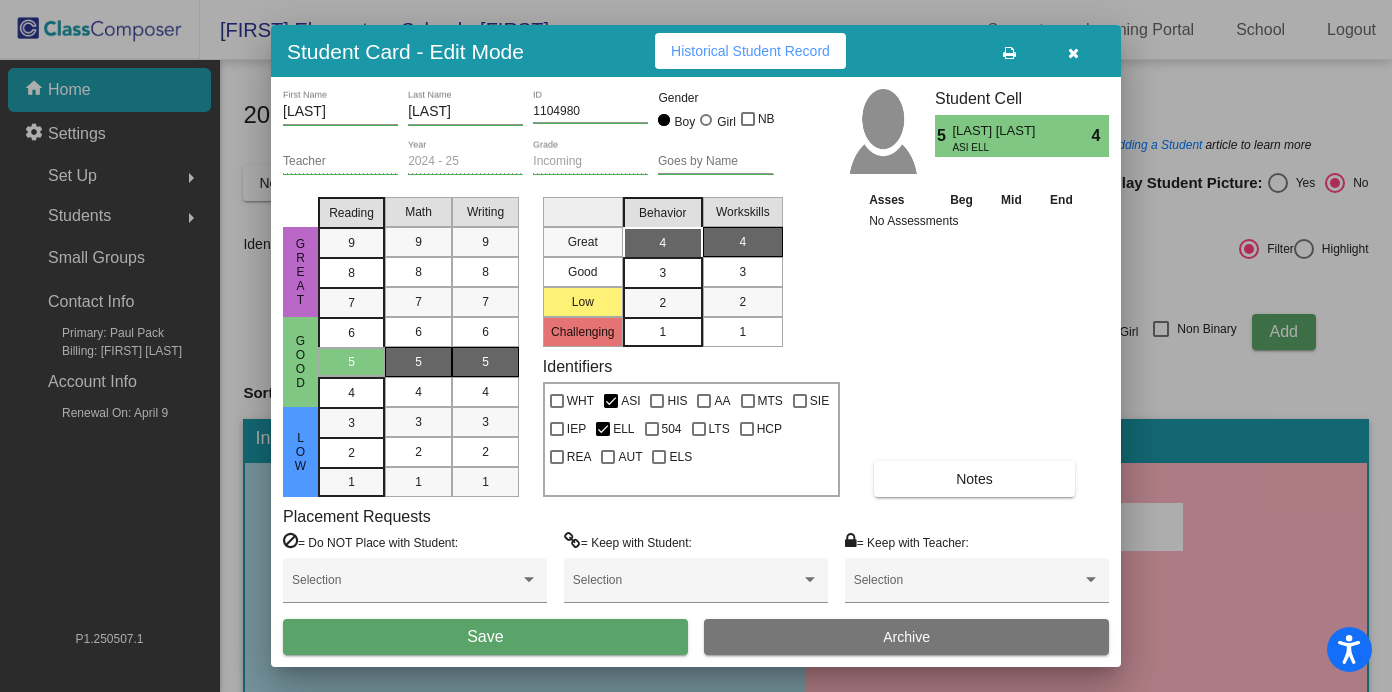click on "3" at bounding box center [662, 243] 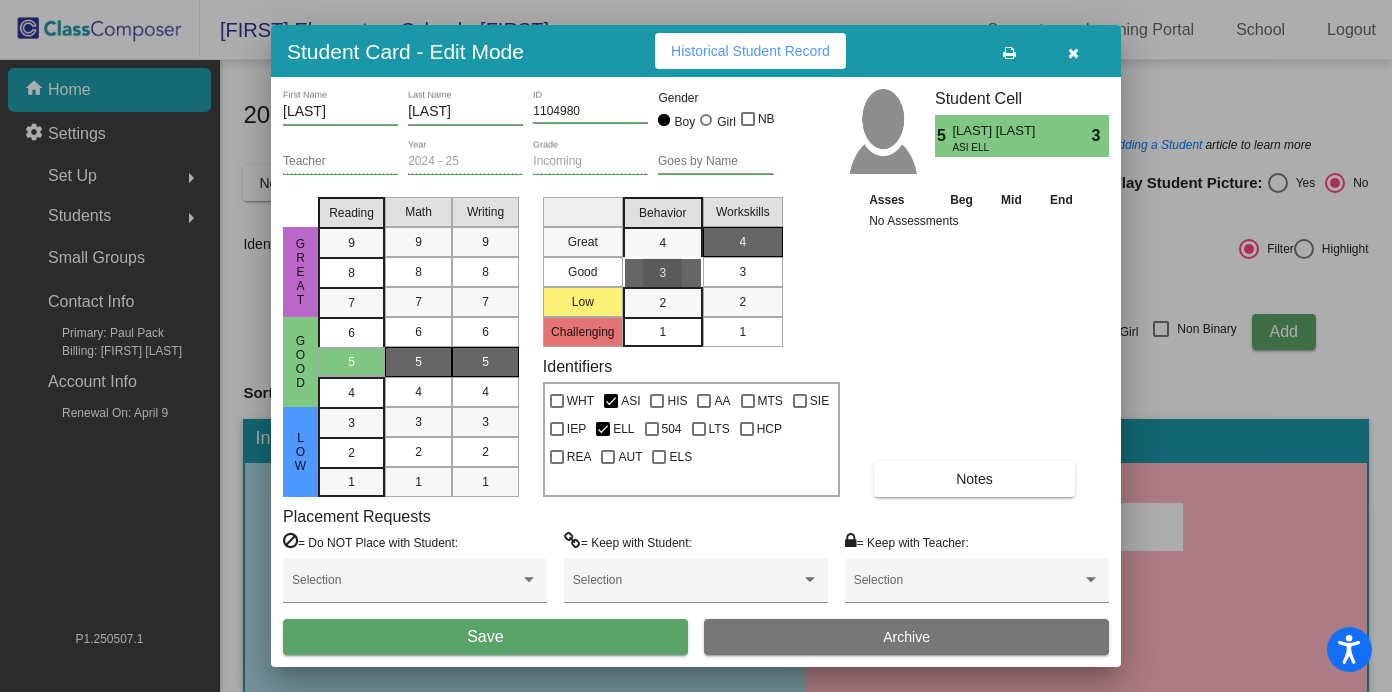 click on "3" at bounding box center [742, 272] 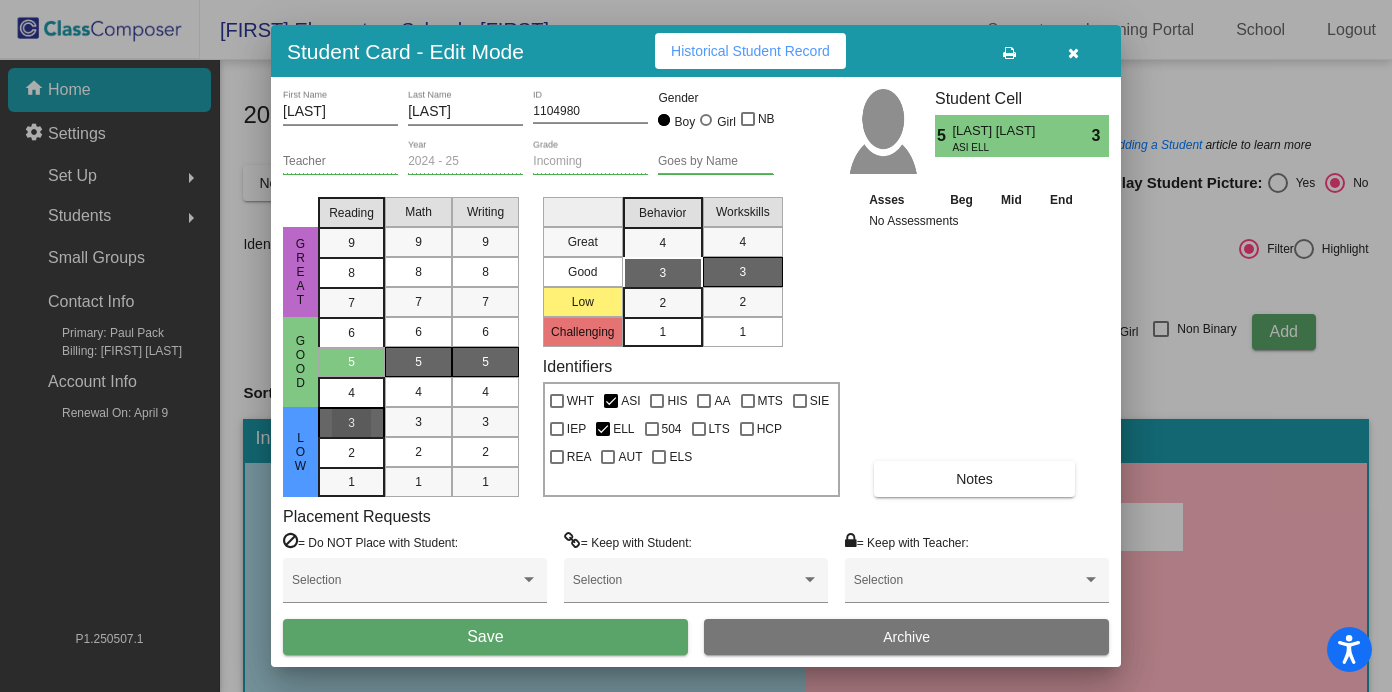 click on "3" at bounding box center (351, 423) 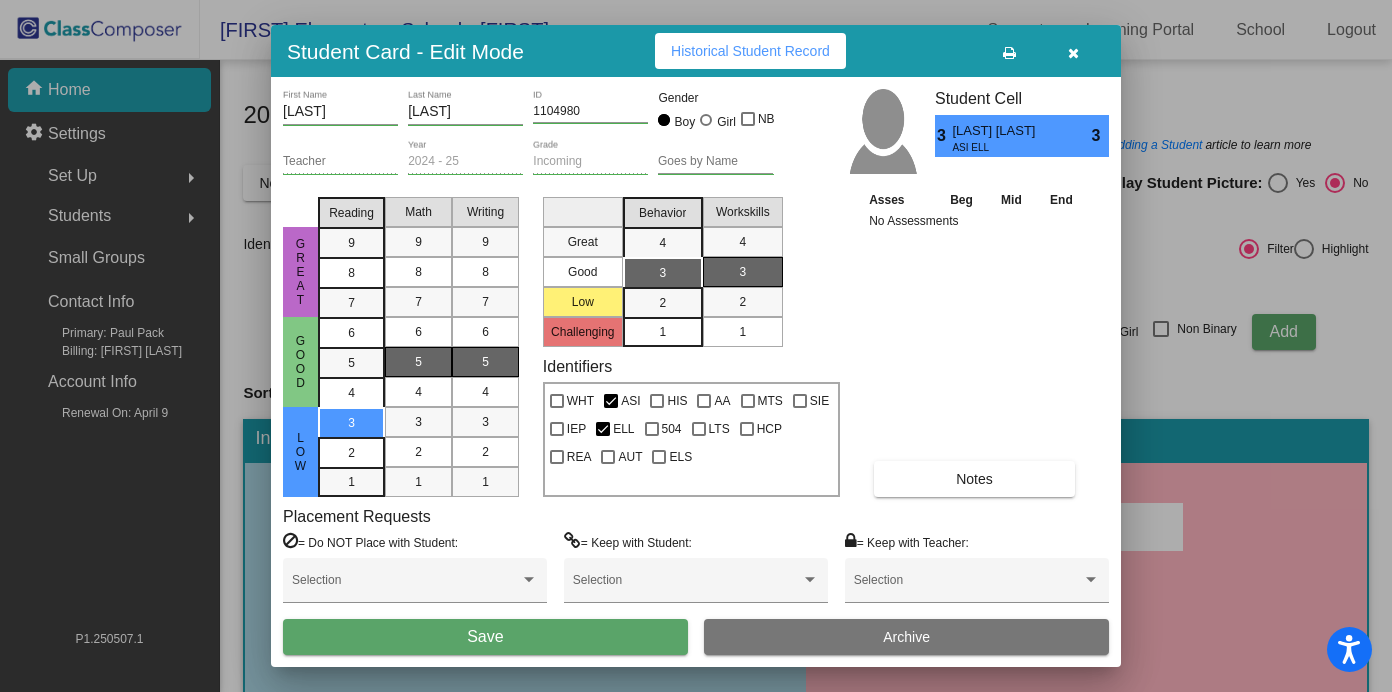 click on "Save" at bounding box center [485, 637] 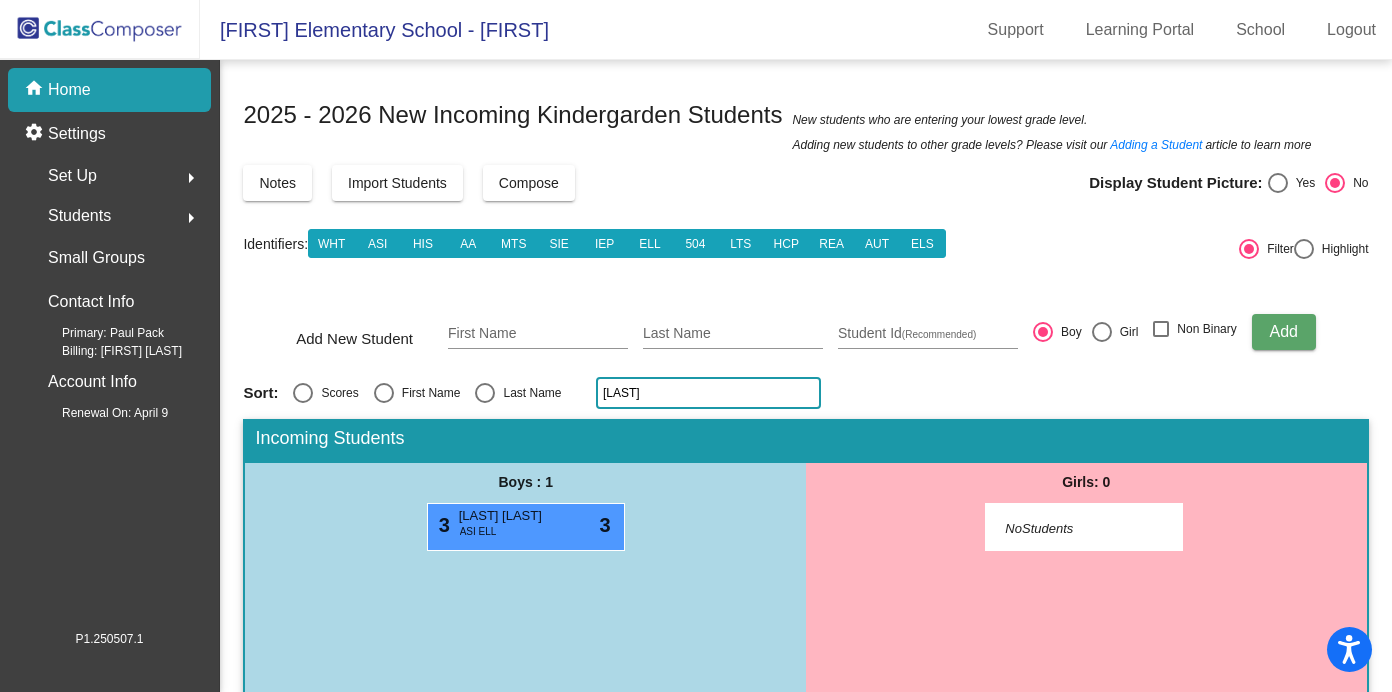 click on "[LAST]" 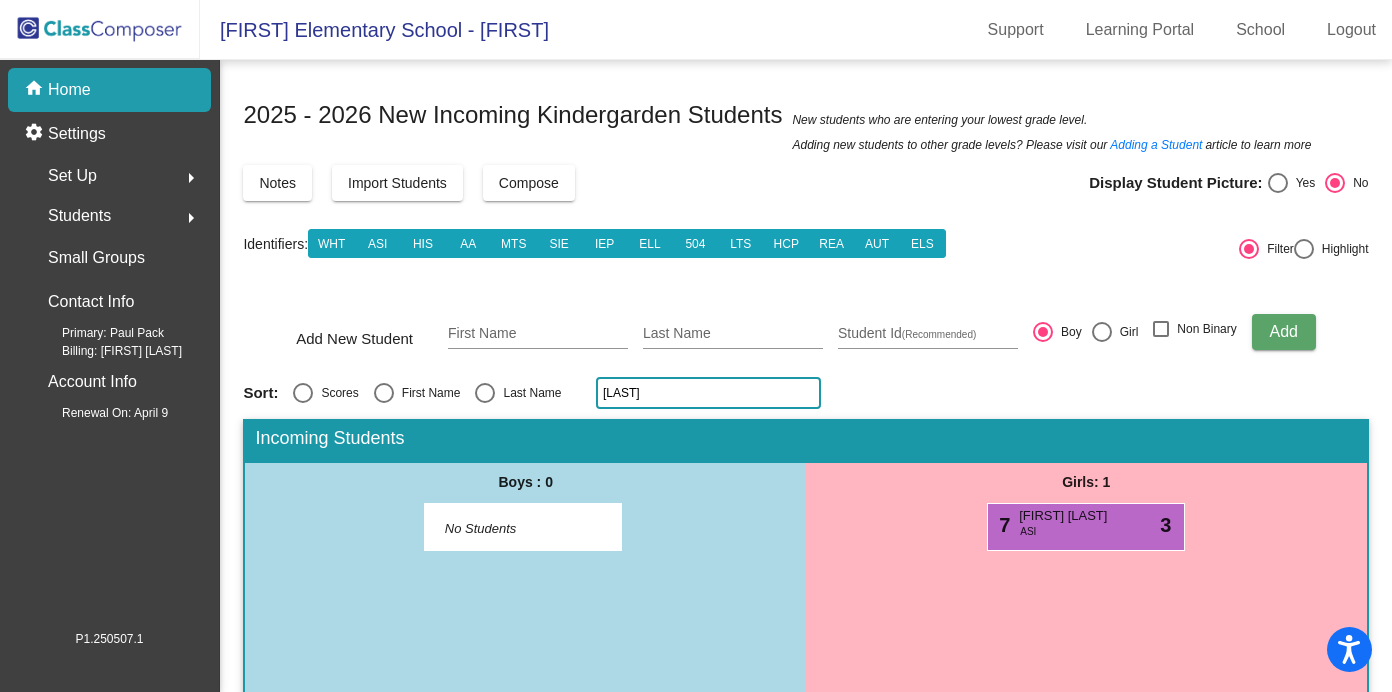 click on "[LAST]" 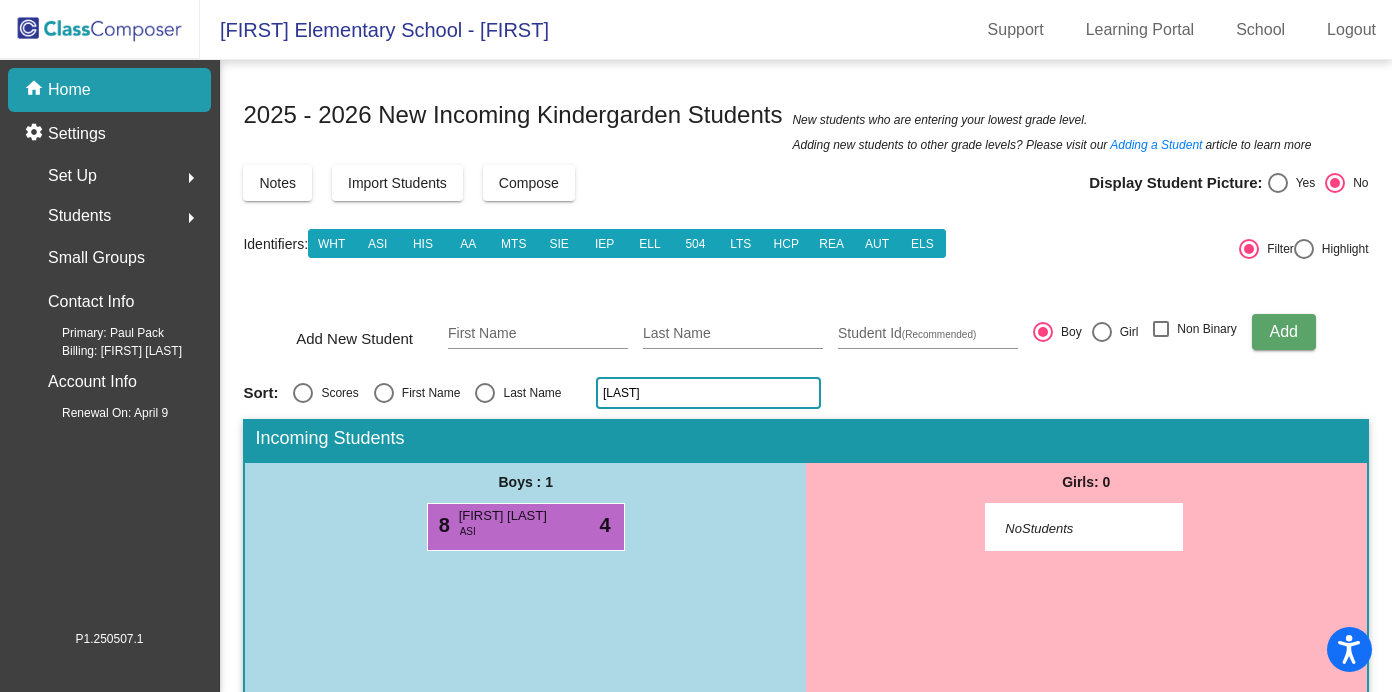 click on "[LAST]" 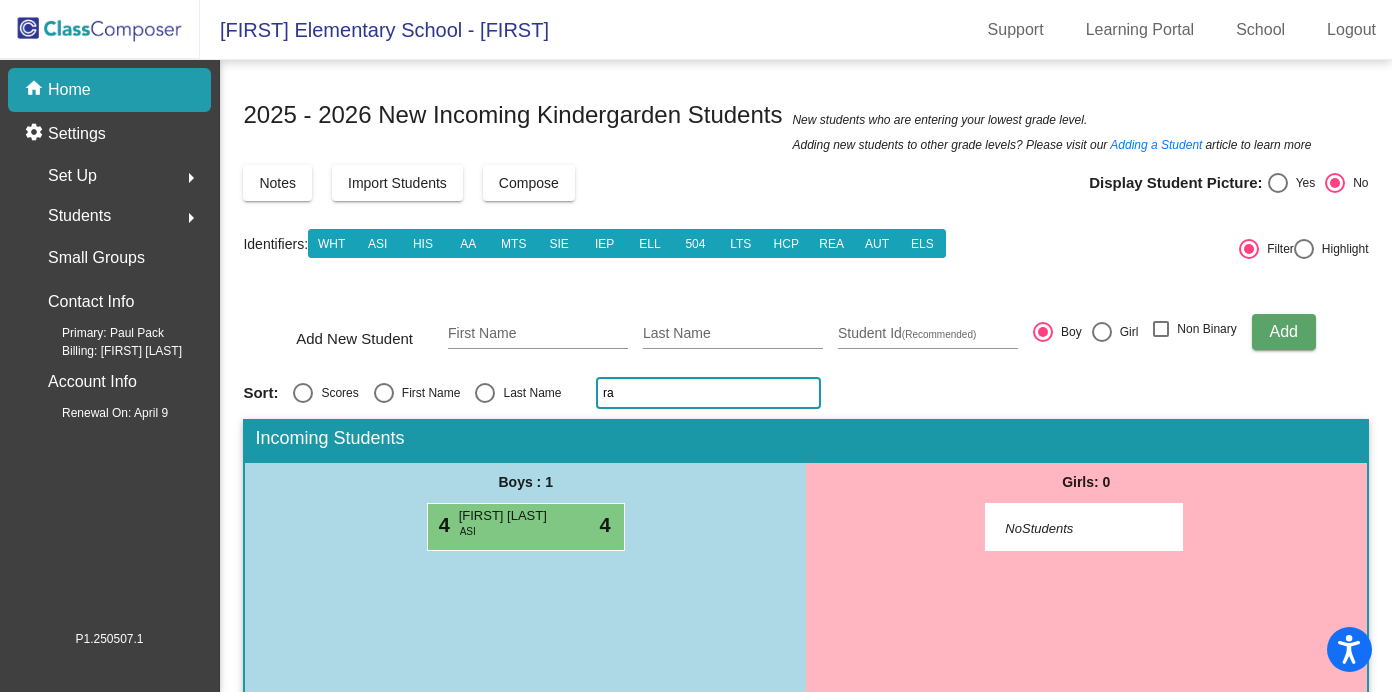 type on "r" 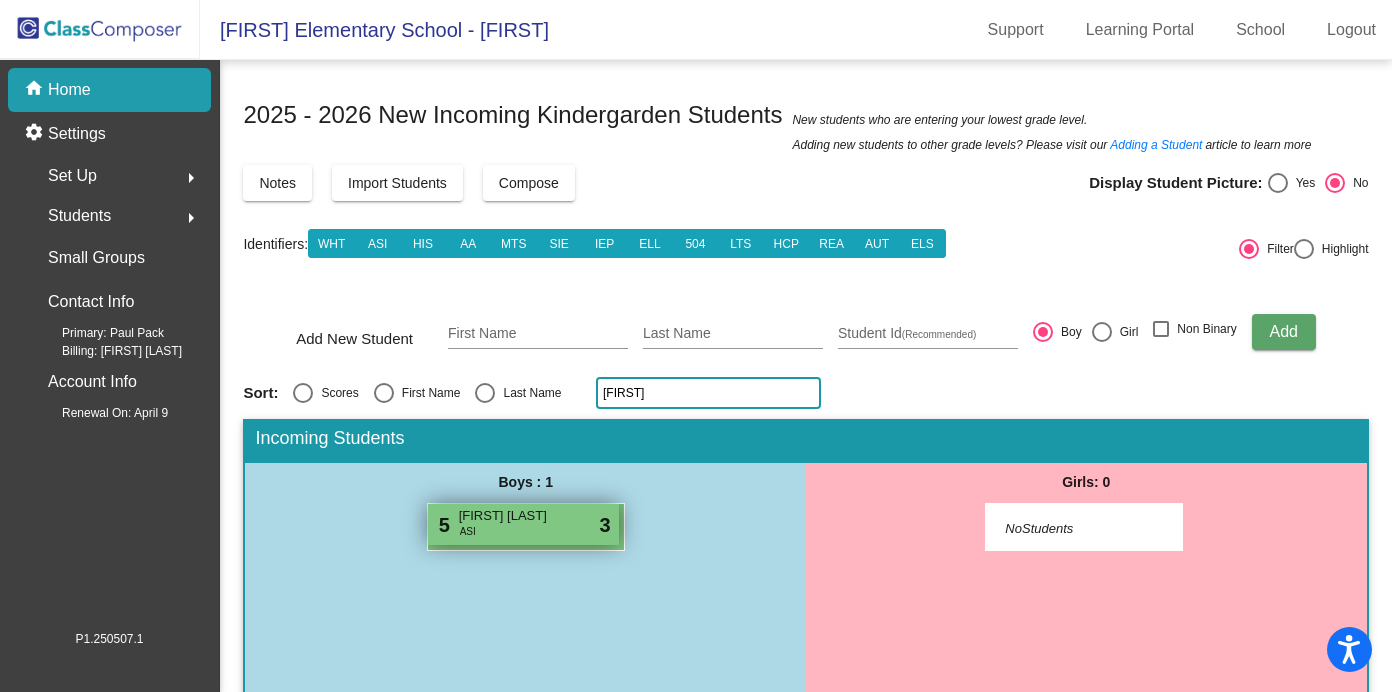 type on "[FIRST]" 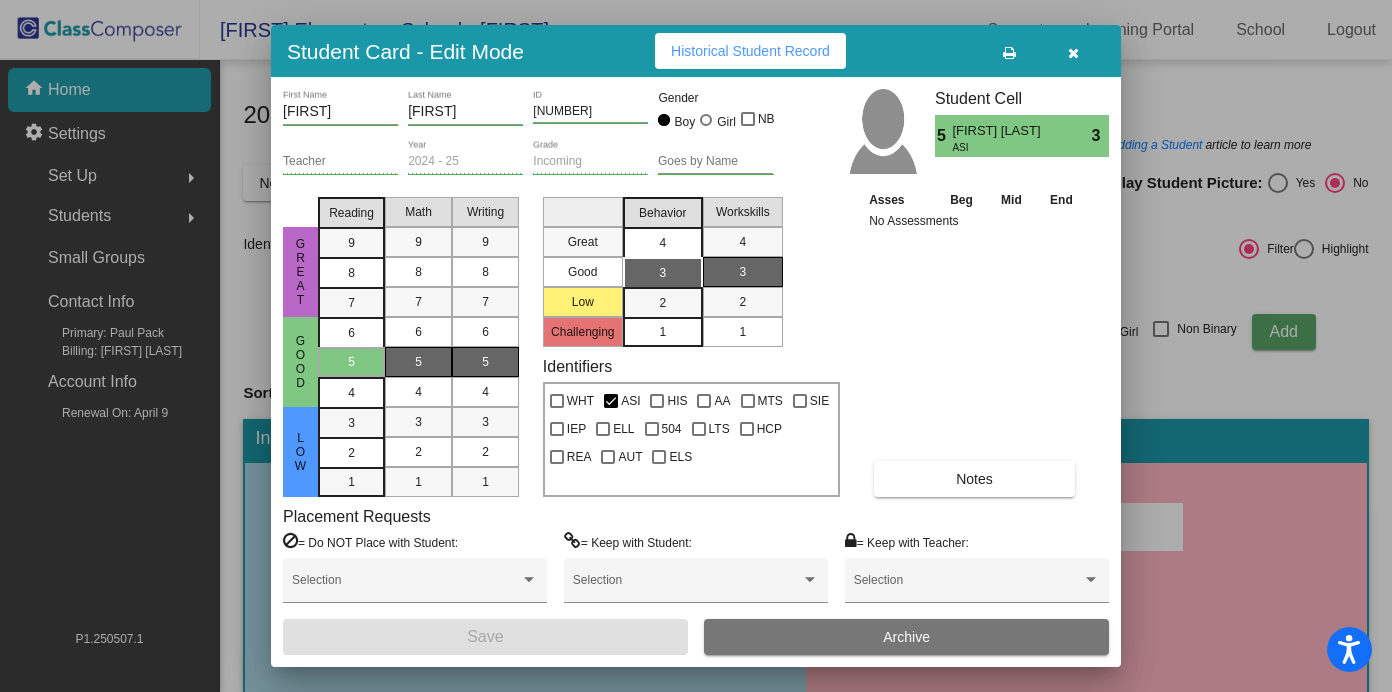 click on "4" at bounding box center [662, 243] 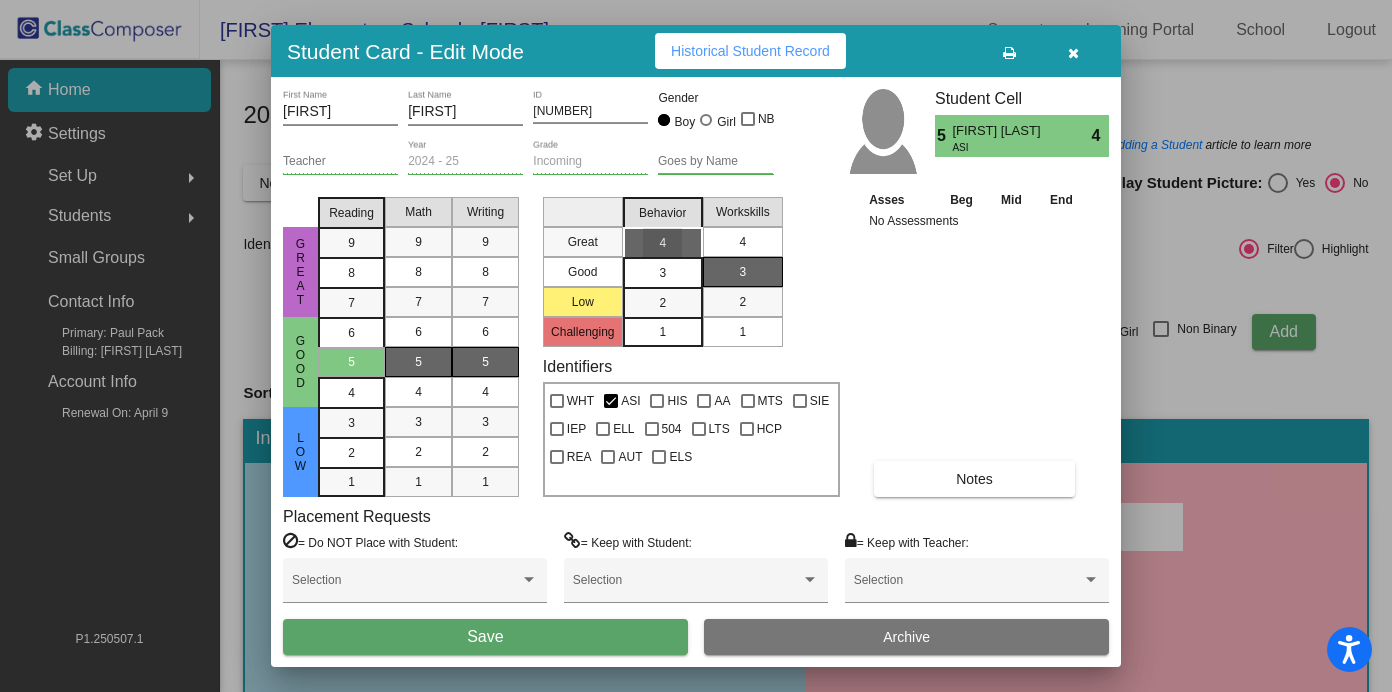 click on "4" at bounding box center (742, 242) 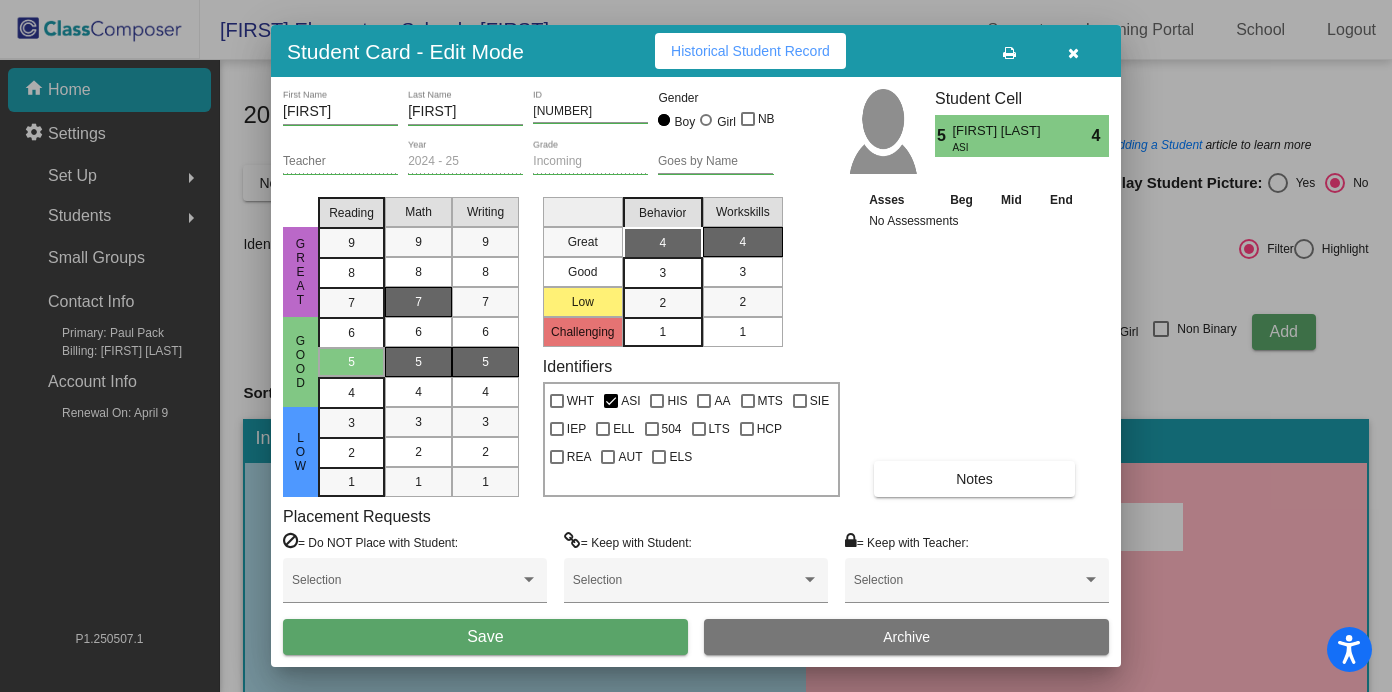 click on "7" at bounding box center [418, 302] 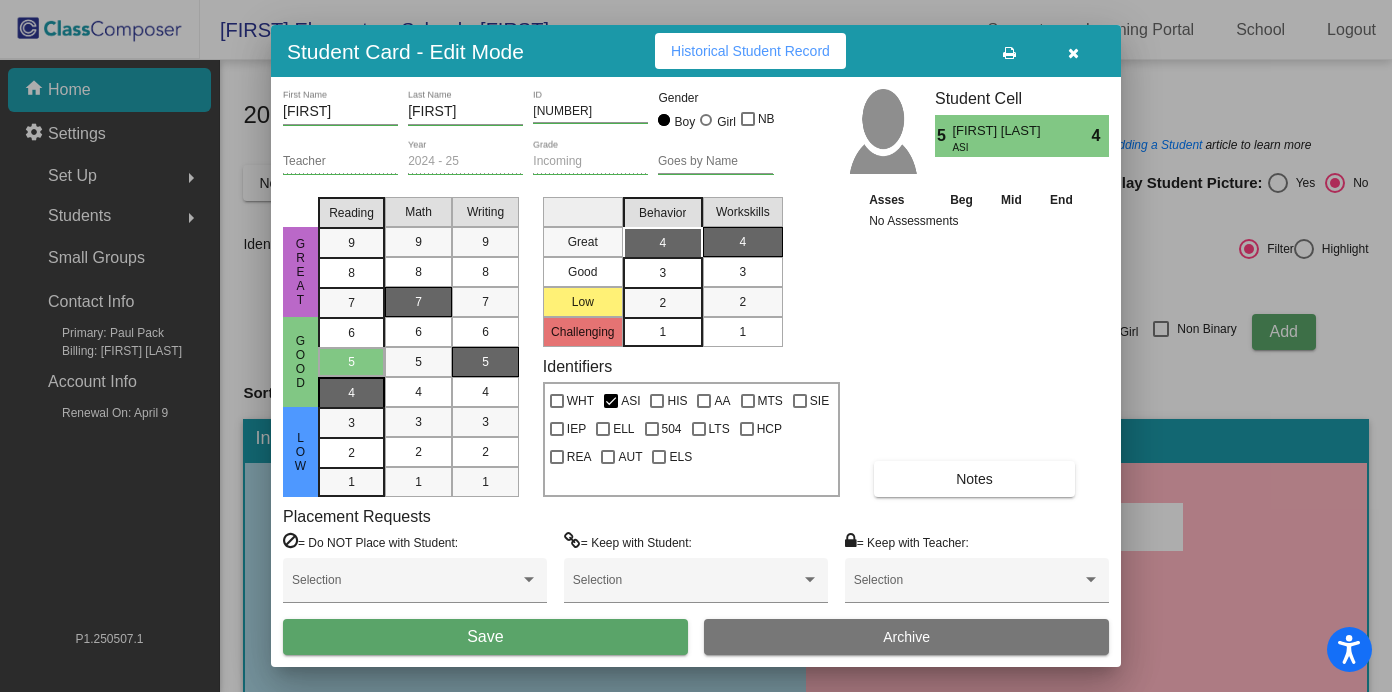 click on "4" at bounding box center (351, 333) 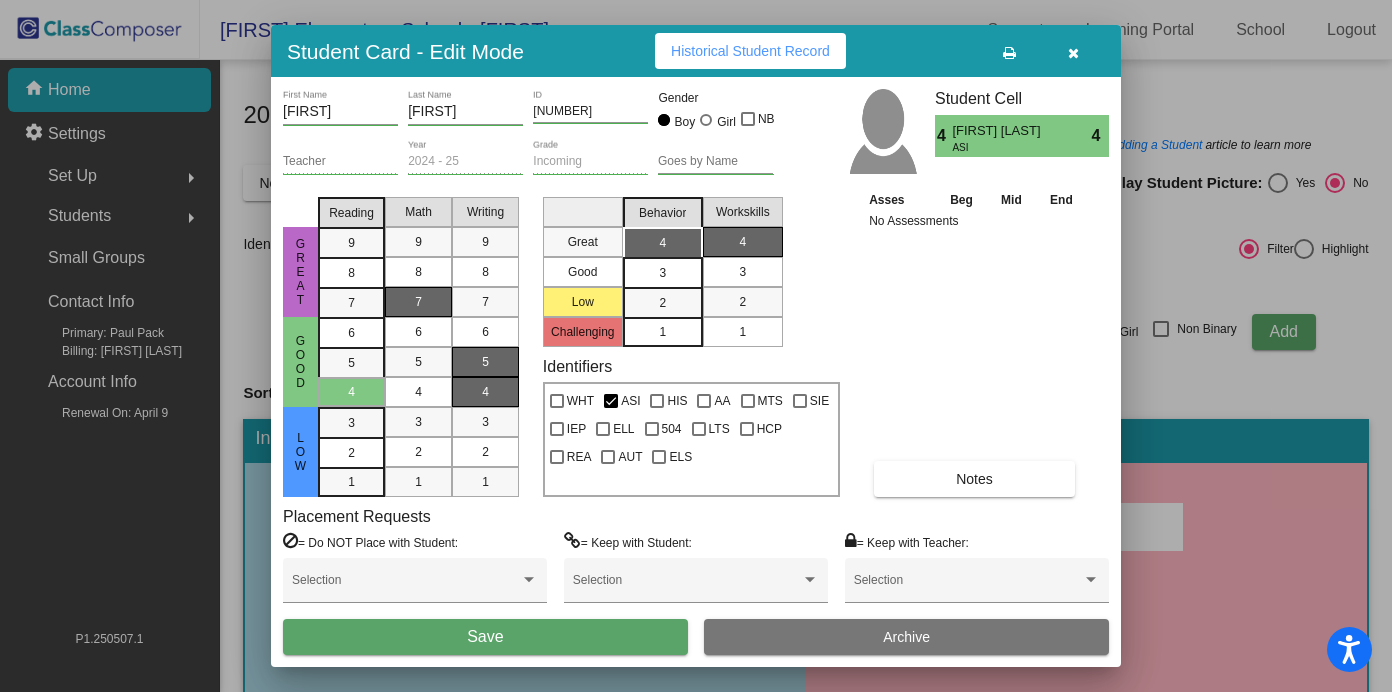 click on "4" at bounding box center (485, 392) 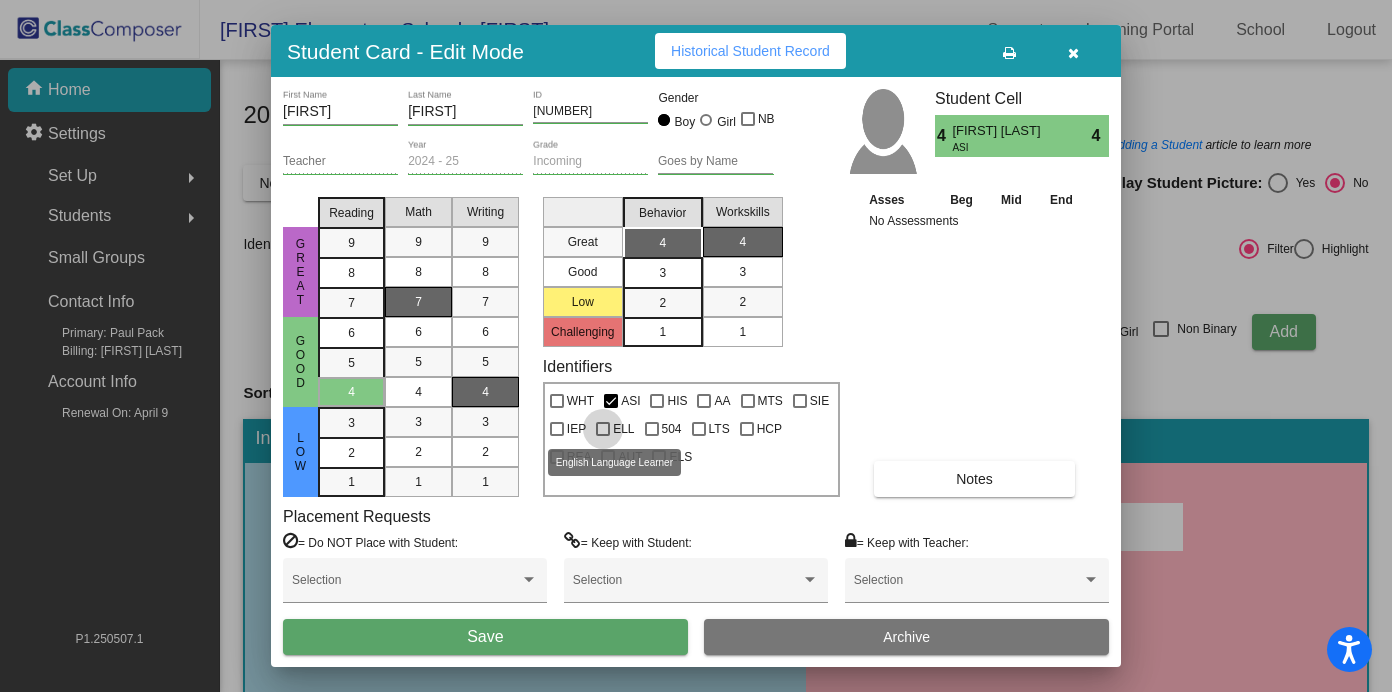 click at bounding box center (603, 429) 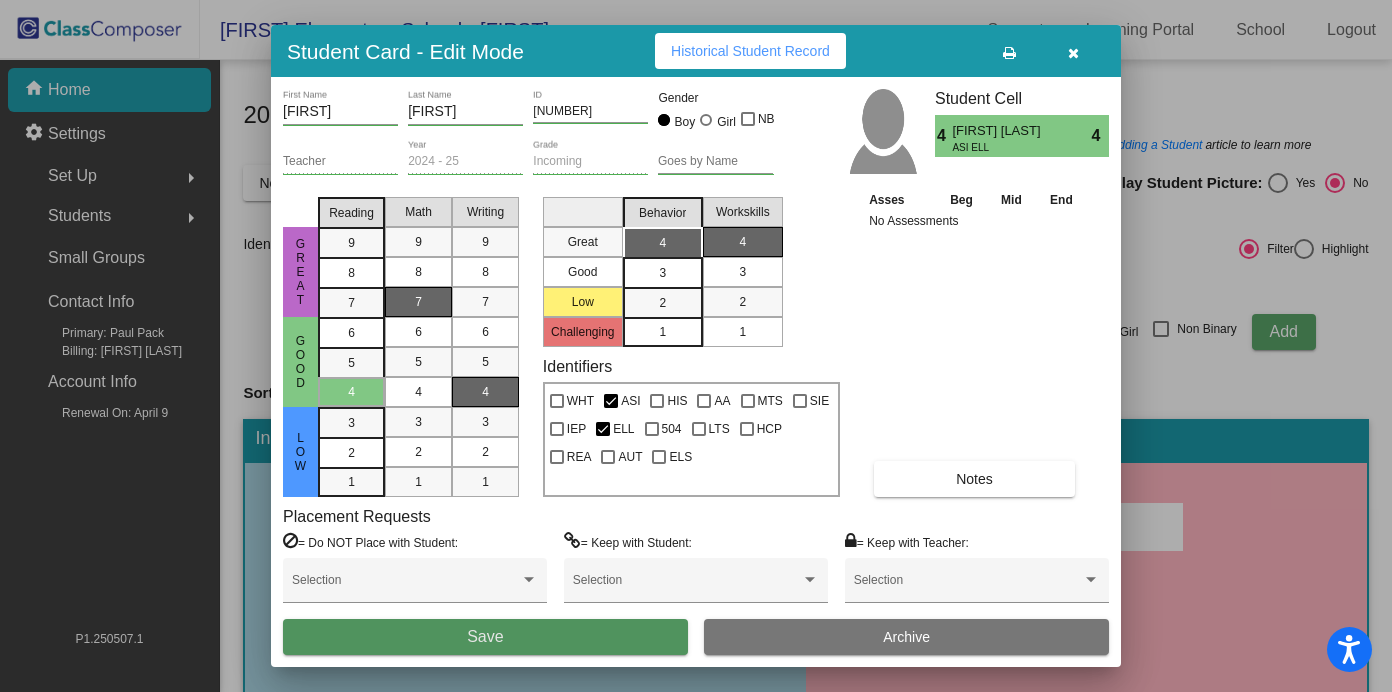 click on "Save" at bounding box center (485, 637) 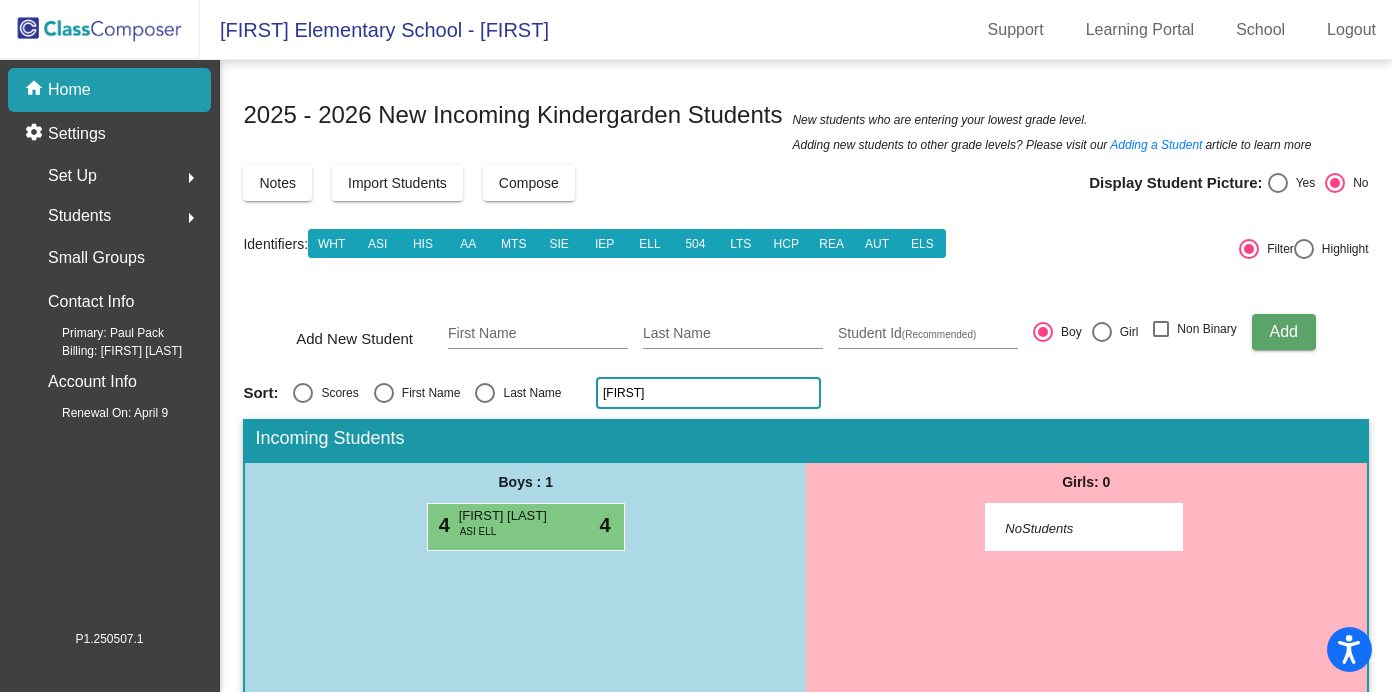 click on "[FIRST]" 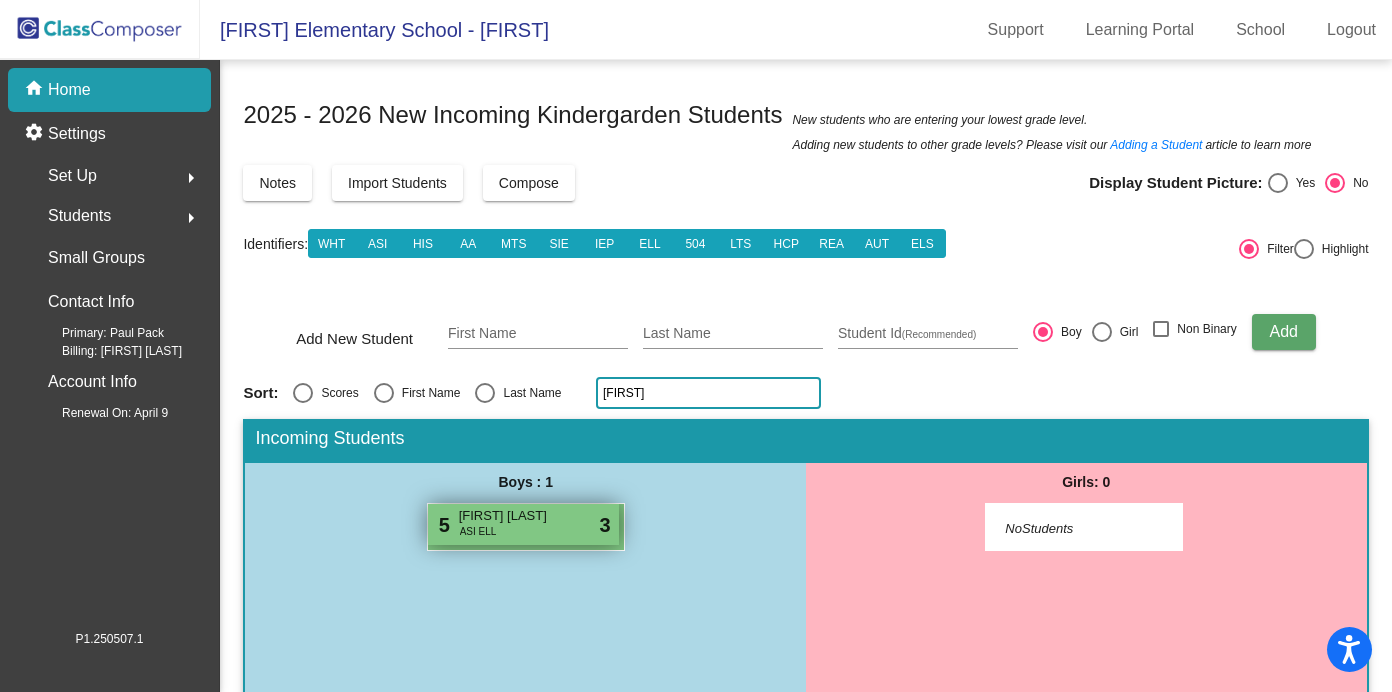 click on "[FIRST] [LAST]" at bounding box center (509, 516) 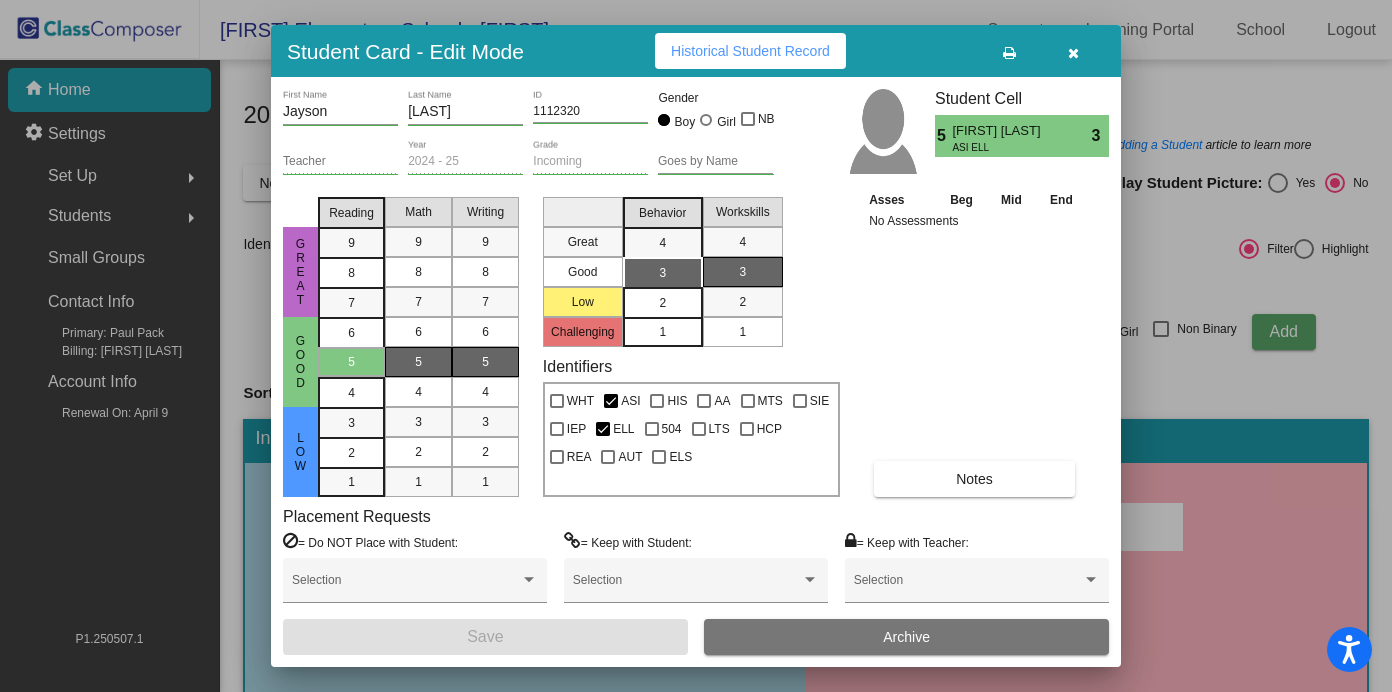click on "2" at bounding box center (662, 303) 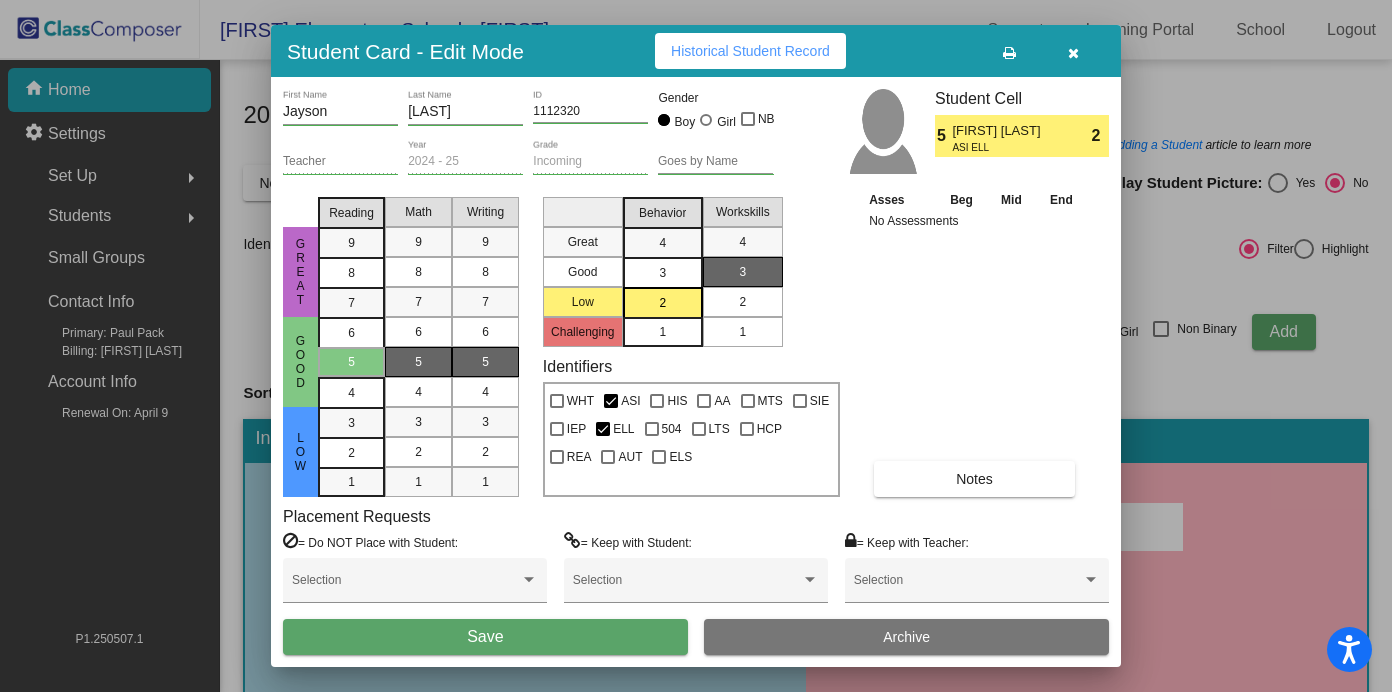 click on "2" at bounding box center (742, 302) 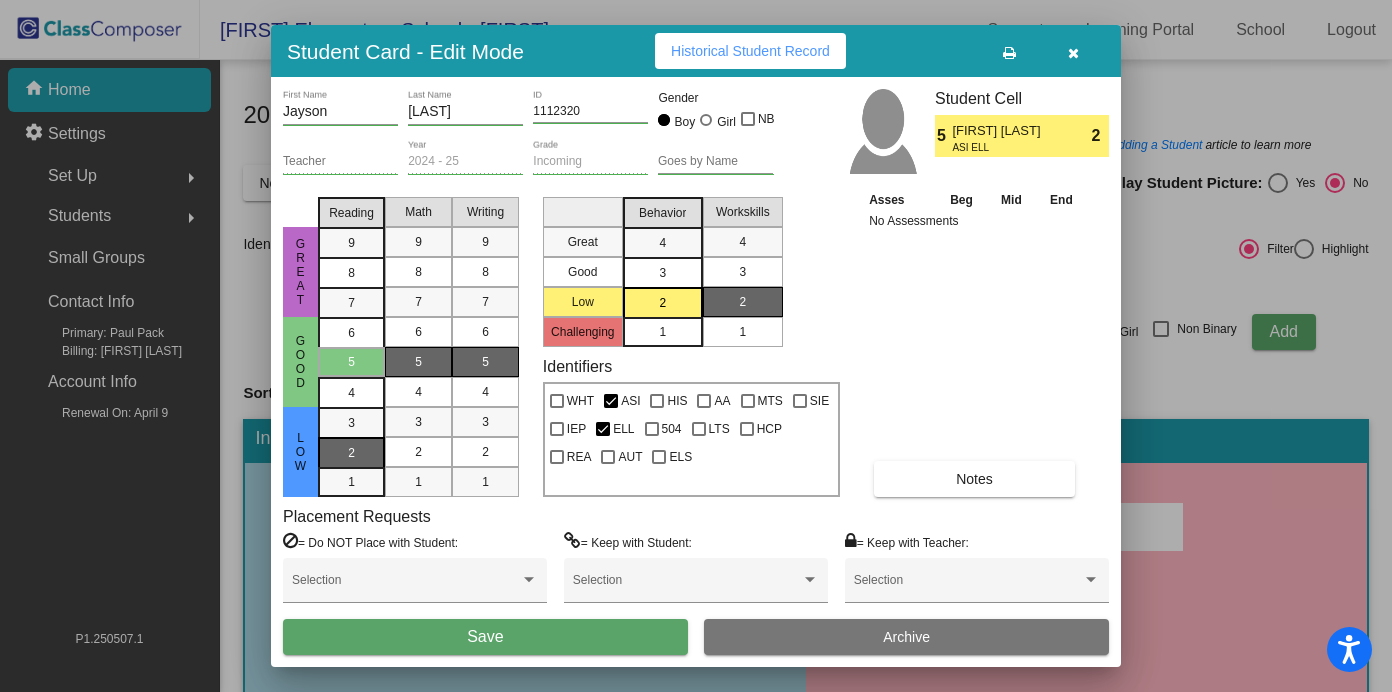 click on "2" at bounding box center (351, 423) 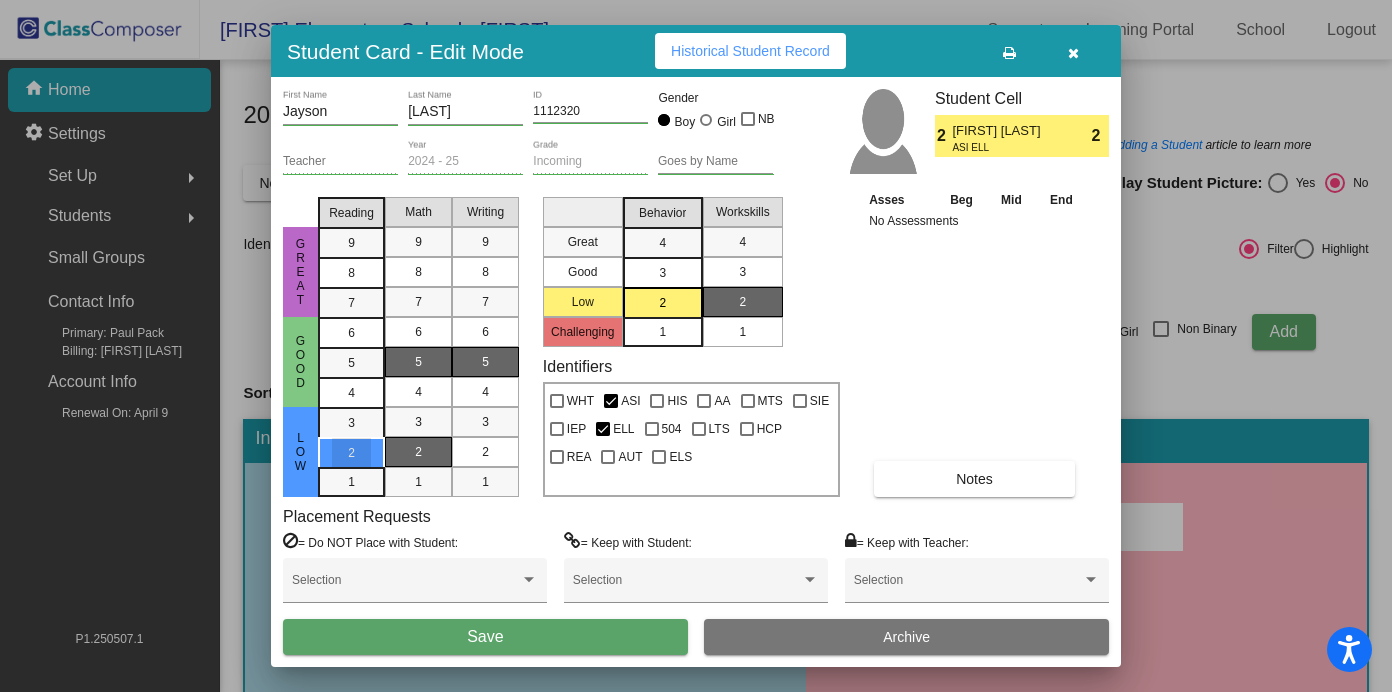 click on "2" at bounding box center [418, 452] 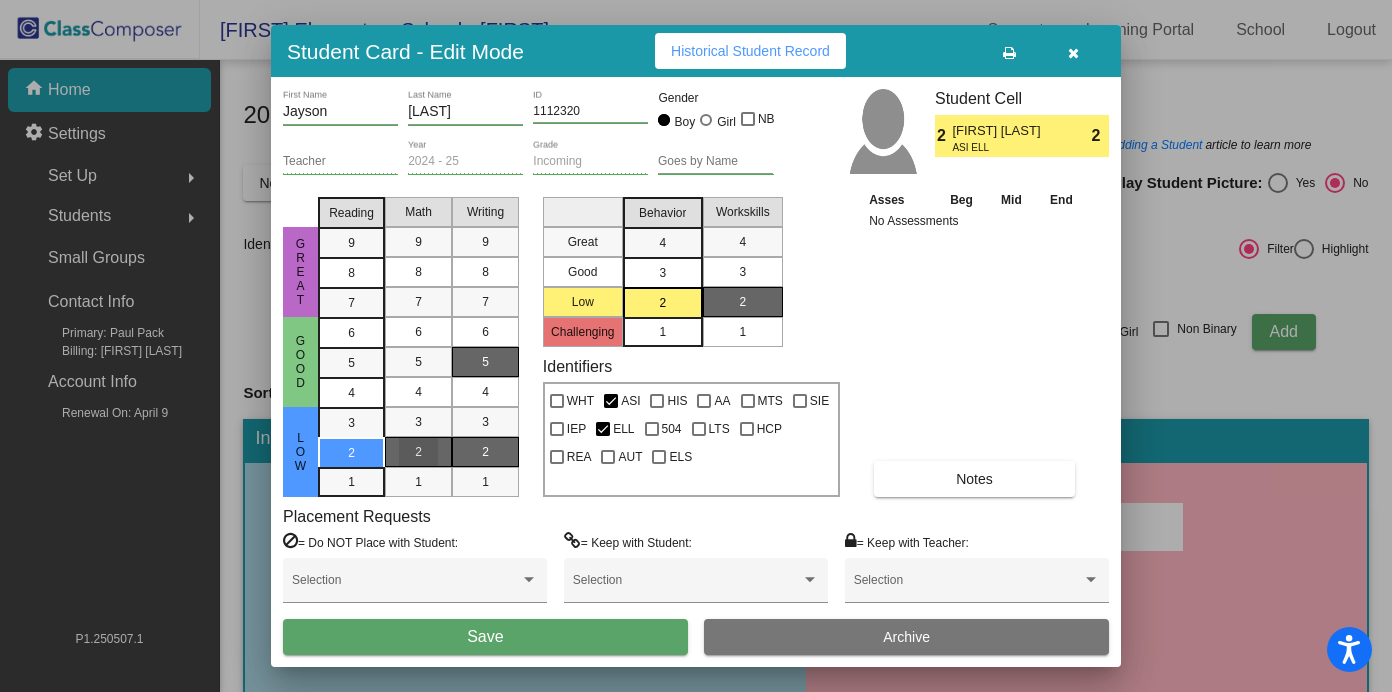 click on "2" at bounding box center (485, 452) 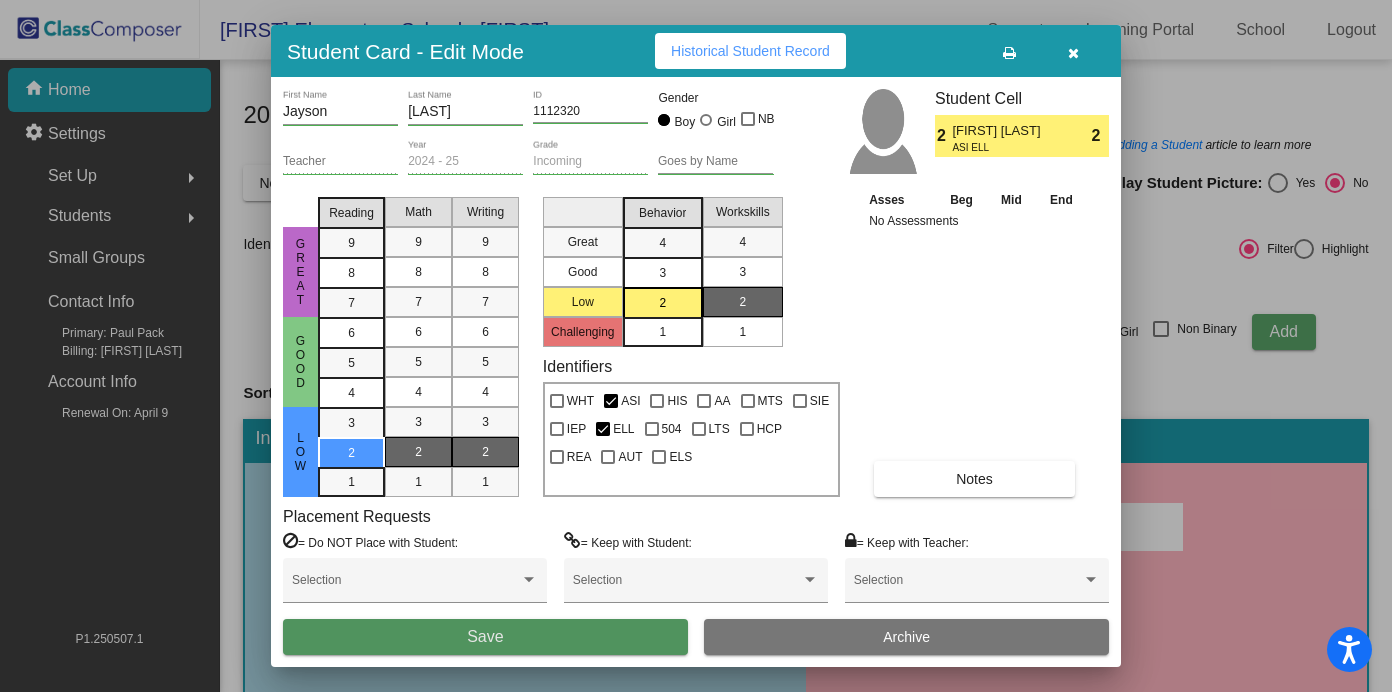 click on "Save" at bounding box center [485, 637] 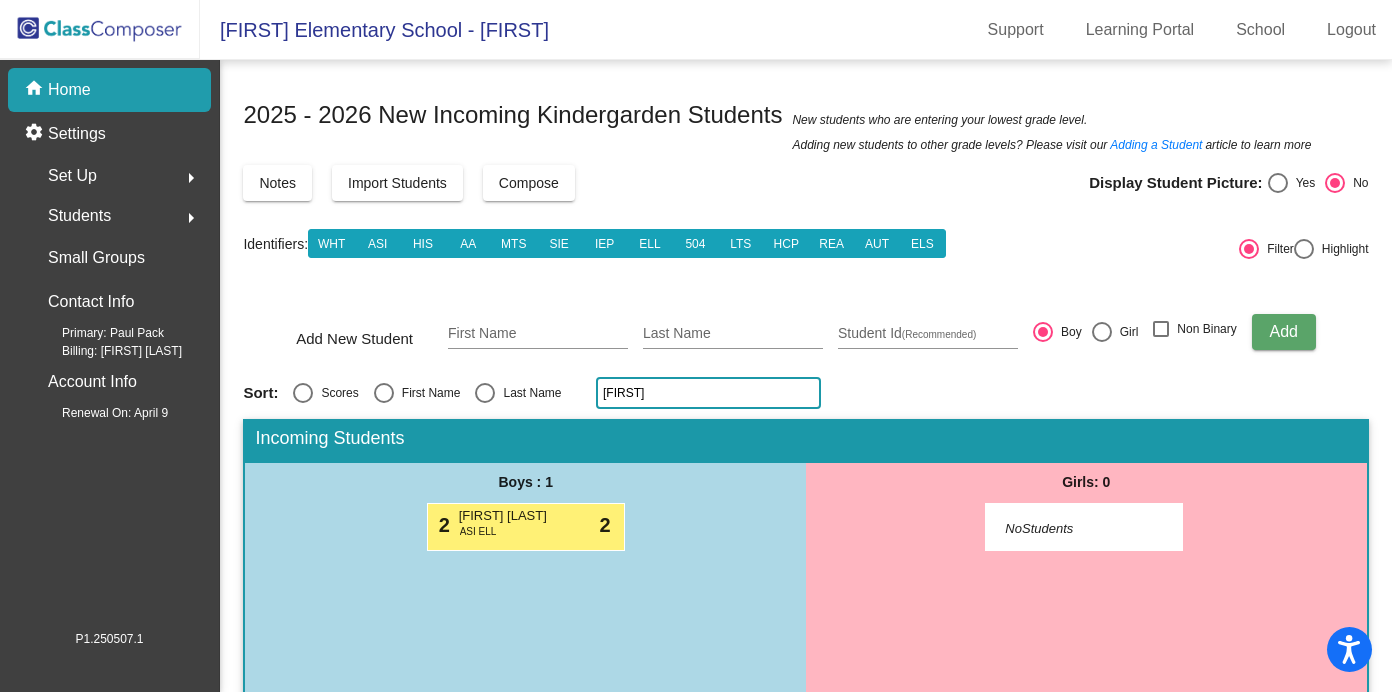 click on "[FIRST]" 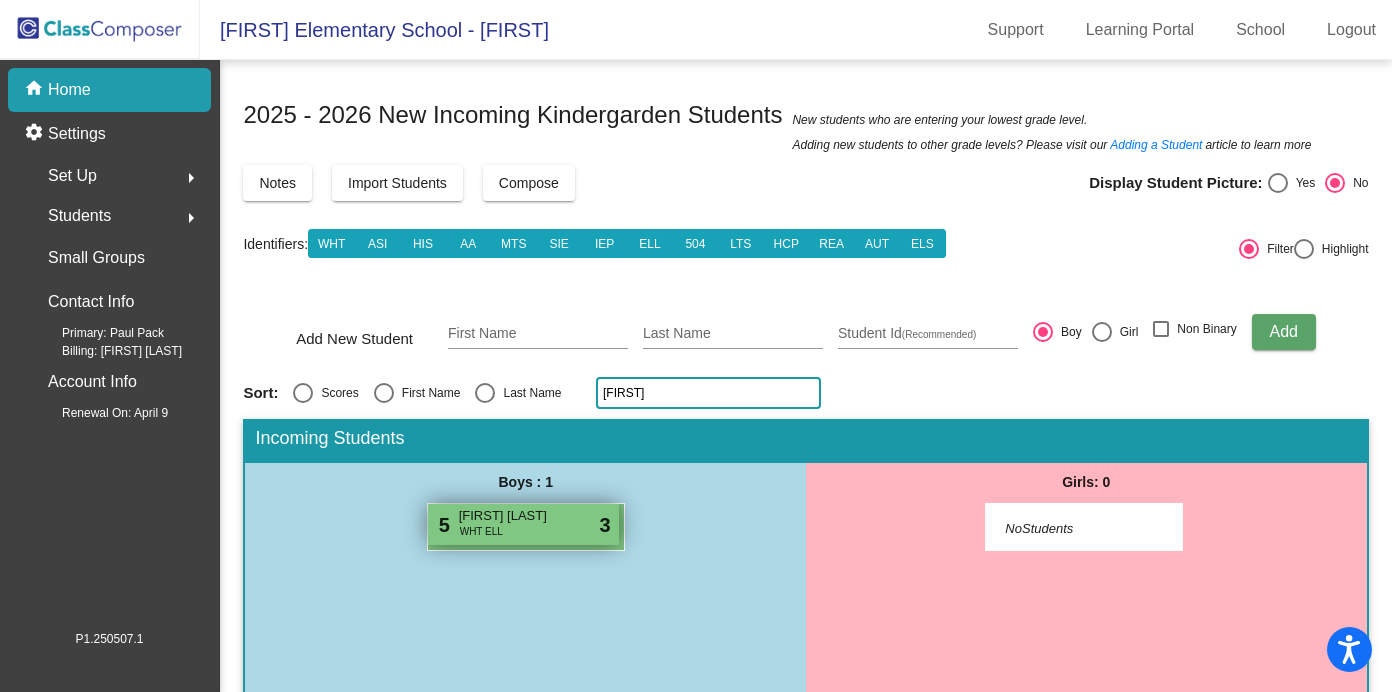 click on "5 Emir Alparslan WHT ELL lock do_not_disturb_alt 3" at bounding box center (523, 524) 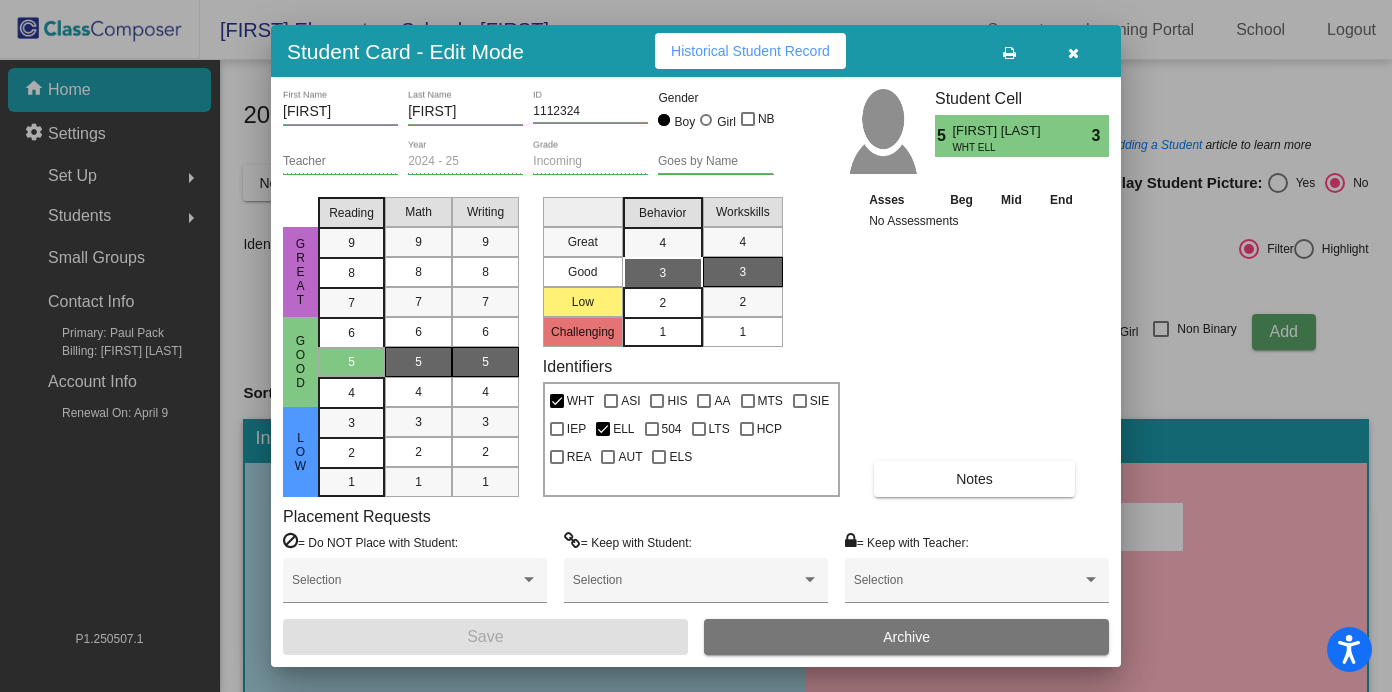 click on "2" at bounding box center (662, 303) 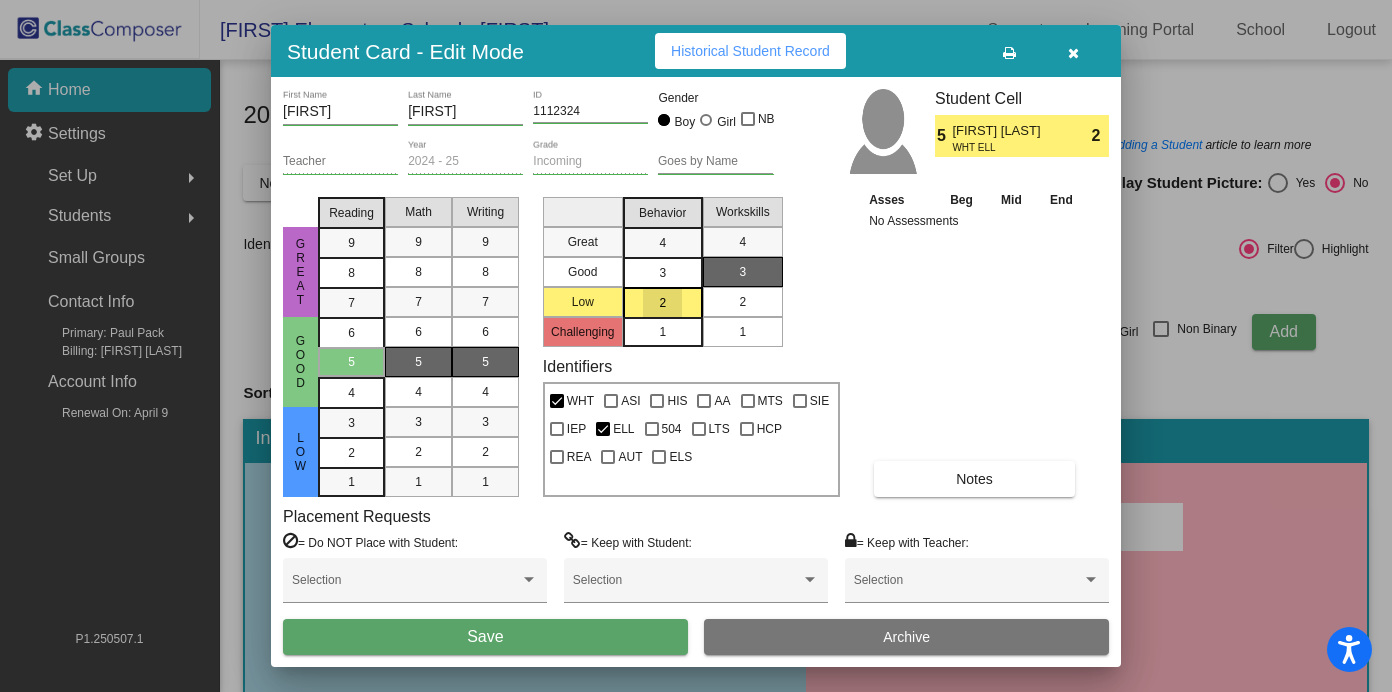 click on "2" at bounding box center (742, 302) 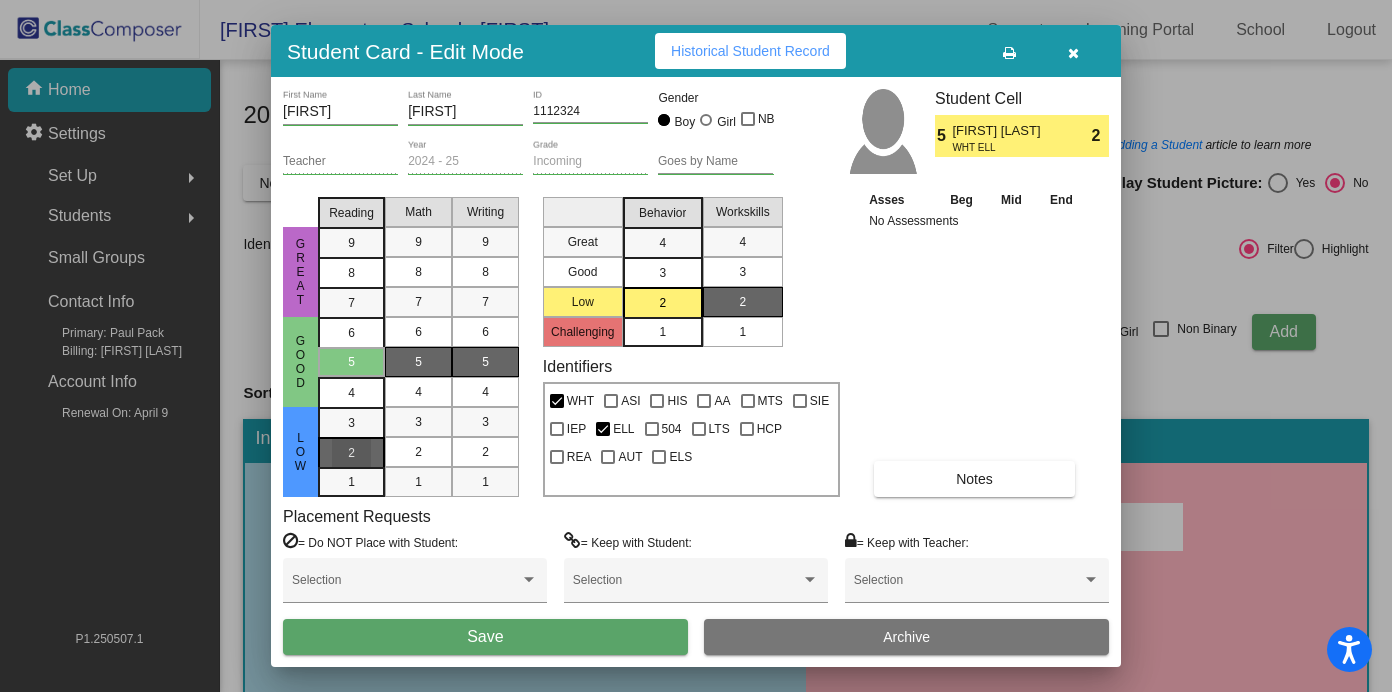 click on "2" at bounding box center (351, 423) 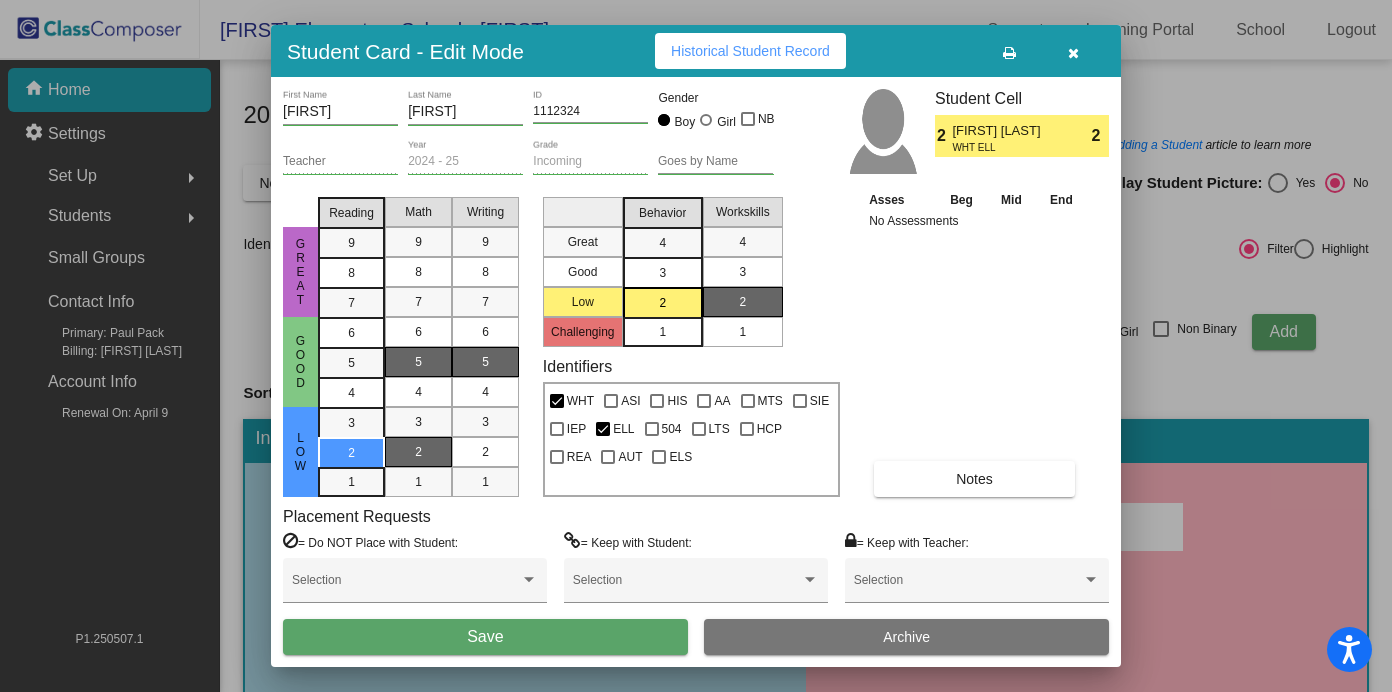 click on "2" at bounding box center [418, 452] 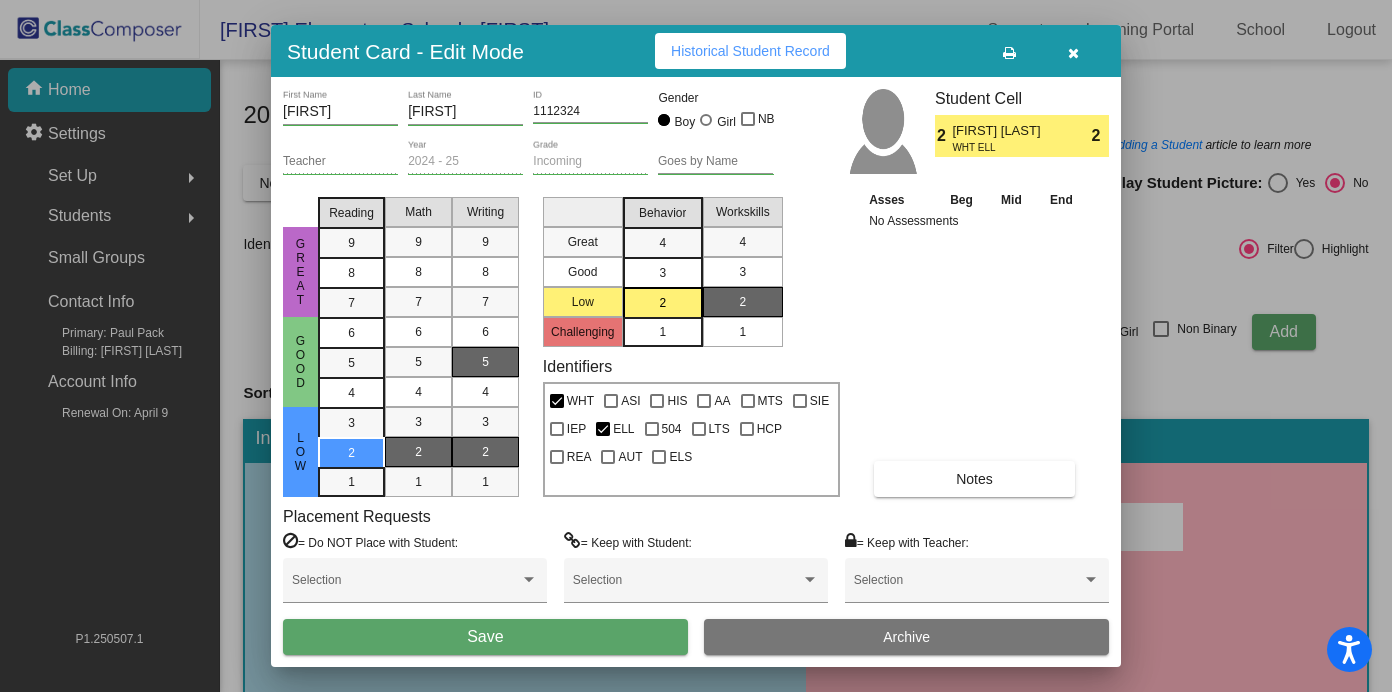 click on "2" at bounding box center [485, 452] 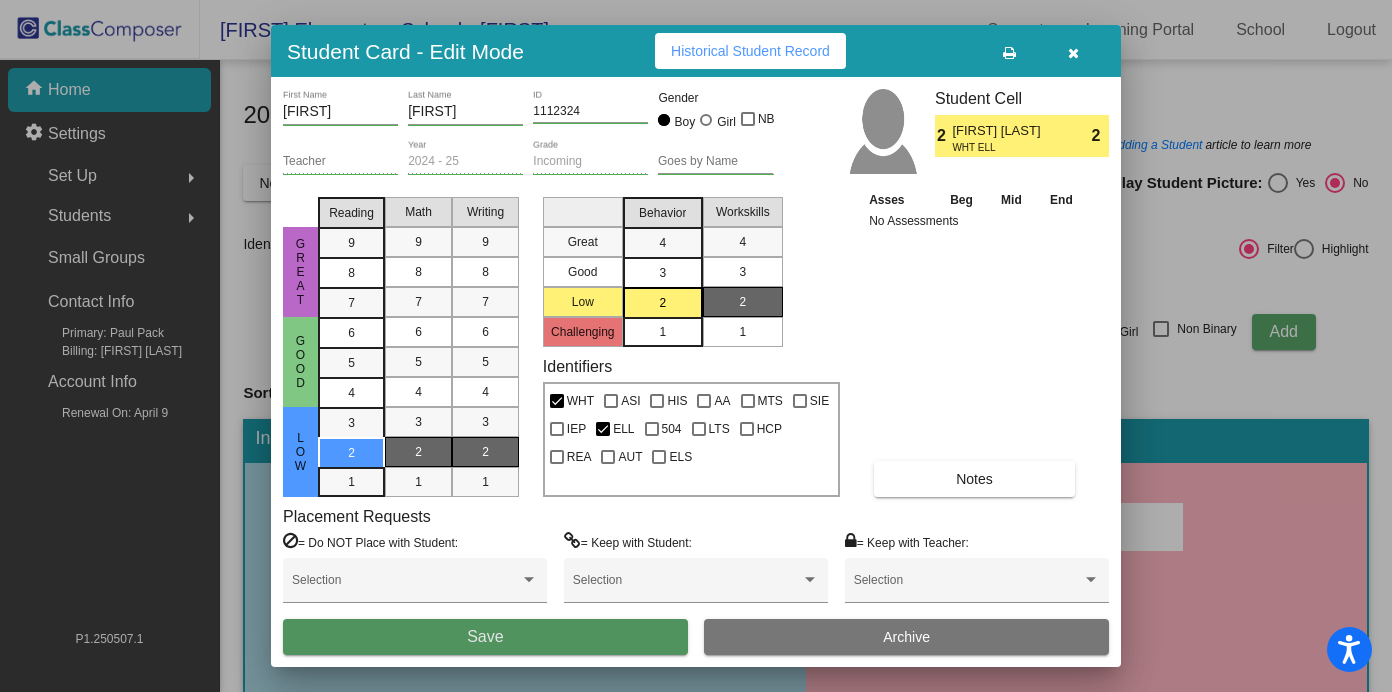 click on "Save" at bounding box center (485, 637) 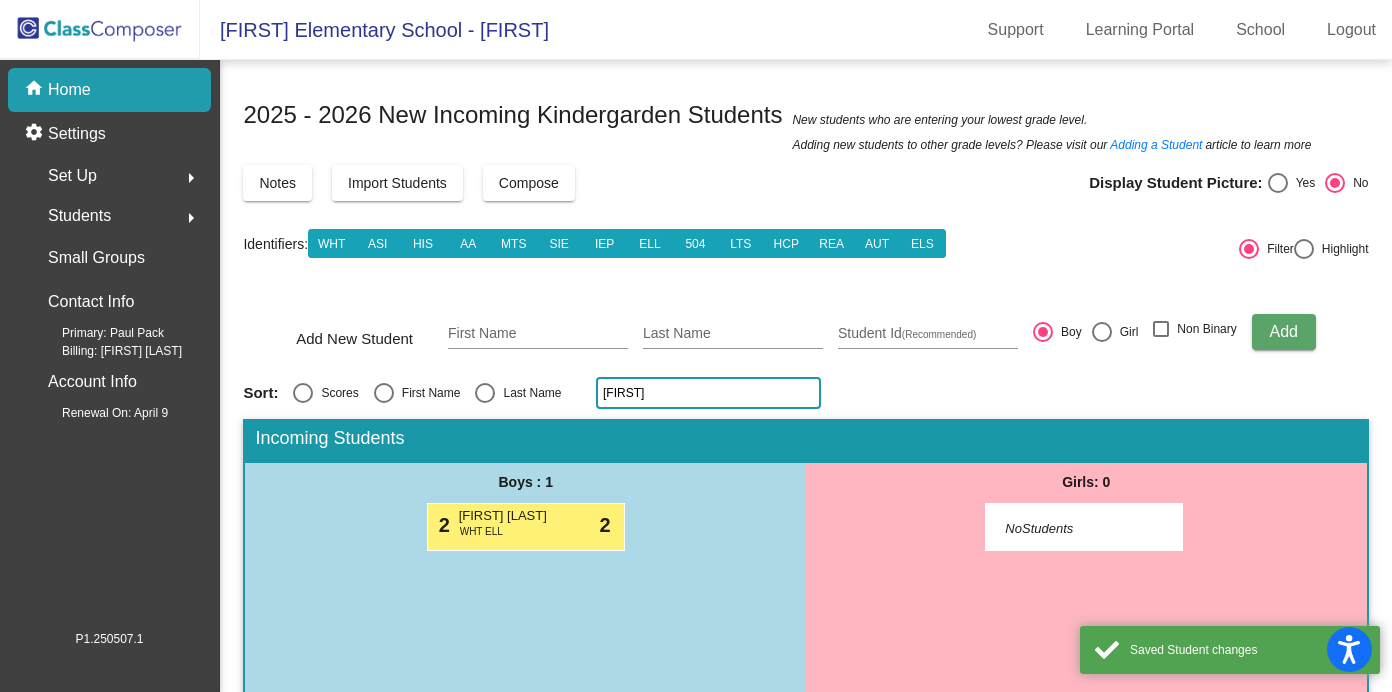 click on "[FIRST]" 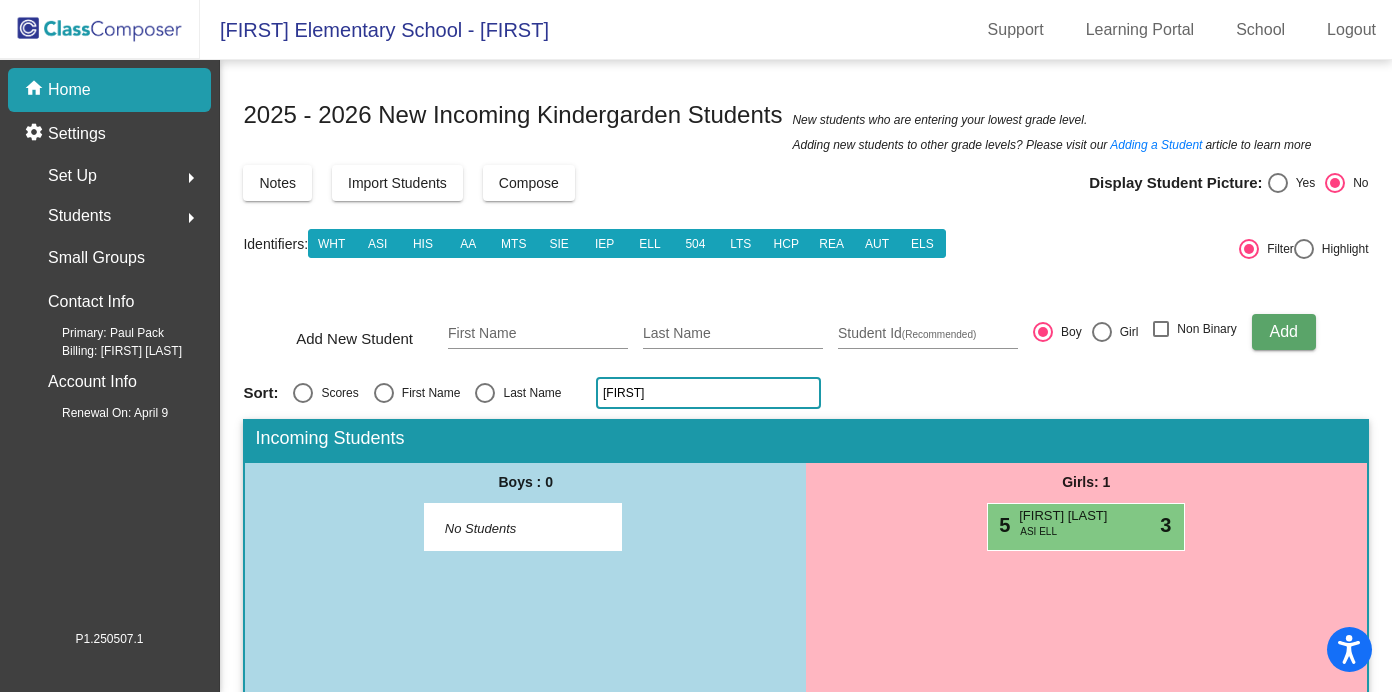 type on "[FIRST]" 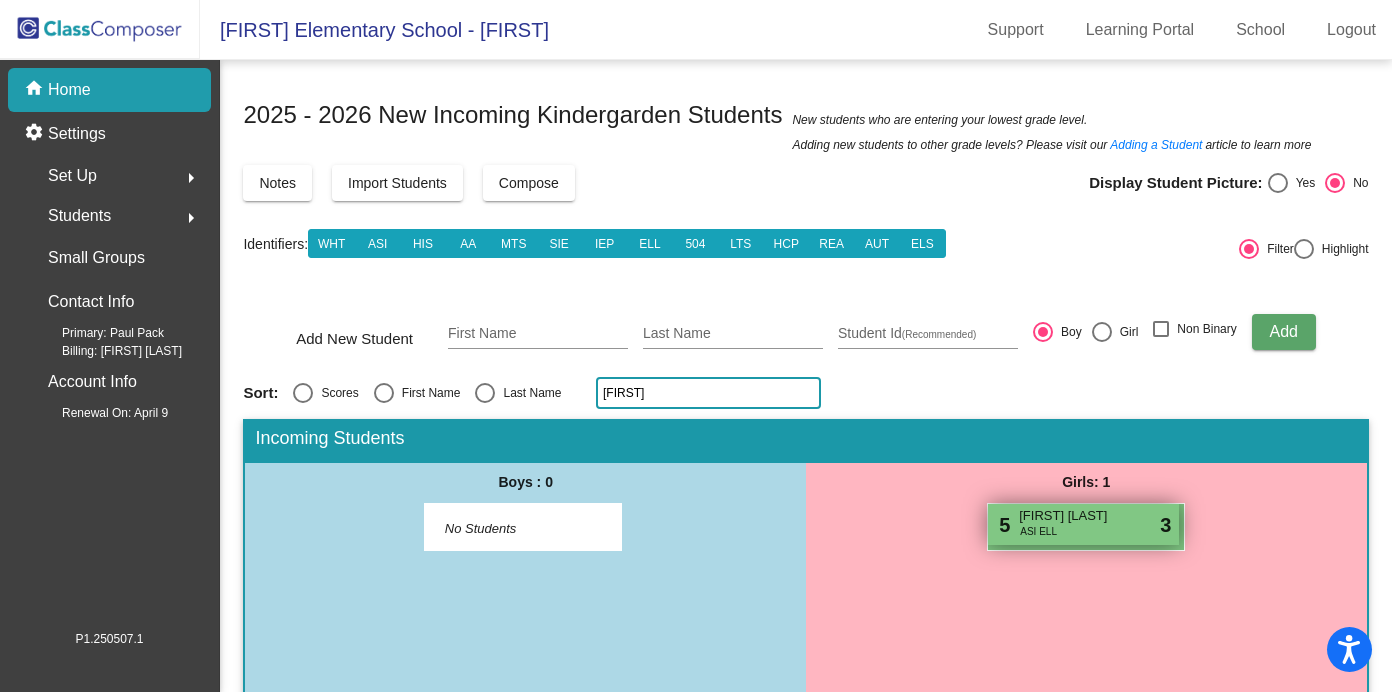 click on "5 [FIRST] ASI ELL lock do_not_disturb_alt 3" at bounding box center (1083, 524) 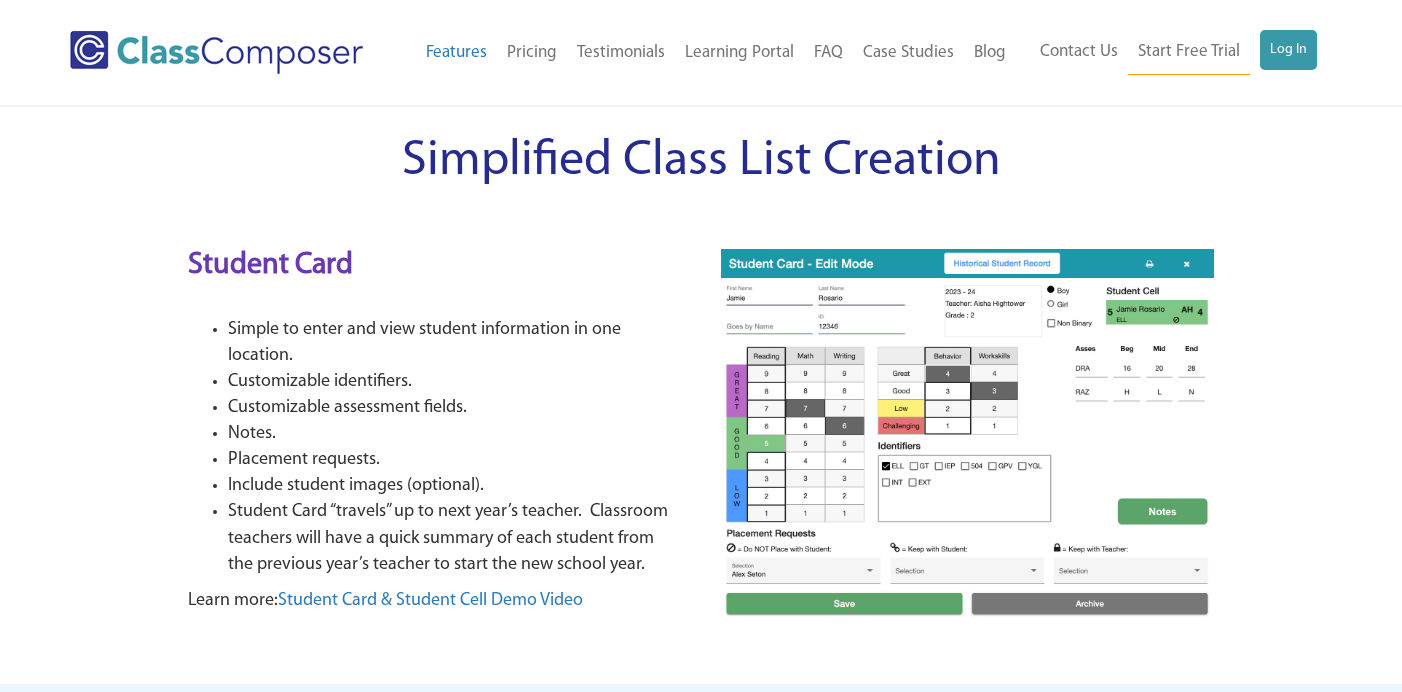 scroll, scrollTop: 0, scrollLeft: 0, axis: both 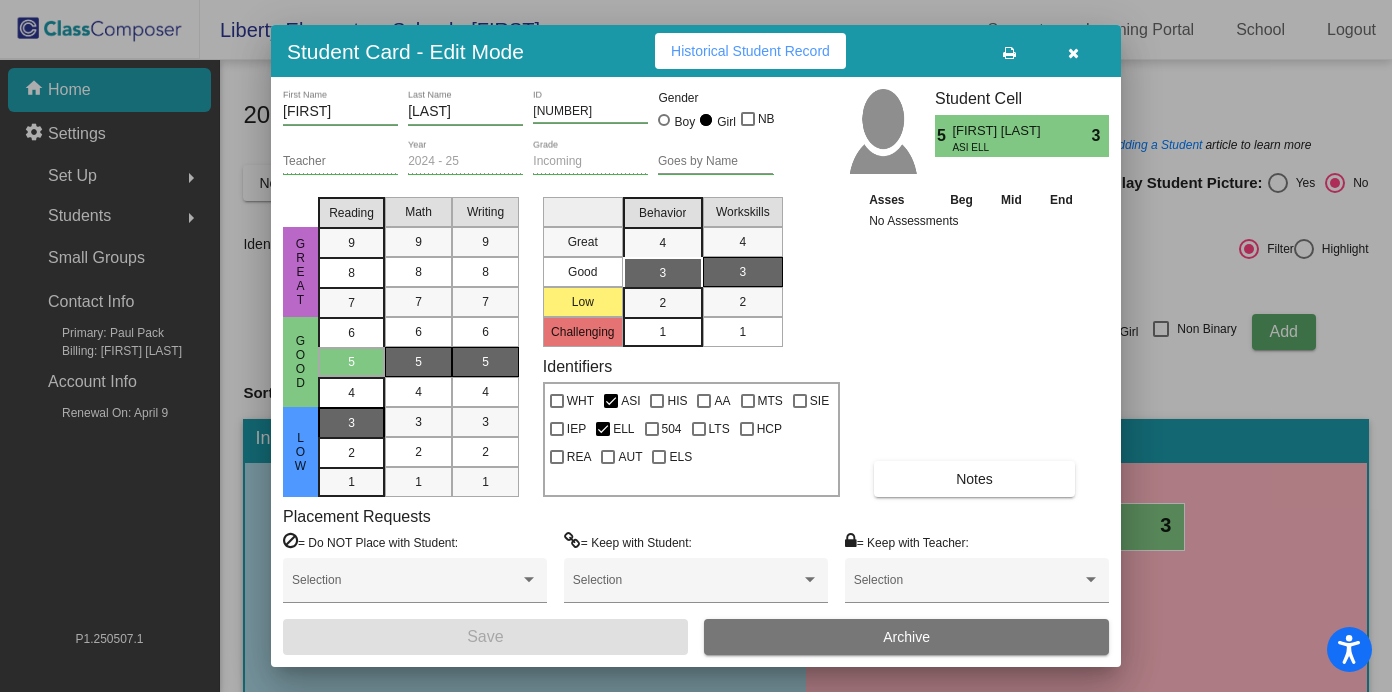 click on "3" at bounding box center [351, 423] 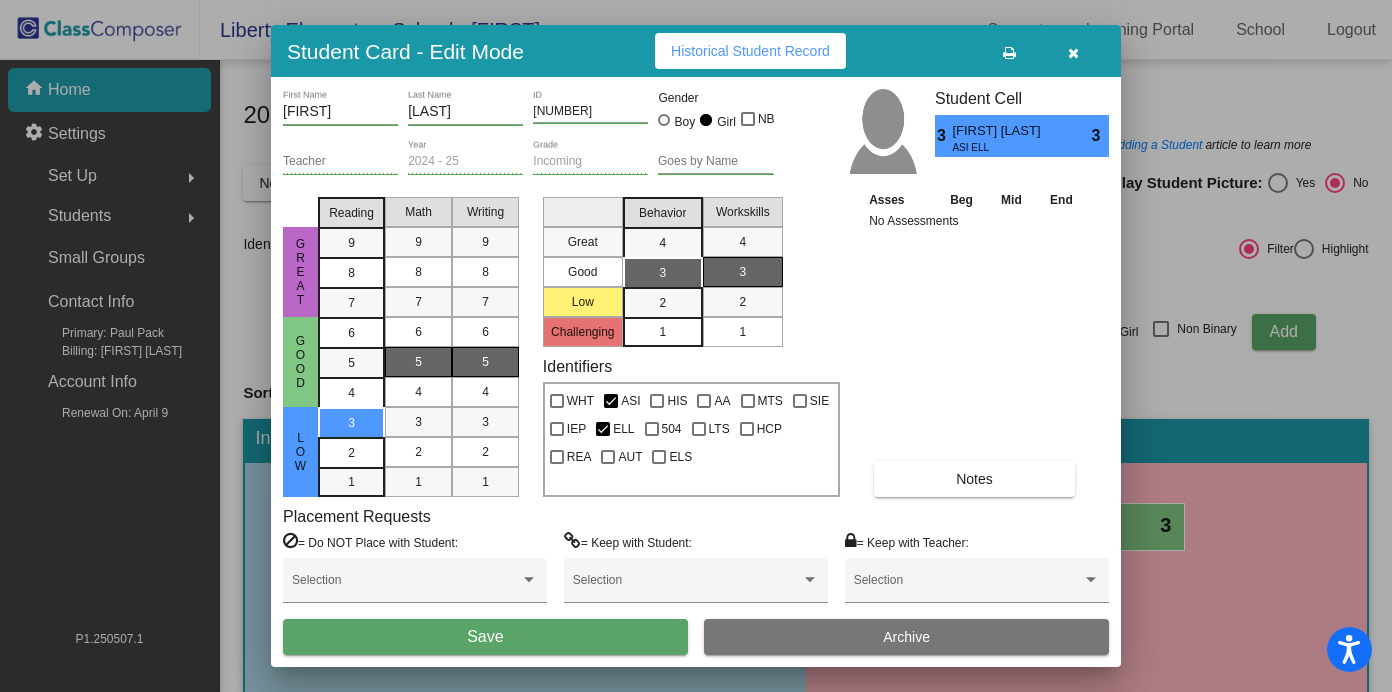 click on "Save" at bounding box center [485, 636] 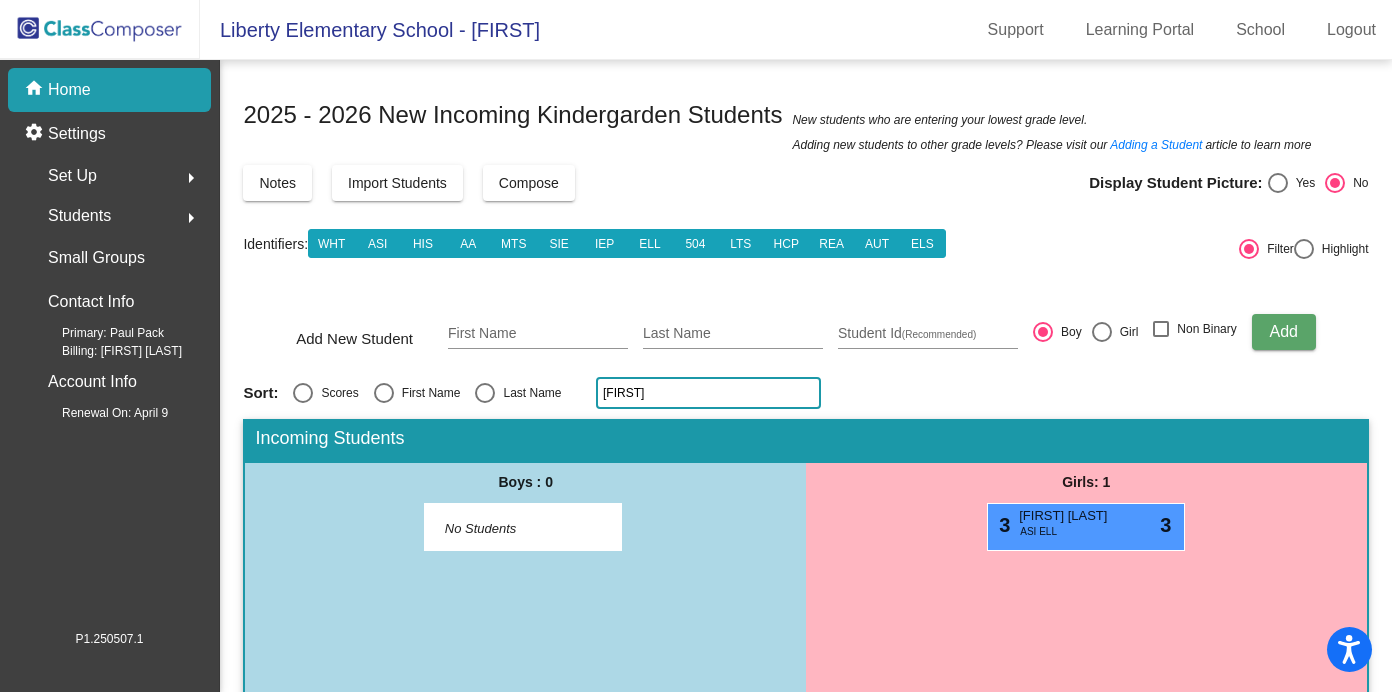 click on "[FIRST]" 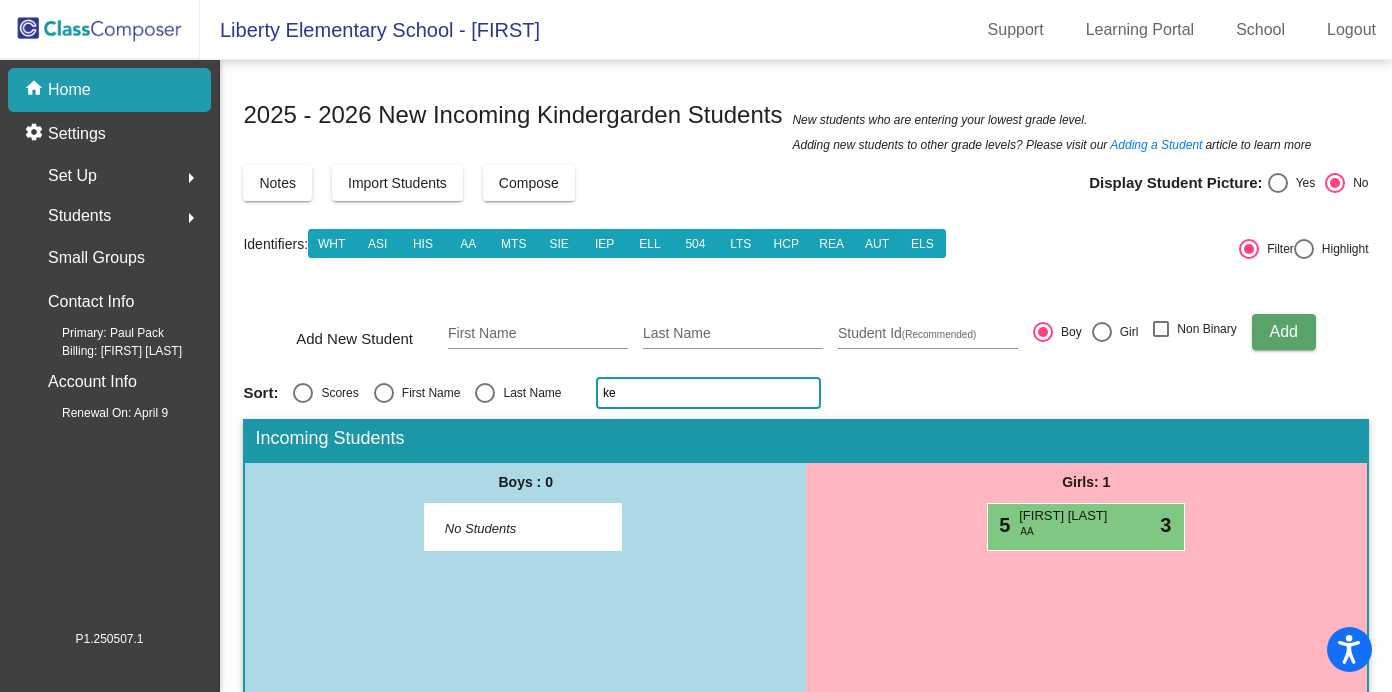 type on "k" 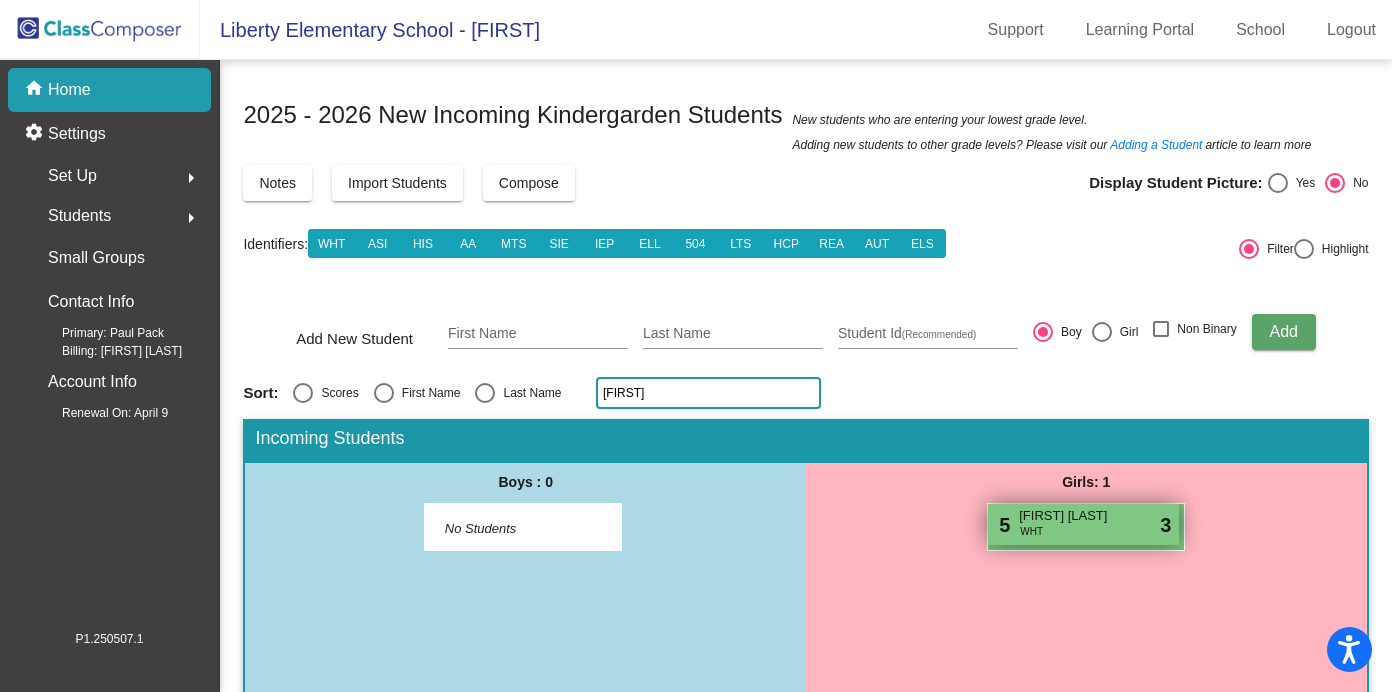 click on "5 Maya Ben-Mussa WHT lock do_not_disturb_alt 3" at bounding box center [1083, 524] 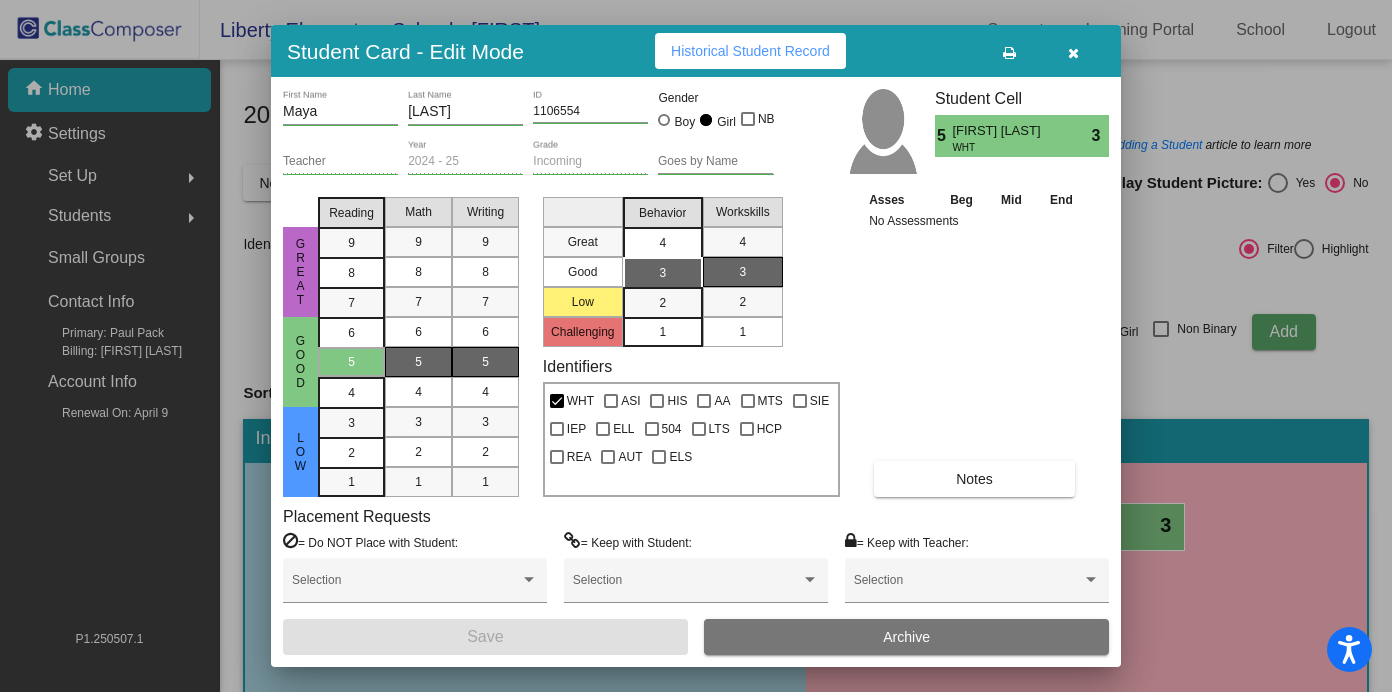 click on "4" at bounding box center (662, 243) 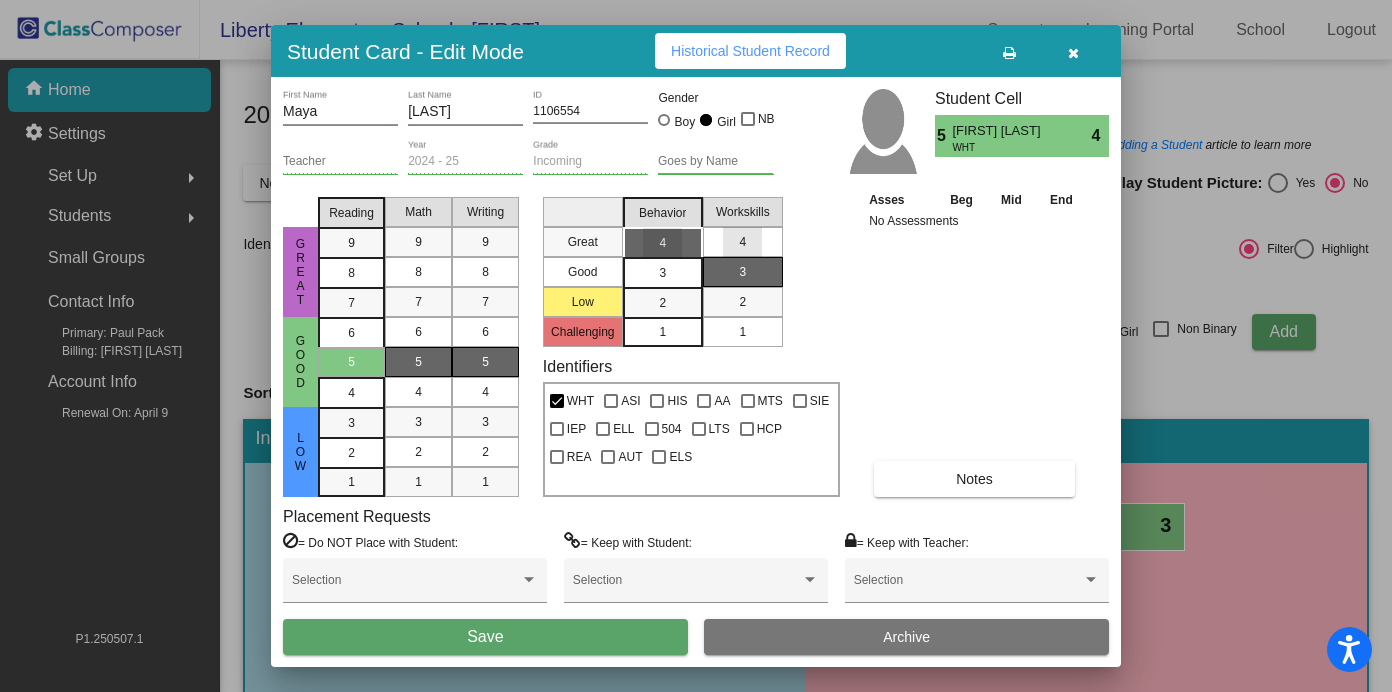 click on "4" at bounding box center [742, 242] 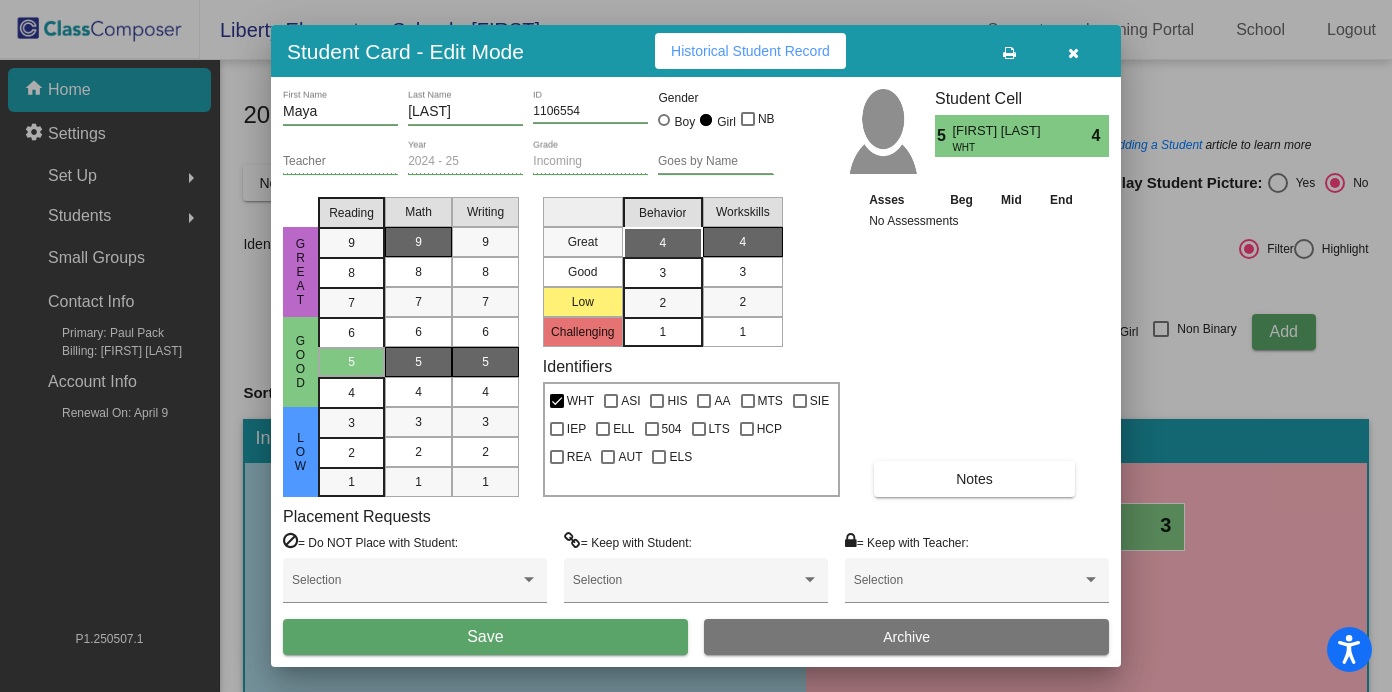 click on "9" at bounding box center (418, 242) 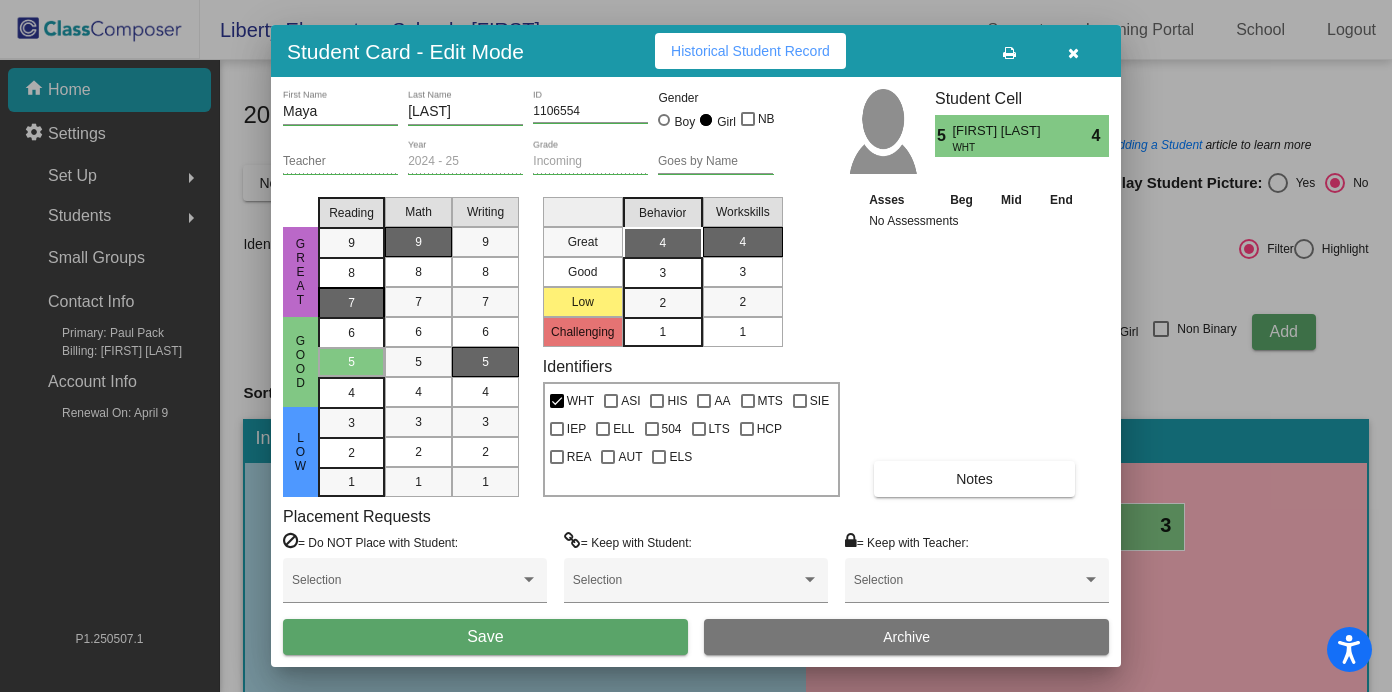 click on "7" at bounding box center (351, 243) 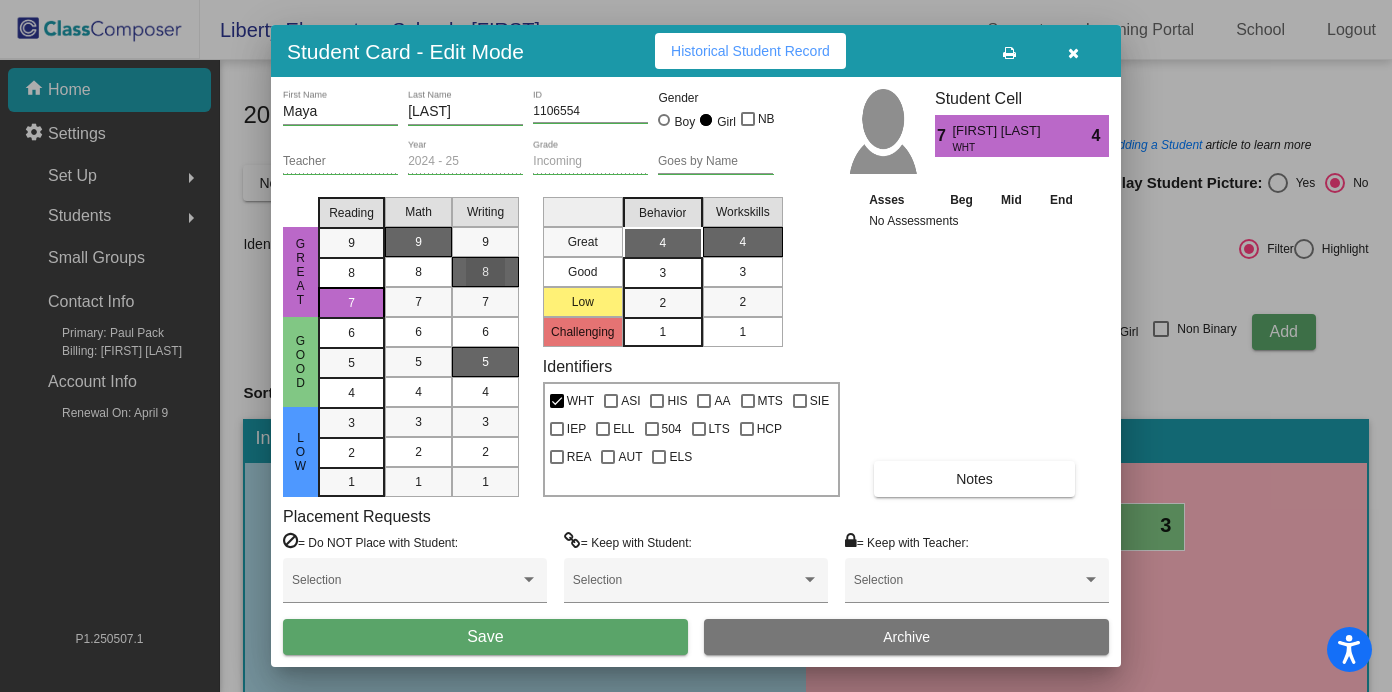click on "8" at bounding box center [485, 272] 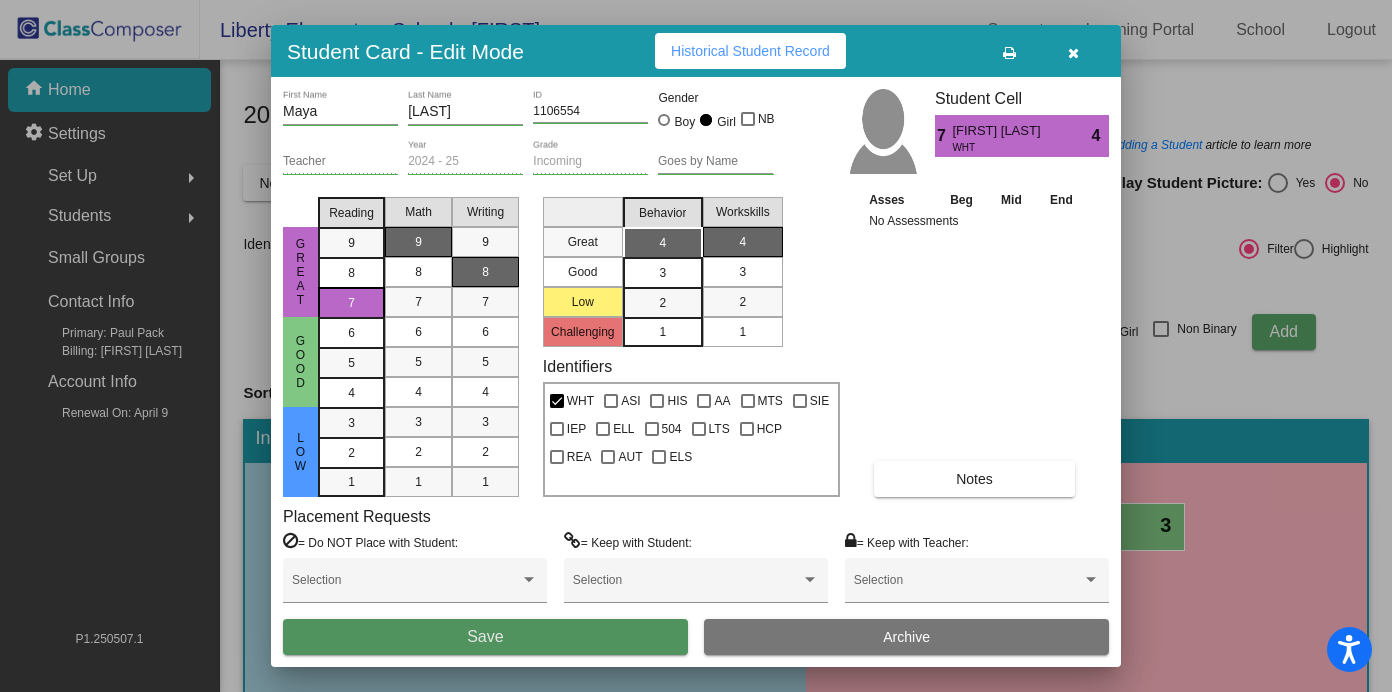 click on "Save" at bounding box center (485, 637) 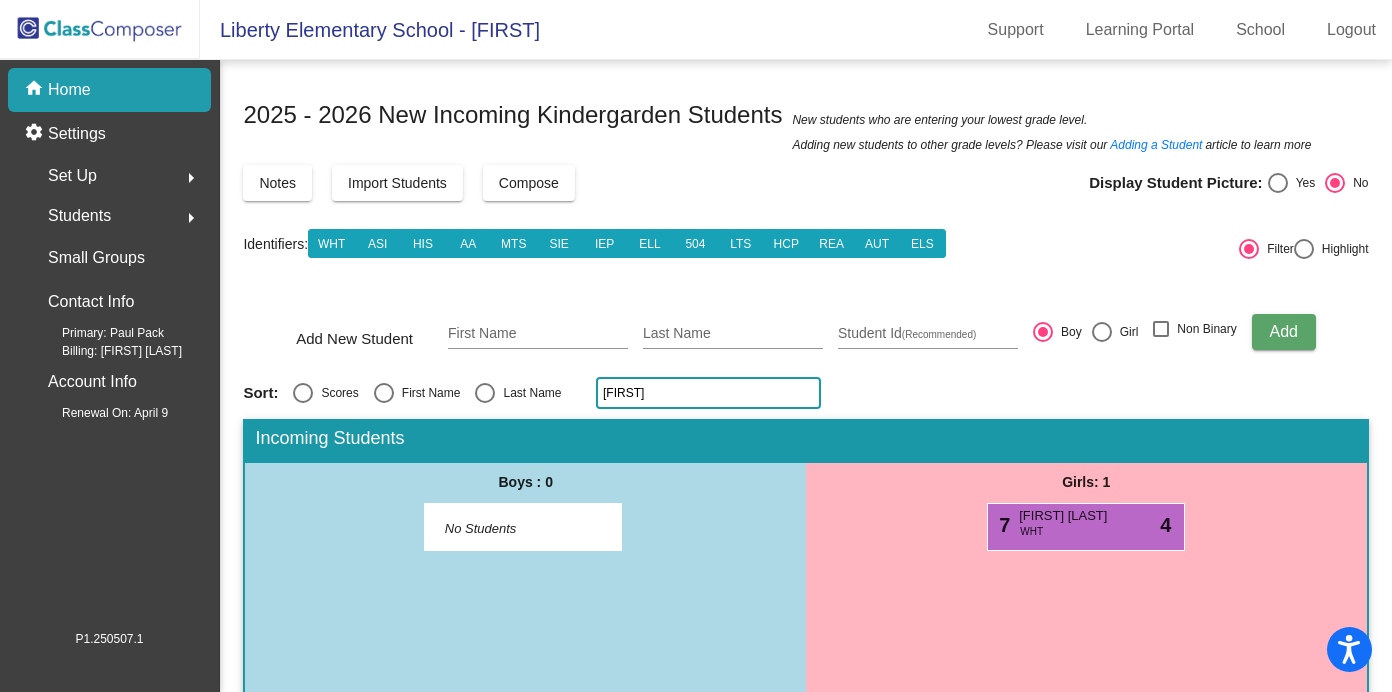 click on "maya" 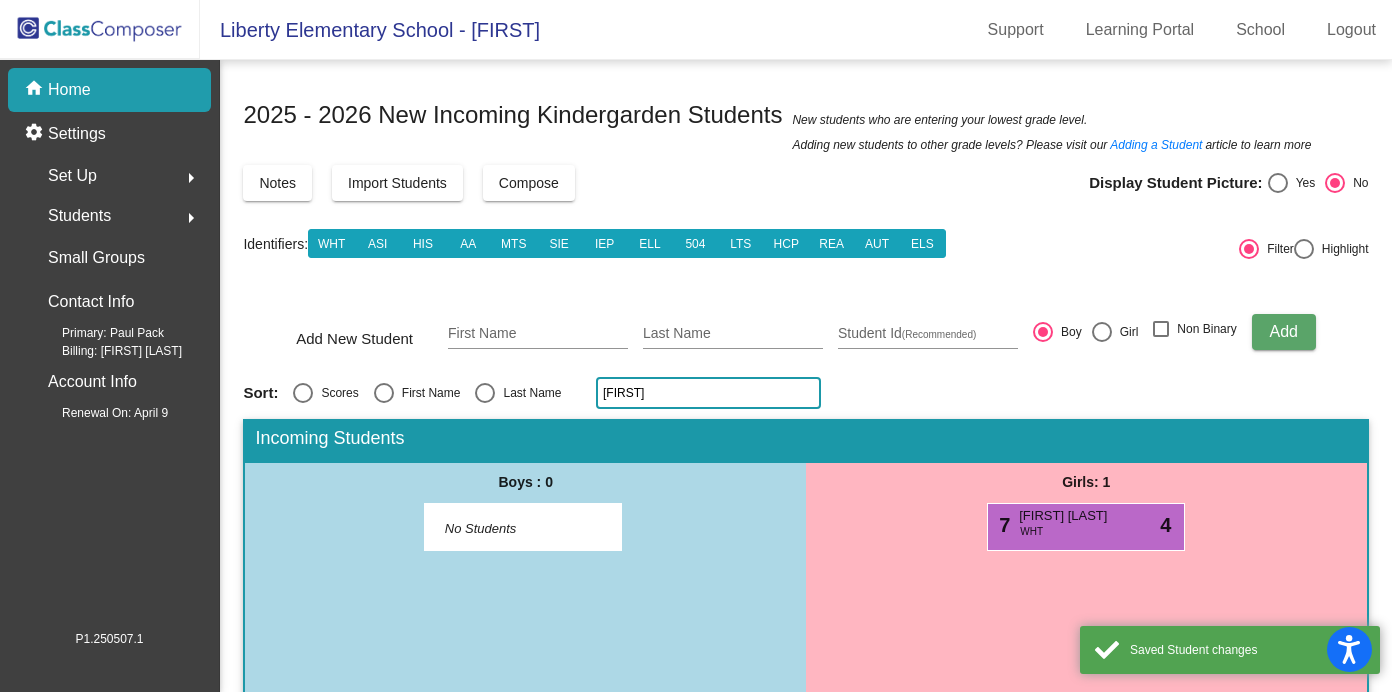 click on "maya" 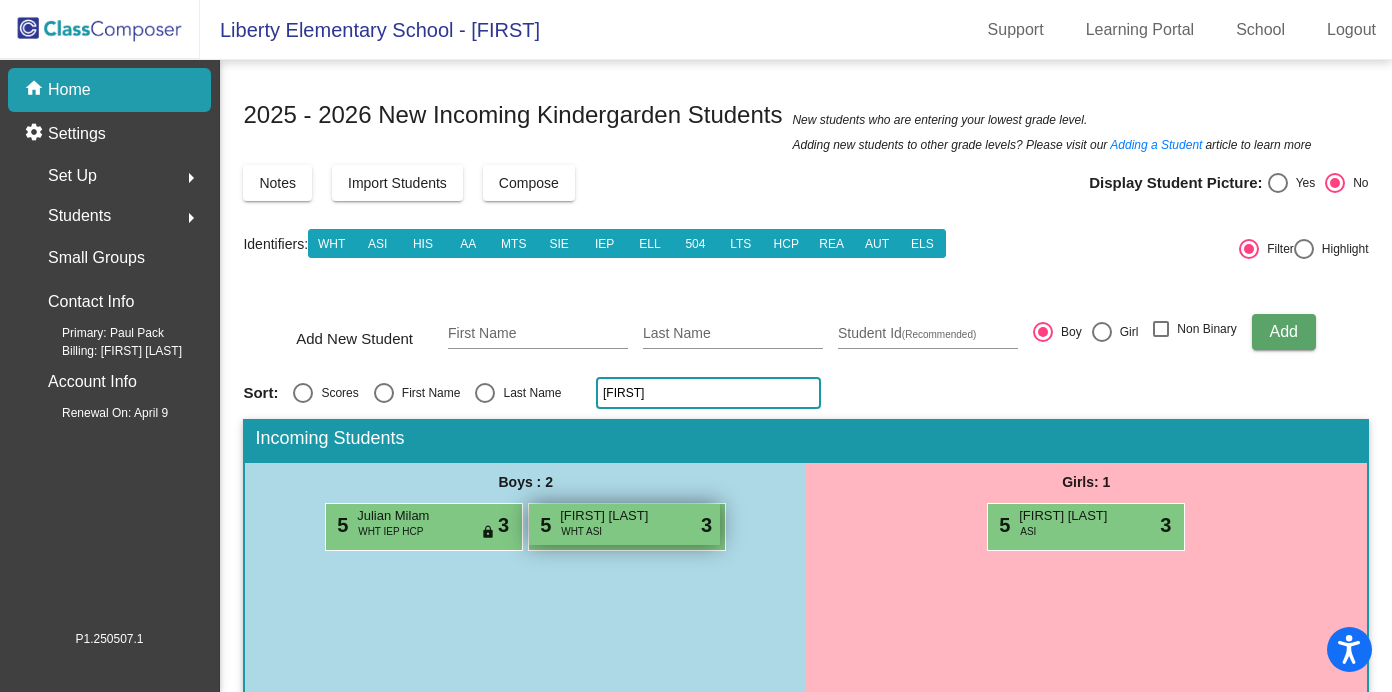 click on "5 Ian Koelz WHT ASI lock do_not_disturb_alt 3" at bounding box center [624, 524] 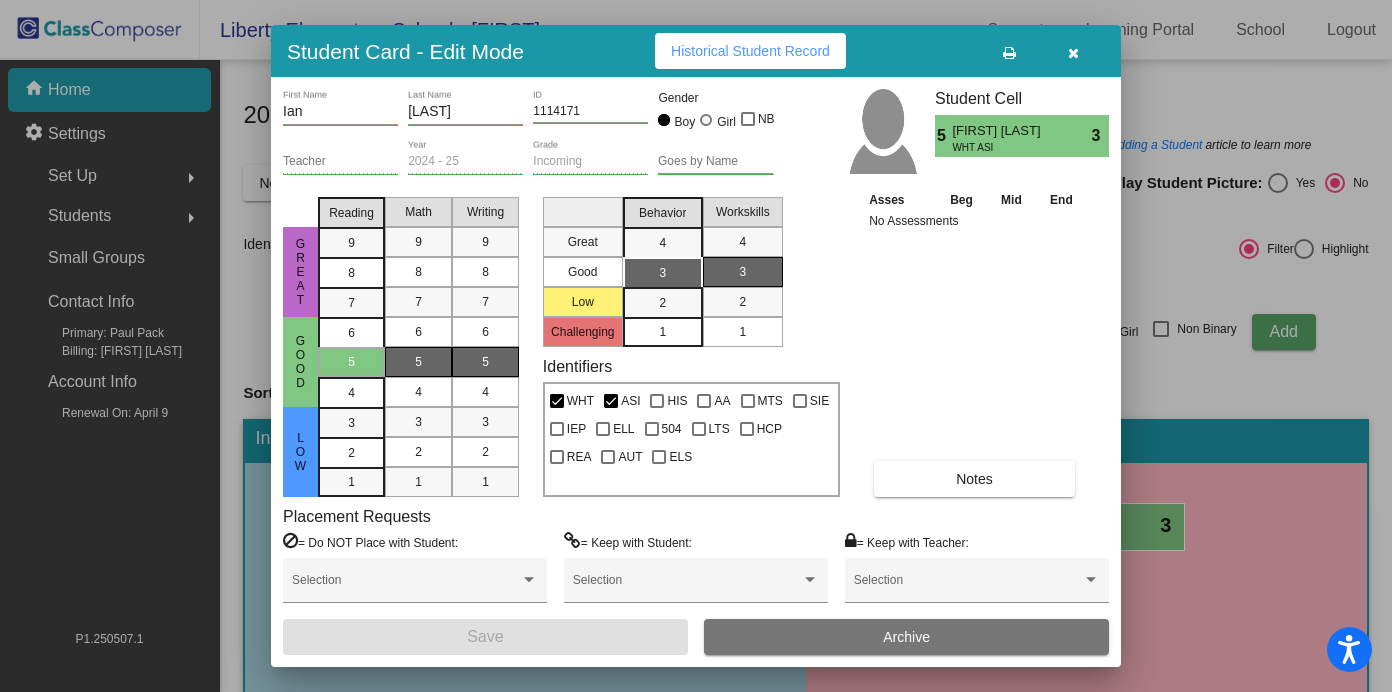 click on "1" at bounding box center (662, 332) 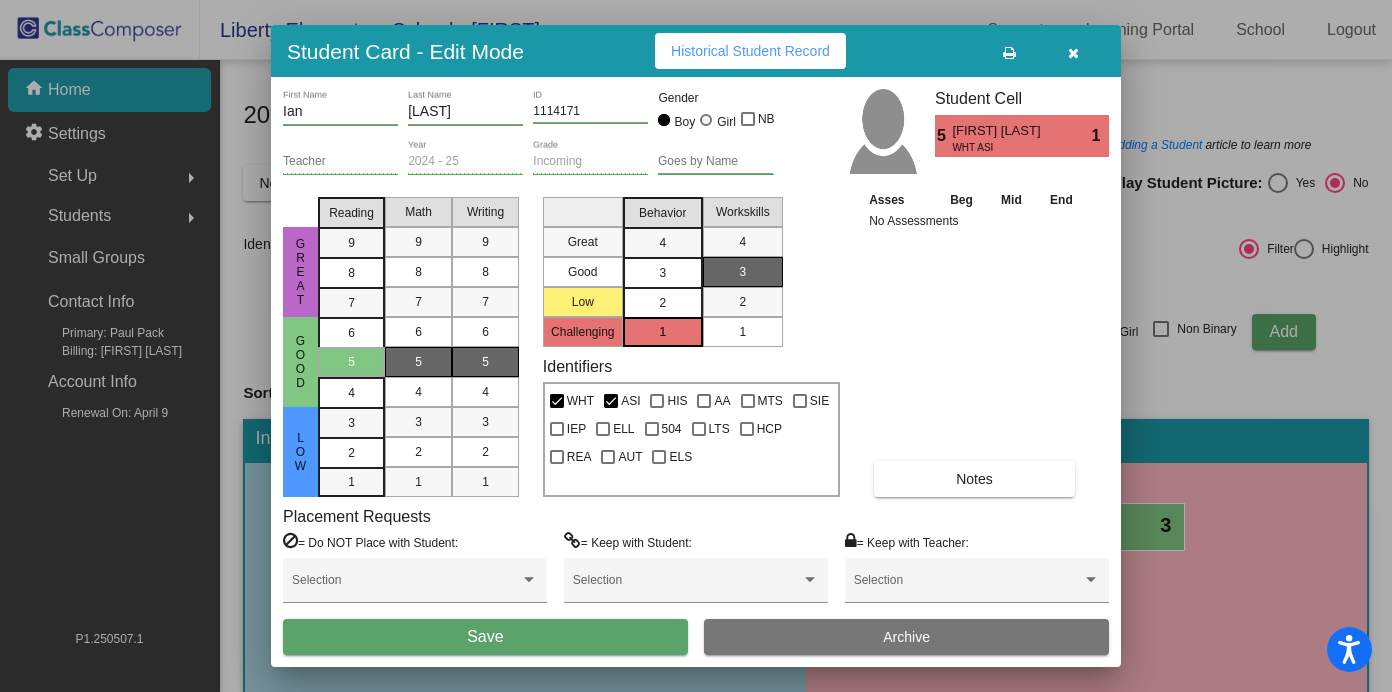 click on "2" at bounding box center [662, 303] 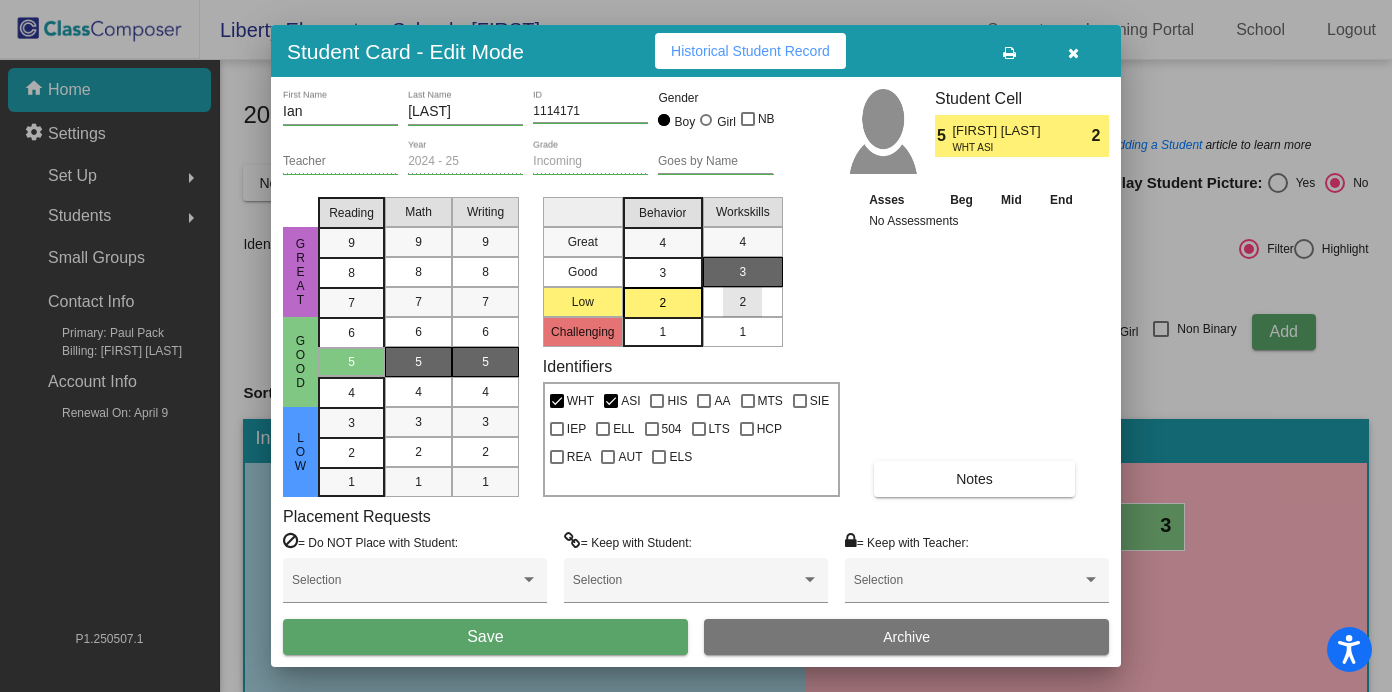 click on "2" at bounding box center (742, 302) 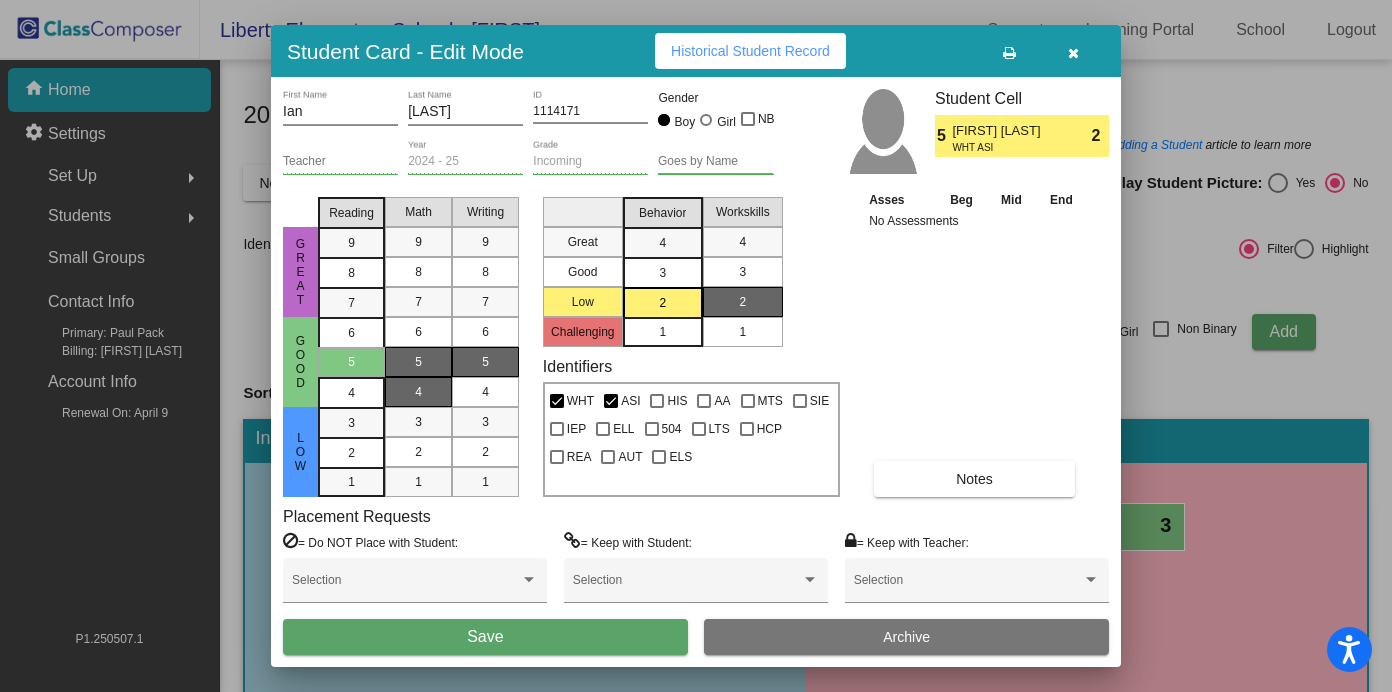 click on "4" at bounding box center [418, 392] 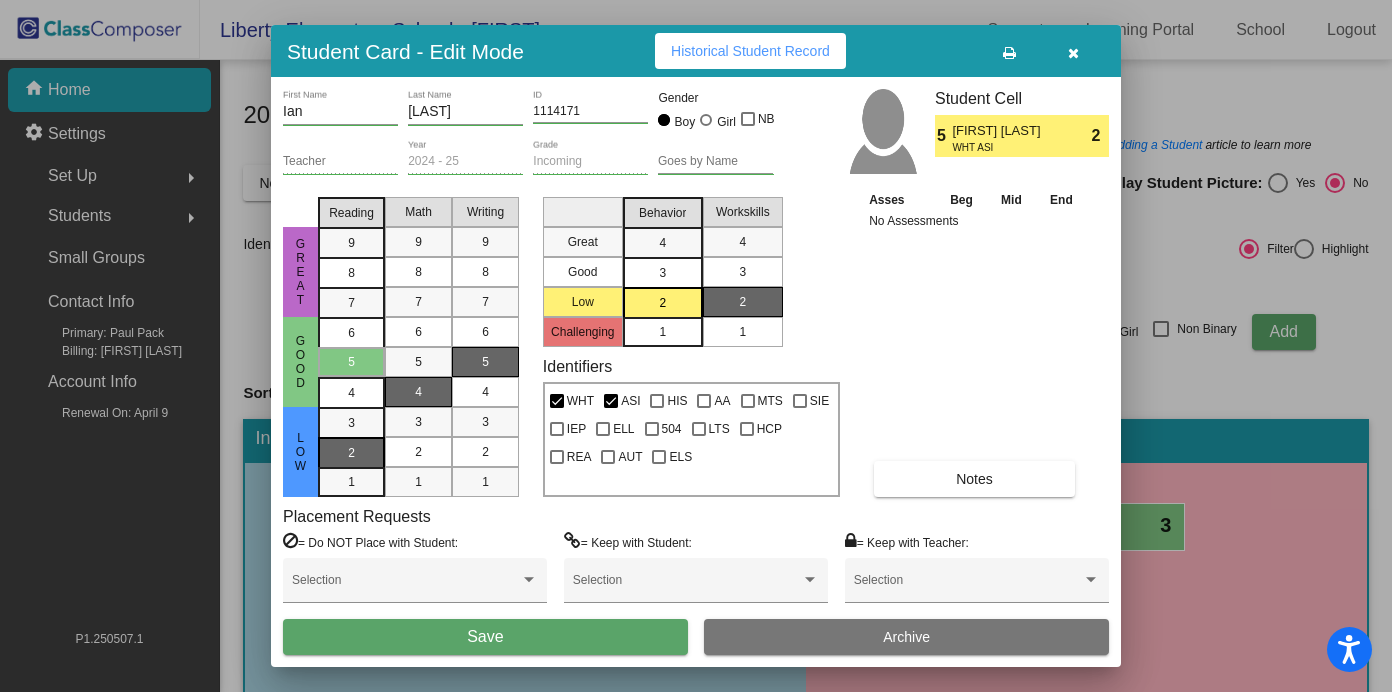 click on "2" at bounding box center (351, 423) 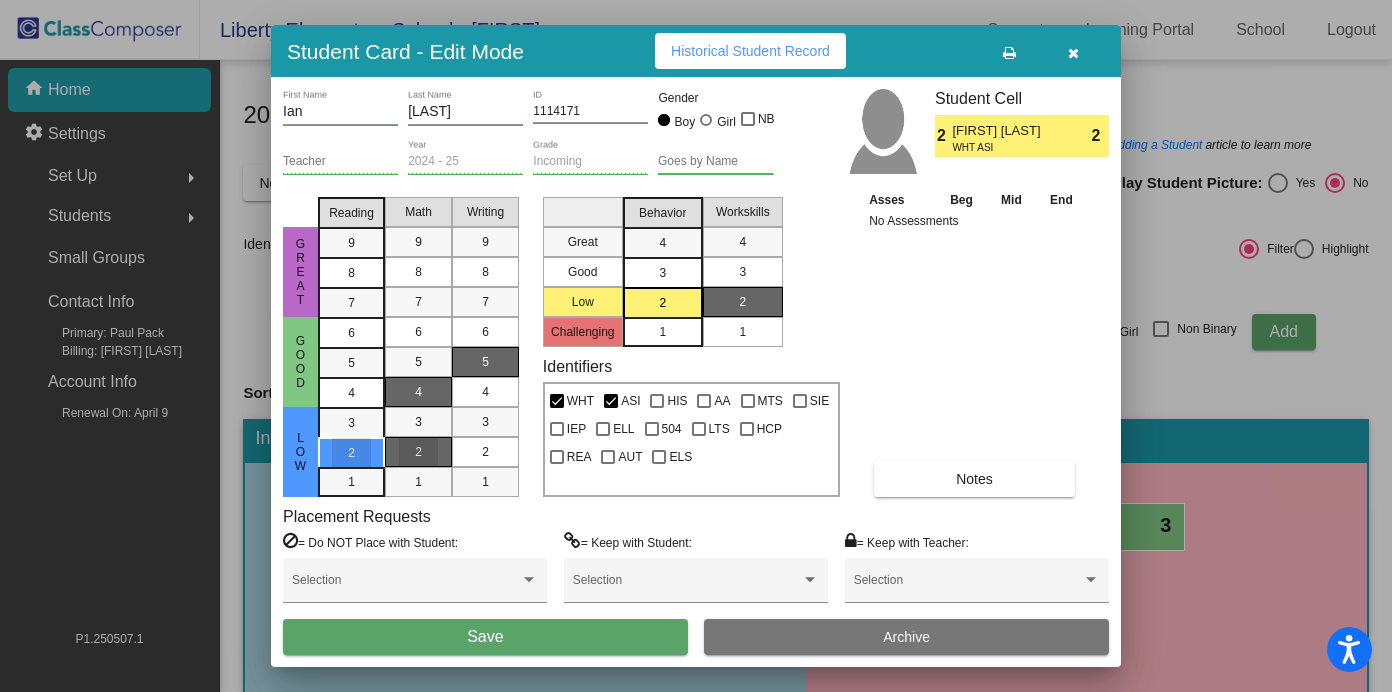 click on "2" at bounding box center [418, 452] 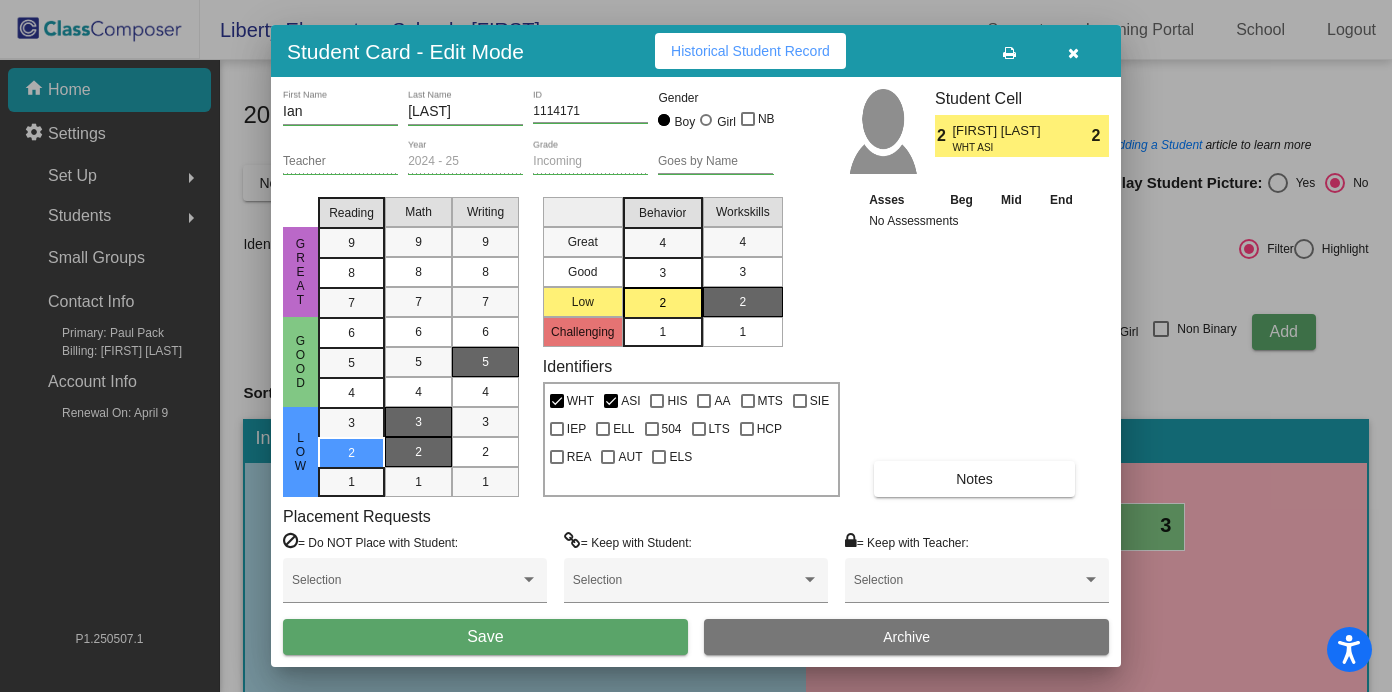 click on "3" at bounding box center (418, 422) 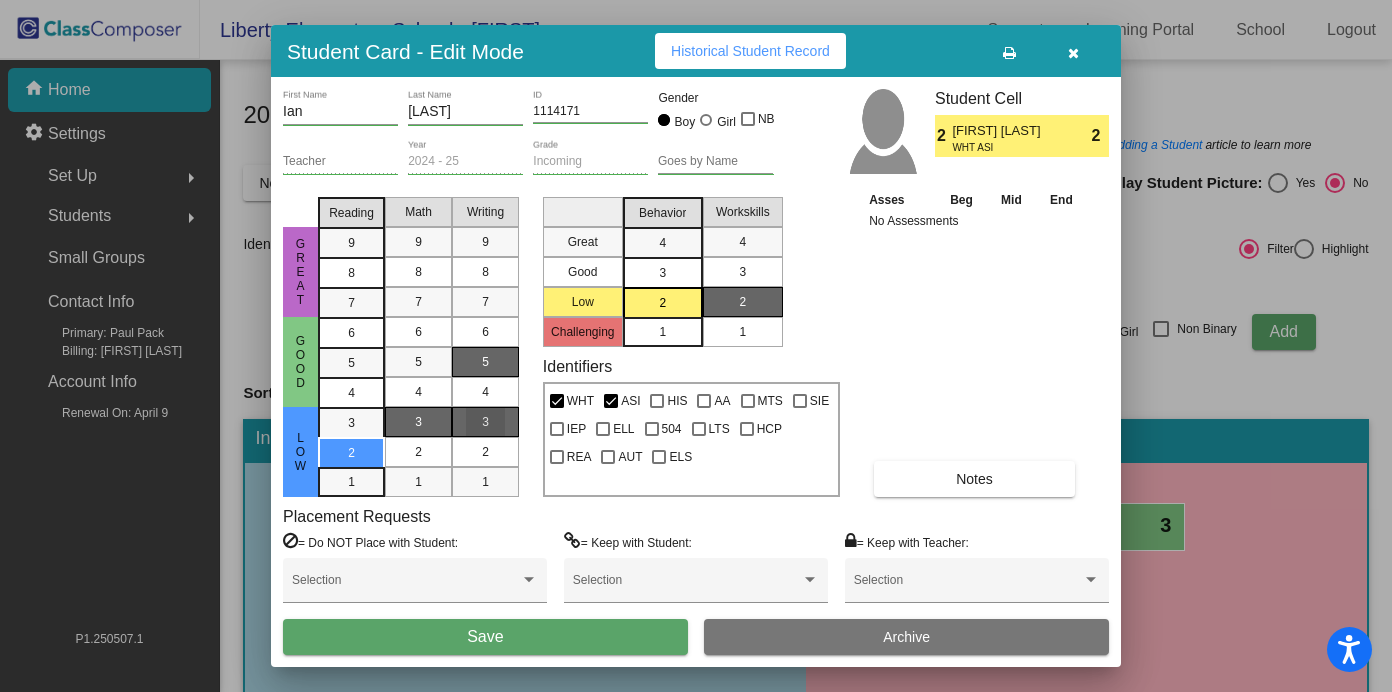 click on "3" at bounding box center [485, 422] 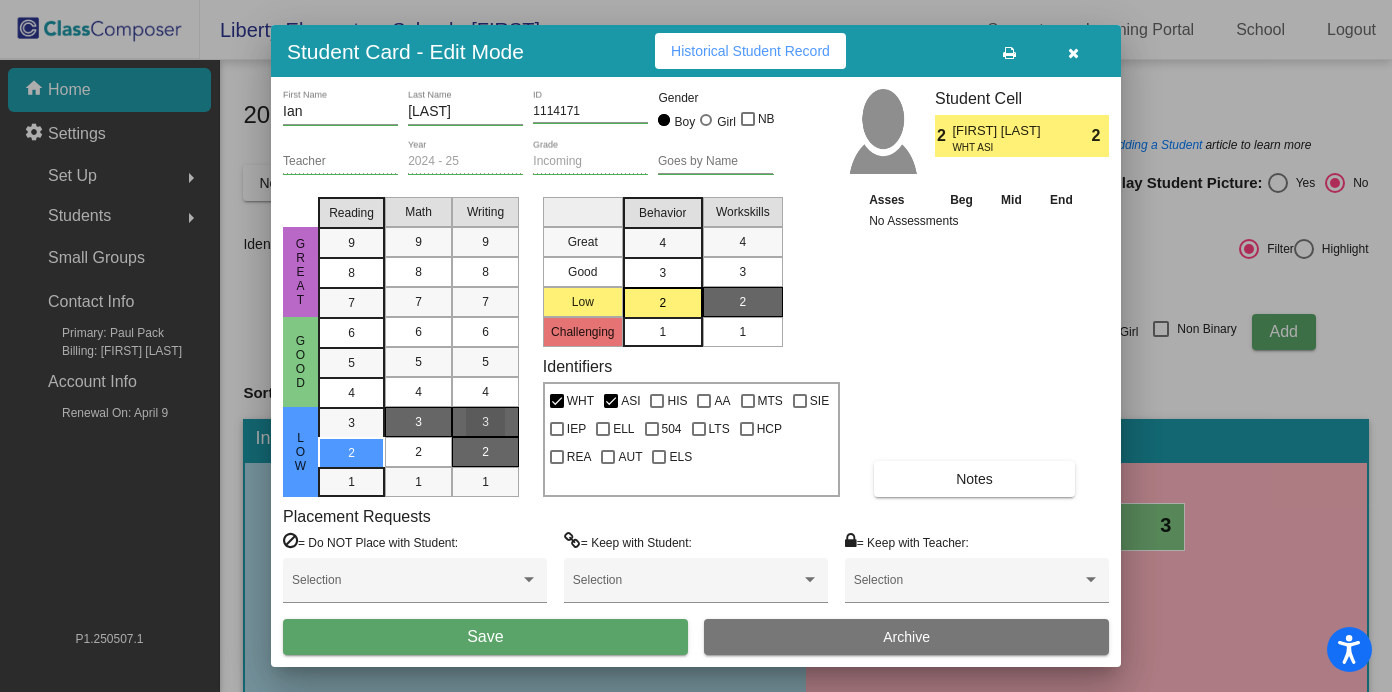 click on "2" at bounding box center (485, 452) 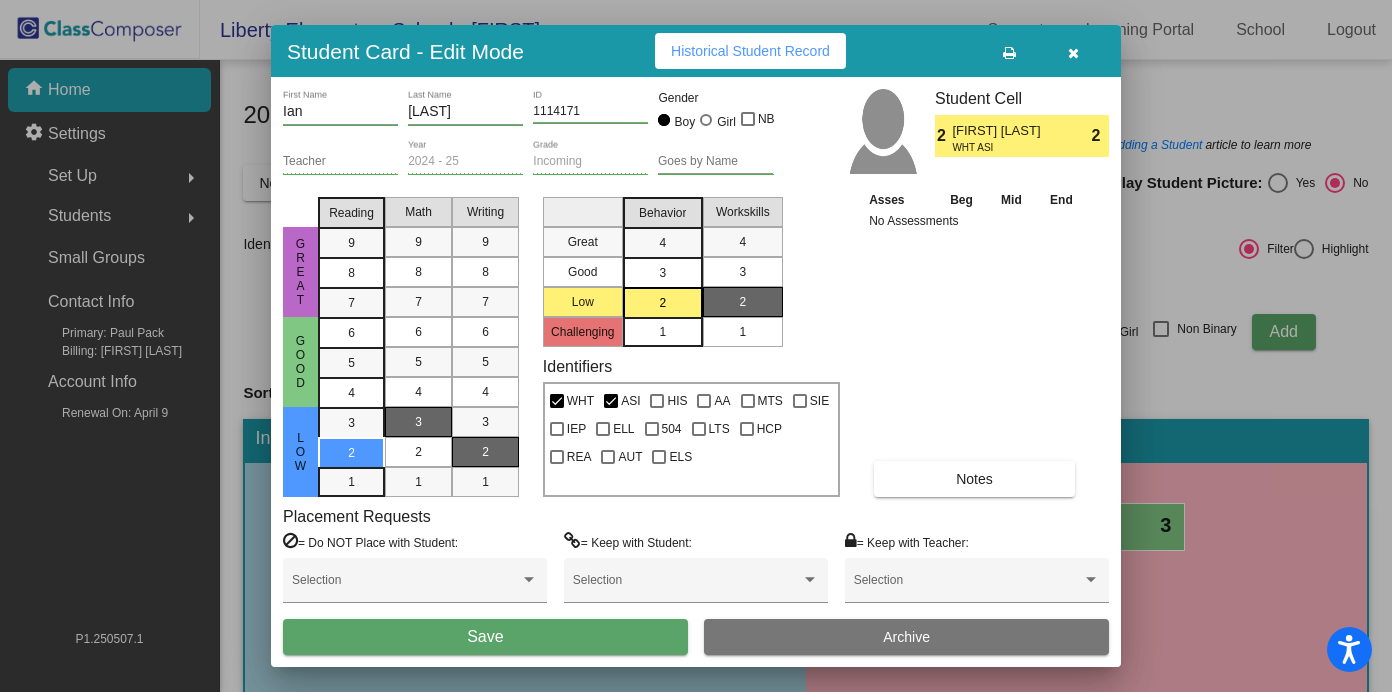 click on "Save" at bounding box center [485, 637] 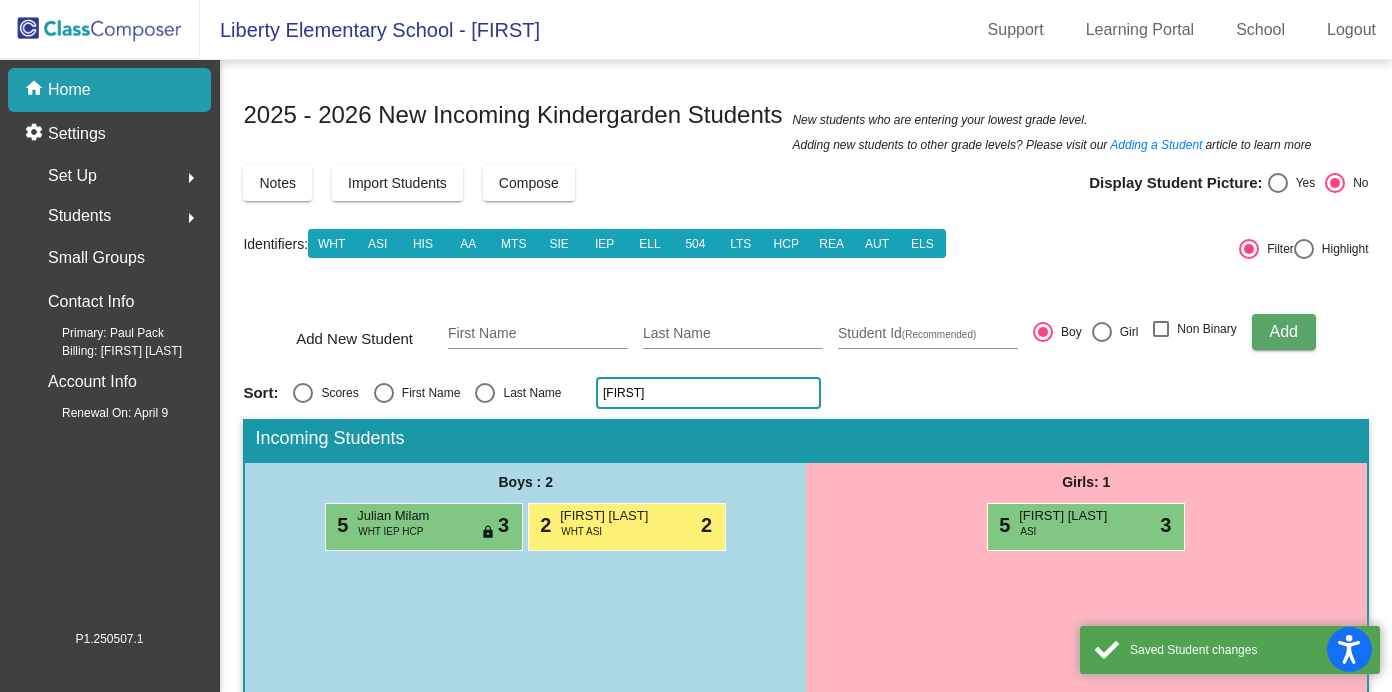 click on "ian" 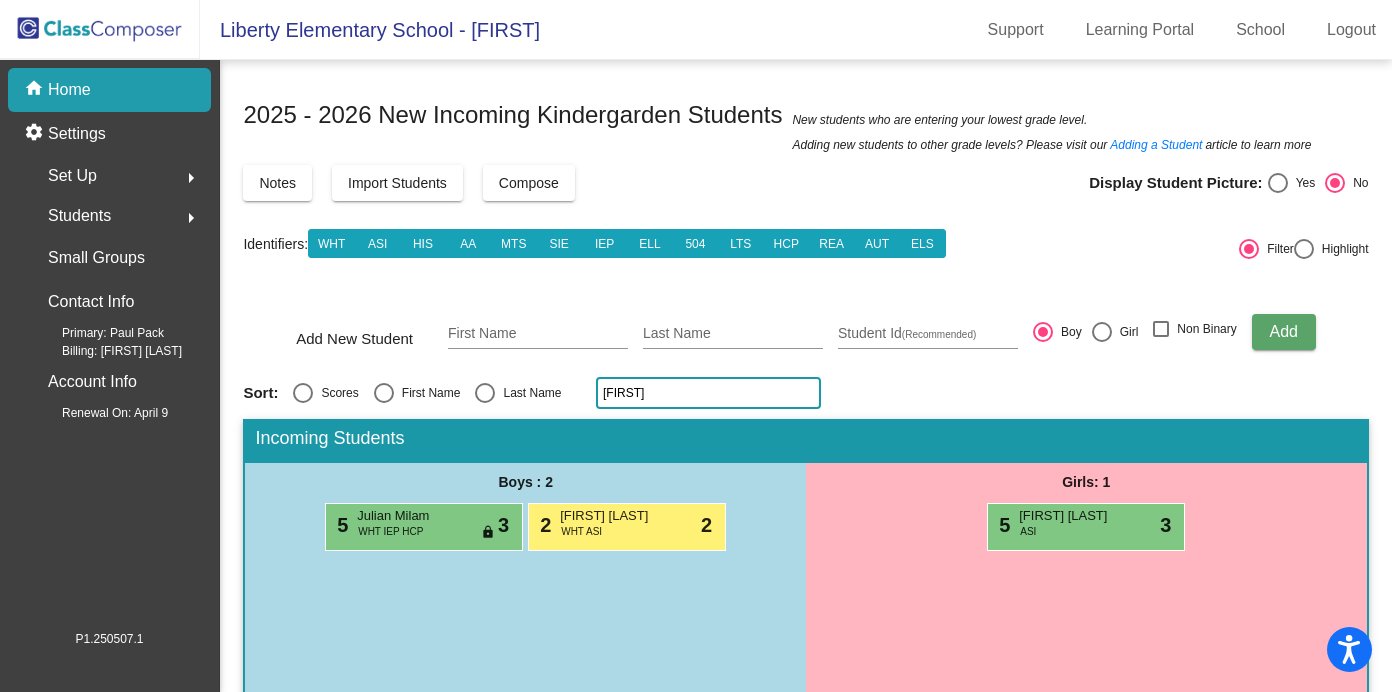 click on "ian" 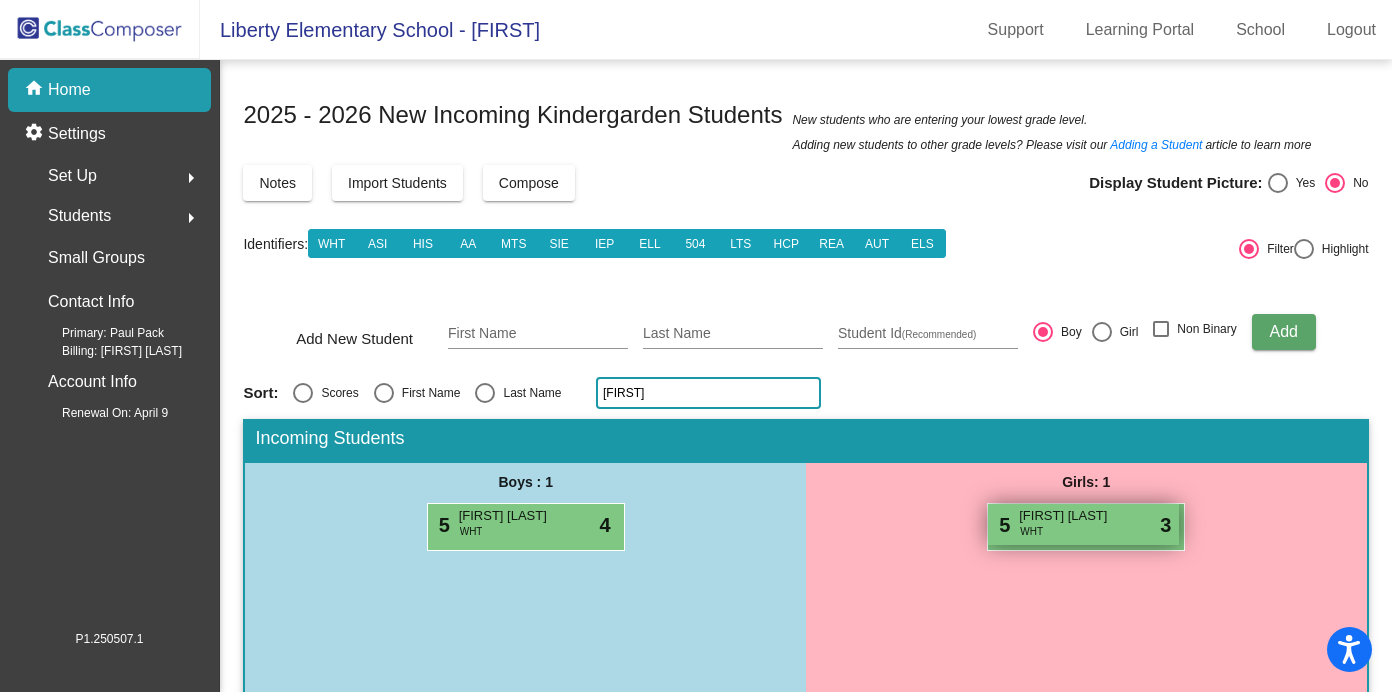 click on "5 Lucienne Passarelli WHT lock do_not_disturb_alt 3" at bounding box center [1083, 524] 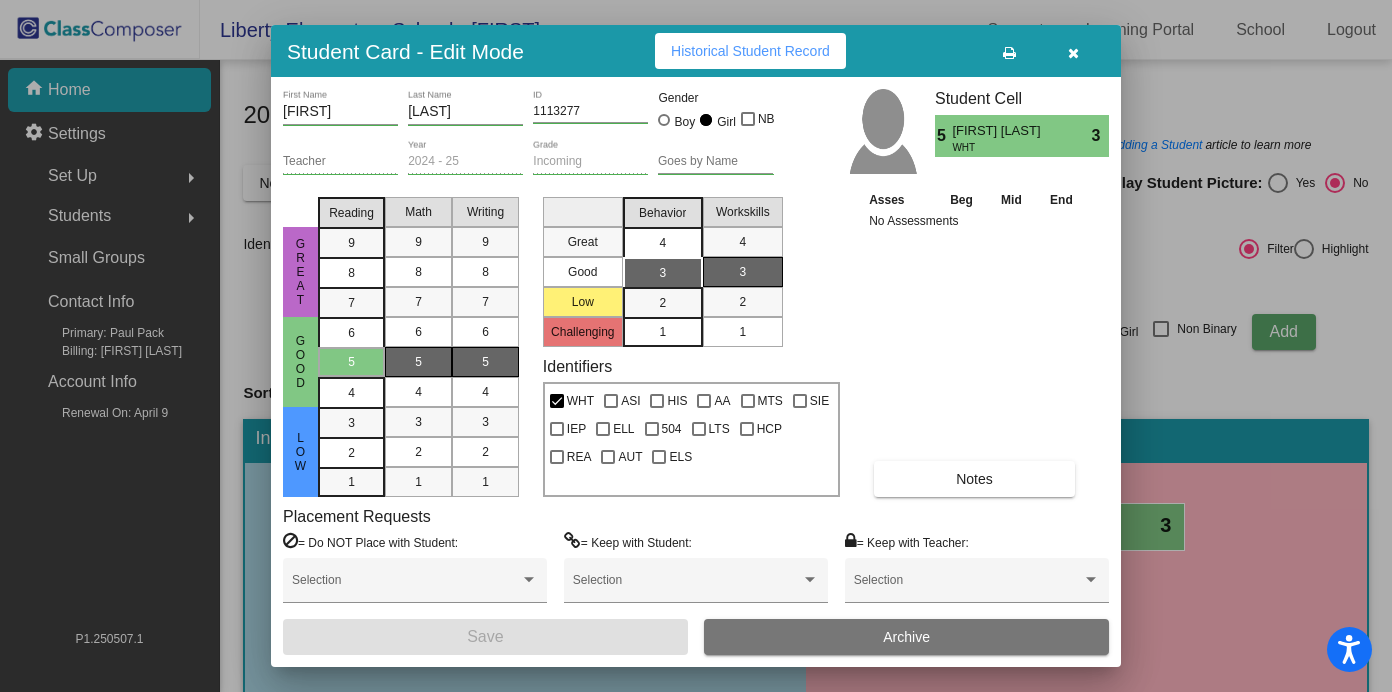 click on "4" at bounding box center (662, 243) 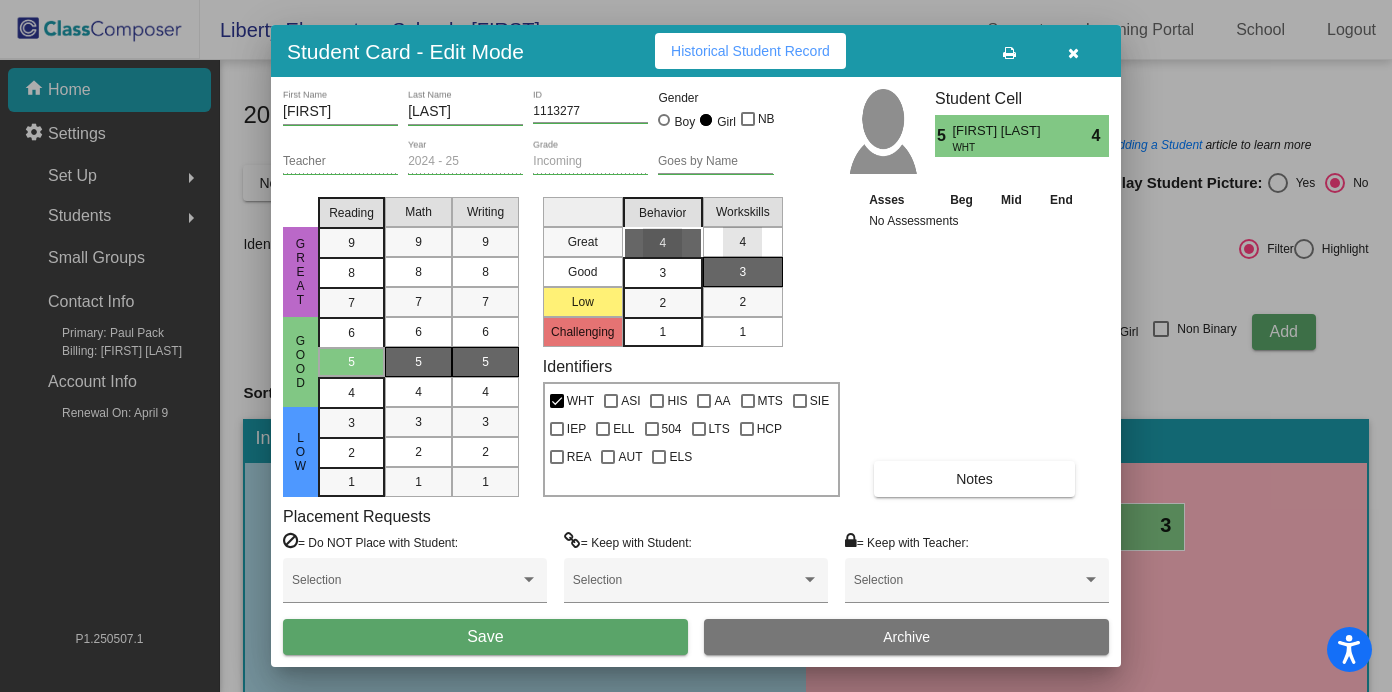click on "4" at bounding box center [742, 242] 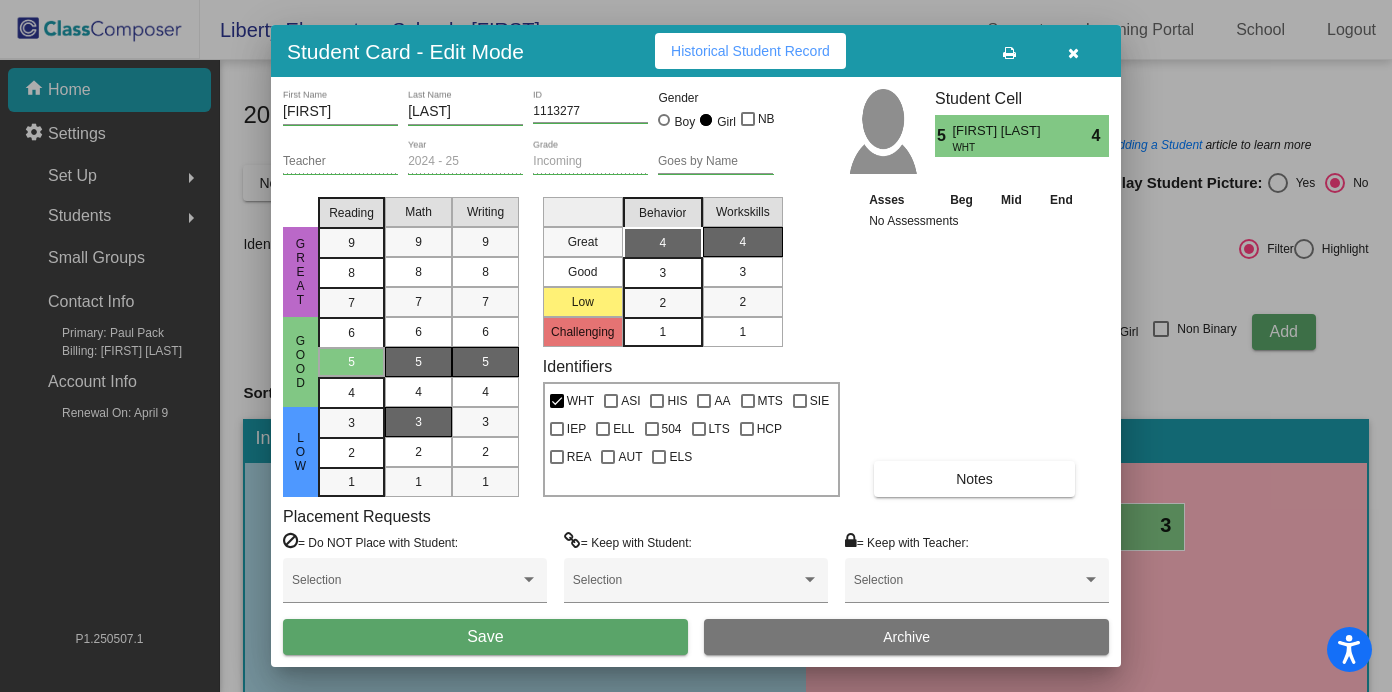 click on "3" at bounding box center (418, 422) 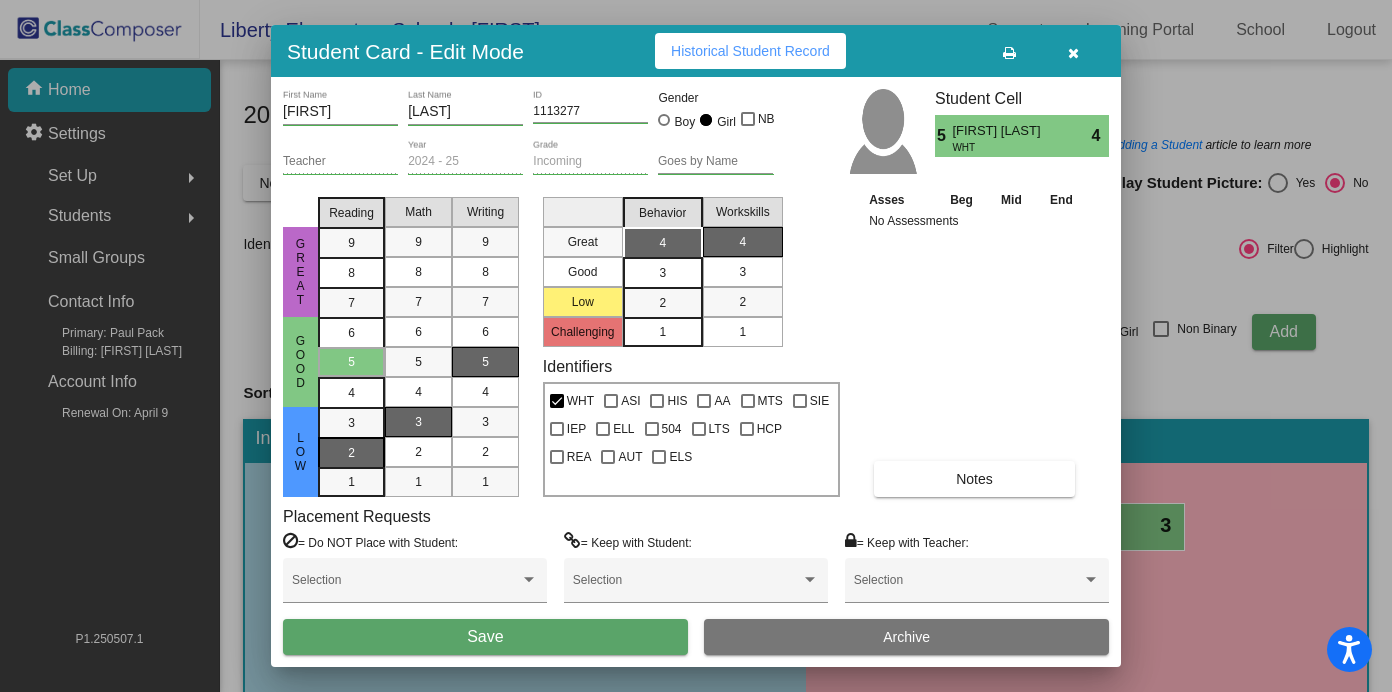 click on "2" at bounding box center (351, 423) 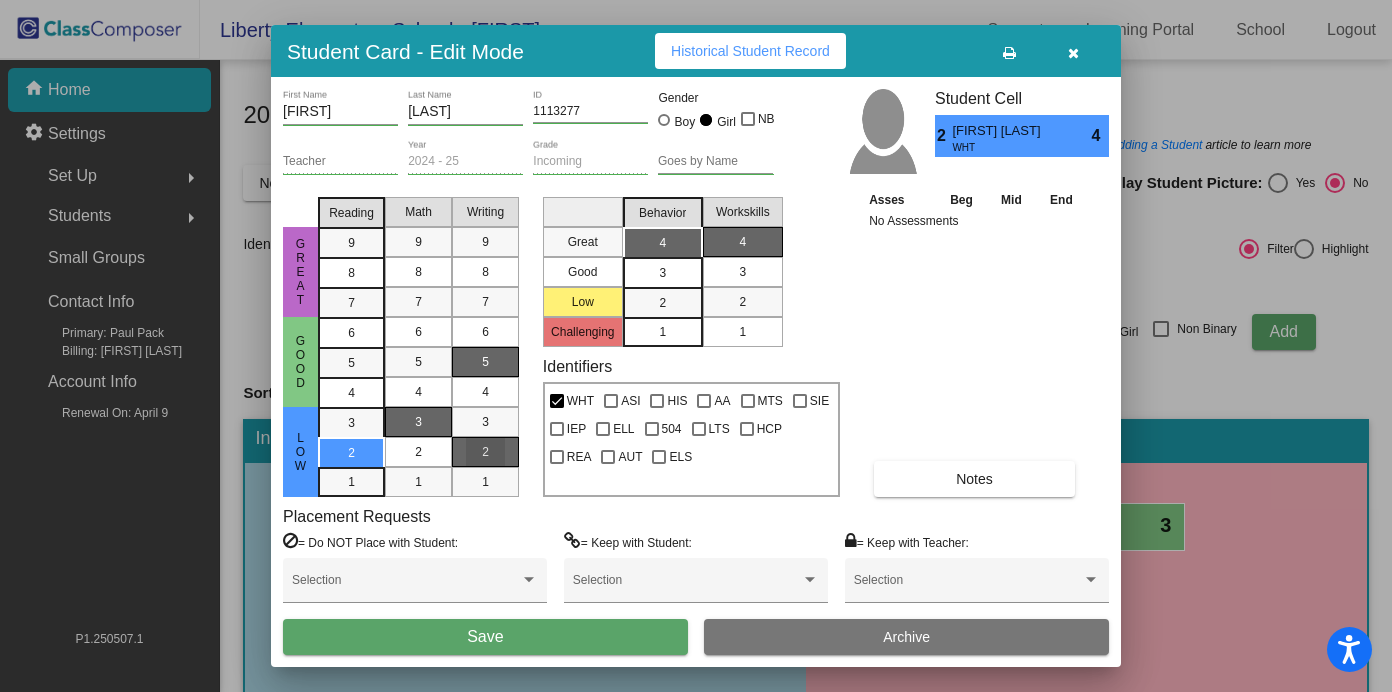click on "2" at bounding box center [485, 452] 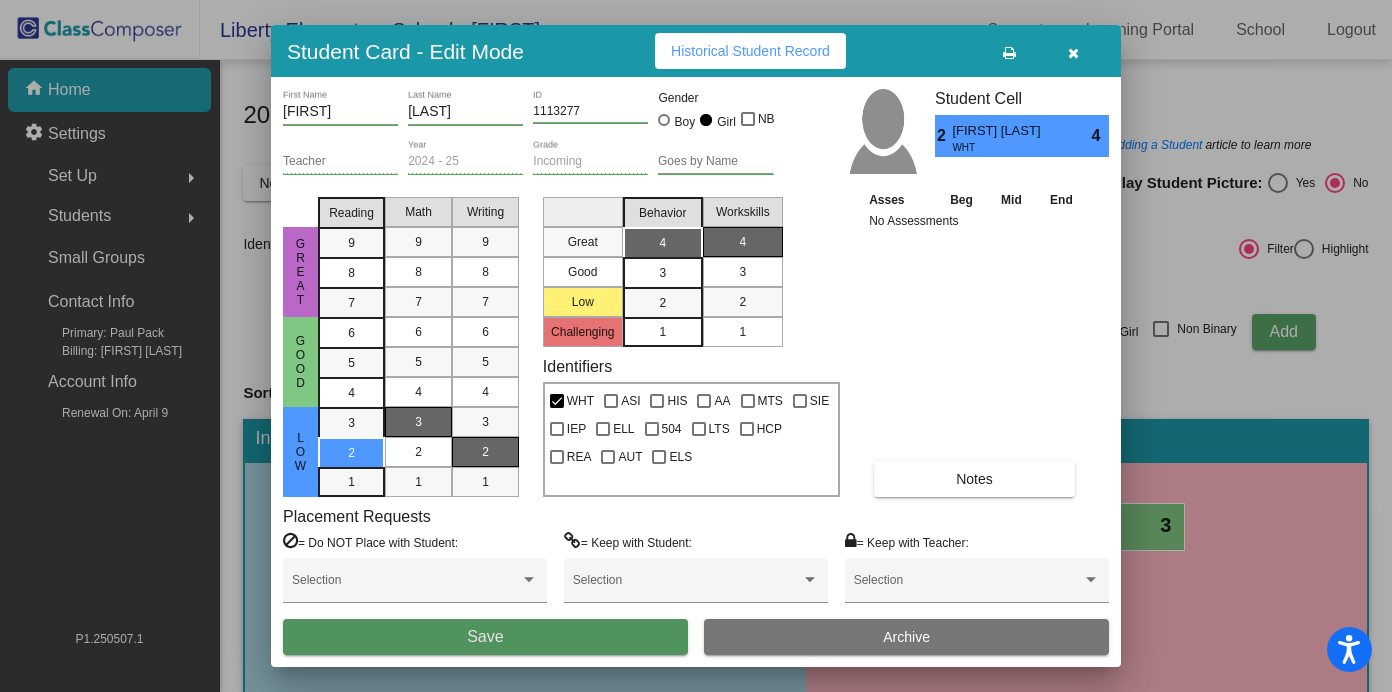 click on "Save" at bounding box center [485, 636] 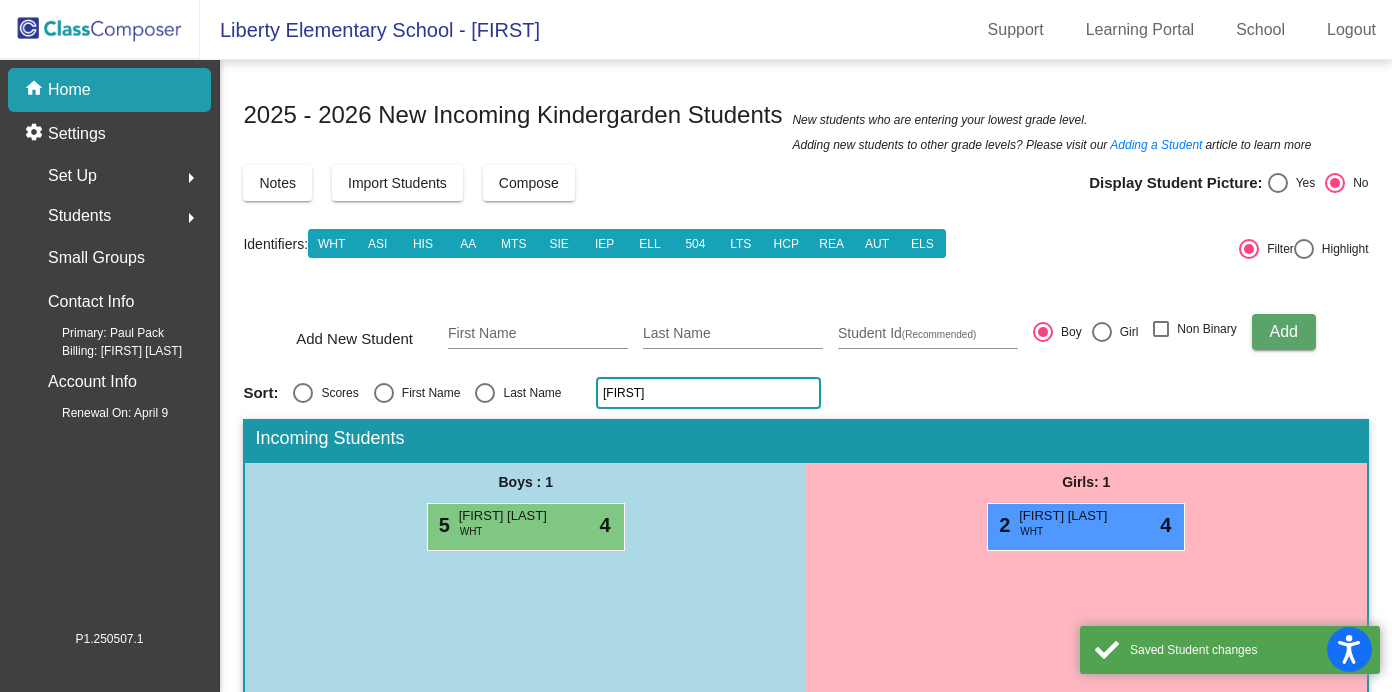 click on "luc" 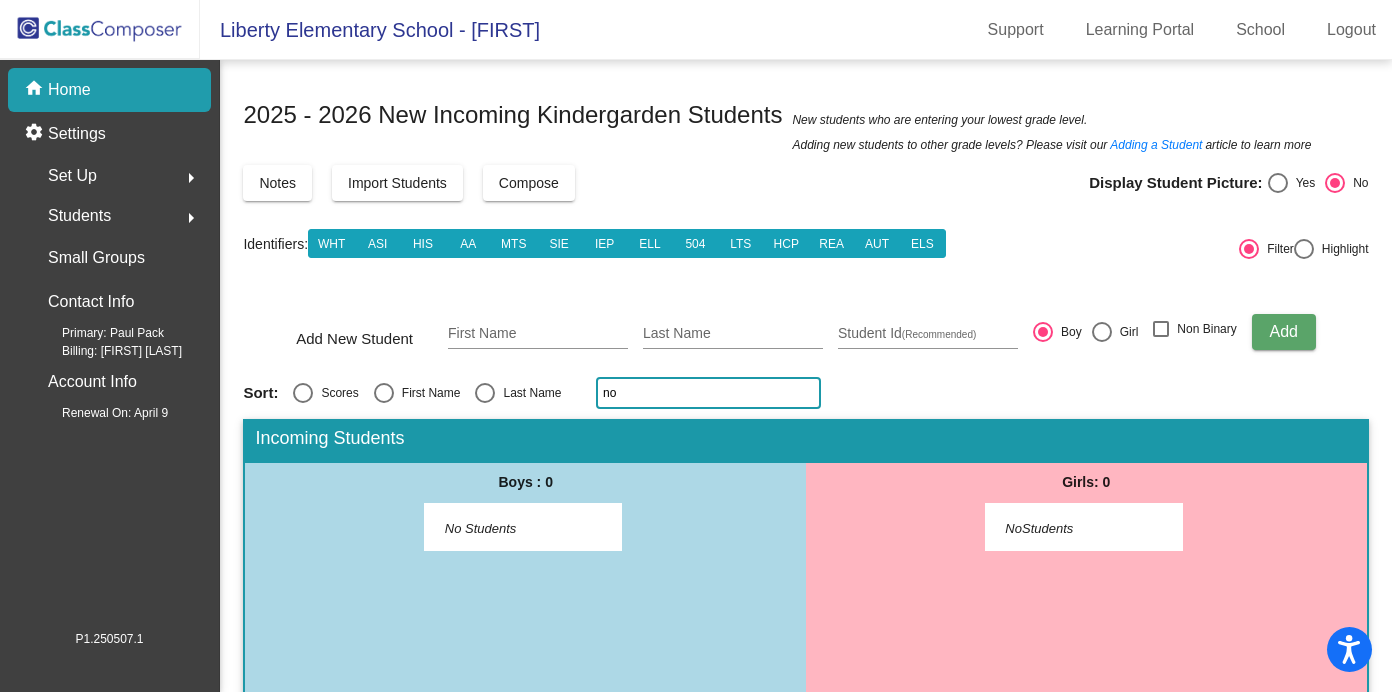 type on "n" 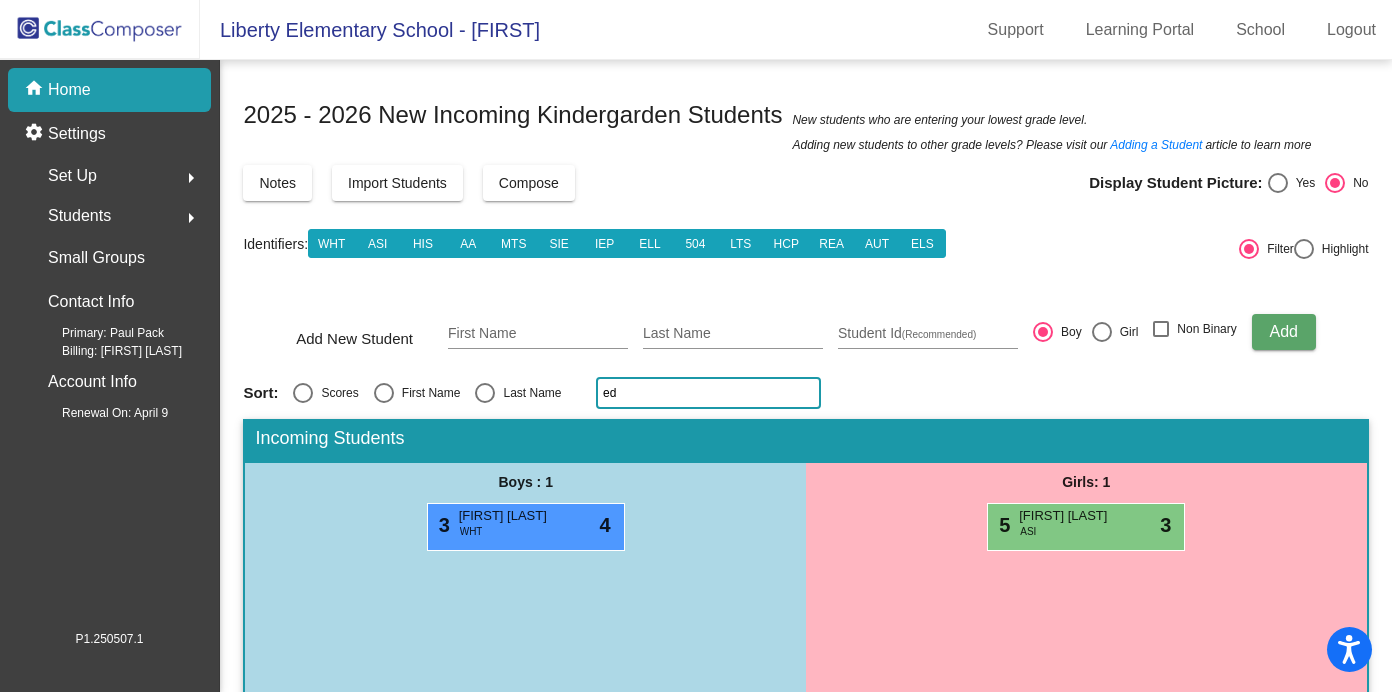 type on "e" 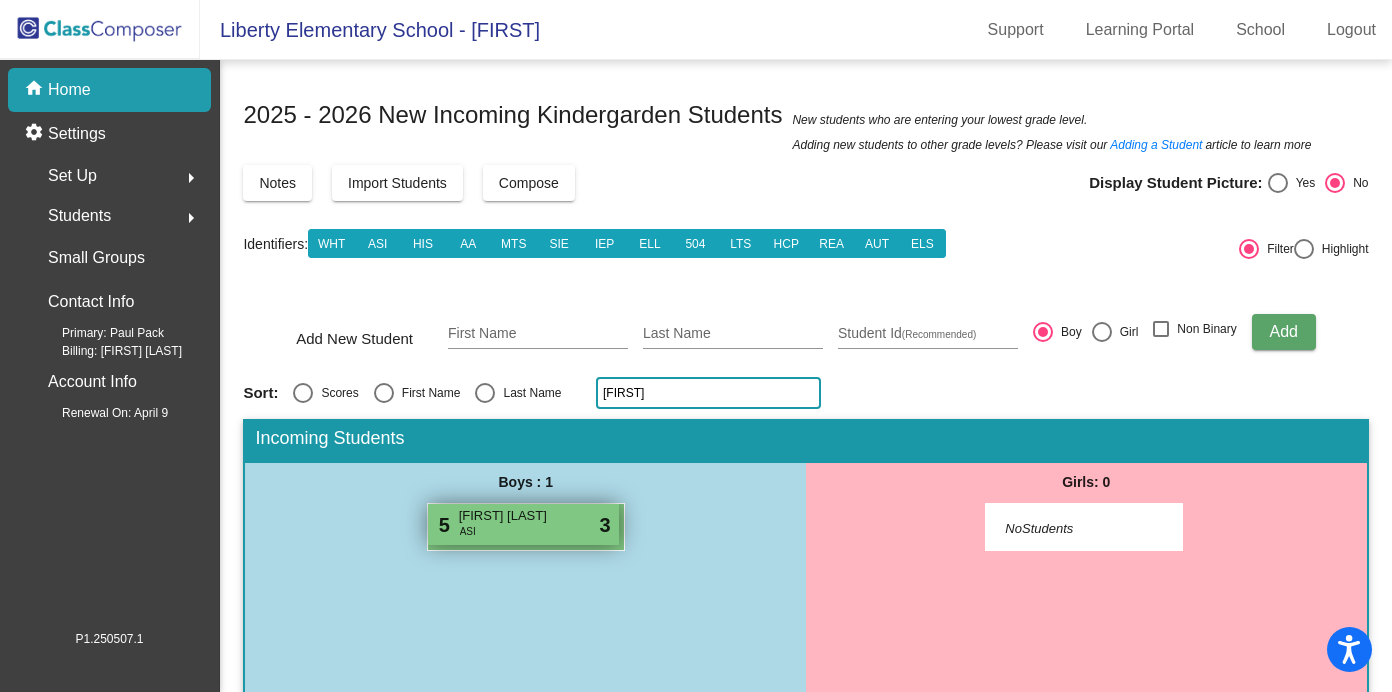 click on "5 Krithvik Sanjeev ASI lock do_not_disturb_alt 3" at bounding box center (523, 524) 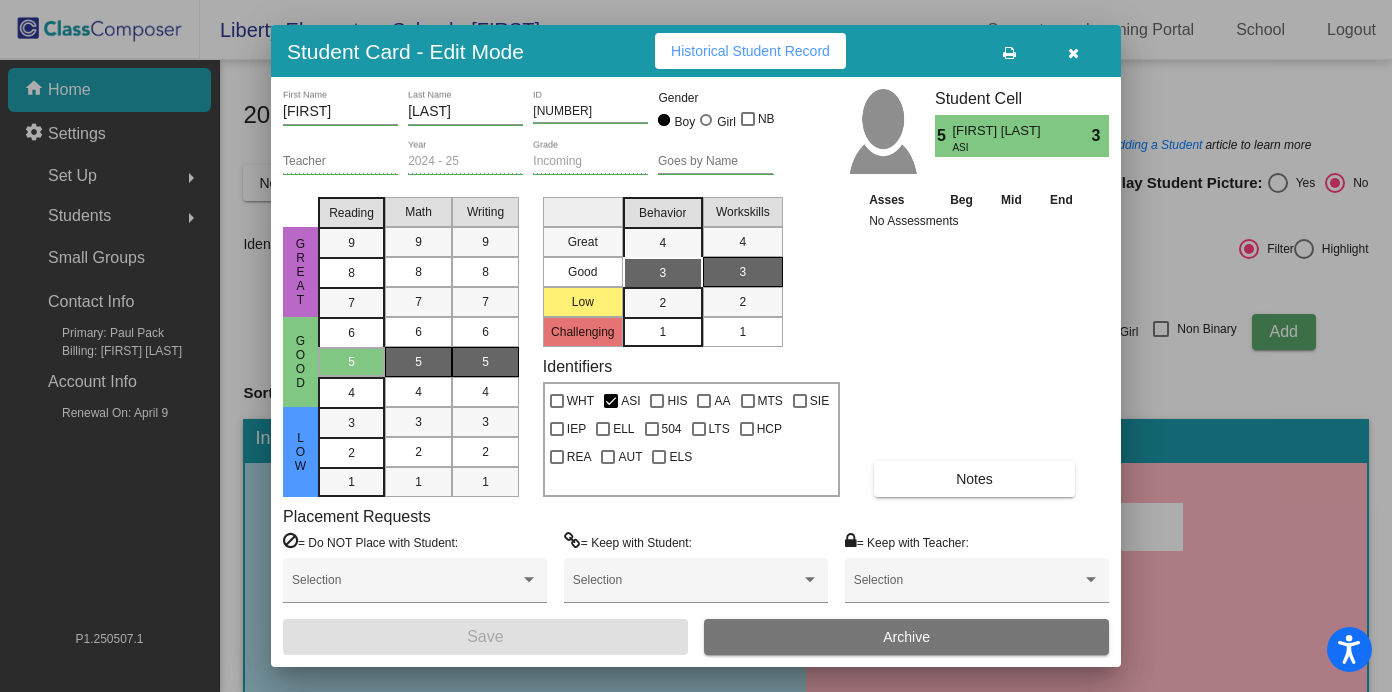 click on "1" at bounding box center [662, 332] 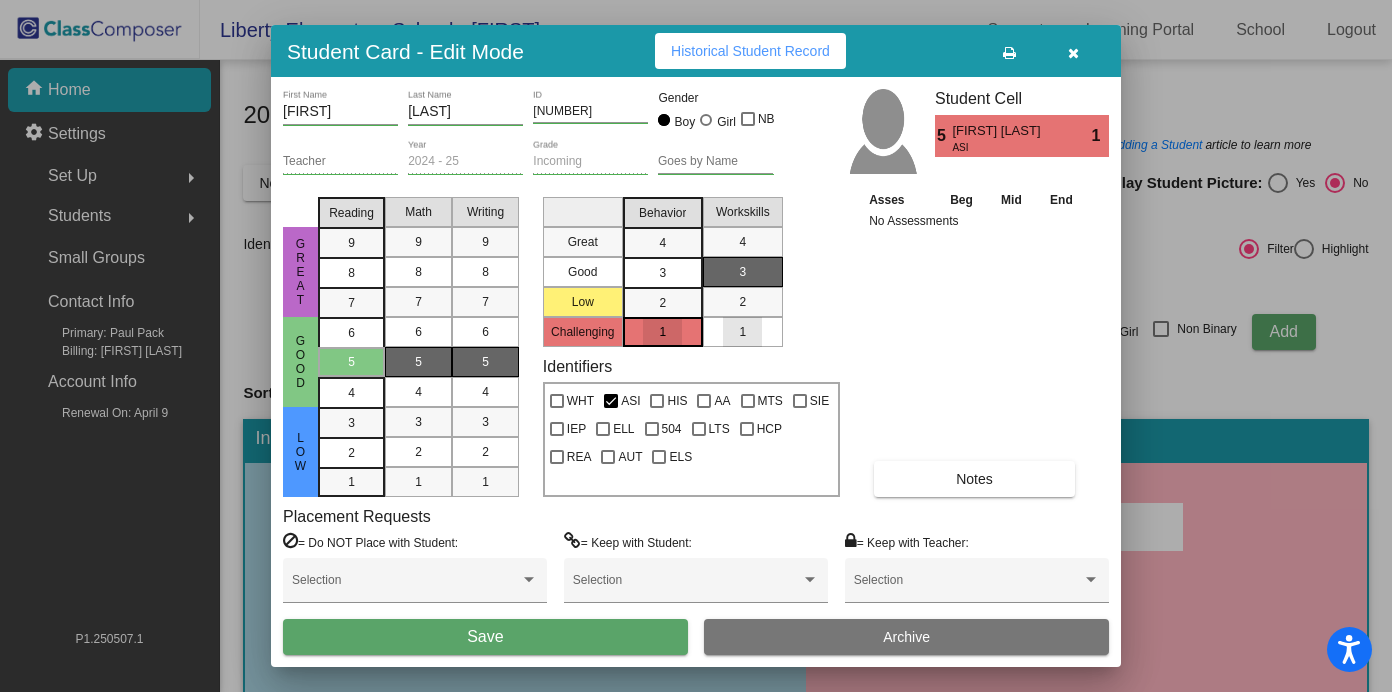 click on "1" at bounding box center [742, 332] 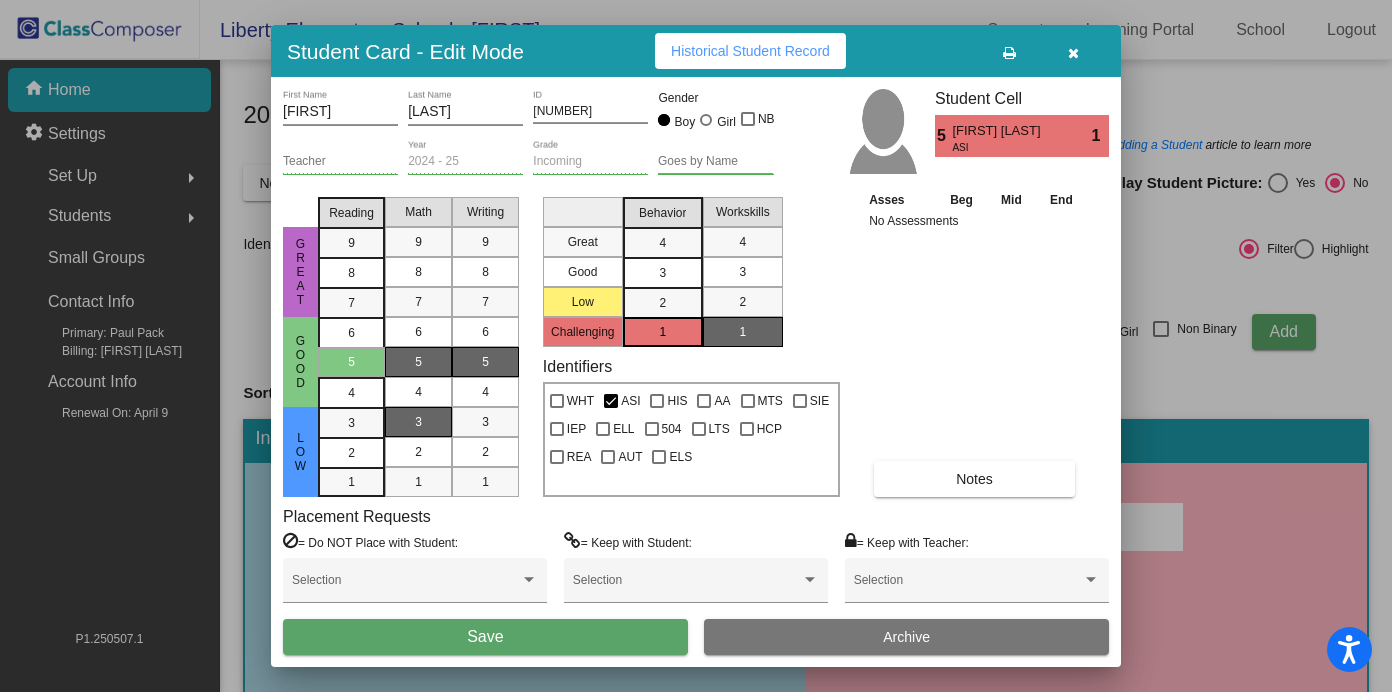 click on "3" at bounding box center (418, 422) 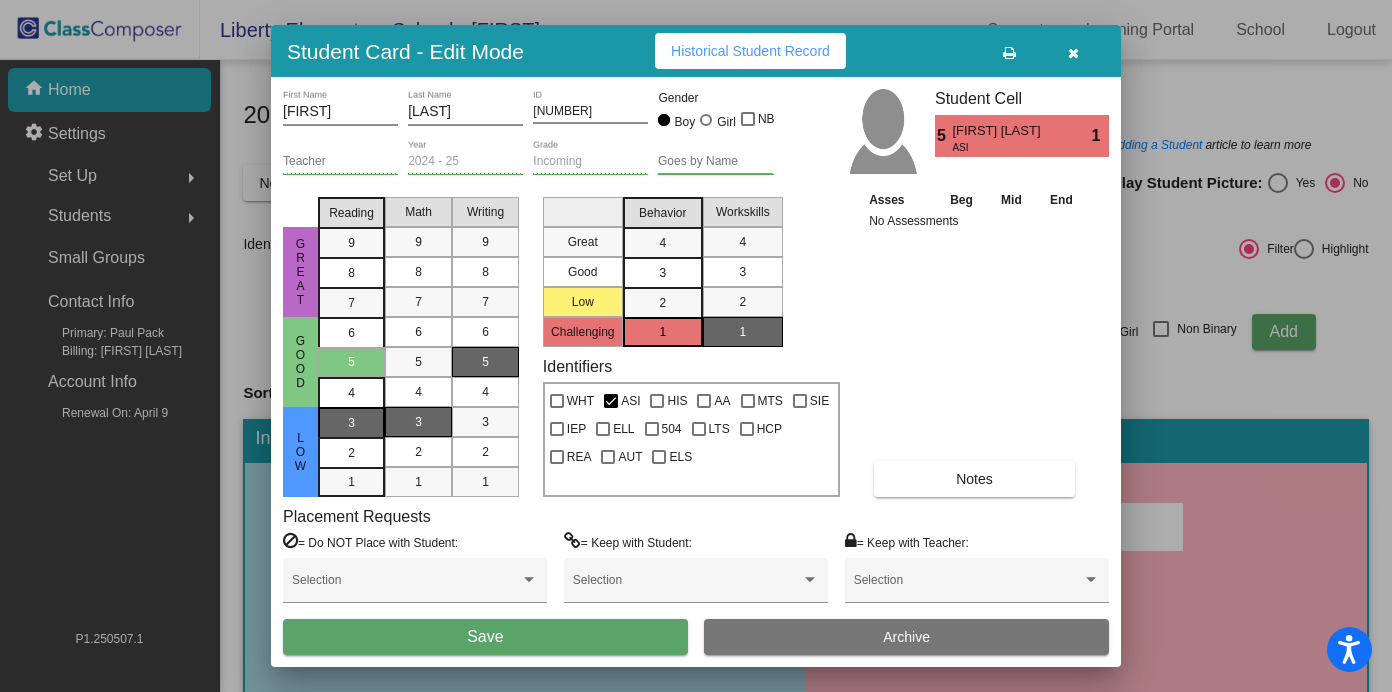 click on "3" at bounding box center (351, 423) 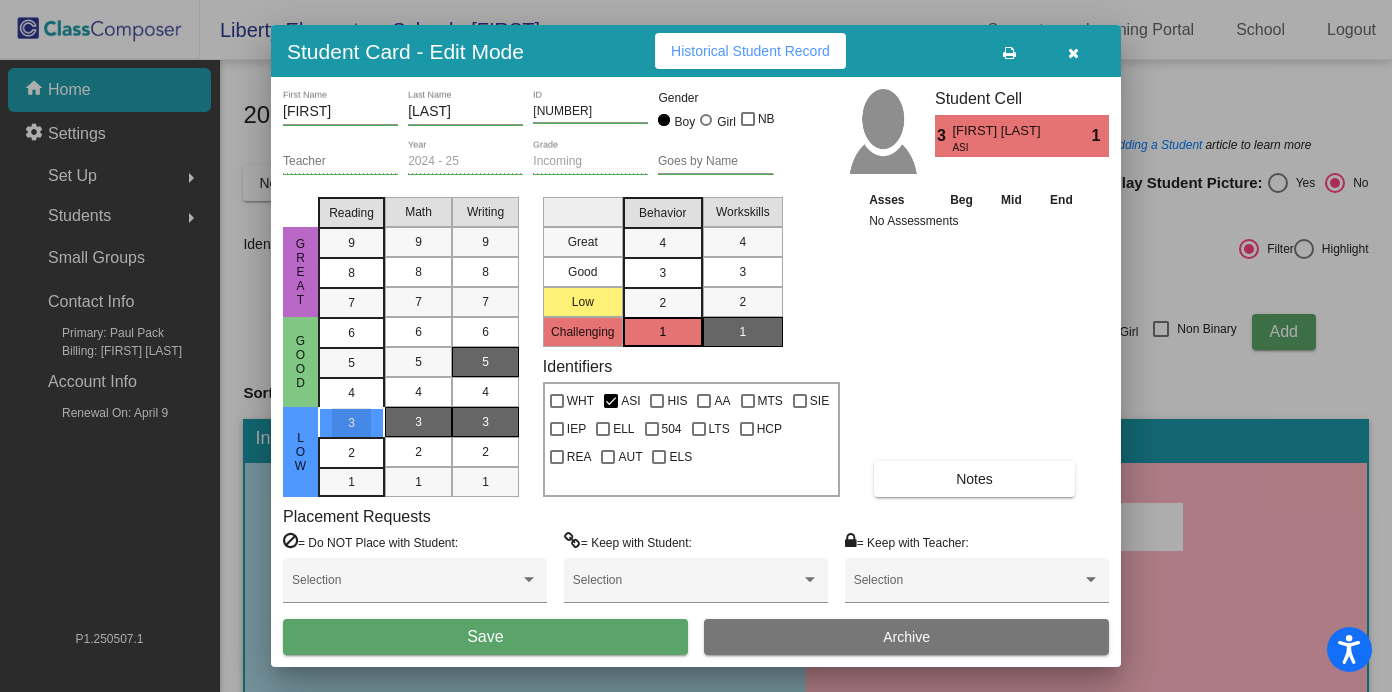 click on "3" at bounding box center [485, 422] 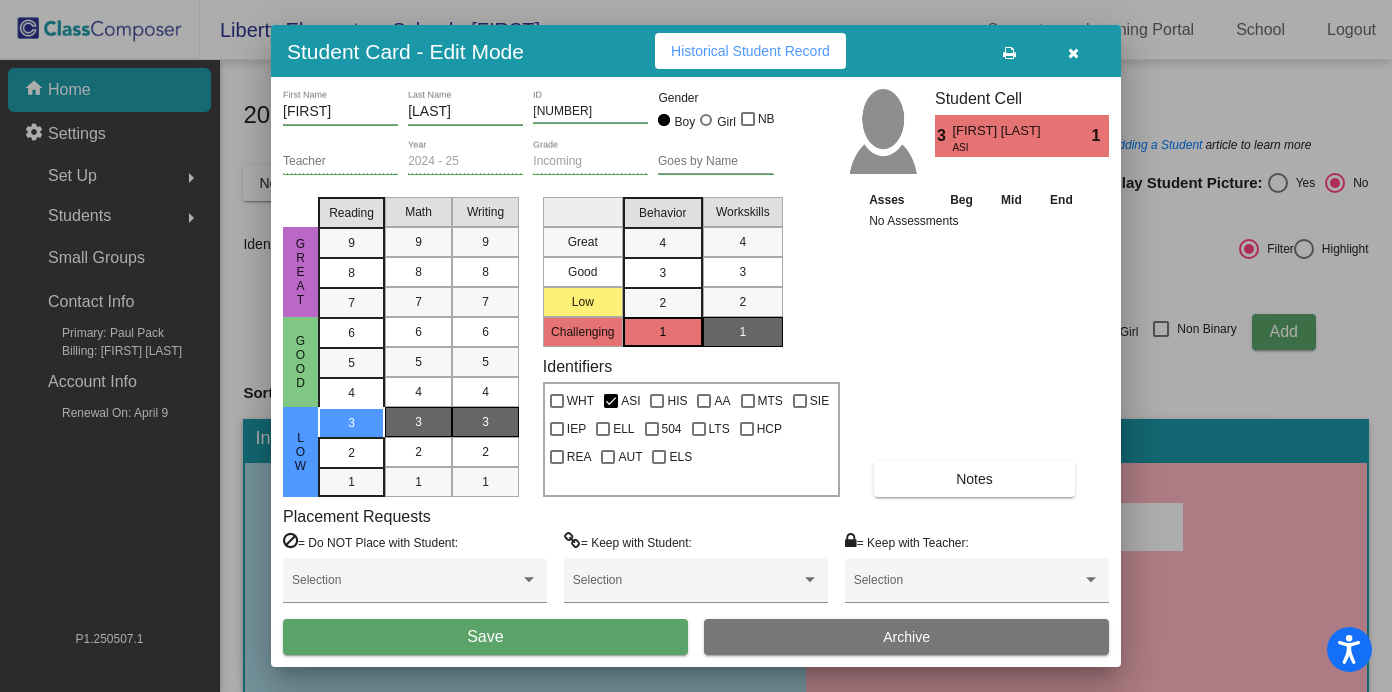 click on "Save" at bounding box center (485, 637) 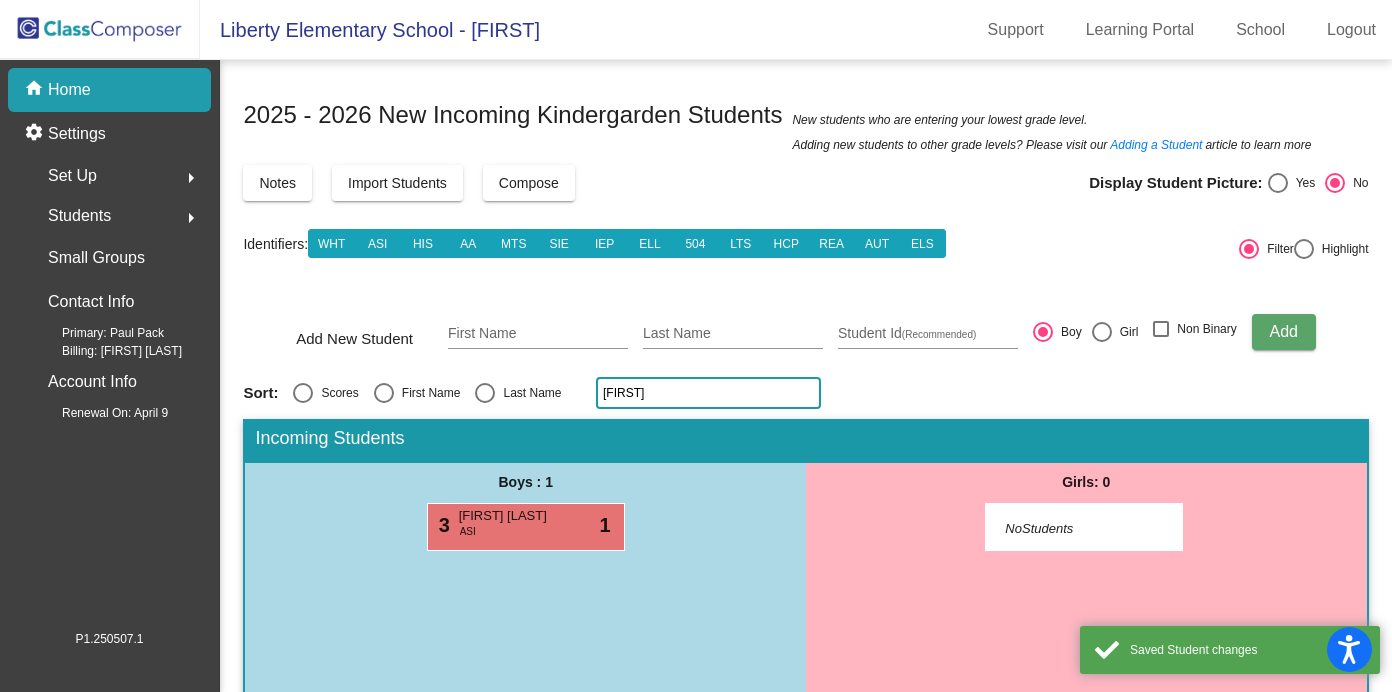 click on "krit" 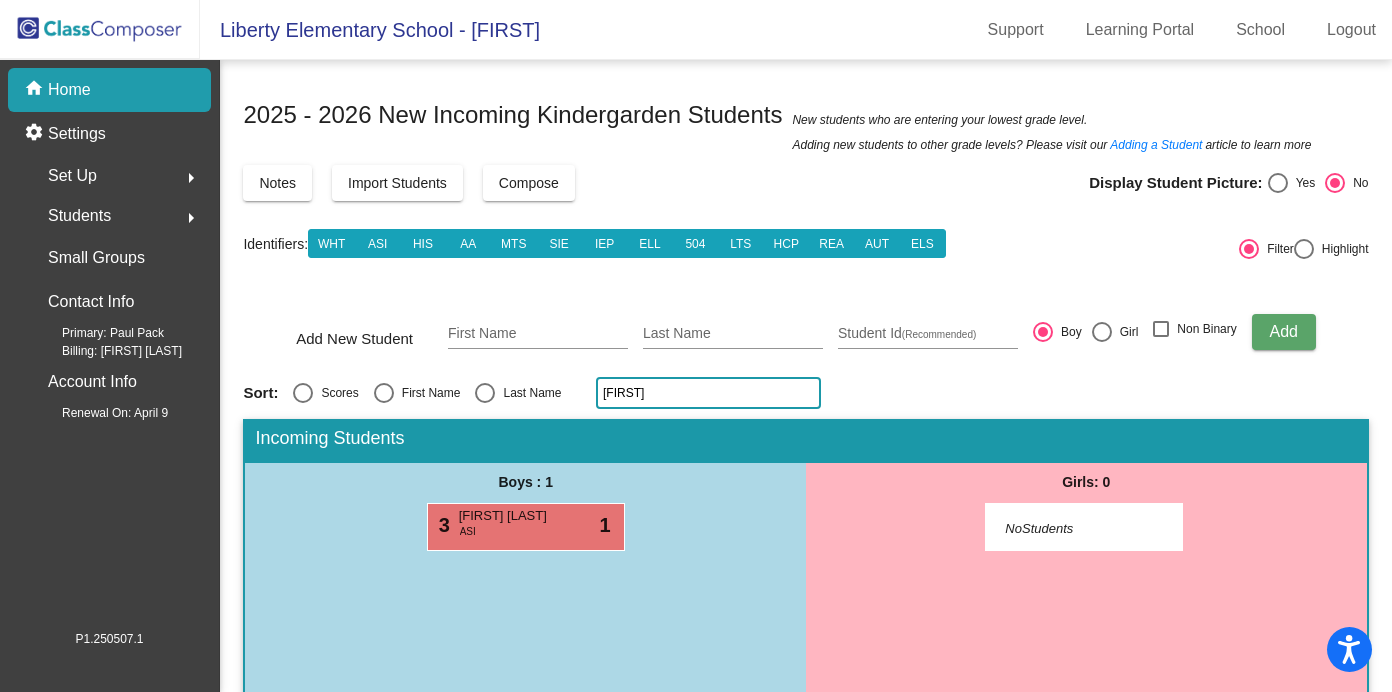 click on "krit" 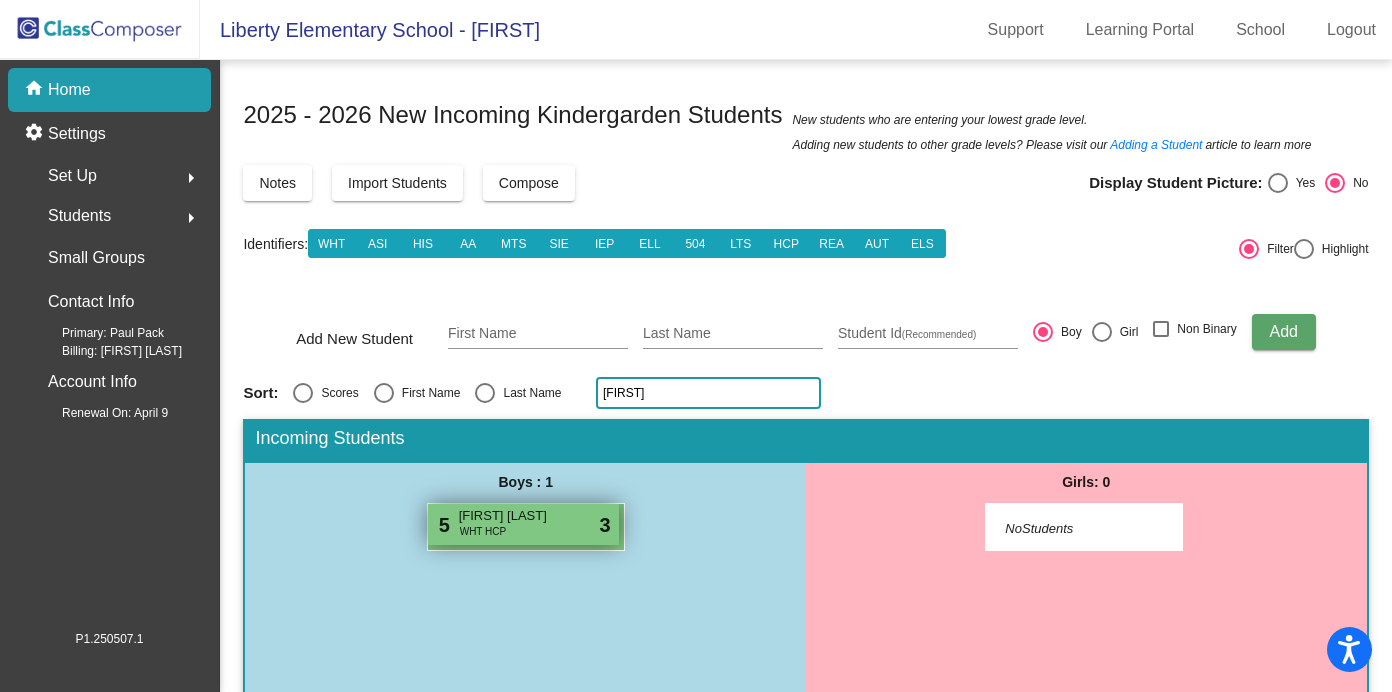 click on "5 Aiden Connor WHT HCP lock do_not_disturb_alt 3" at bounding box center [523, 524] 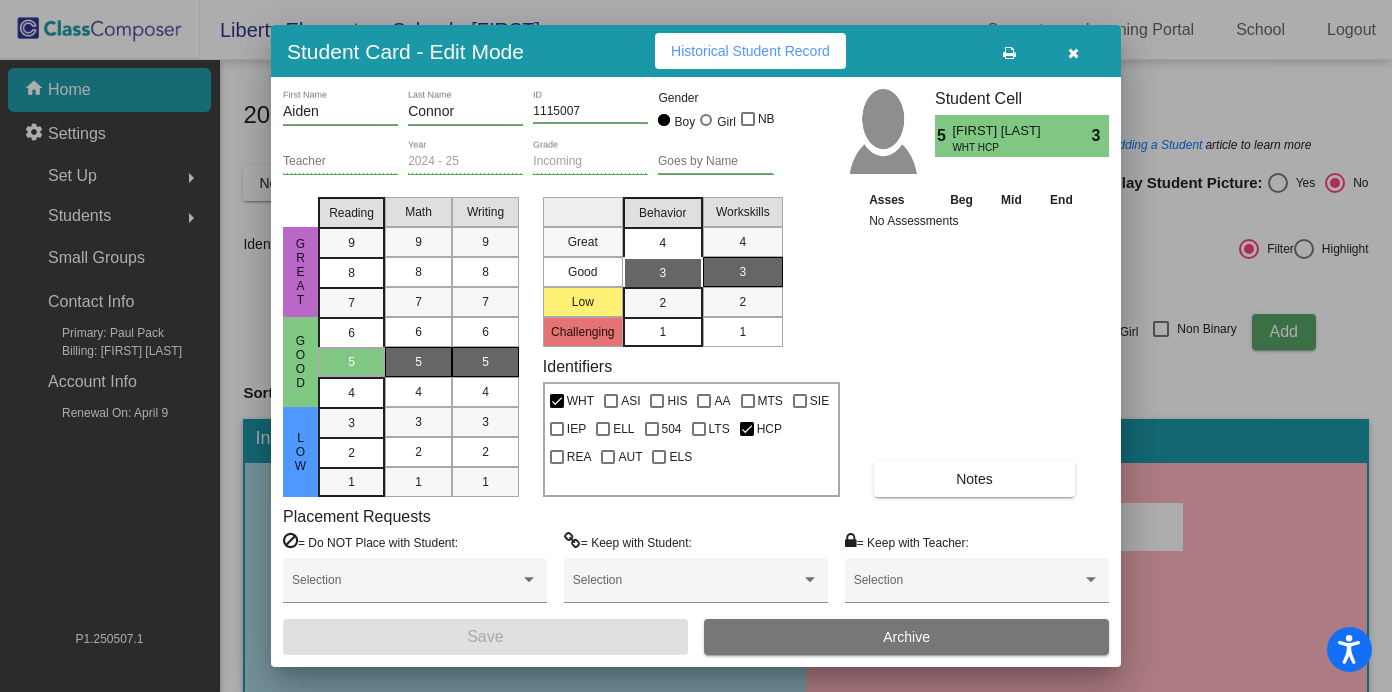 click on "4" at bounding box center (662, 243) 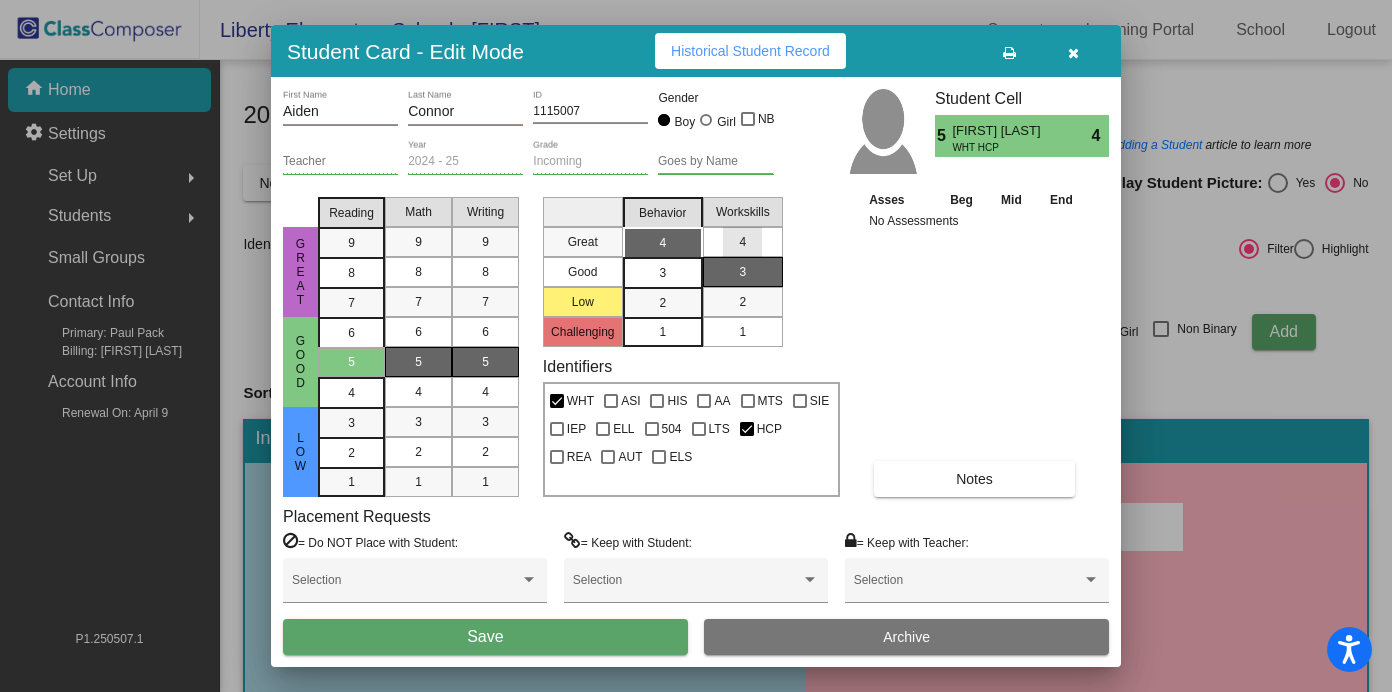 click on "4" at bounding box center [743, 242] 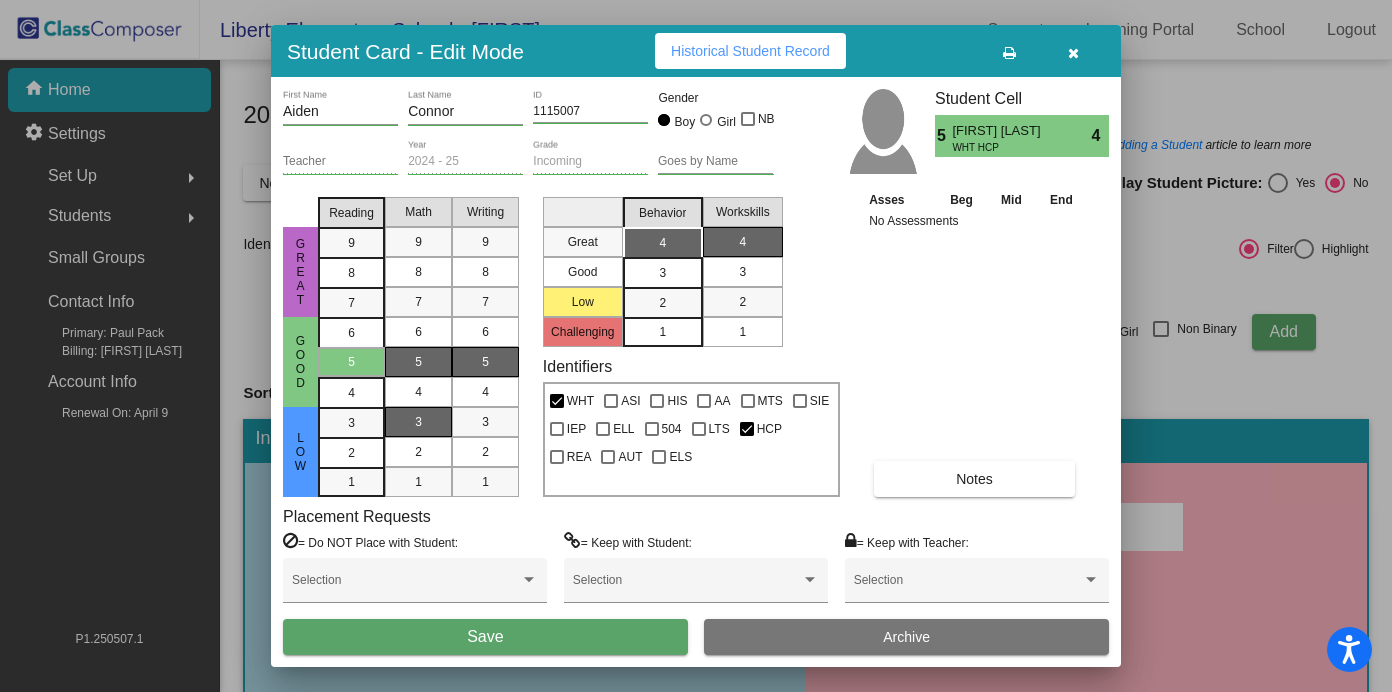 click on "3" at bounding box center [418, 422] 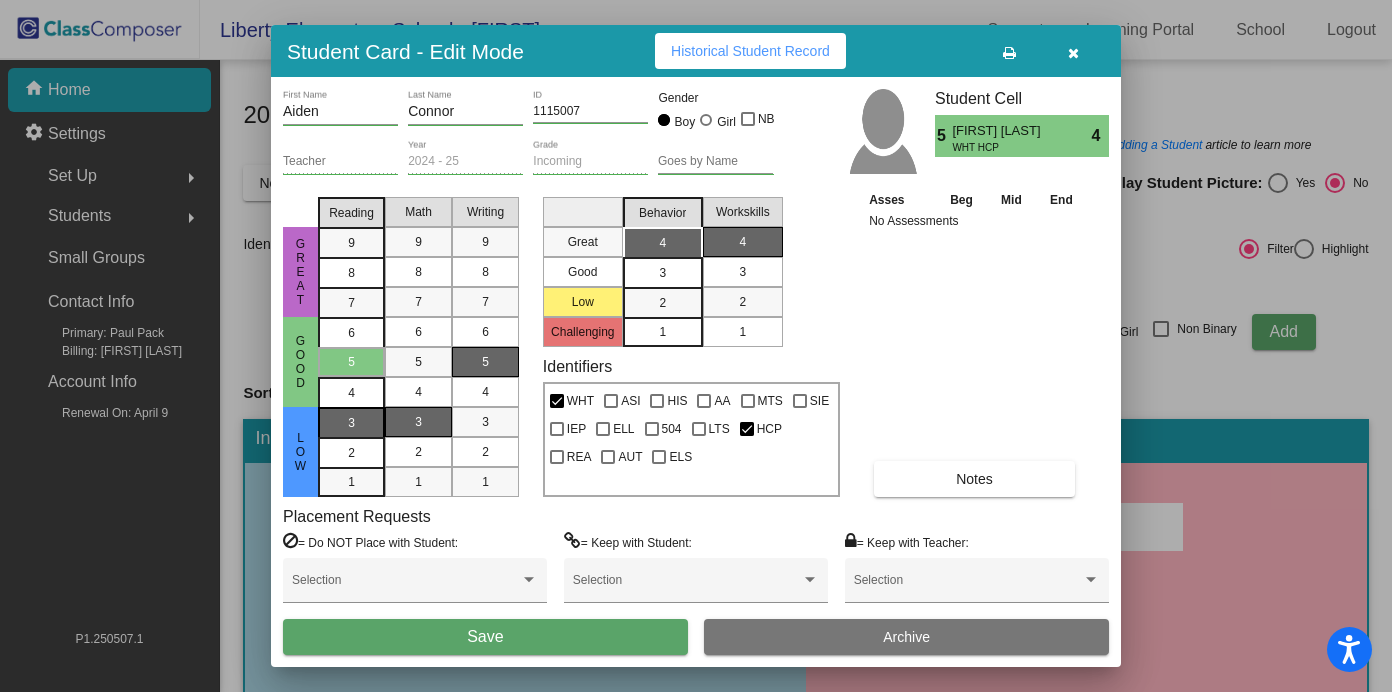 click on "3" at bounding box center (351, 423) 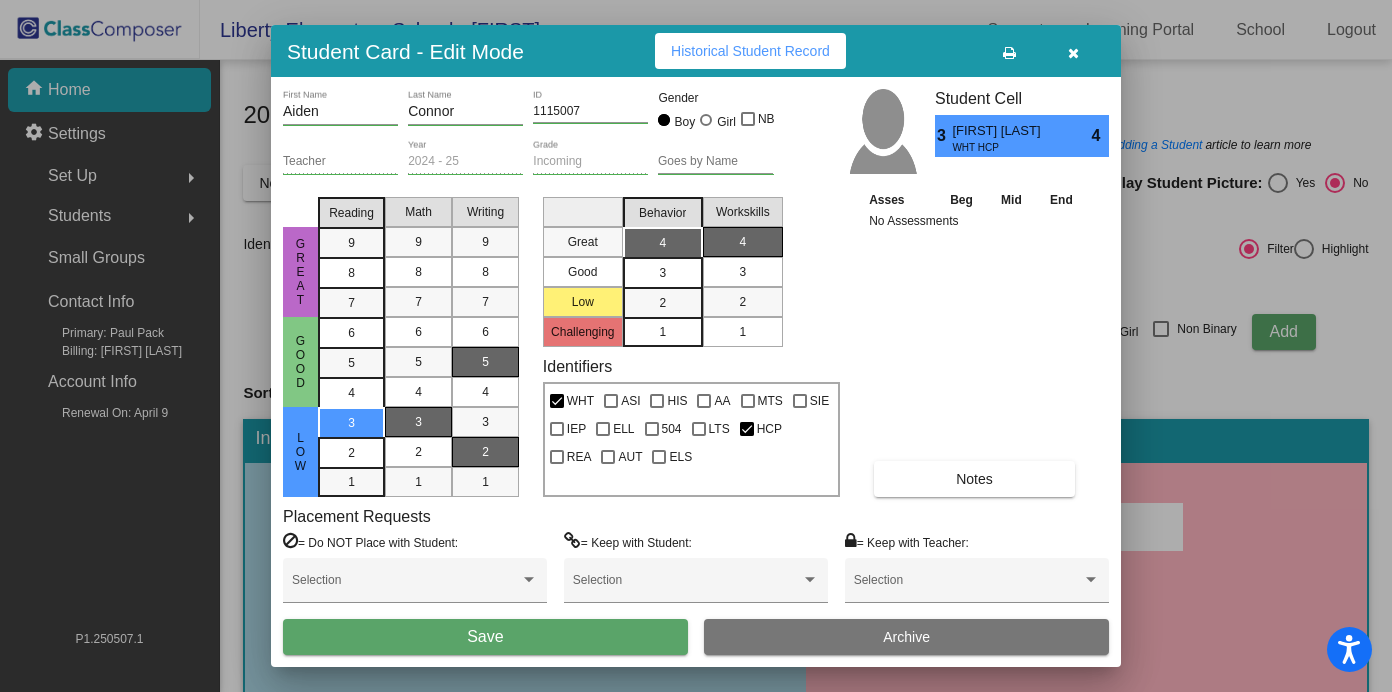 click on "2" at bounding box center [485, 452] 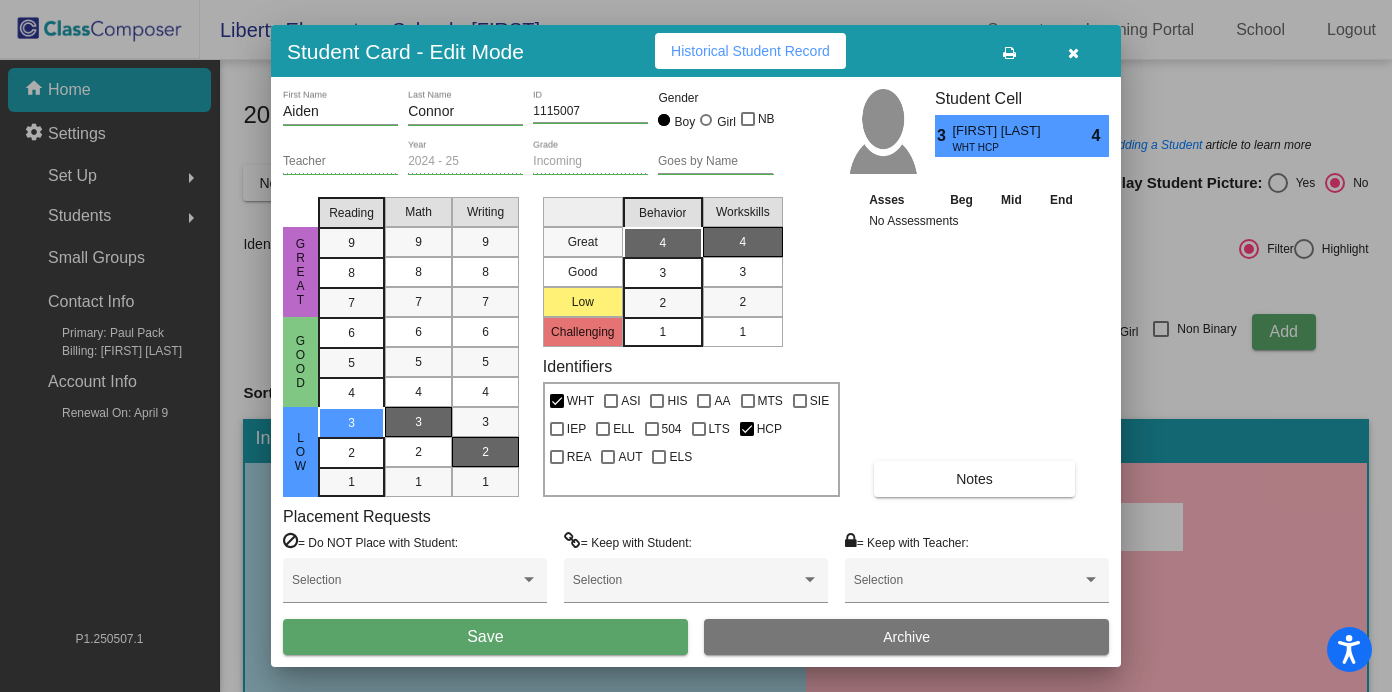 click on "Save" at bounding box center (485, 637) 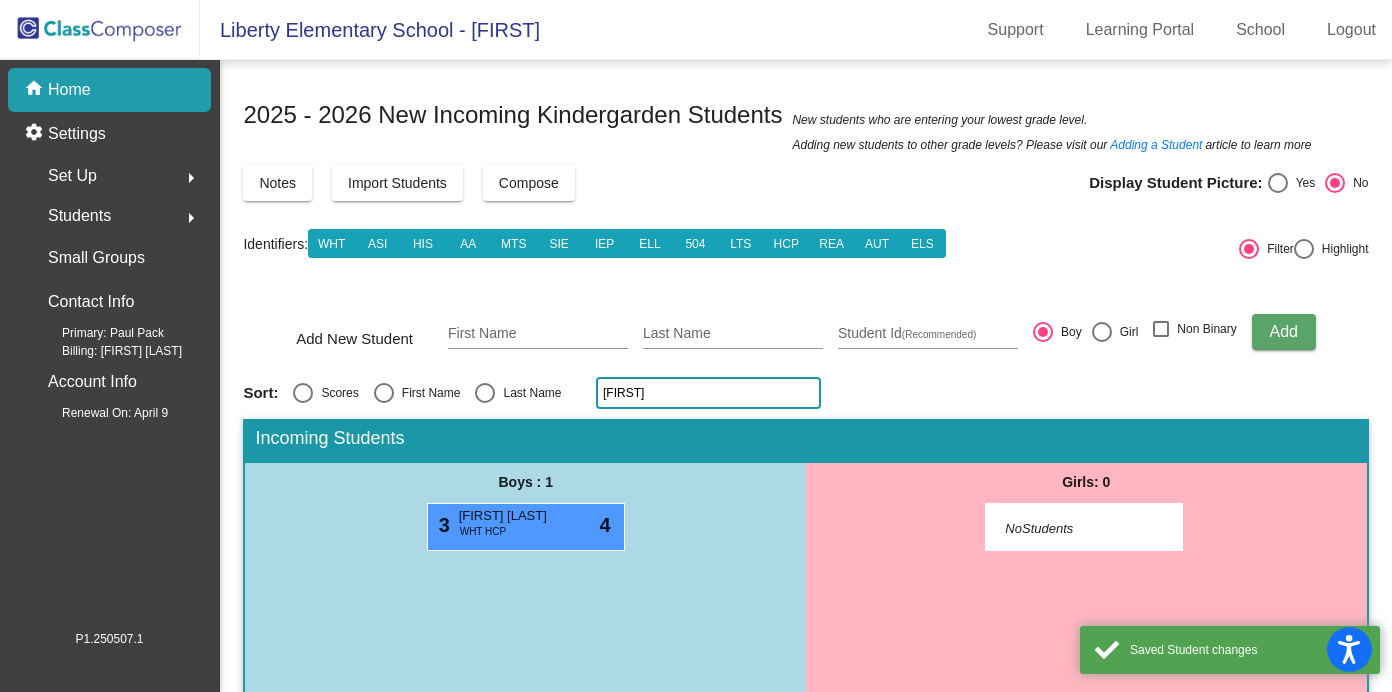 click on "aiden" 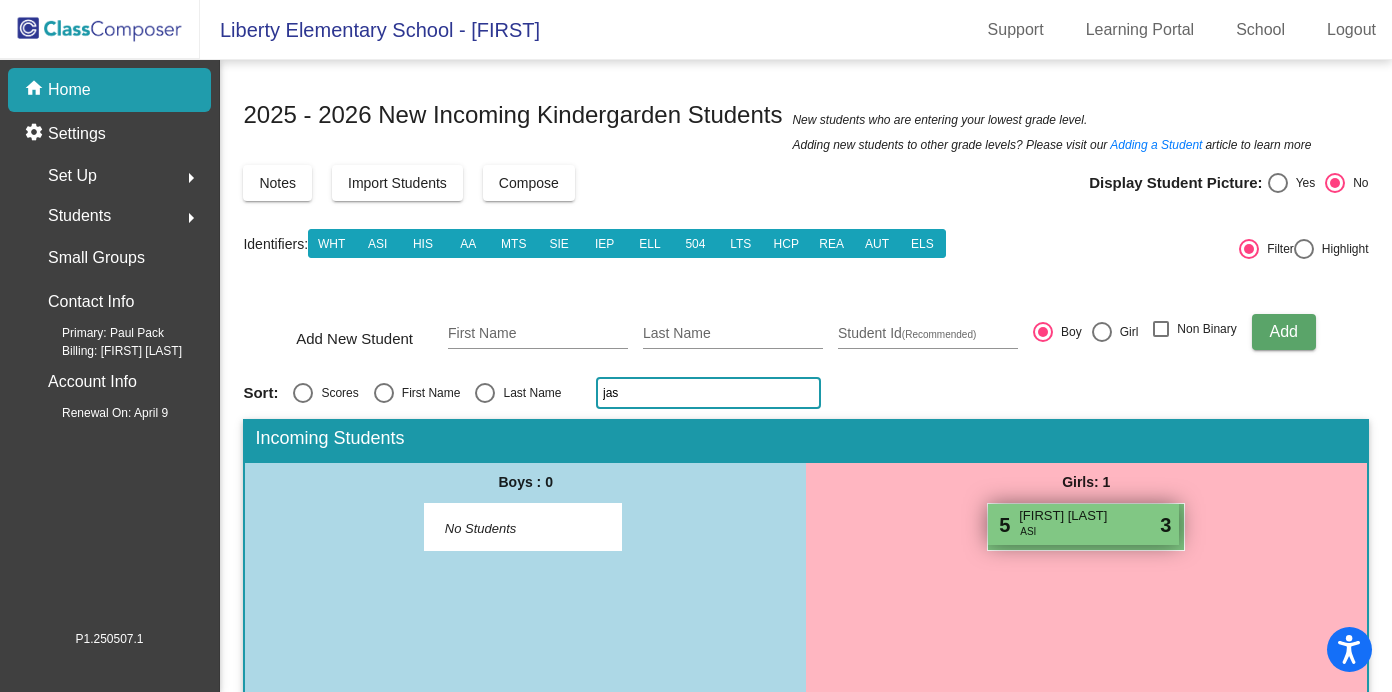 click on "5 Jasmine Quezon ASI lock do_not_disturb_alt 3" at bounding box center [1083, 524] 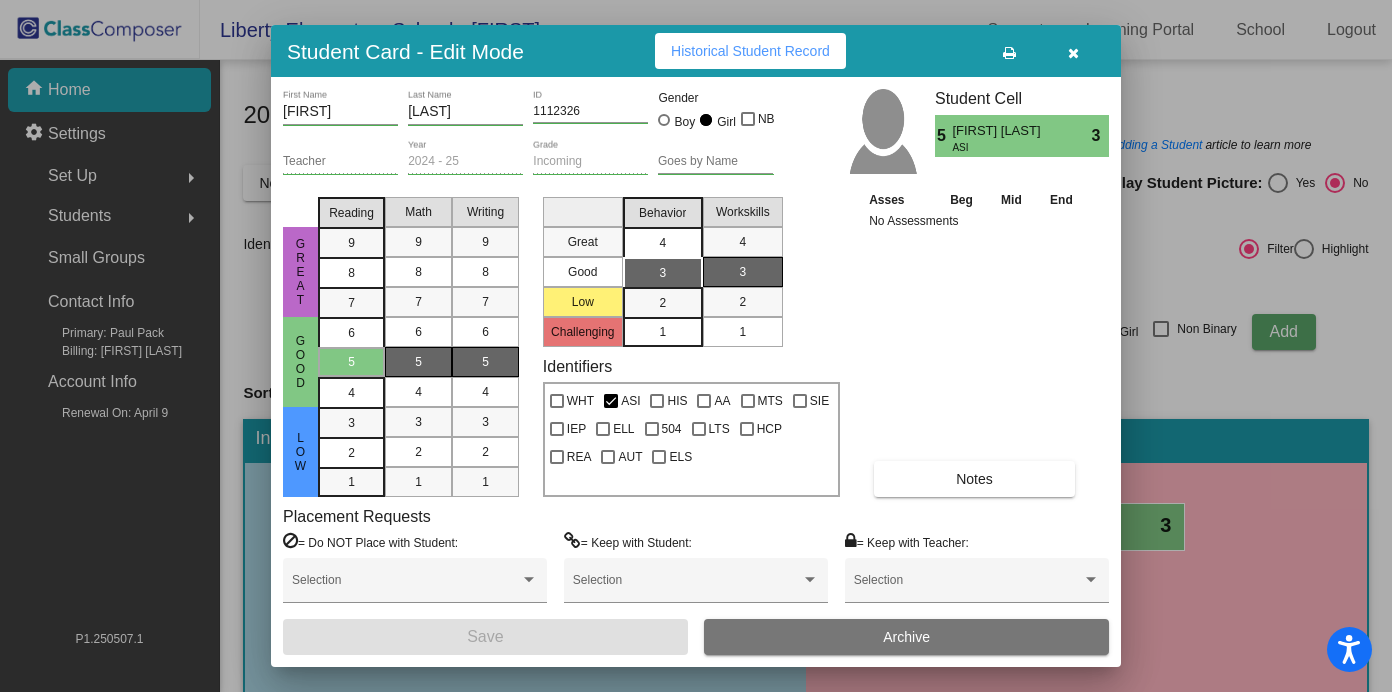 click on "4" at bounding box center [663, 242] 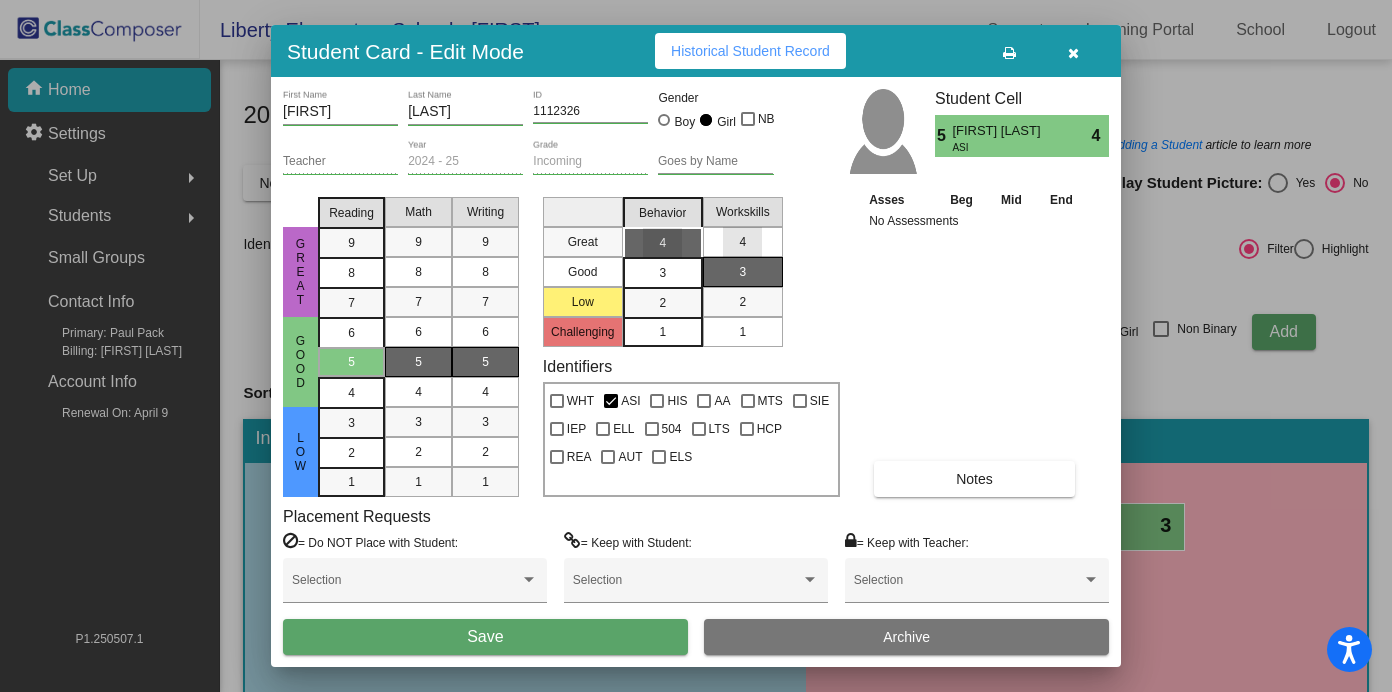 click on "4" at bounding box center (742, 242) 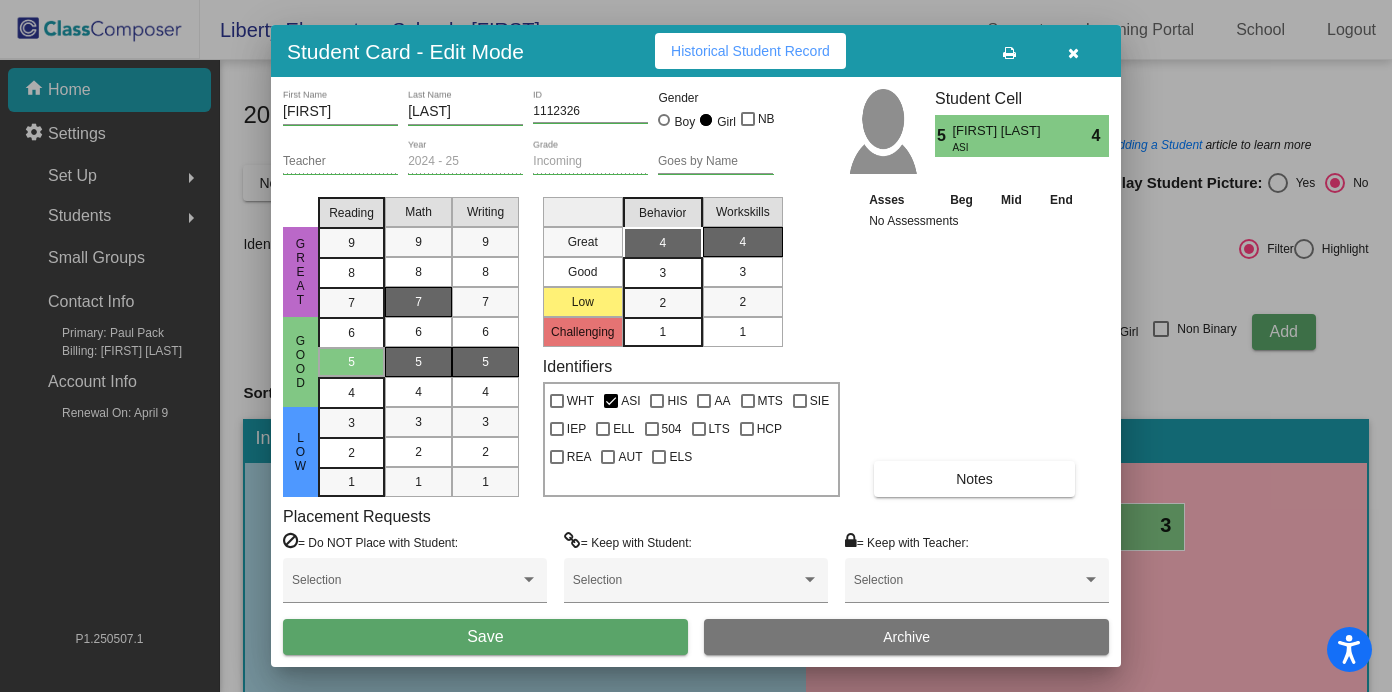 click on "7" at bounding box center (418, 302) 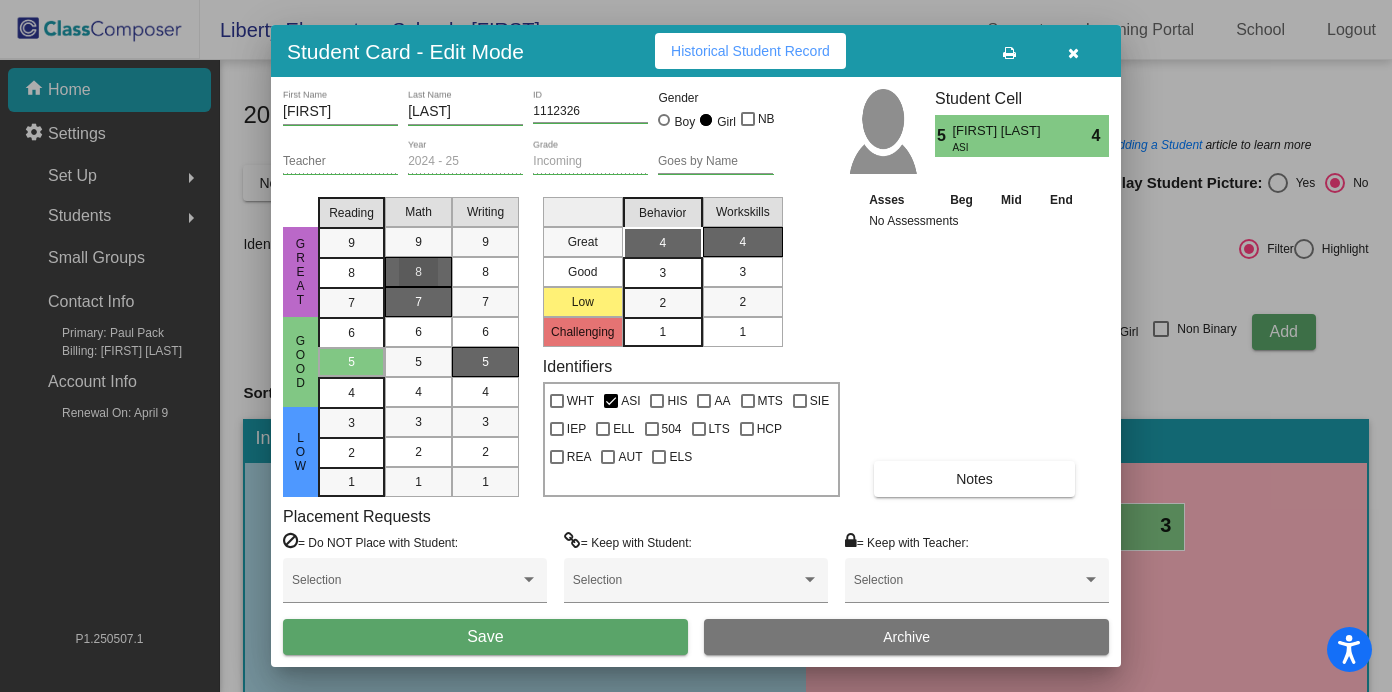 click on "8" at bounding box center (418, 272) 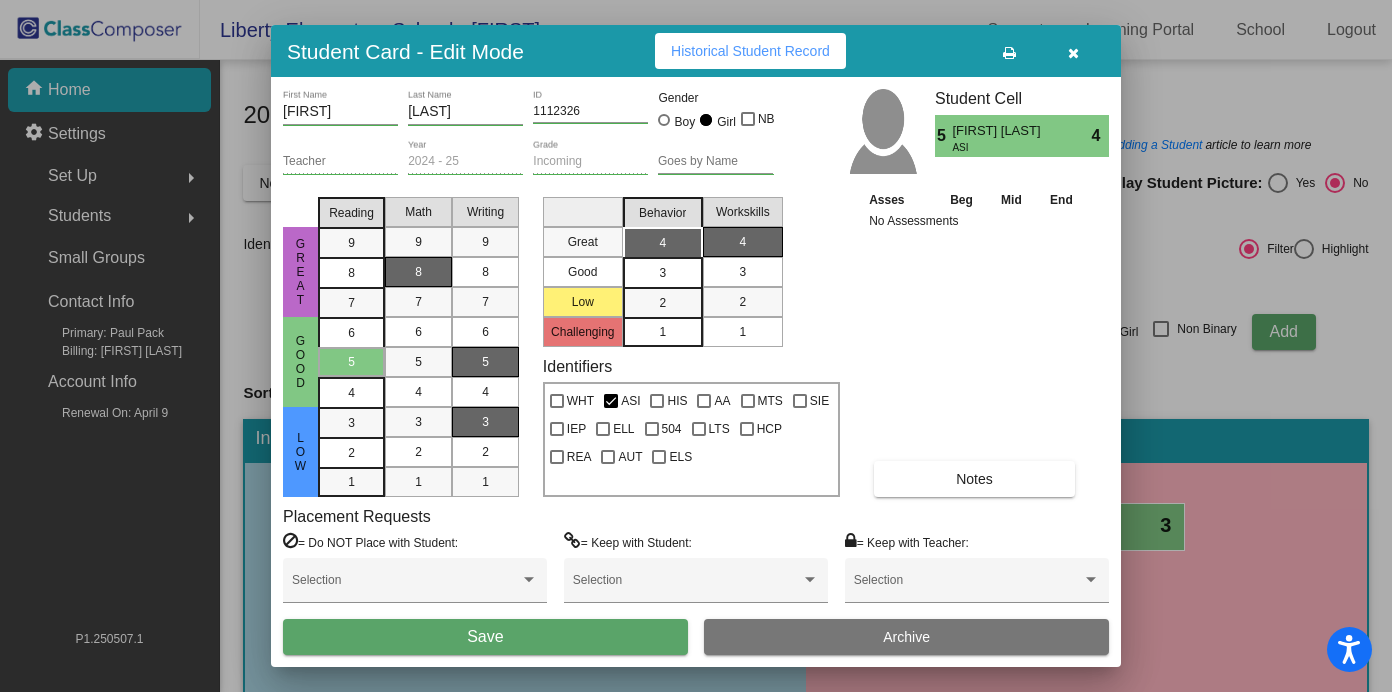 click on "3" at bounding box center (485, 422) 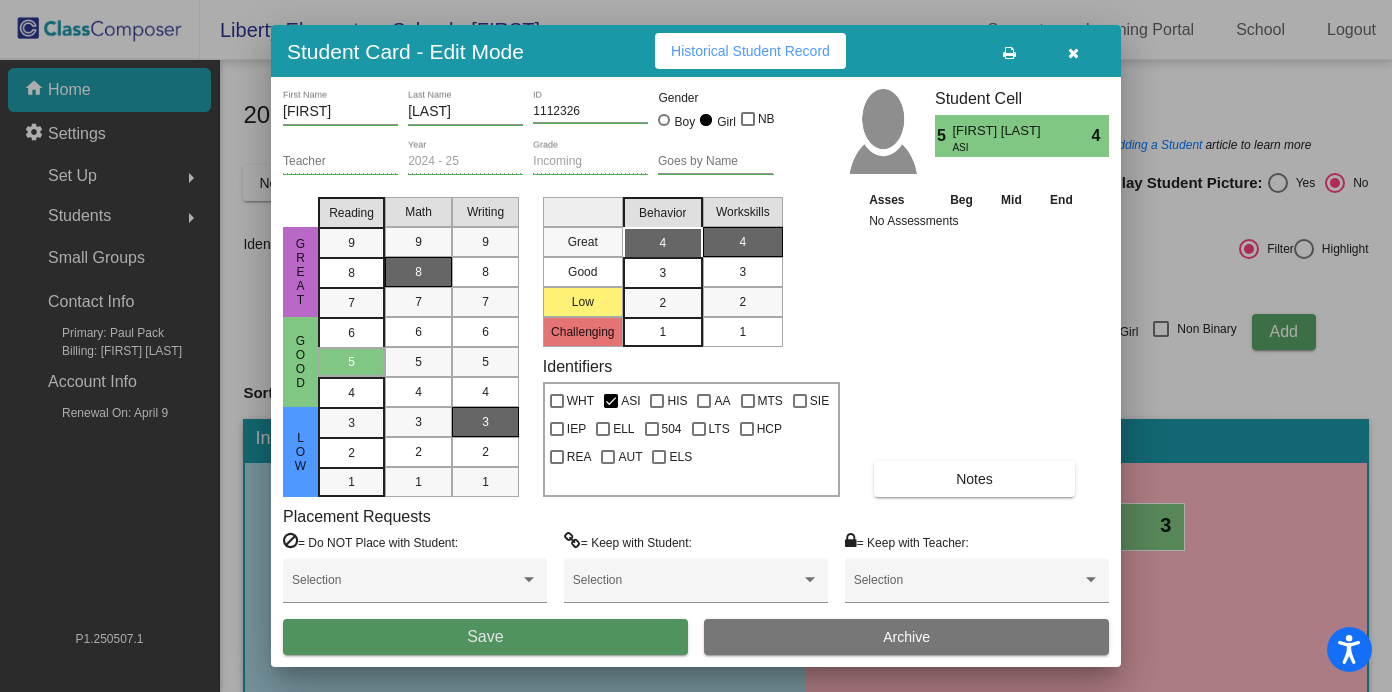 click on "Save" at bounding box center [485, 636] 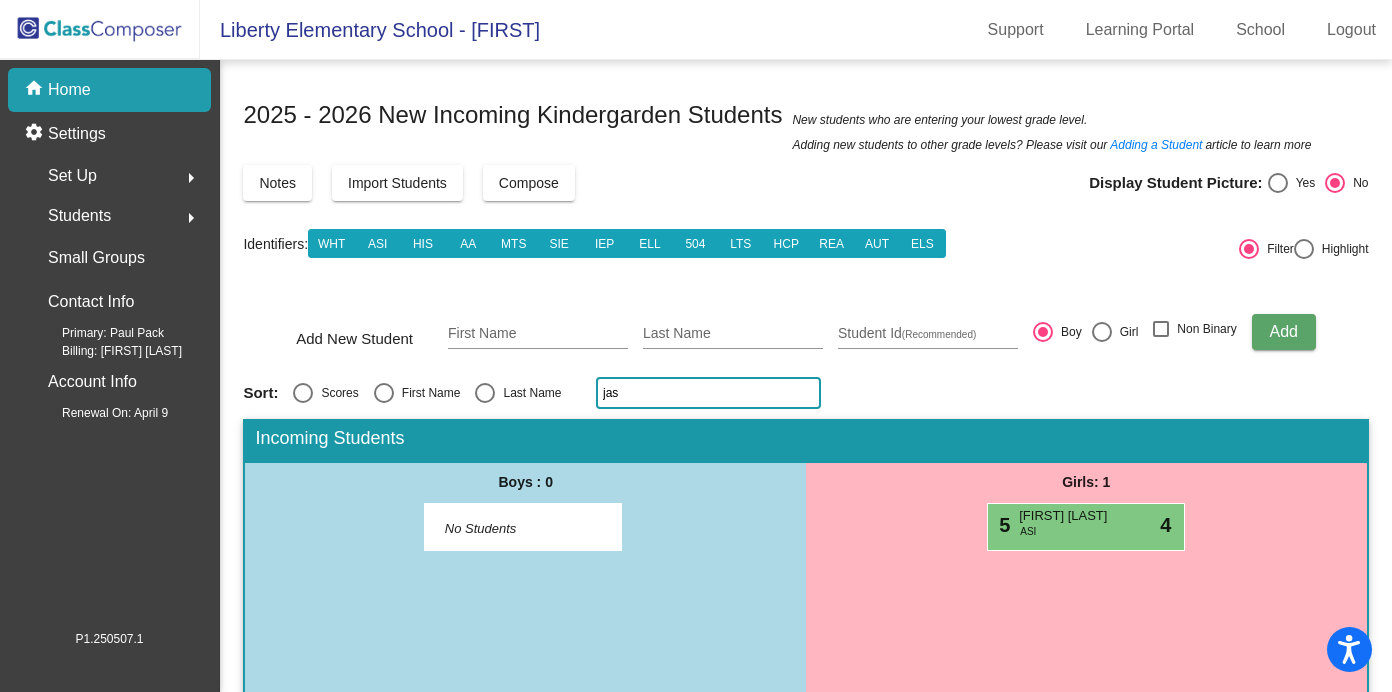 click on "jas" 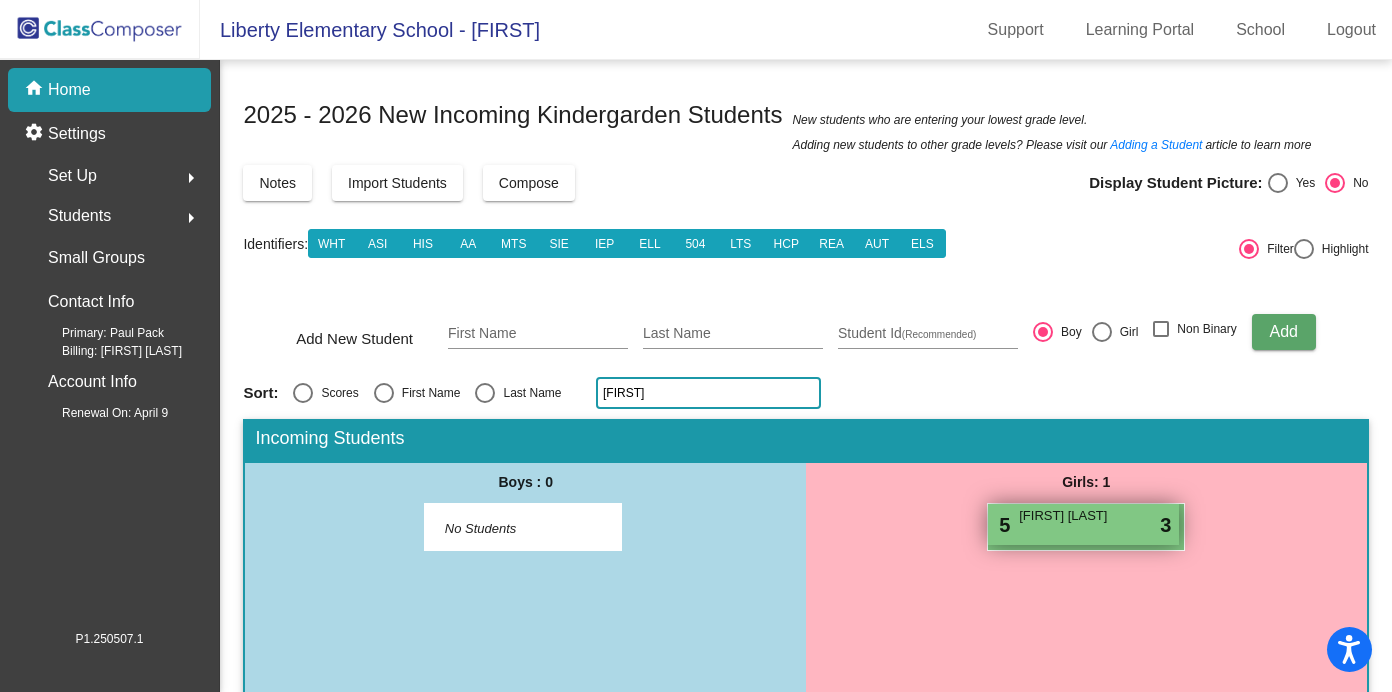 click on "5 Sophie Perrigo lock do_not_disturb_alt 3" at bounding box center [1083, 524] 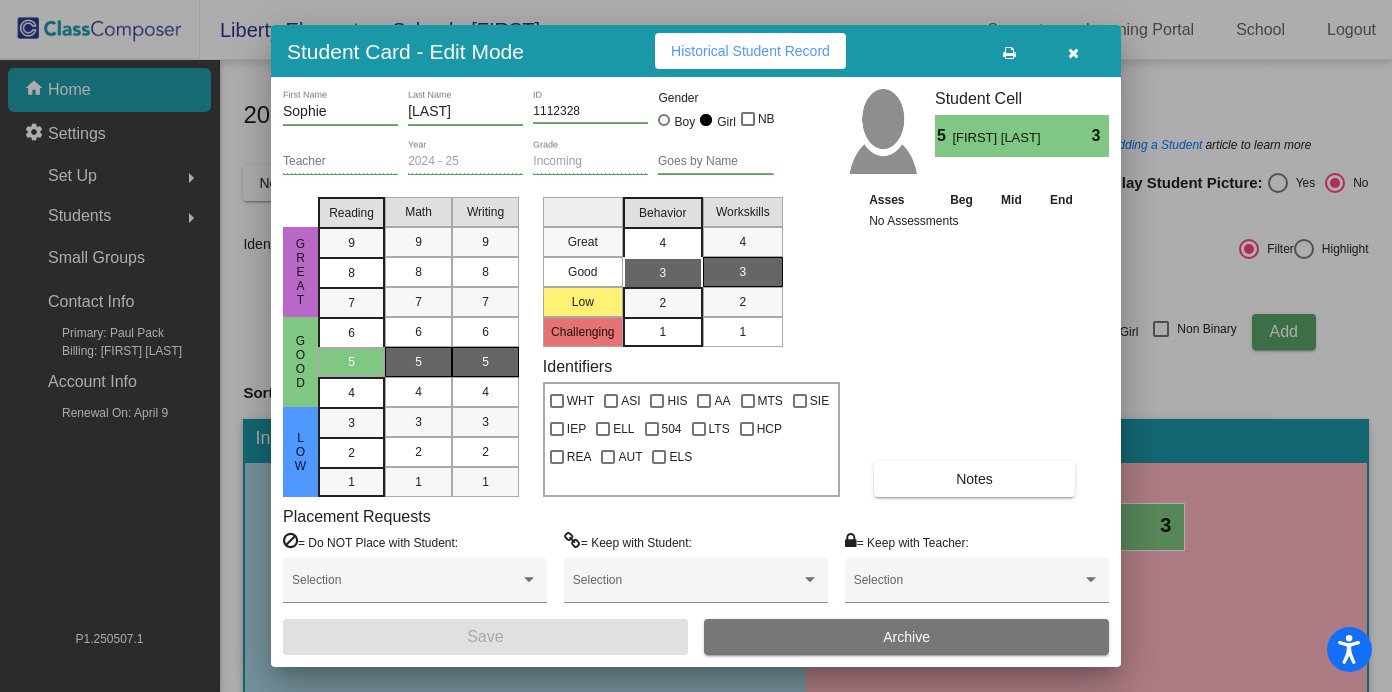 click on "4" at bounding box center (662, 243) 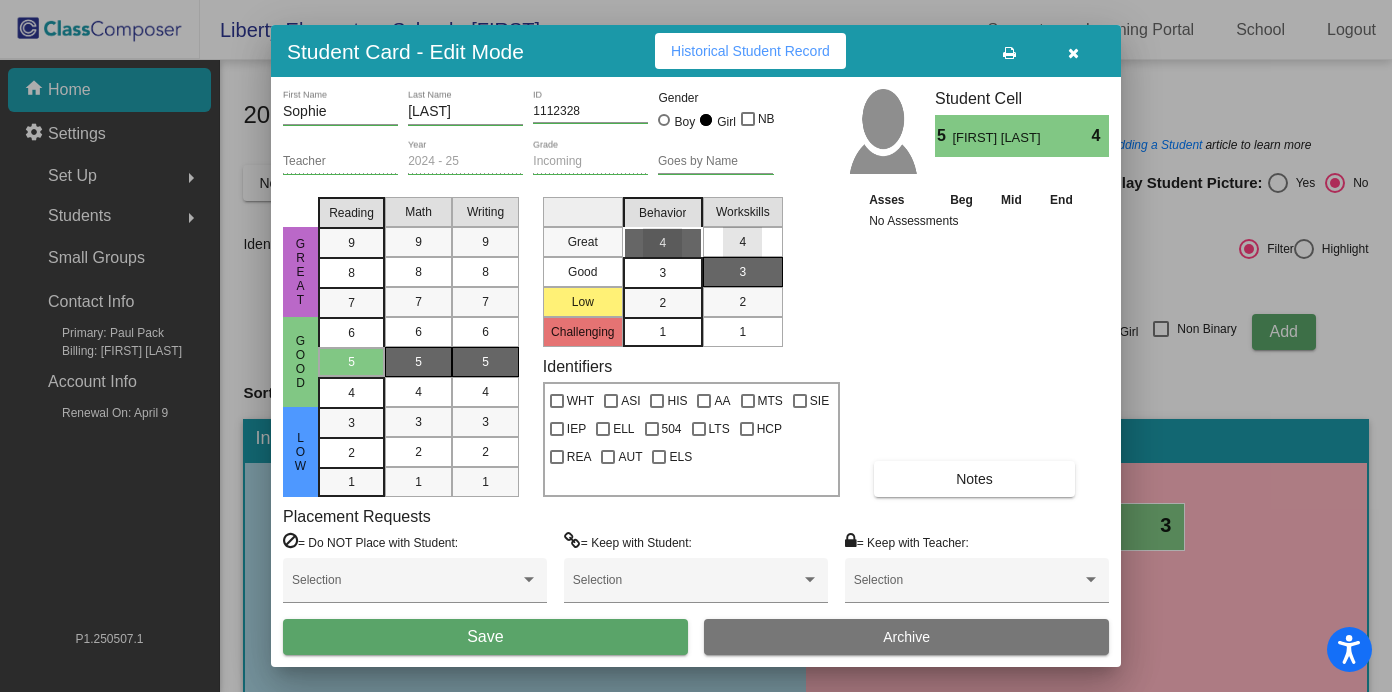 click on "4" at bounding box center (742, 242) 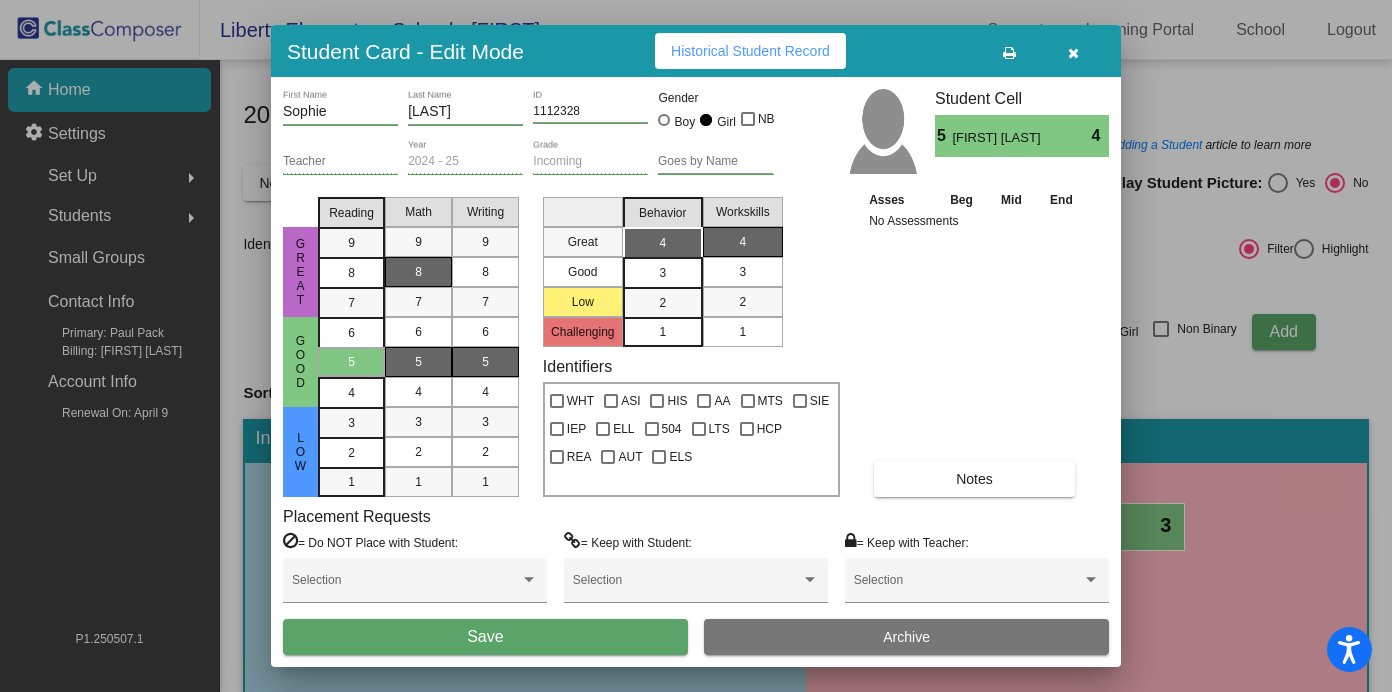 click on "8" at bounding box center (418, 272) 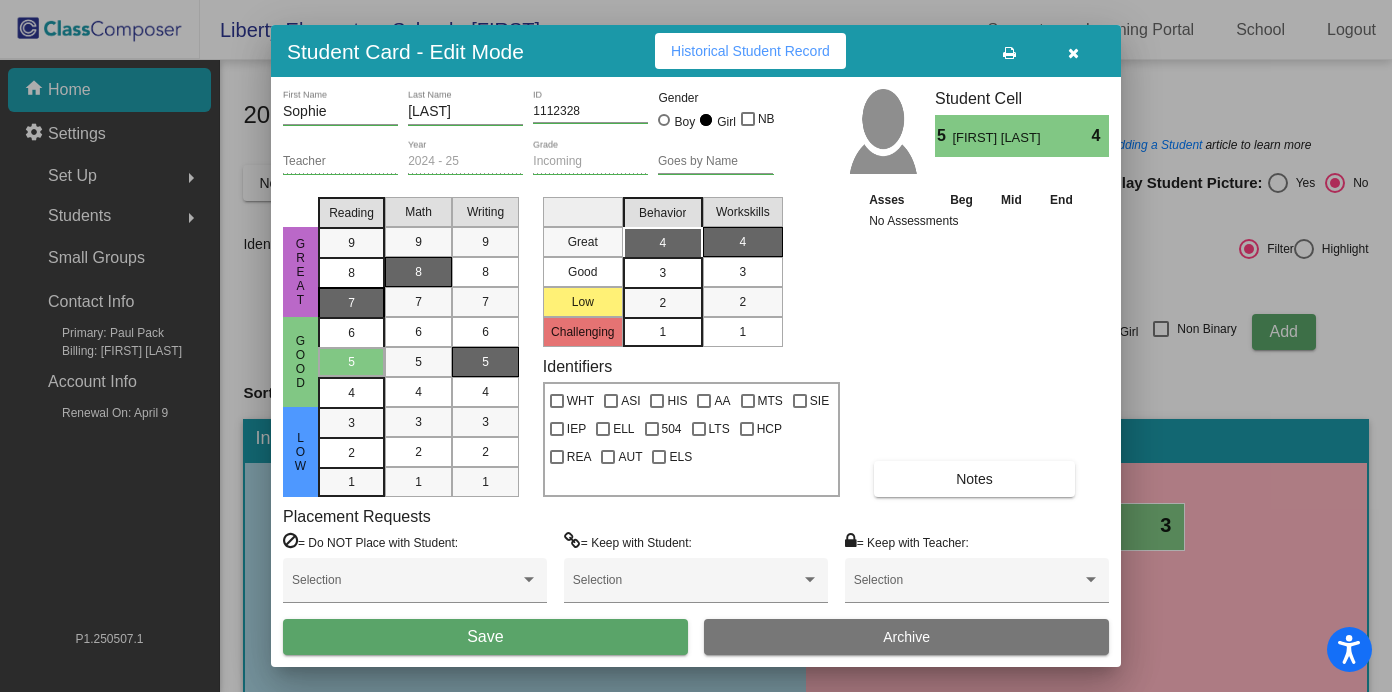click on "7" at bounding box center (351, 243) 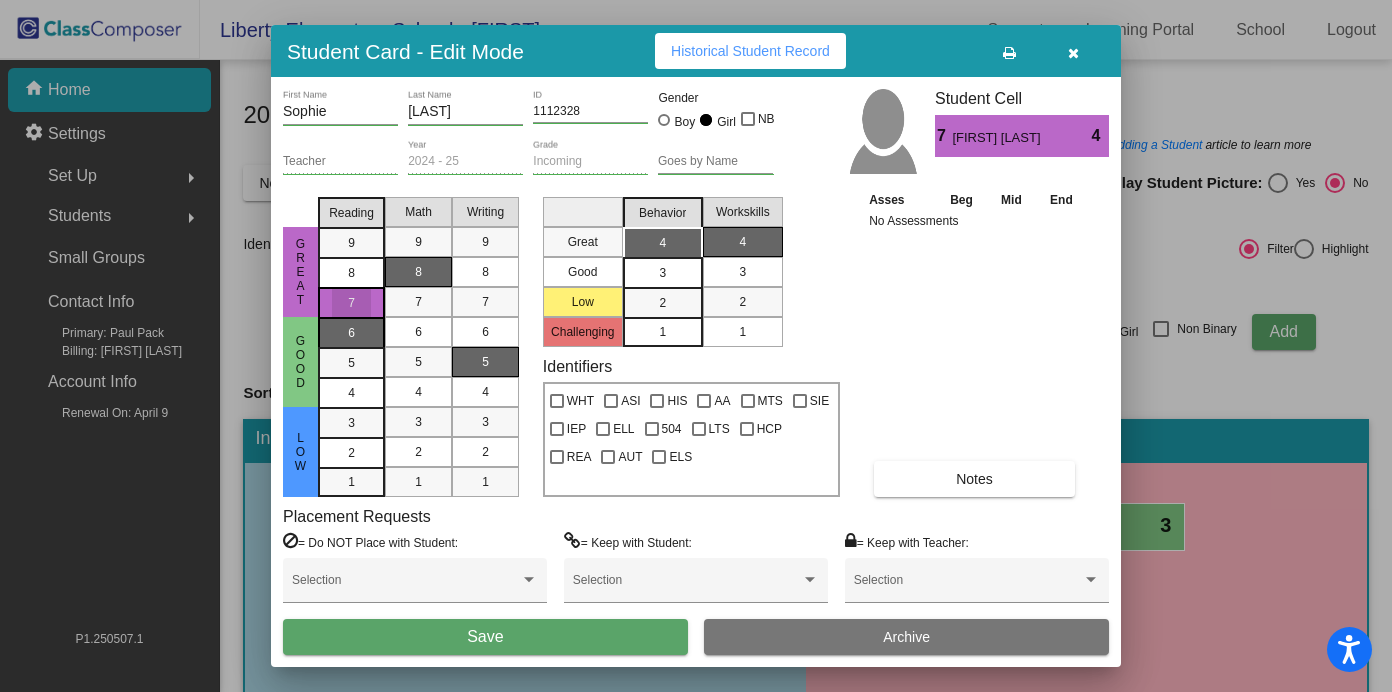 click on "6" at bounding box center (351, 333) 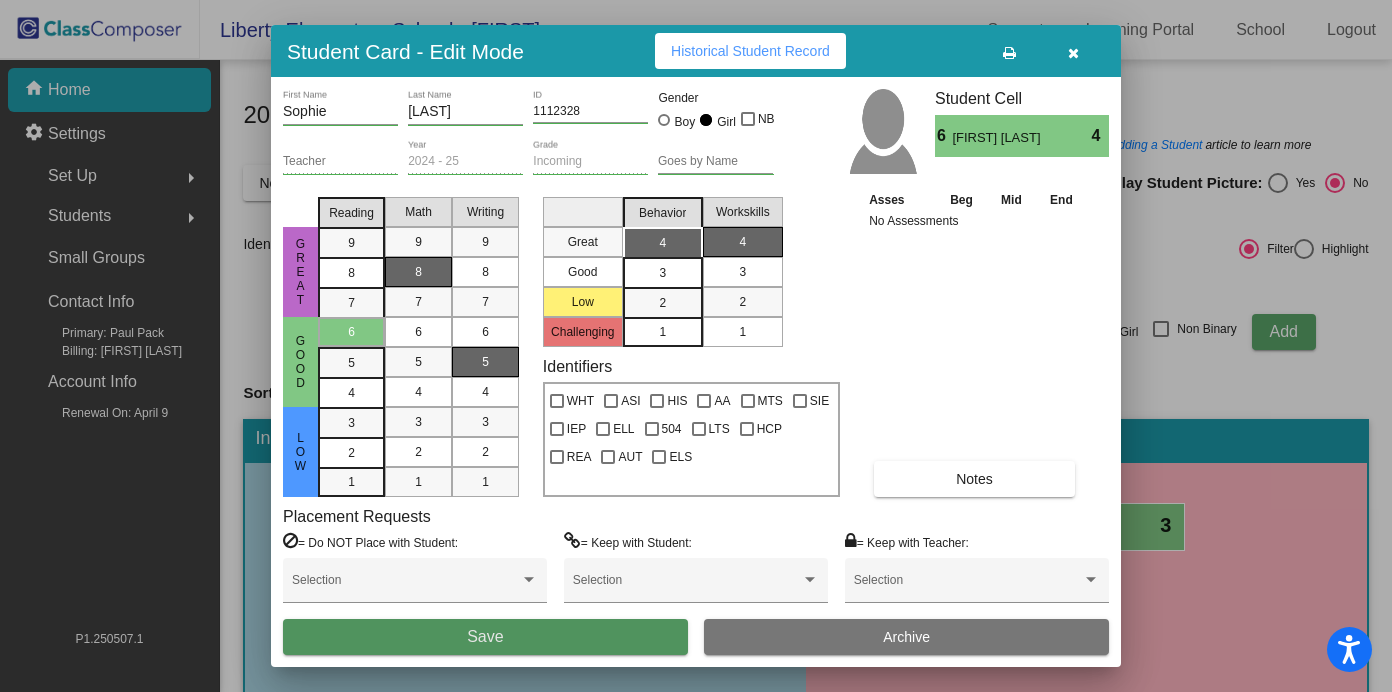 click on "Save" at bounding box center [485, 637] 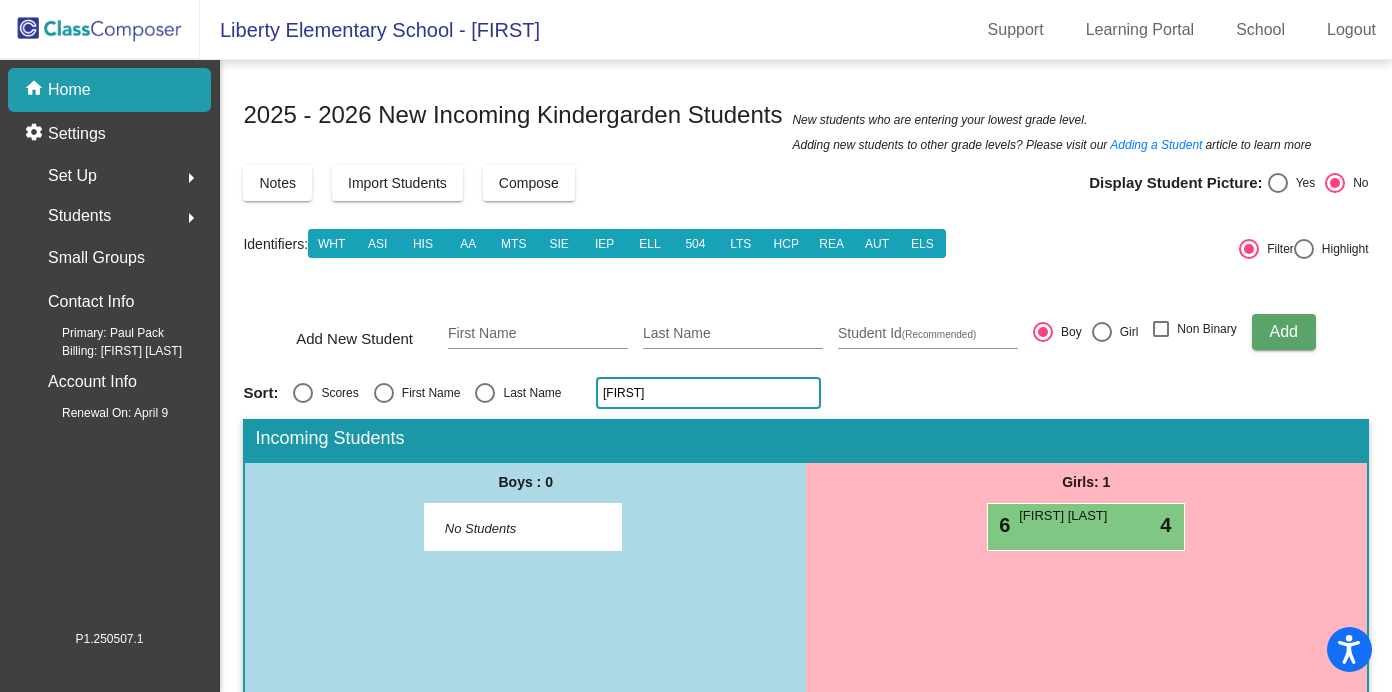 click on "soph" 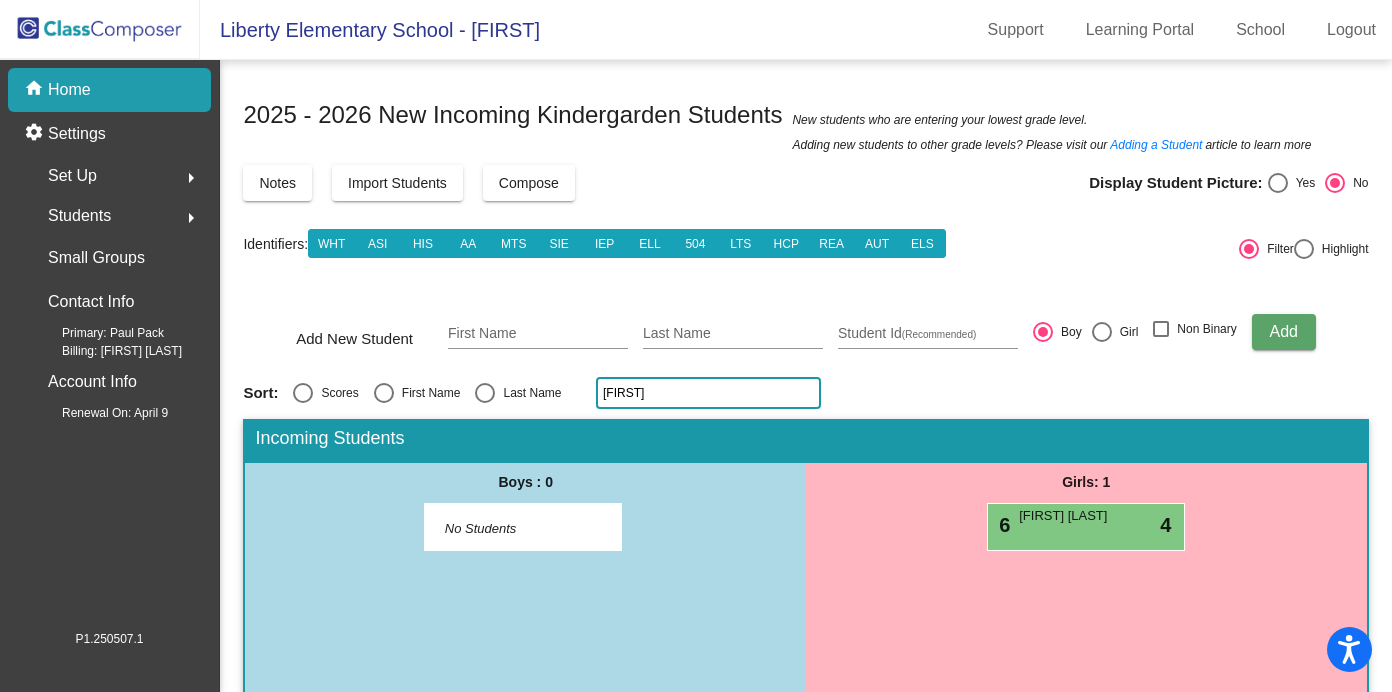 click on "soph" 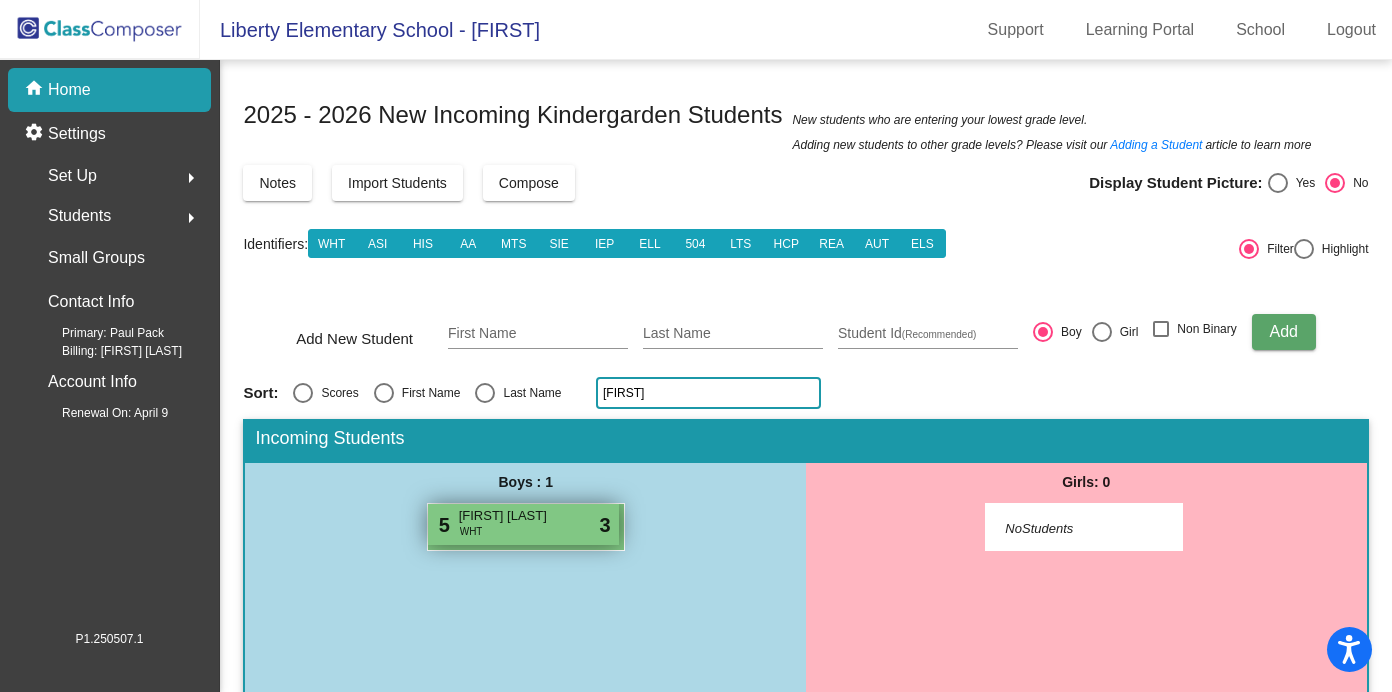 click on "5 Declan Finnigan WHT lock do_not_disturb_alt 3" at bounding box center (523, 524) 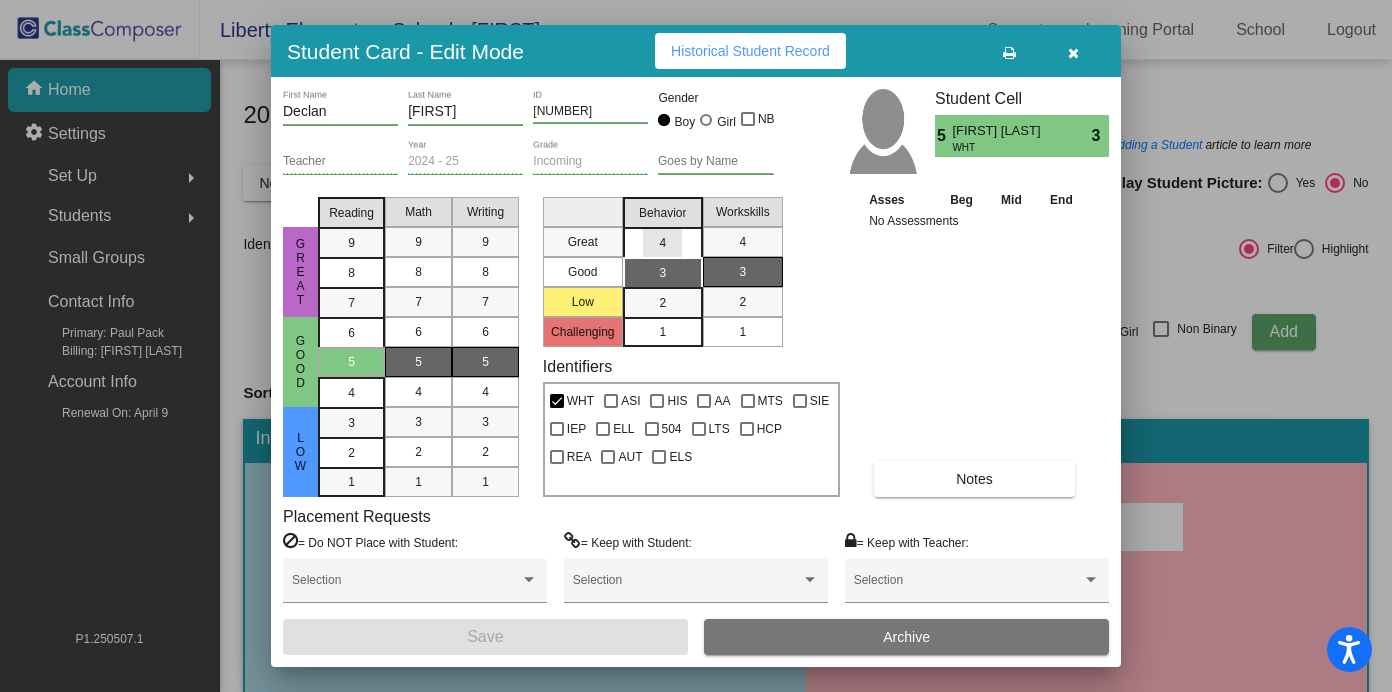click on "4" at bounding box center [662, 243] 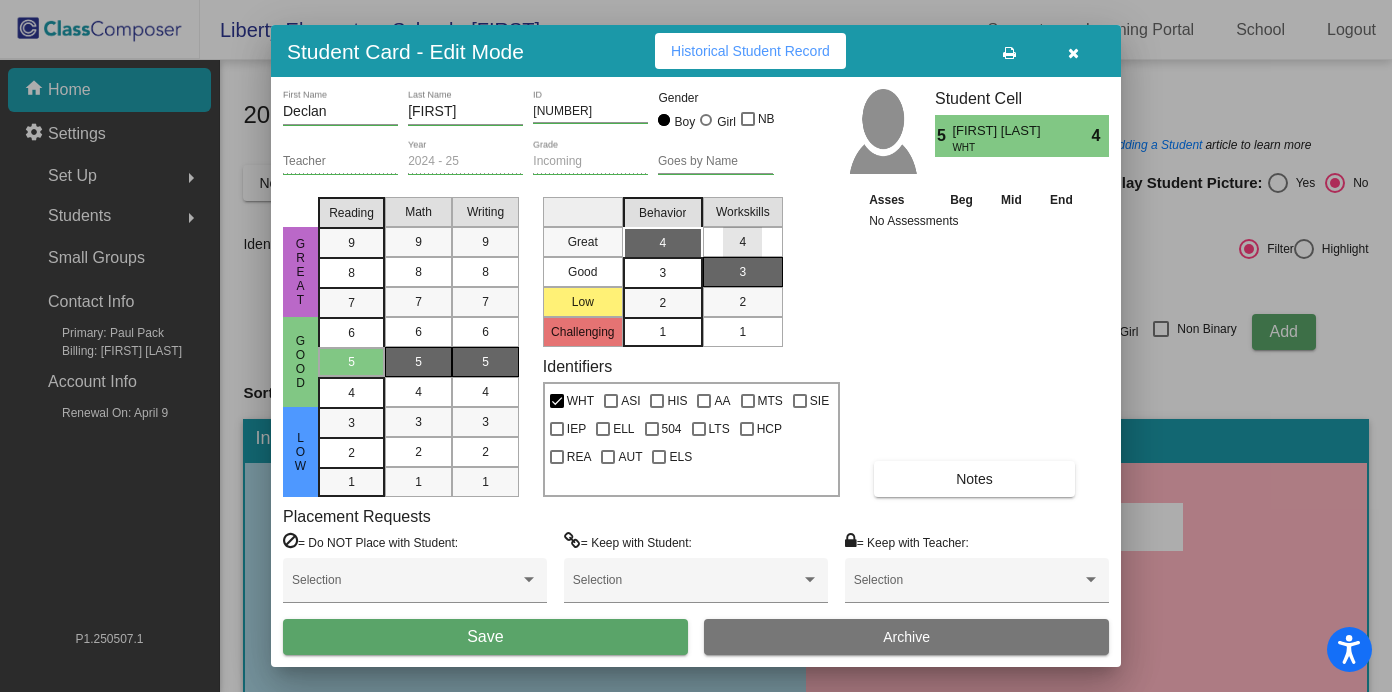click on "4" at bounding box center [742, 242] 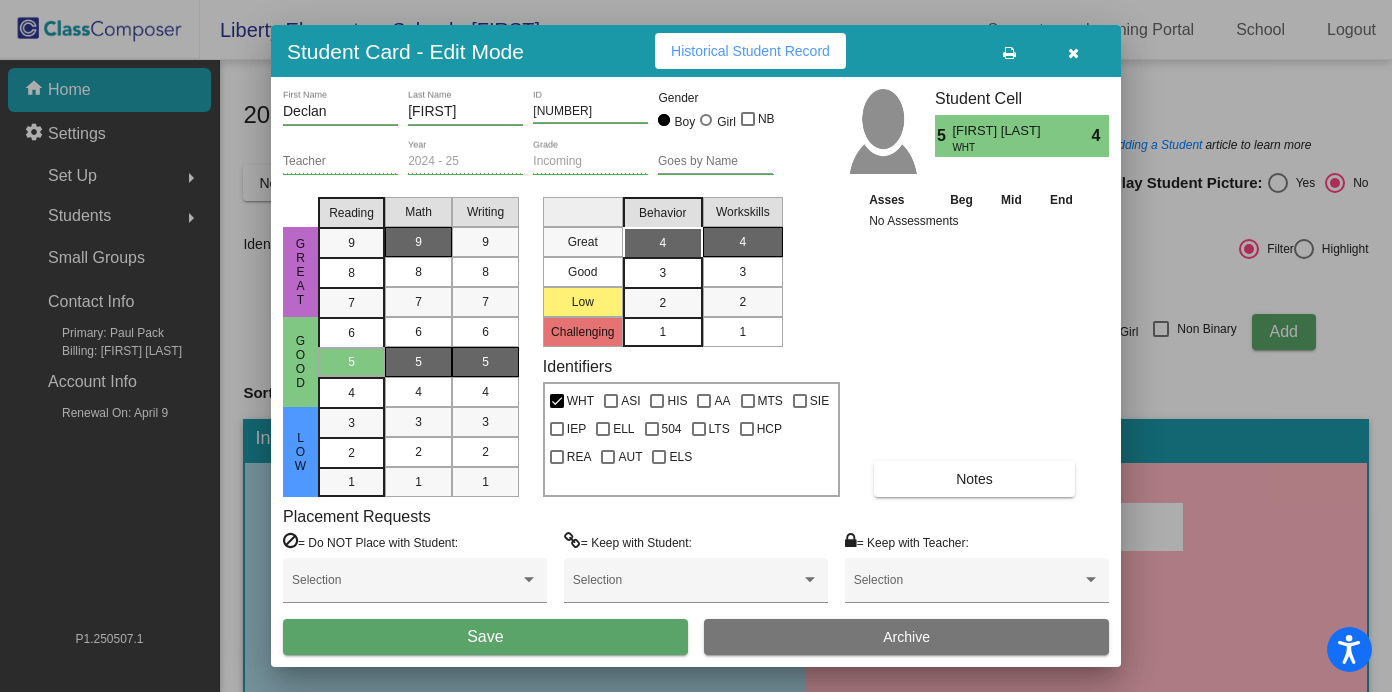 click on "9" at bounding box center (418, 242) 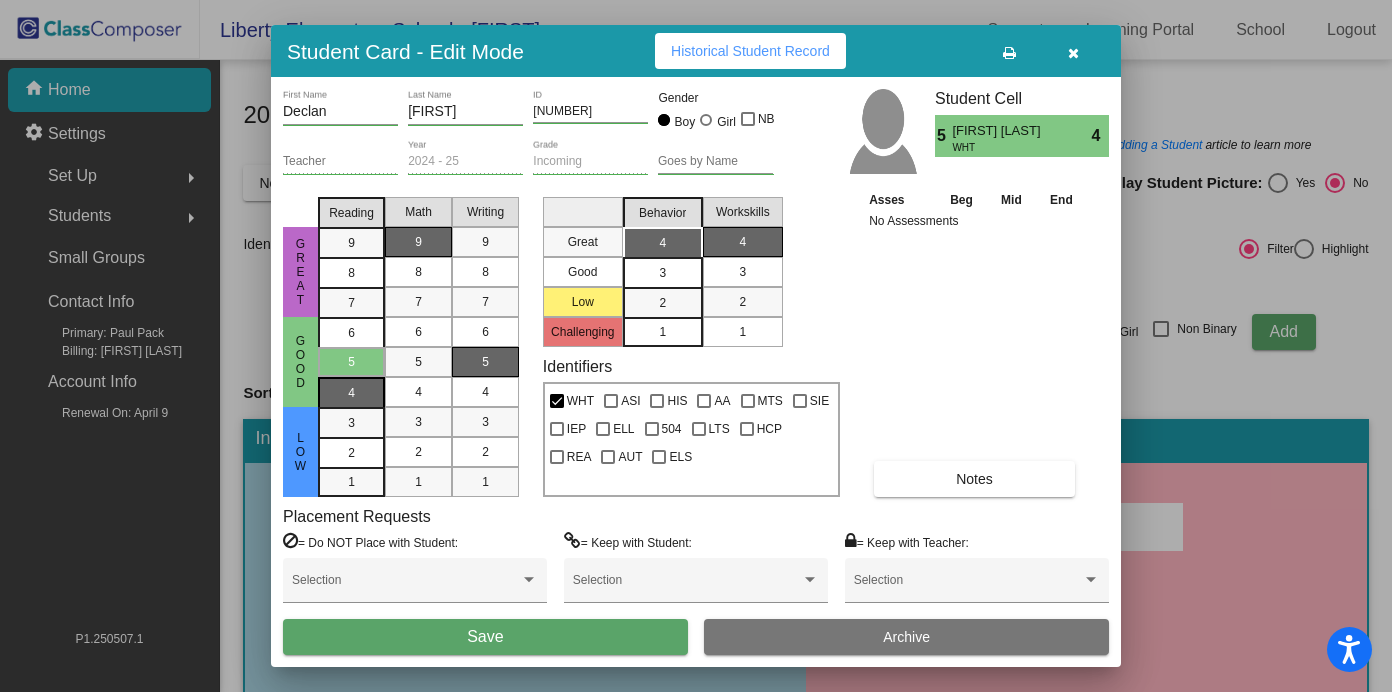 click on "4" at bounding box center [351, 392] 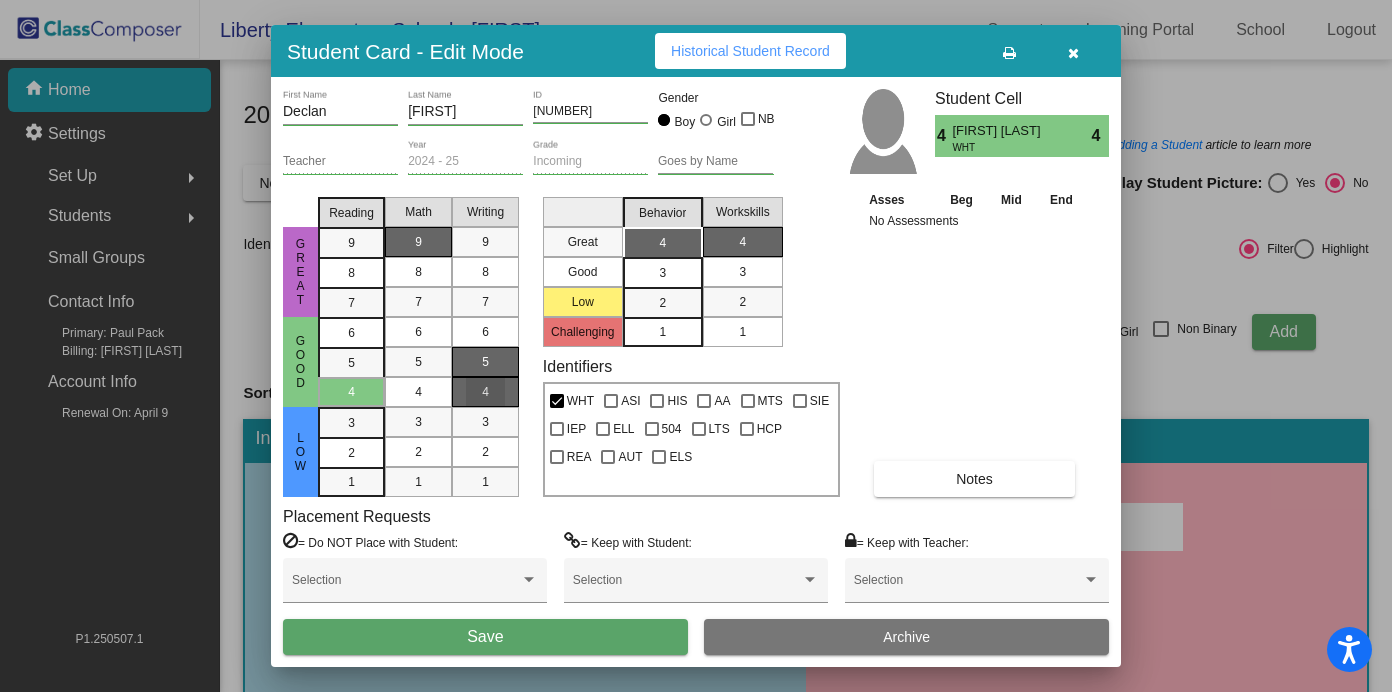 click on "4" at bounding box center [485, 392] 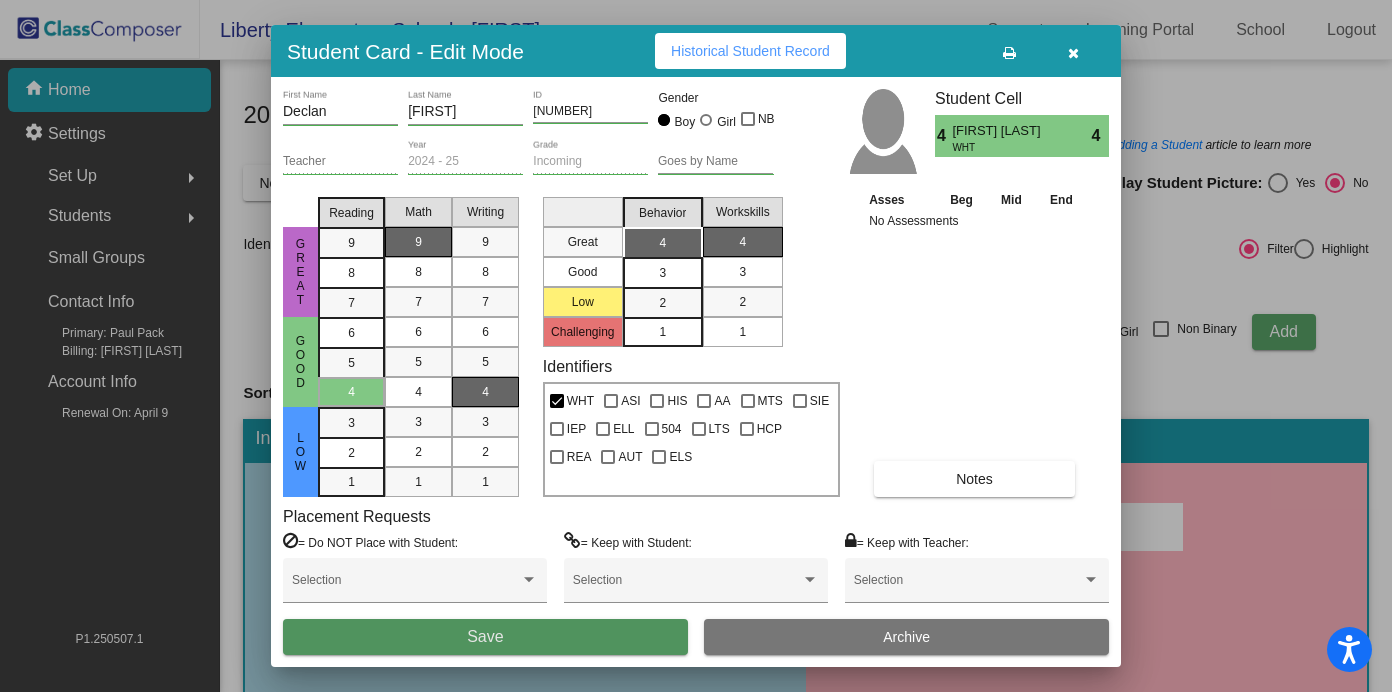 click on "Save" at bounding box center (485, 636) 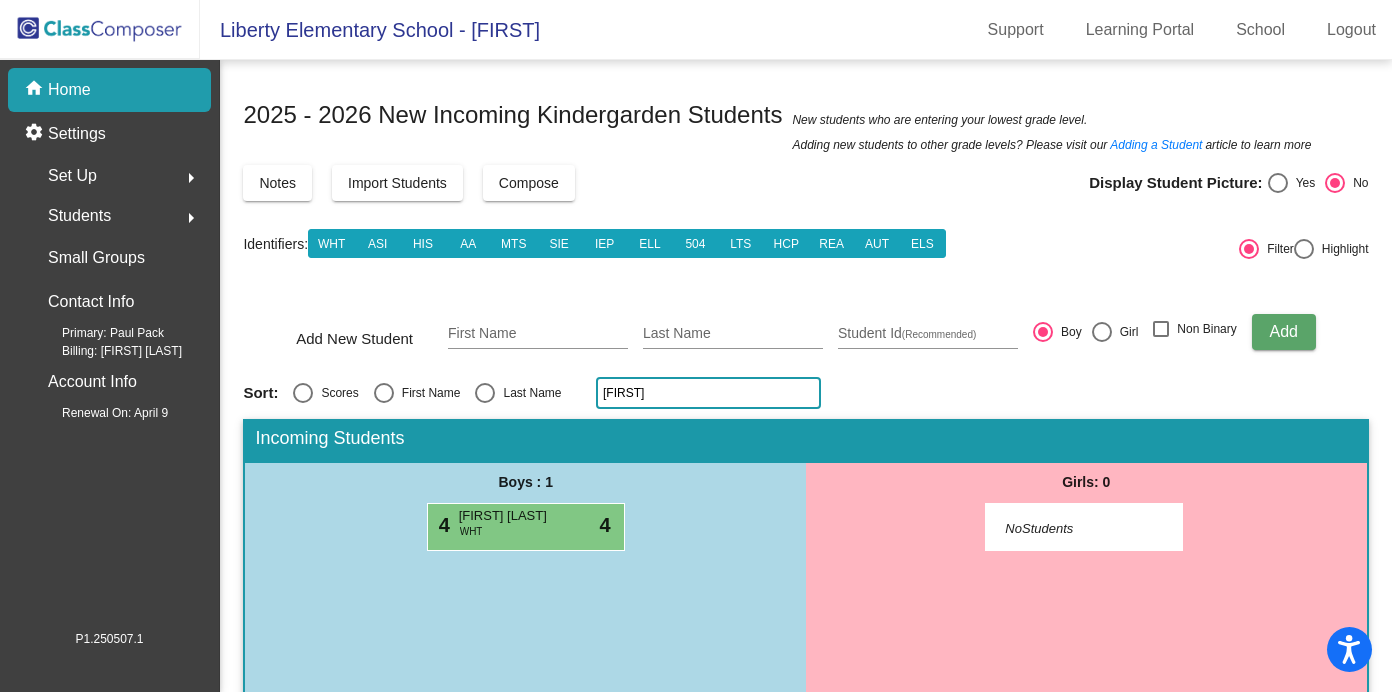 click on "dec" 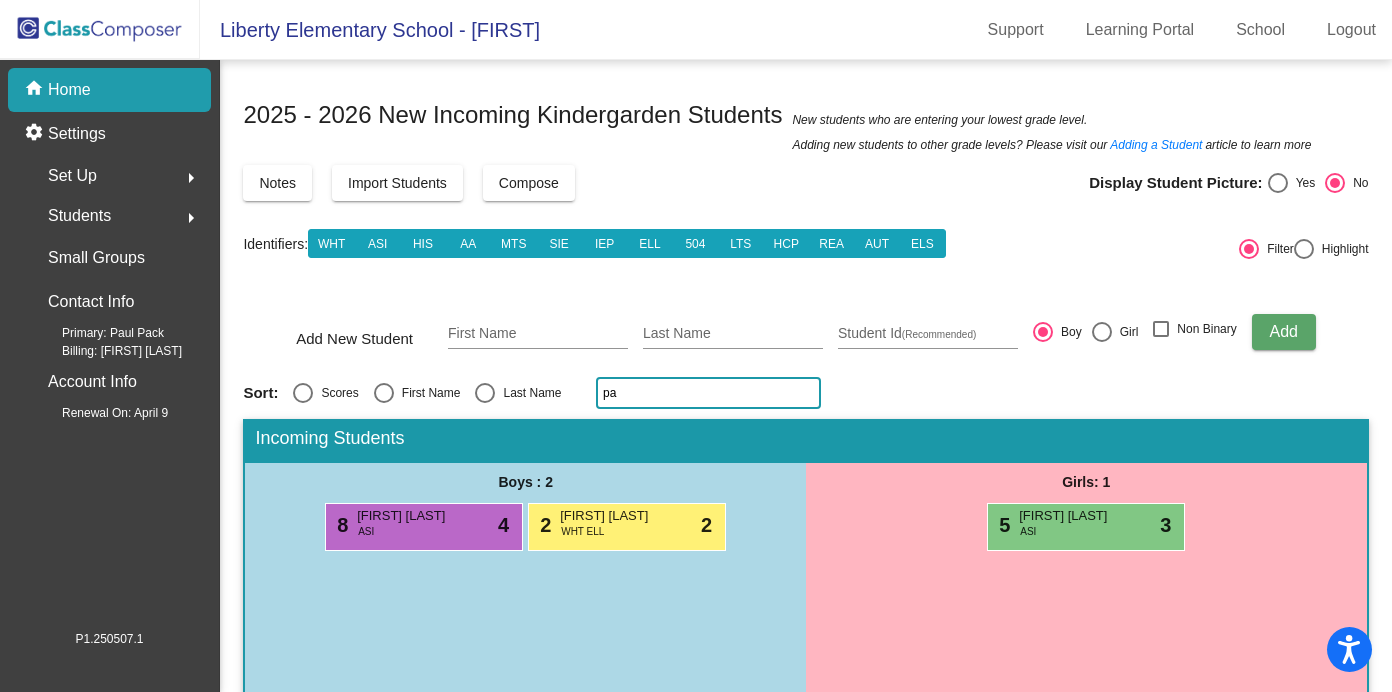 type on "p" 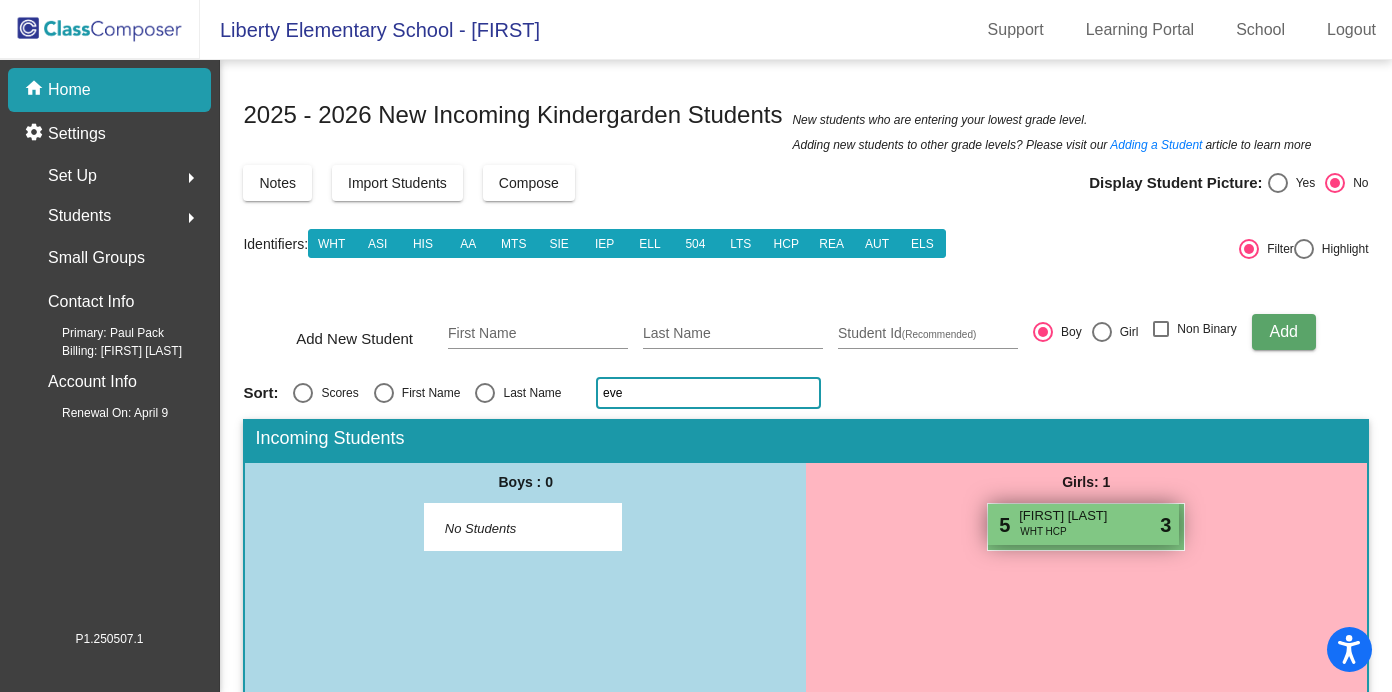 click on "[FIRST] [LAST]" at bounding box center [1069, 516] 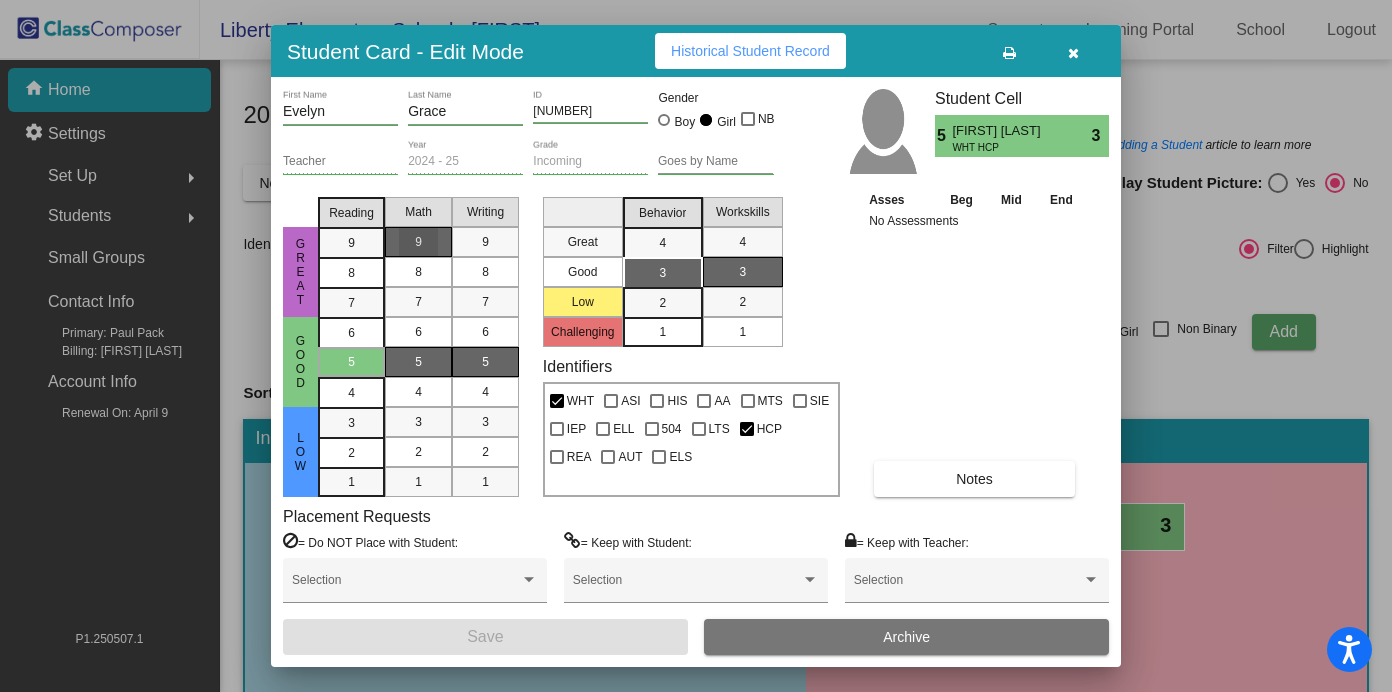 click on "9" at bounding box center [418, 242] 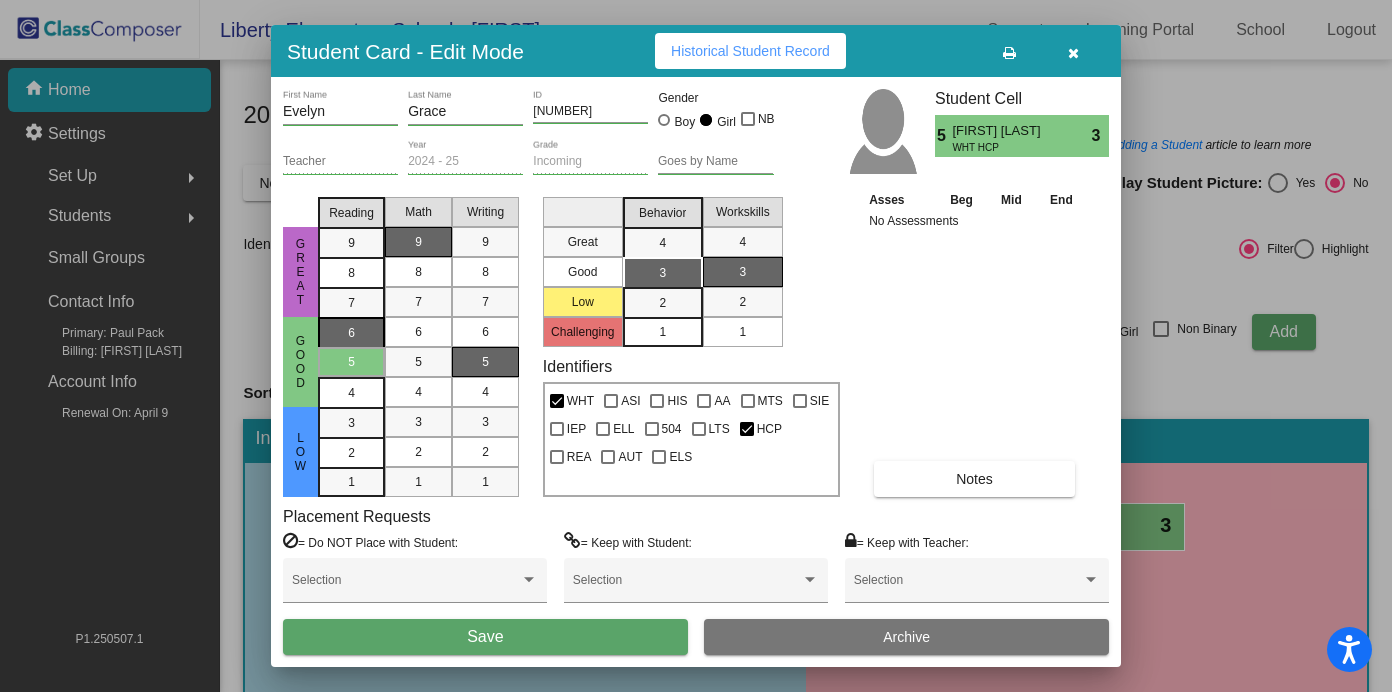click on "6" at bounding box center [351, 333] 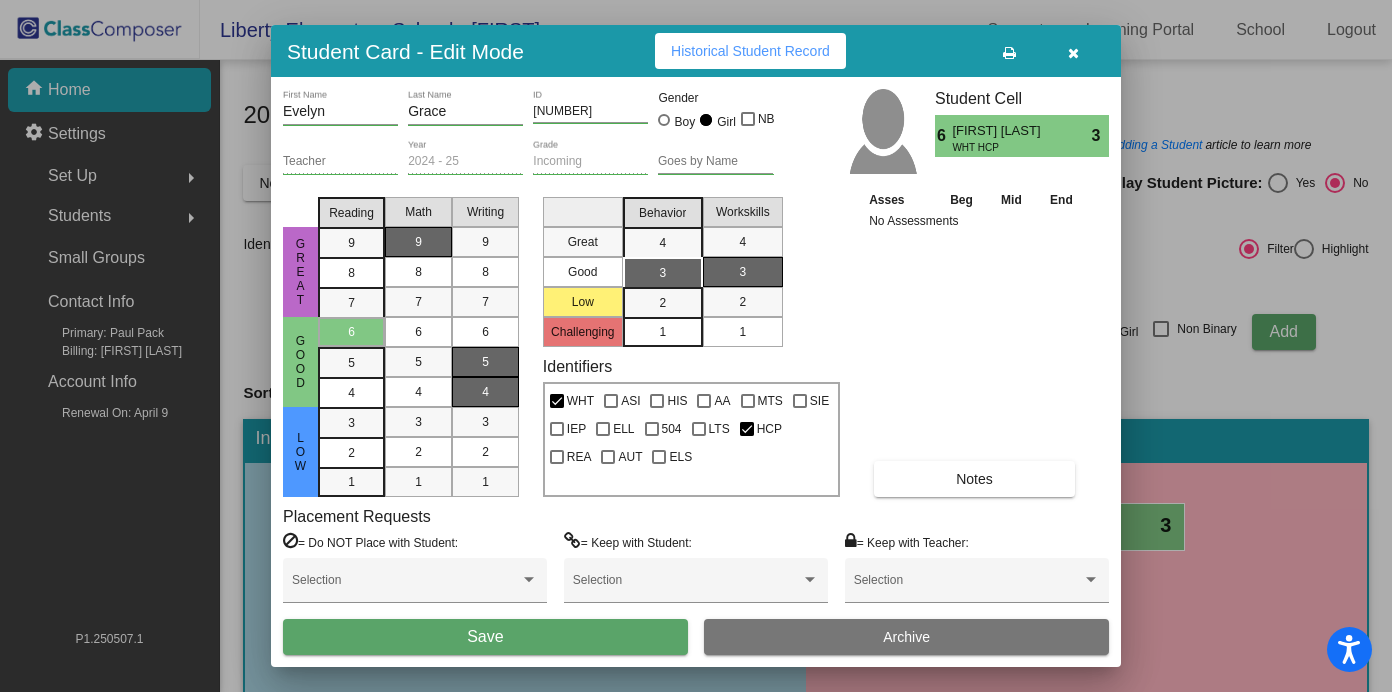 click on "4" at bounding box center [485, 392] 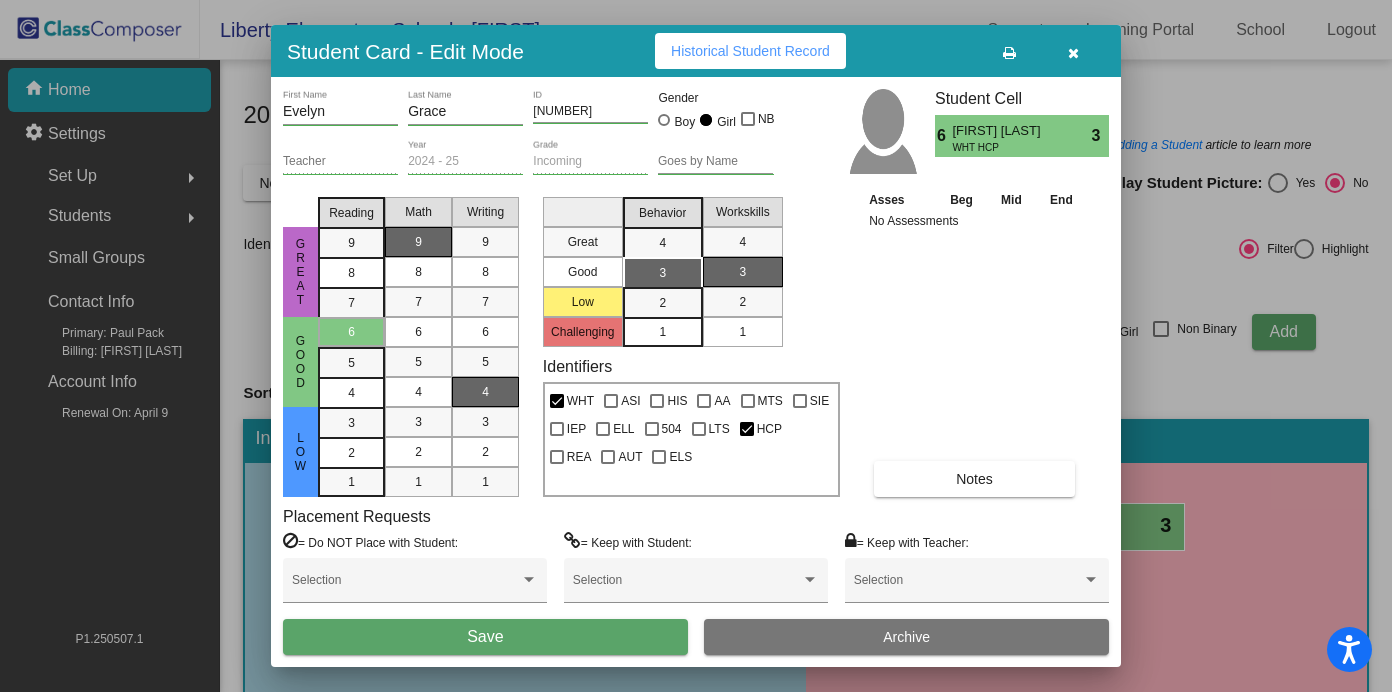 click on "Save" at bounding box center (485, 637) 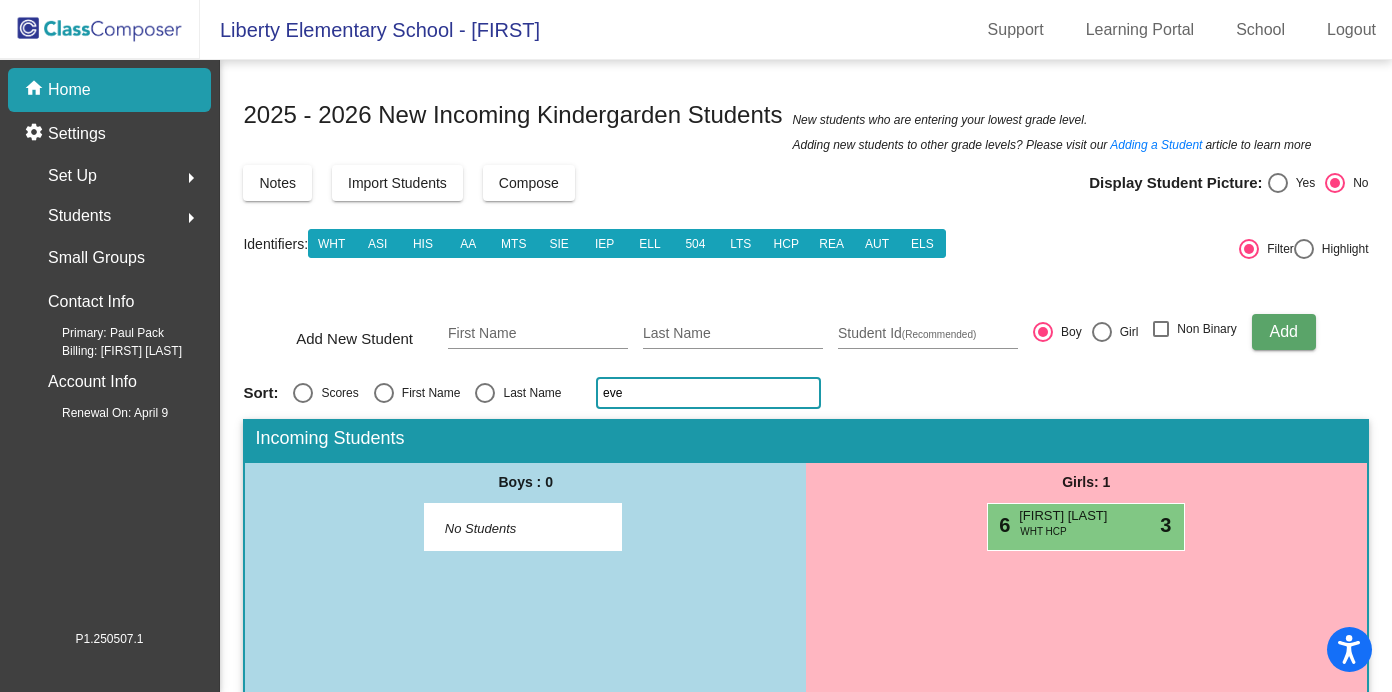 click on "eve" 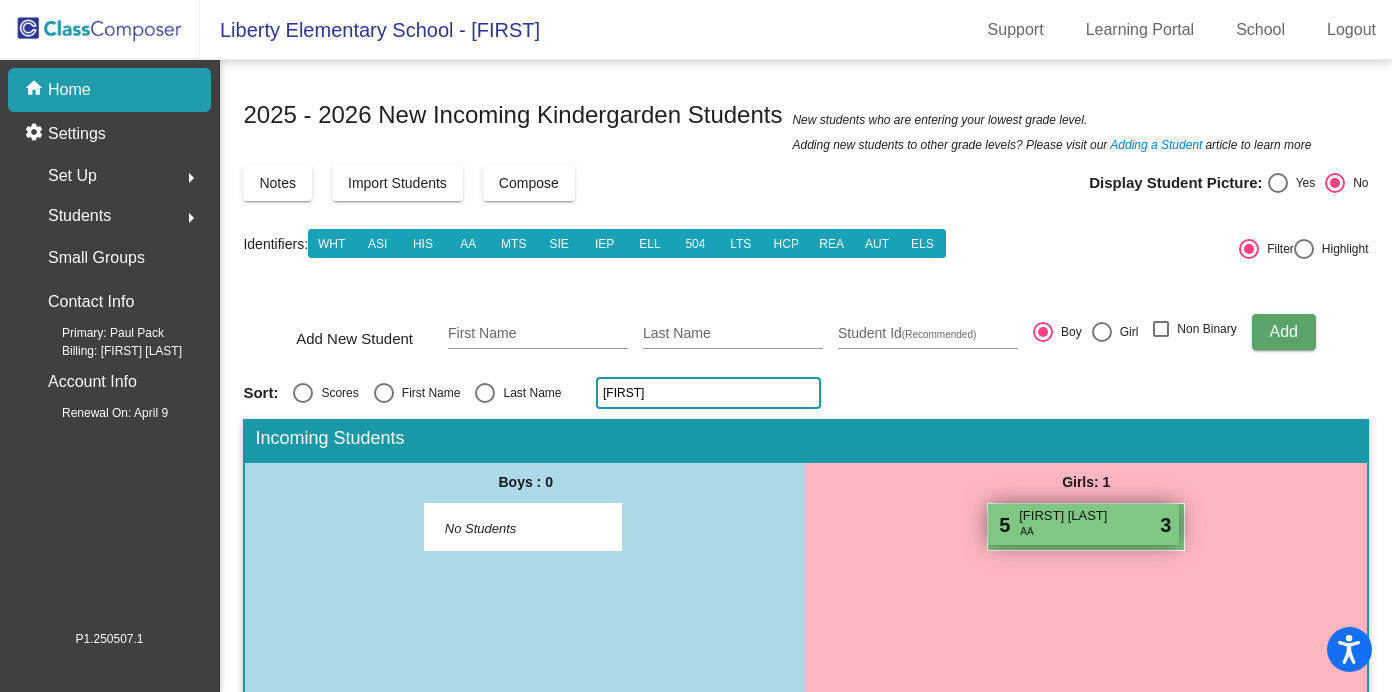 click on "5 Margot Dartiguenave AA lock do_not_disturb_alt 3" at bounding box center (1083, 524) 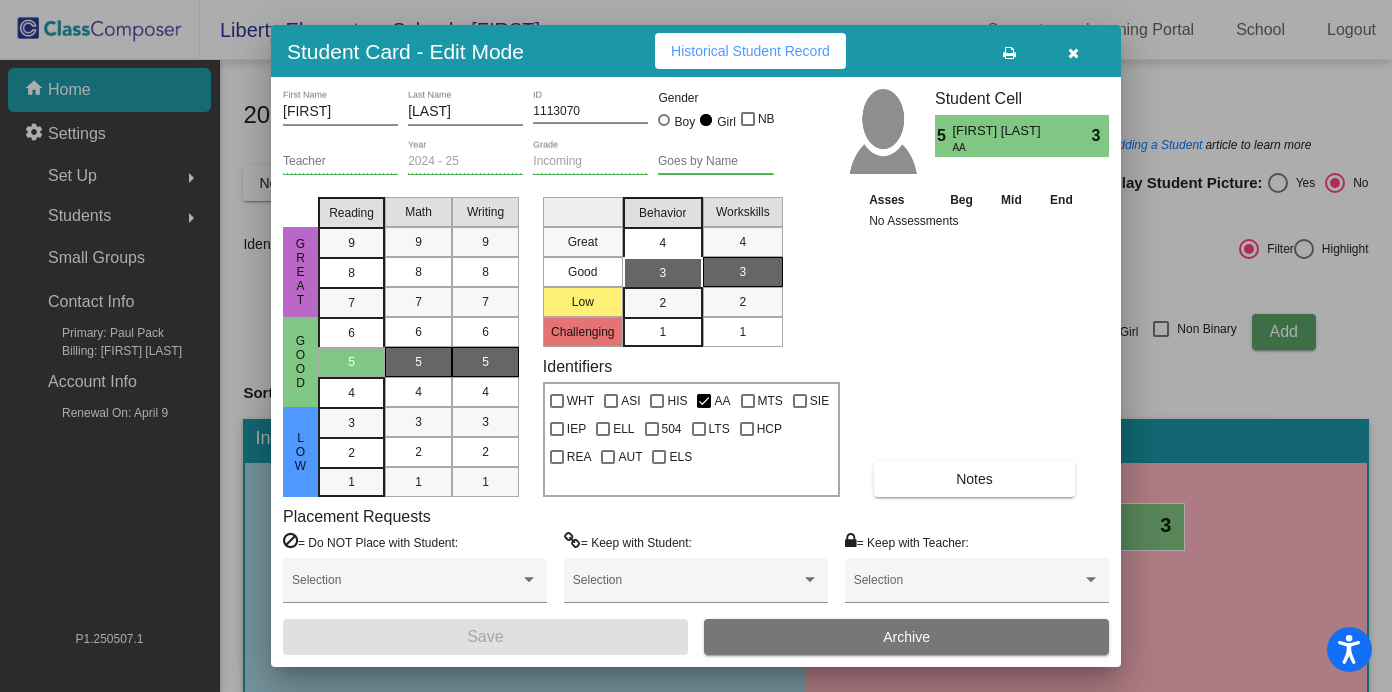 click on "4" at bounding box center (662, 243) 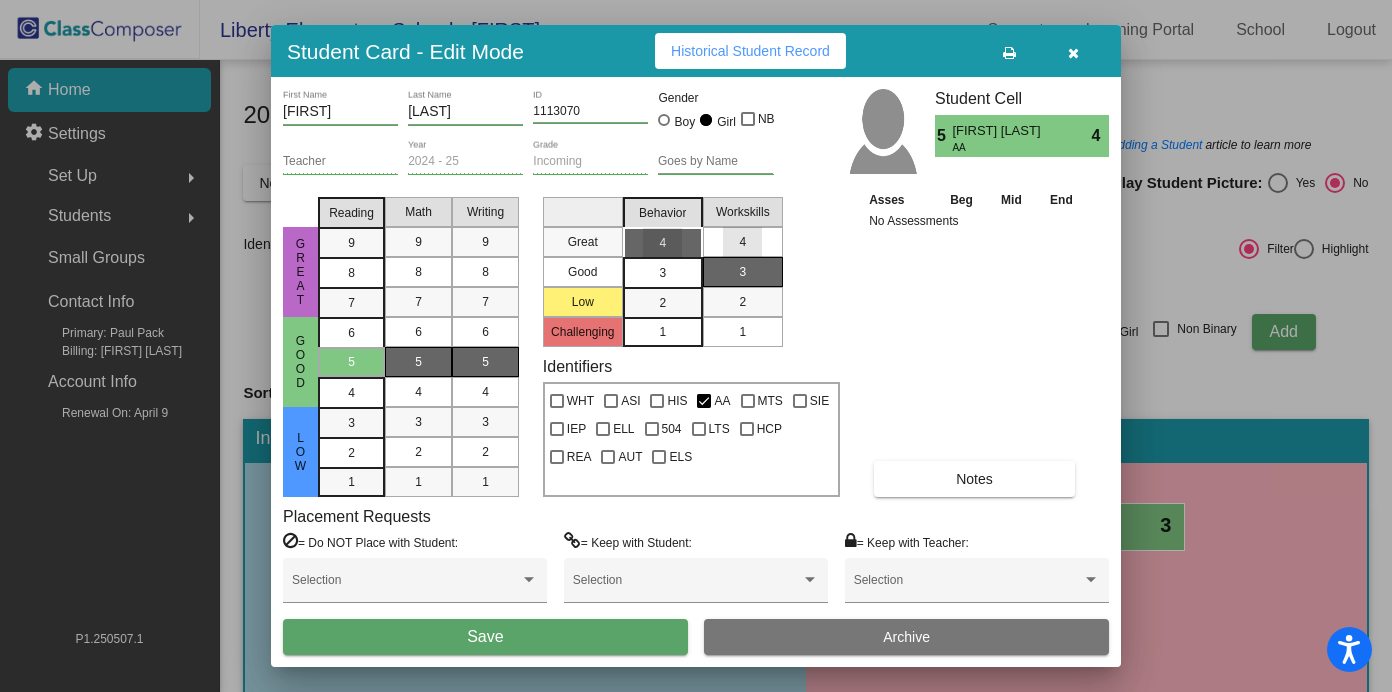 click on "4" at bounding box center (742, 242) 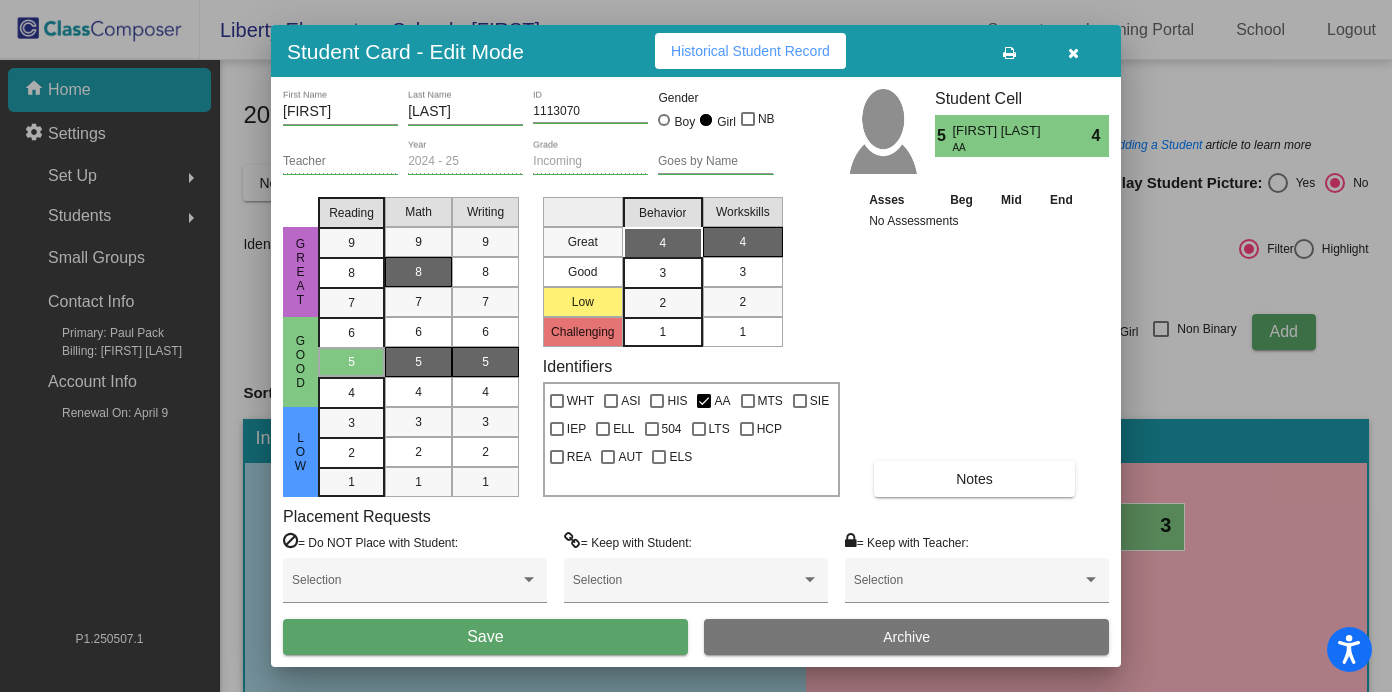 click on "8" at bounding box center (418, 272) 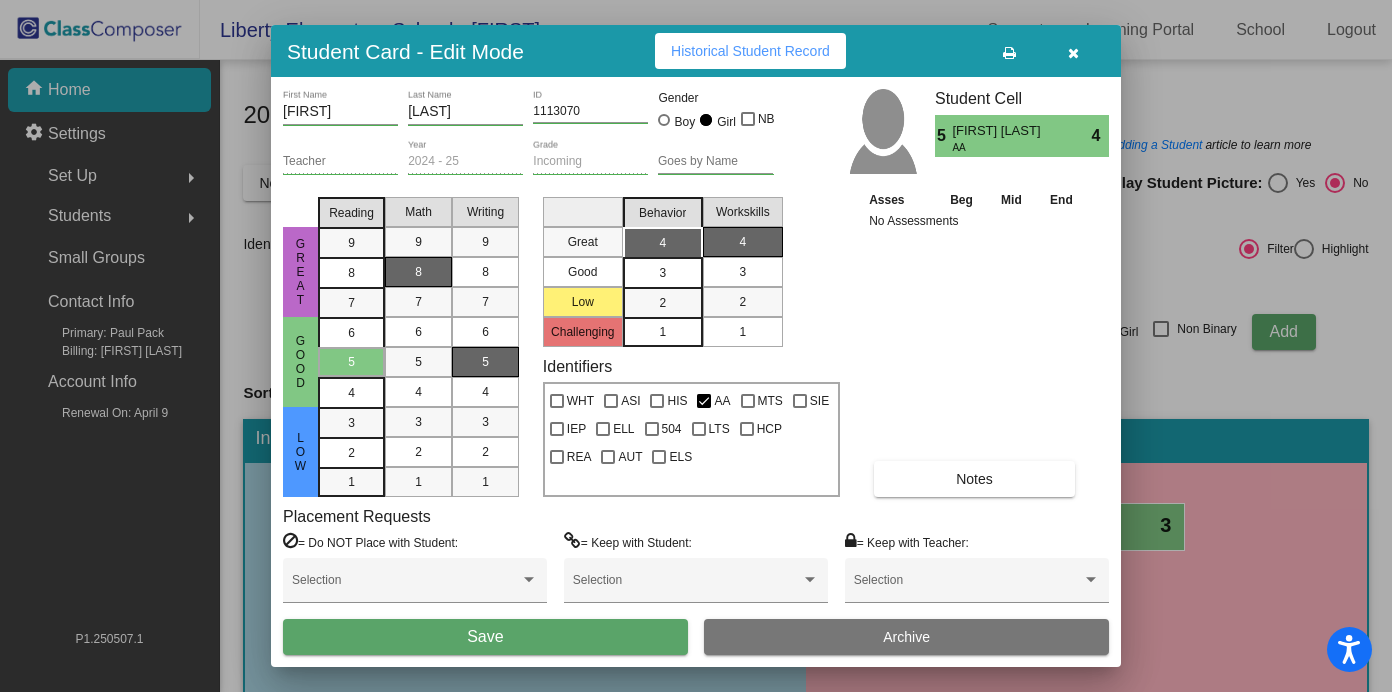 click on "Save" at bounding box center [485, 636] 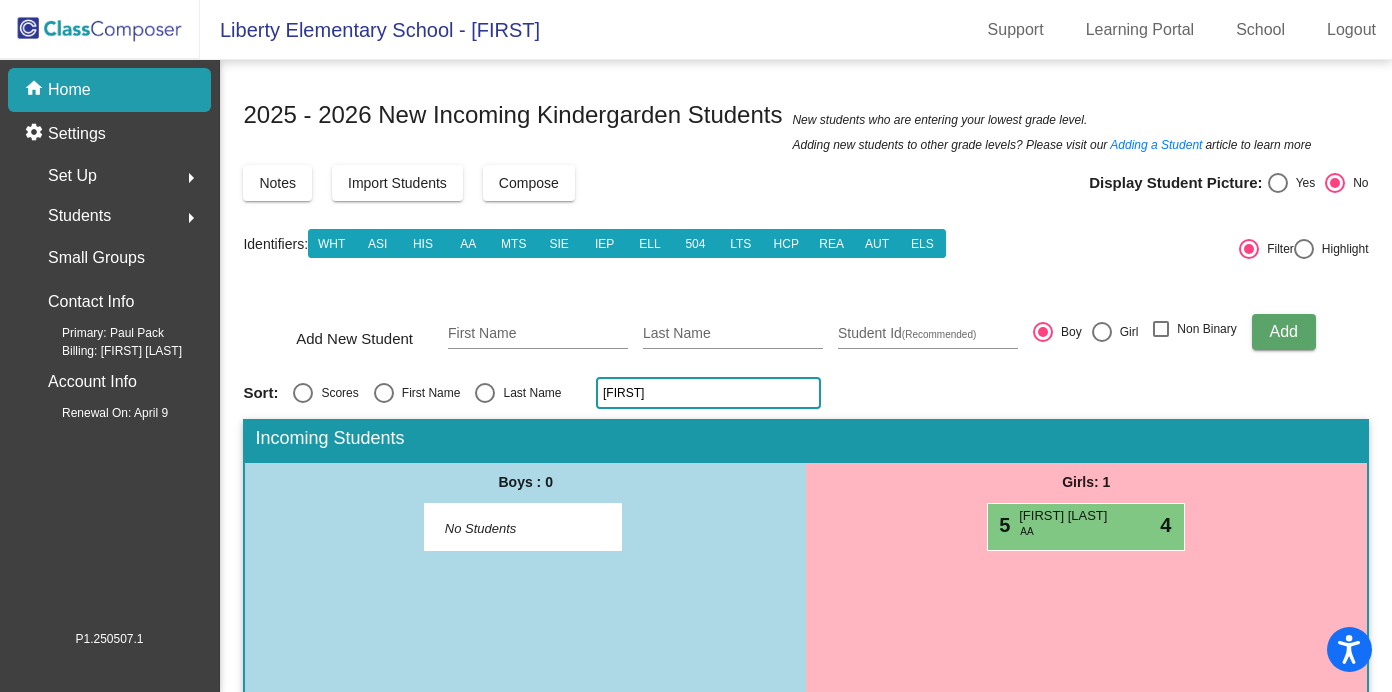 click on "margot" 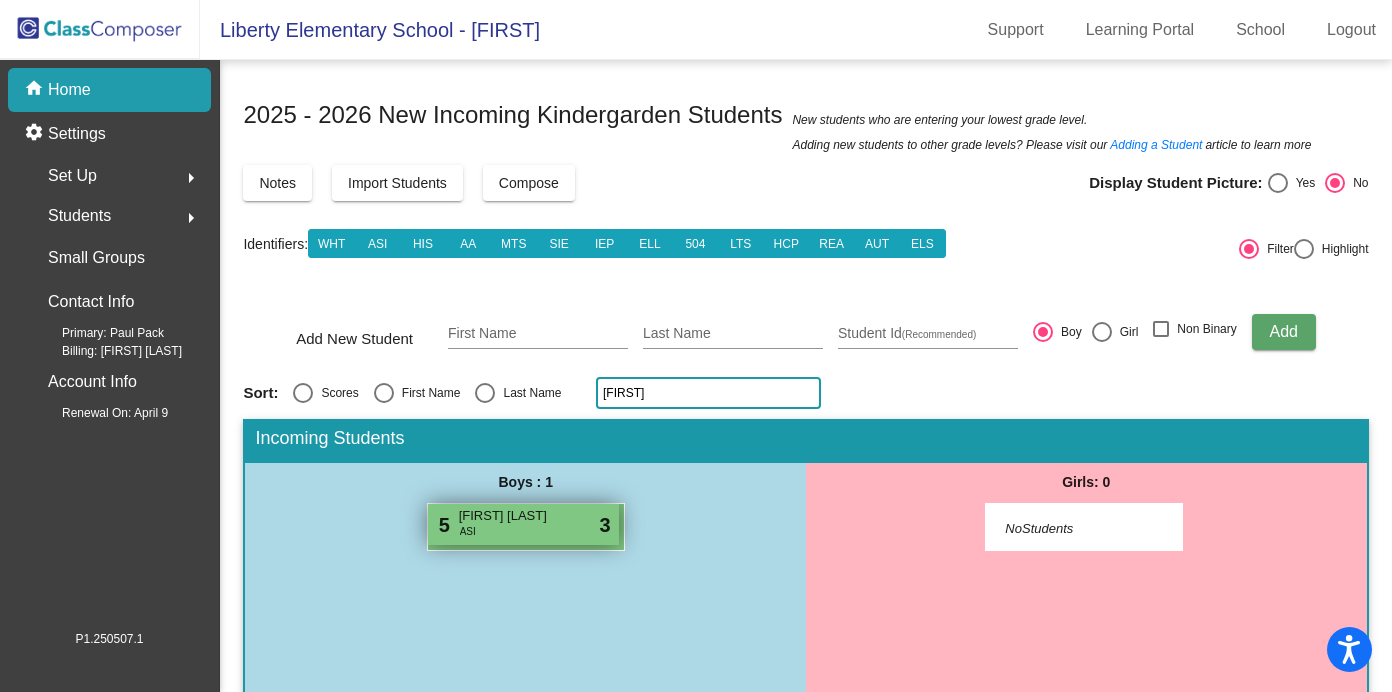 click on "5 Andrew Cheung ASI lock do_not_disturb_alt 3" at bounding box center [523, 524] 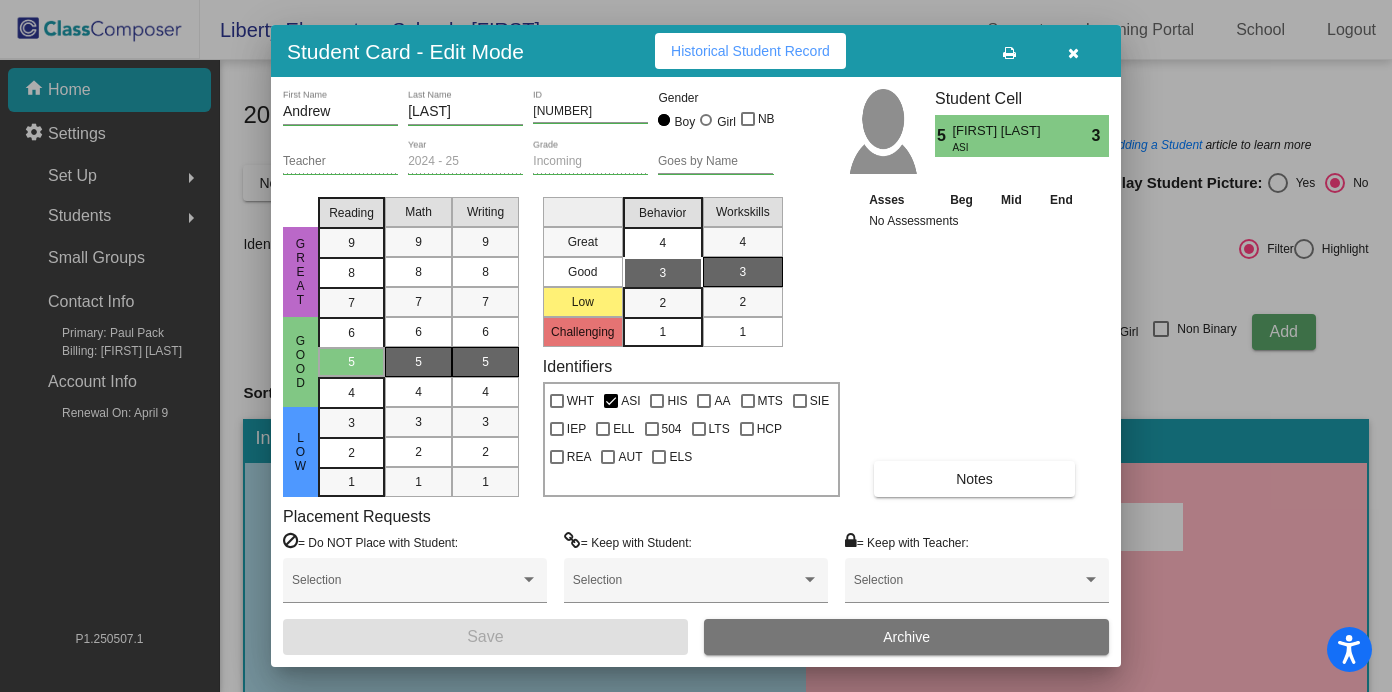 click on "4" at bounding box center (662, 243) 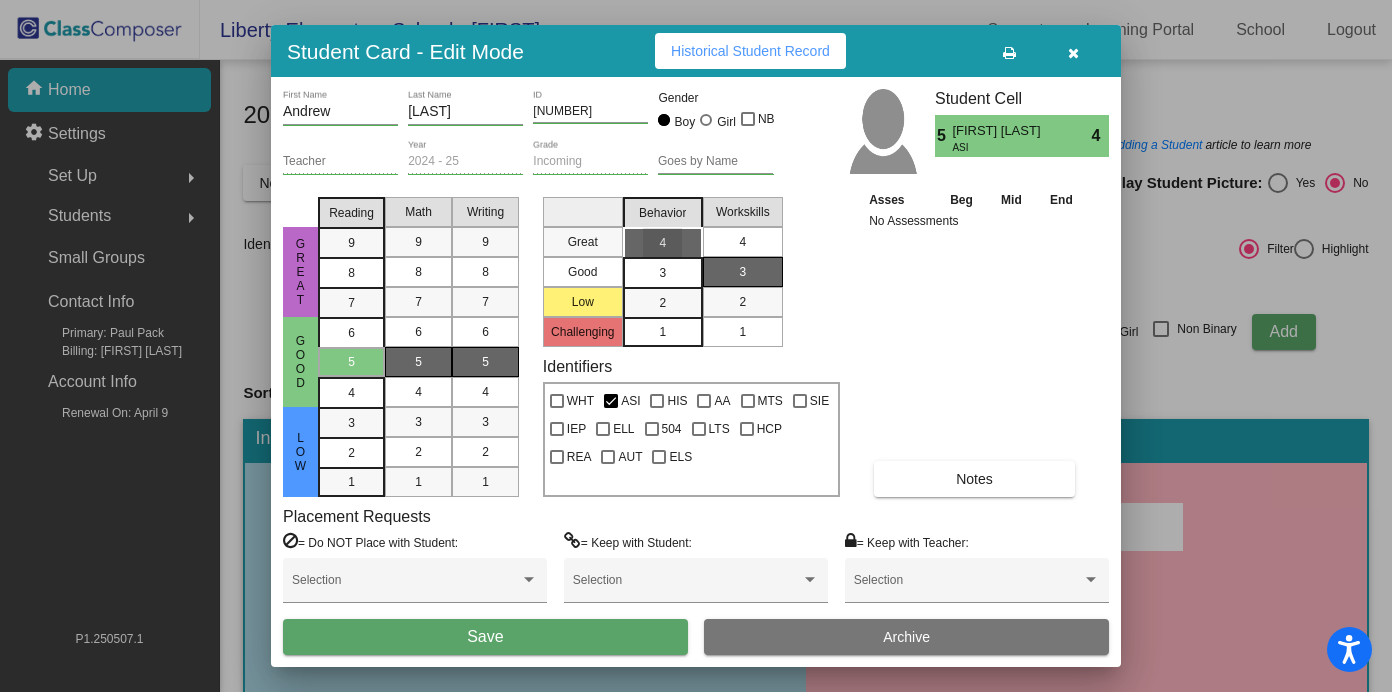 click on "4" at bounding box center (742, 242) 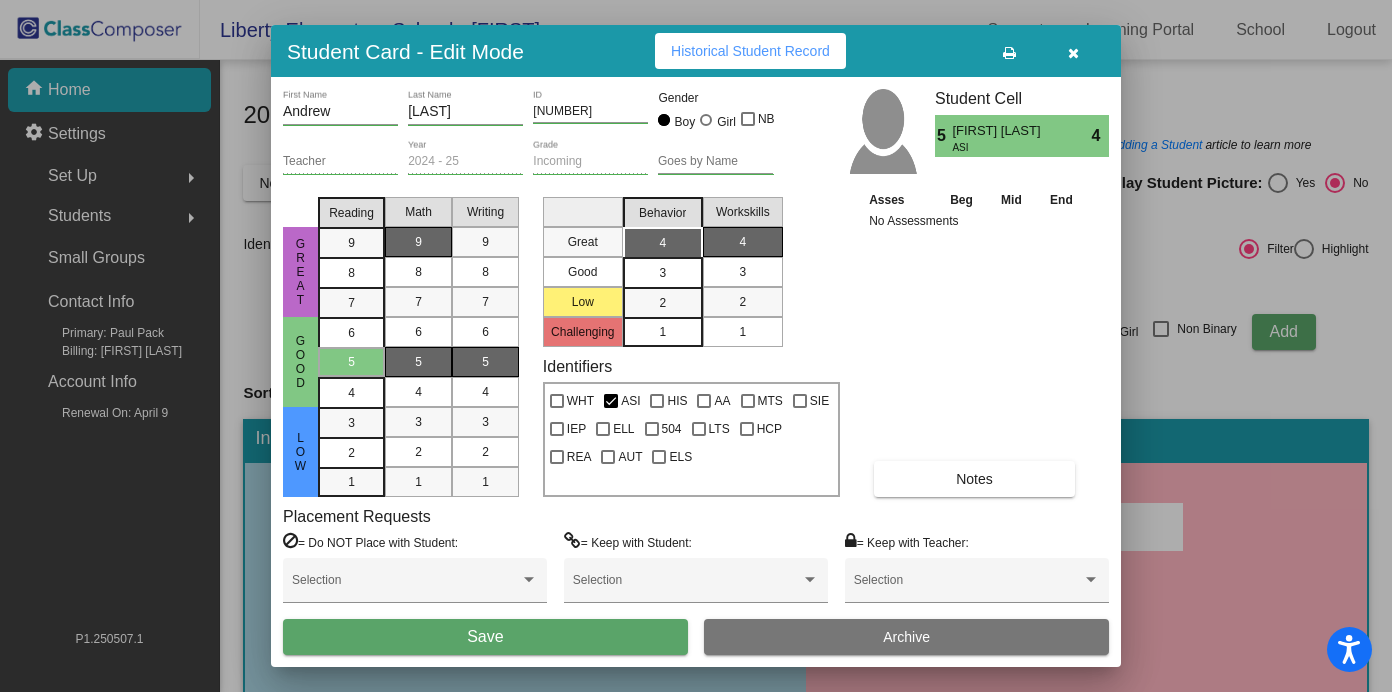 click on "9" at bounding box center (418, 242) 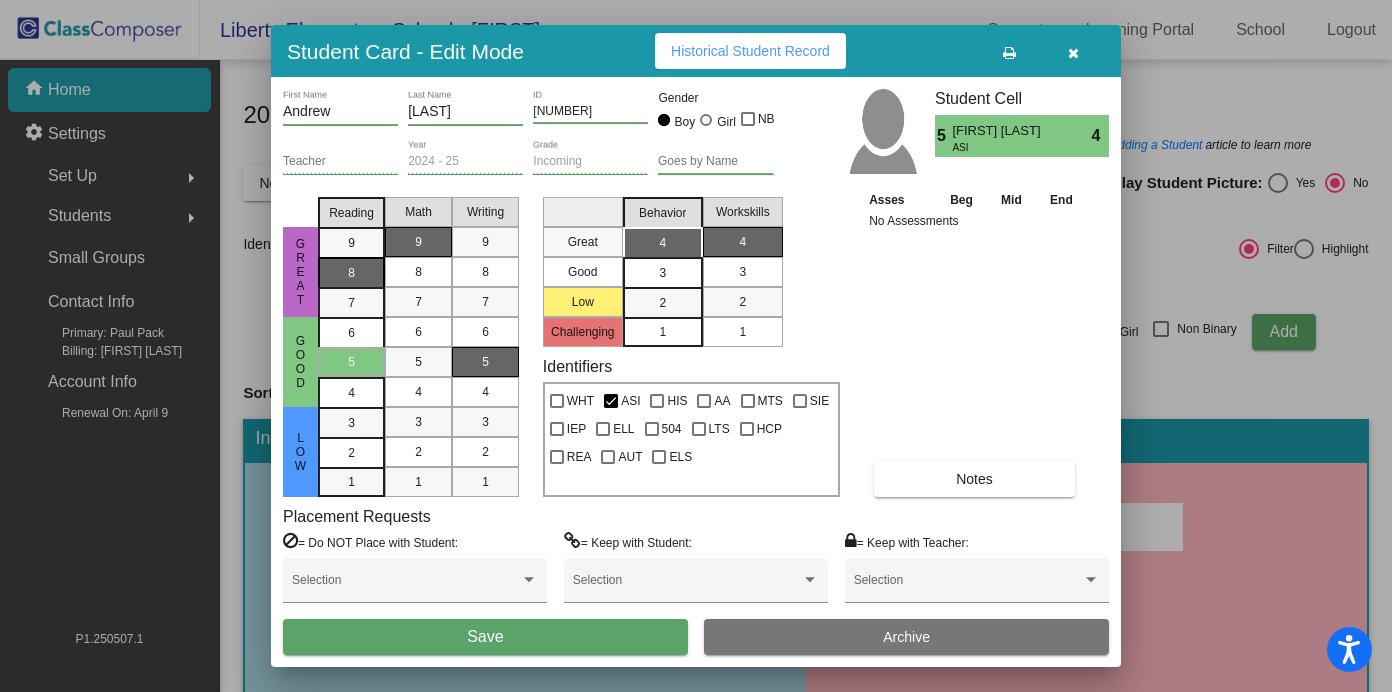 click on "8" at bounding box center (351, 243) 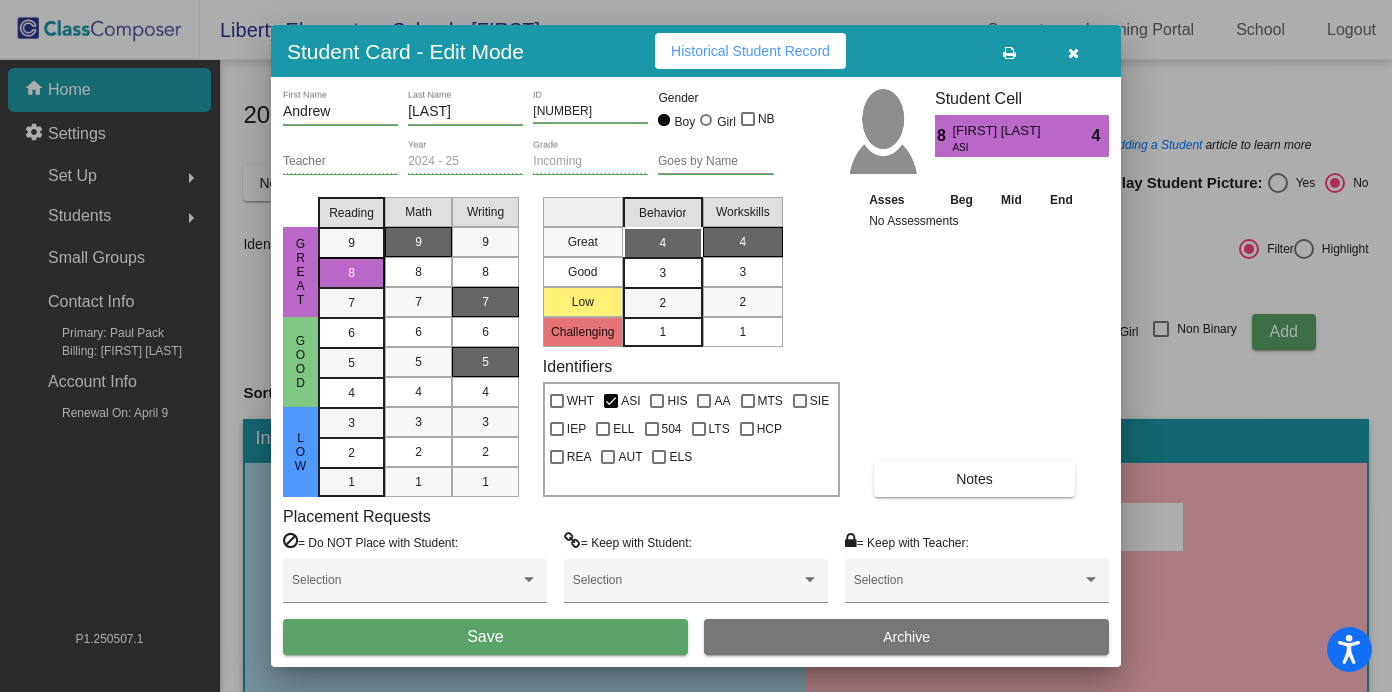click on "7" at bounding box center [485, 302] 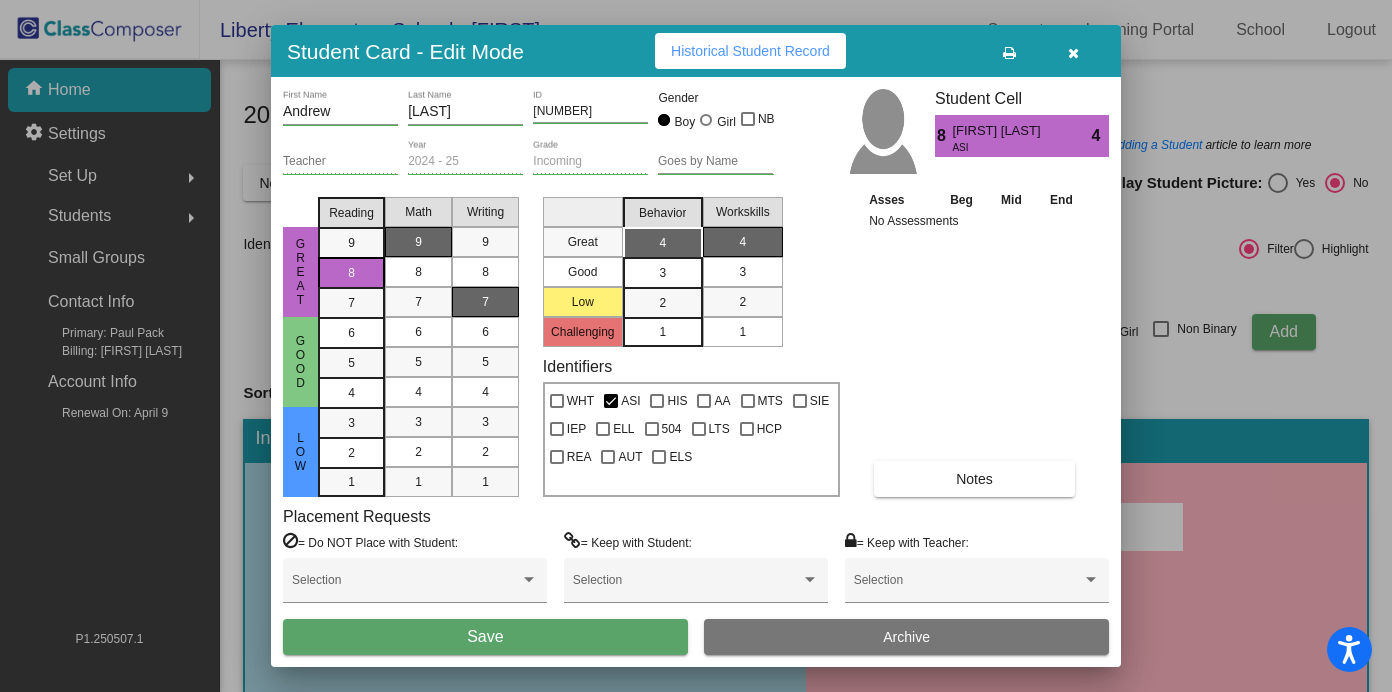 click on "Save" at bounding box center [485, 637] 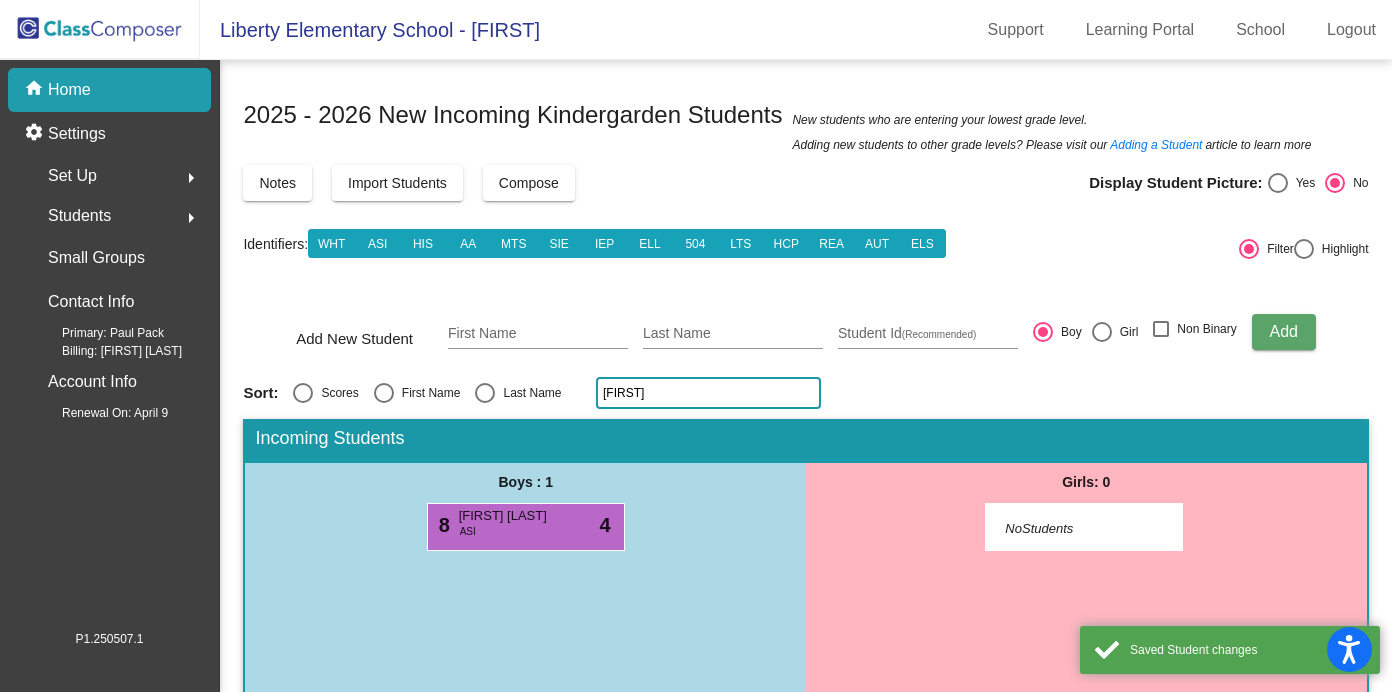 click on "andrew" 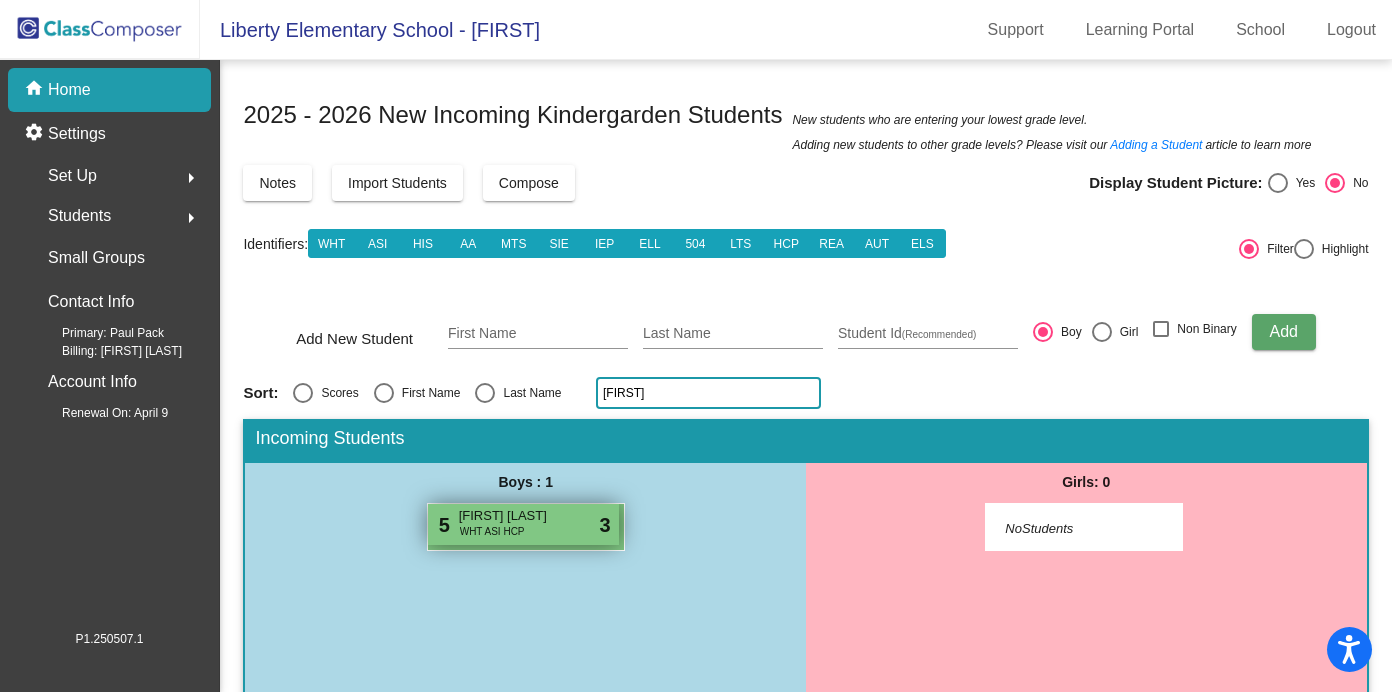 click on "[LAST] [LAST]" at bounding box center [509, 516] 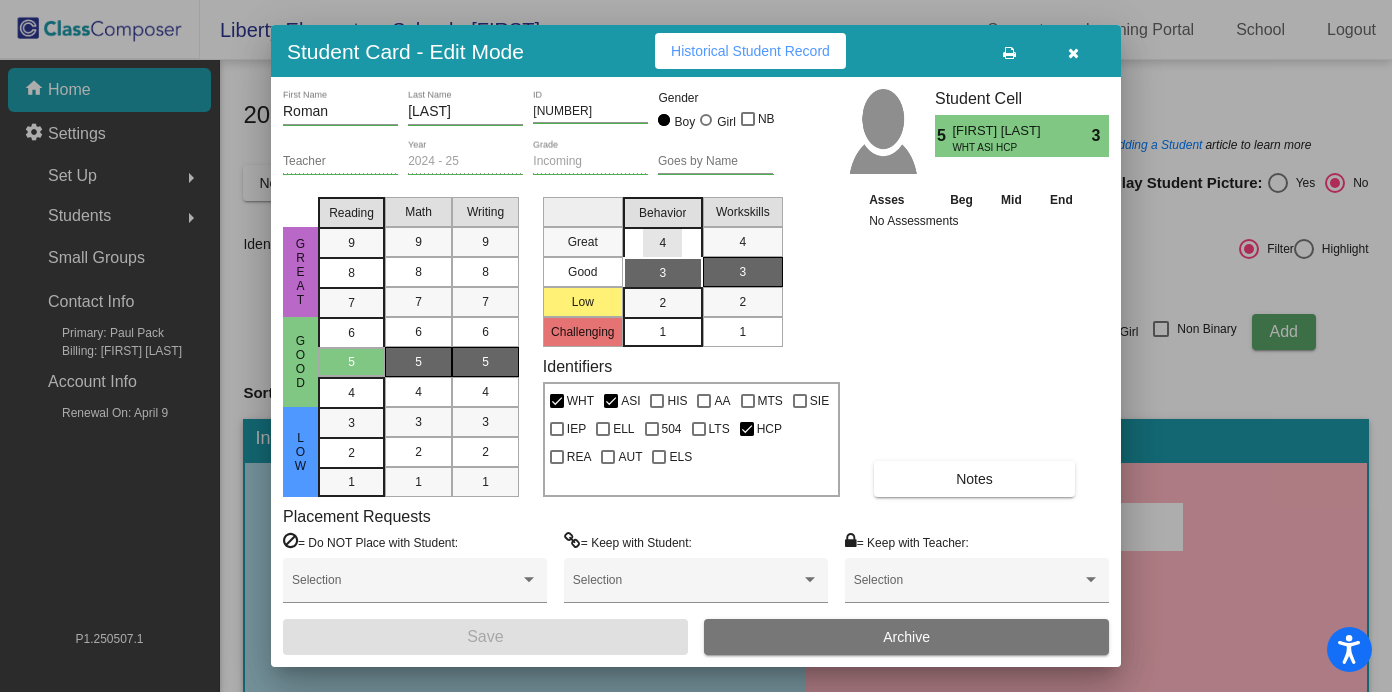click on "4" at bounding box center (662, 243) 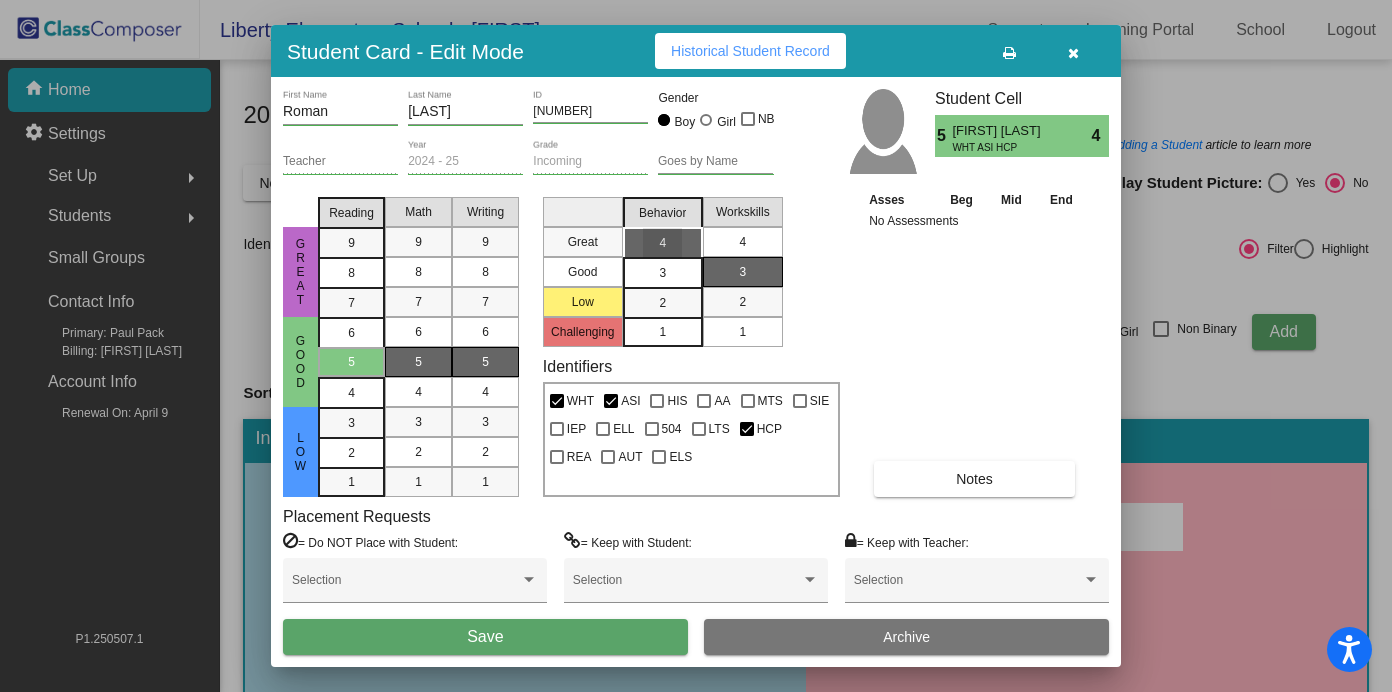 click on "4" at bounding box center (742, 242) 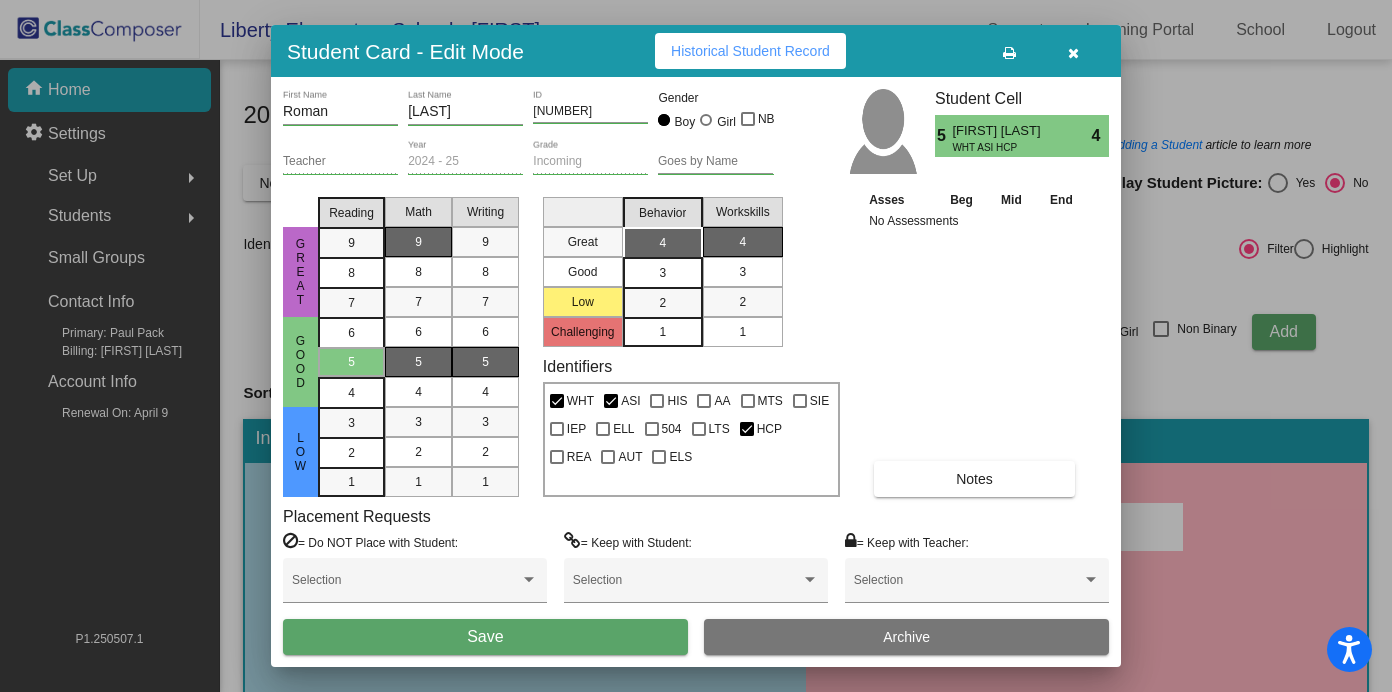 click on "9" at bounding box center [418, 242] 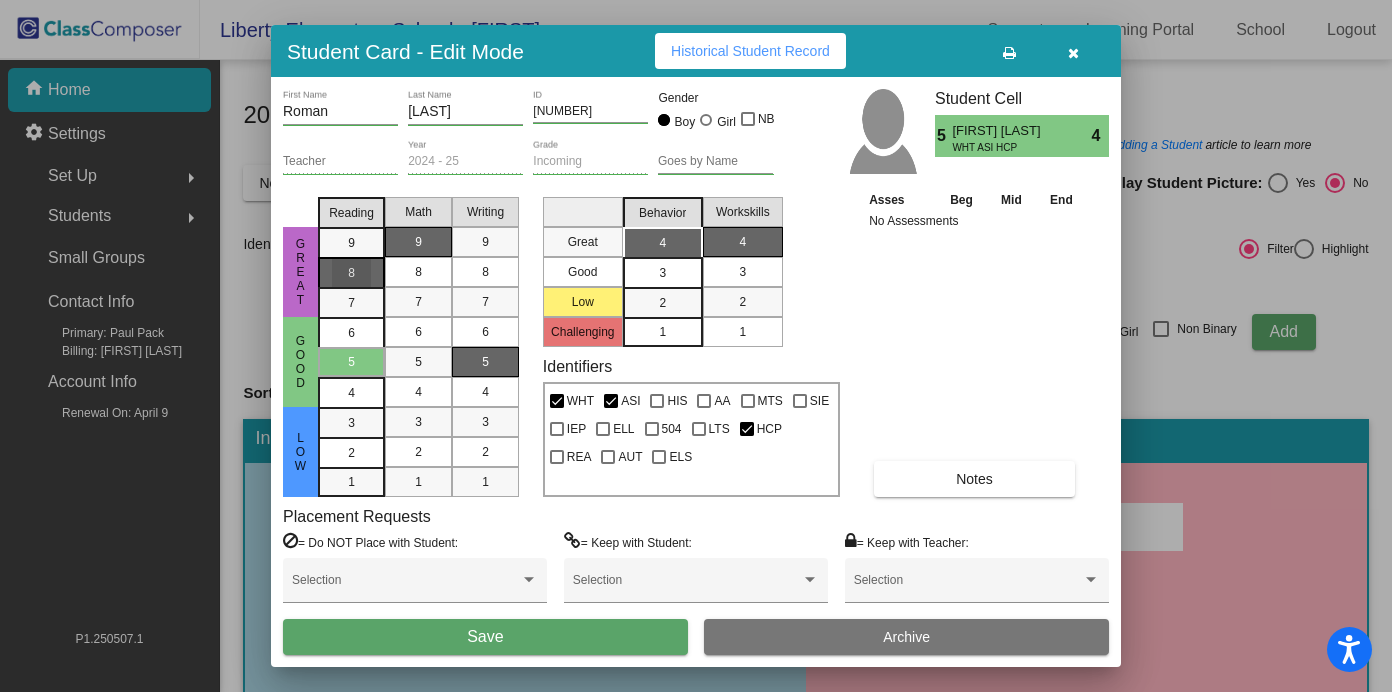 click on "8" at bounding box center (351, 243) 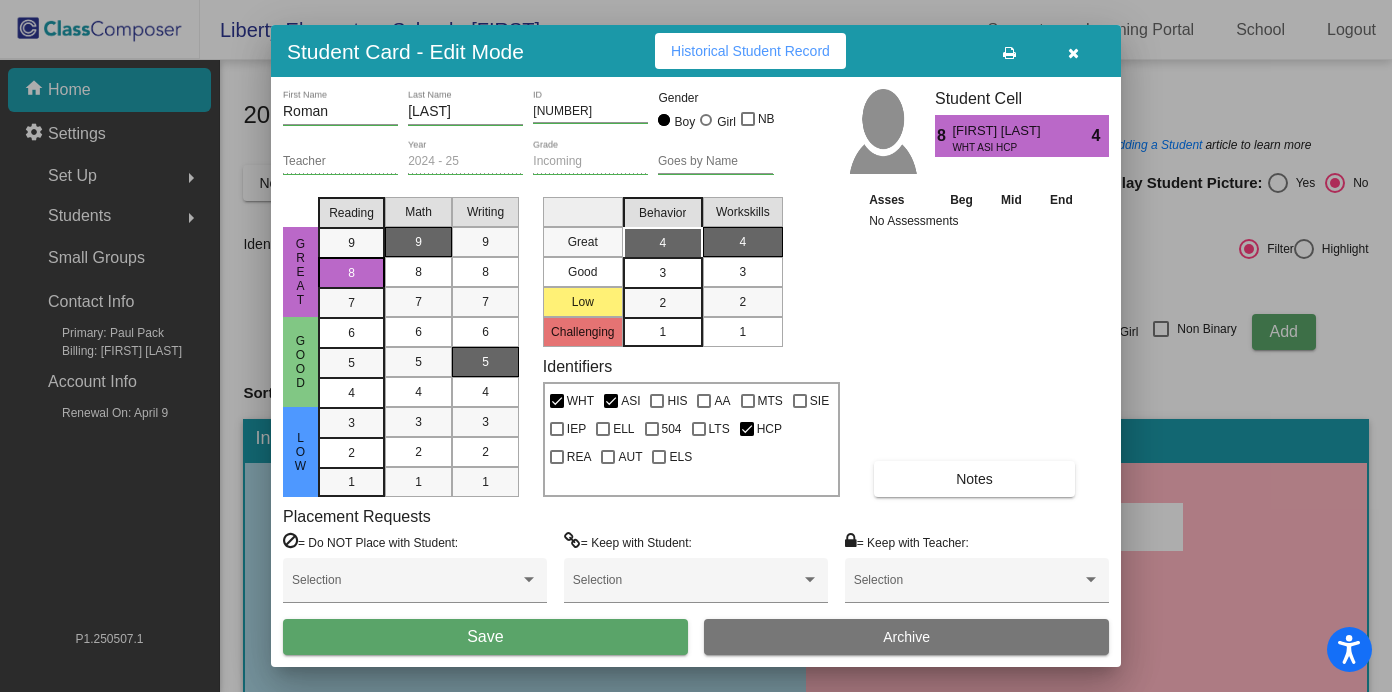click on "8" at bounding box center [351, 273] 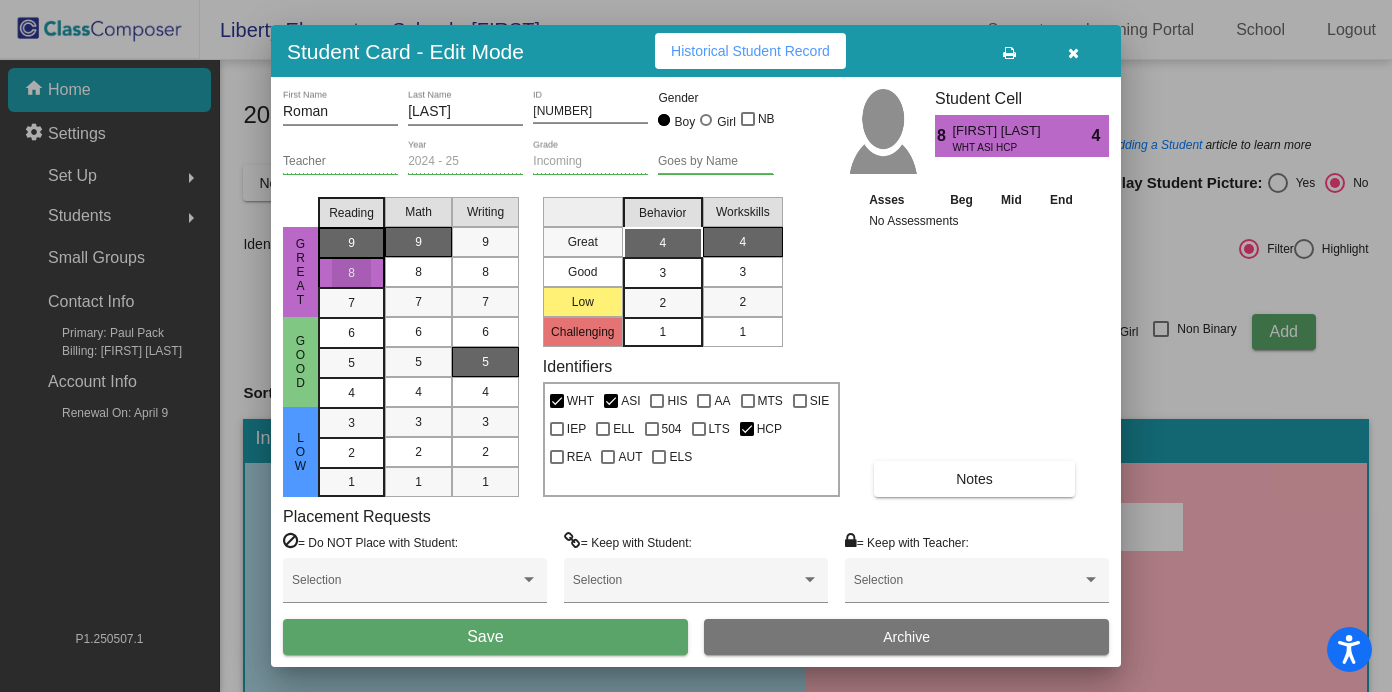 click on "9" at bounding box center (351, 243) 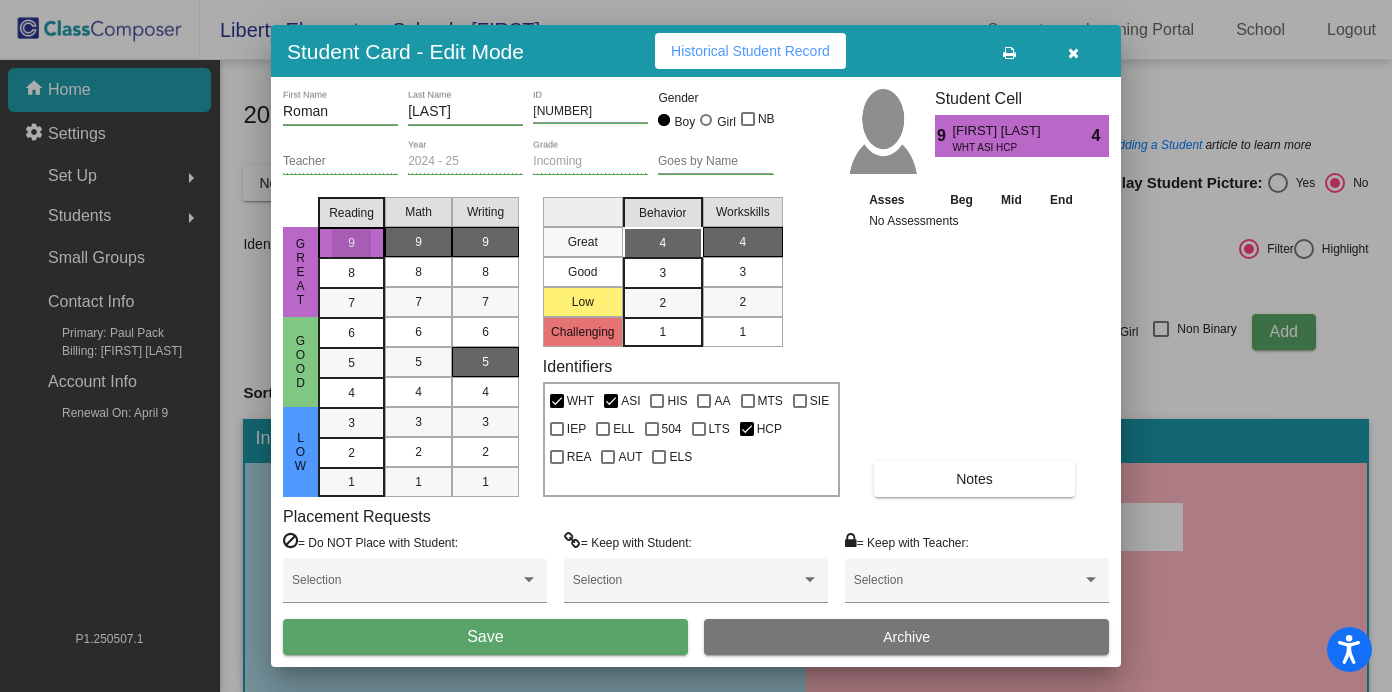click on "9" at bounding box center [485, 242] 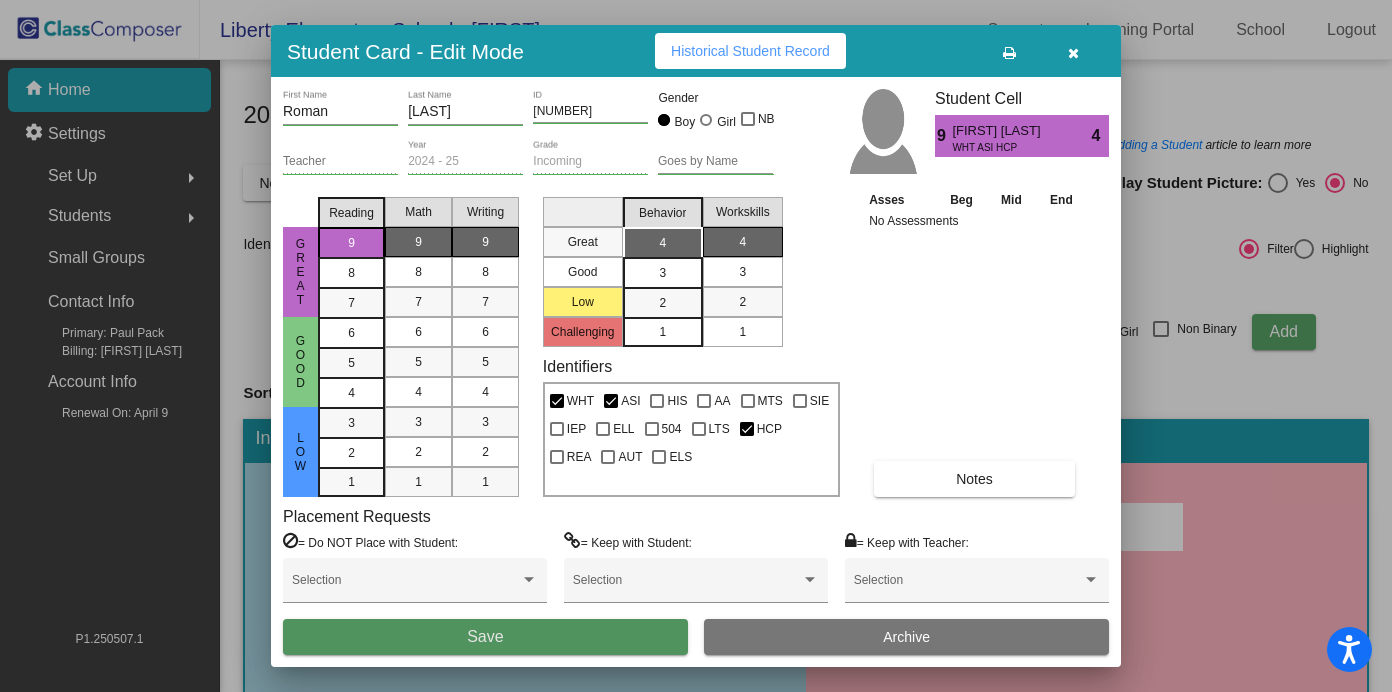 click on "Save" at bounding box center (485, 637) 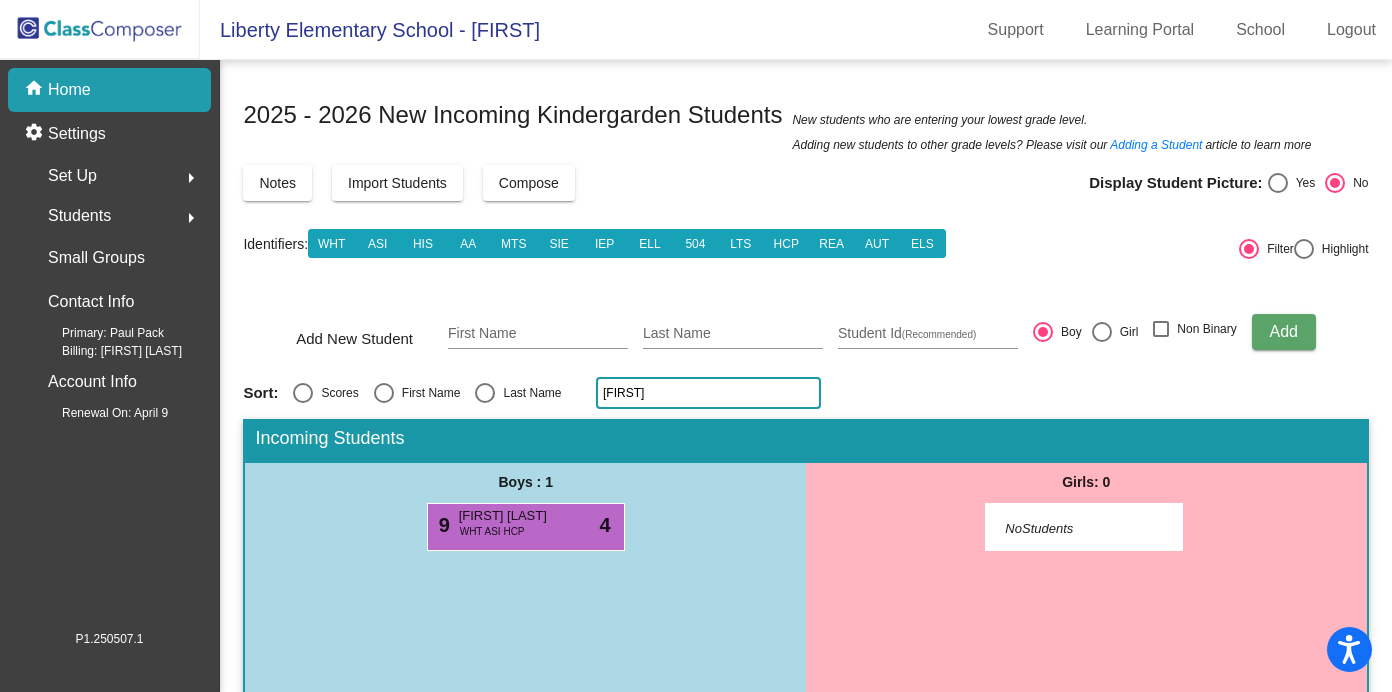 click on "roman" 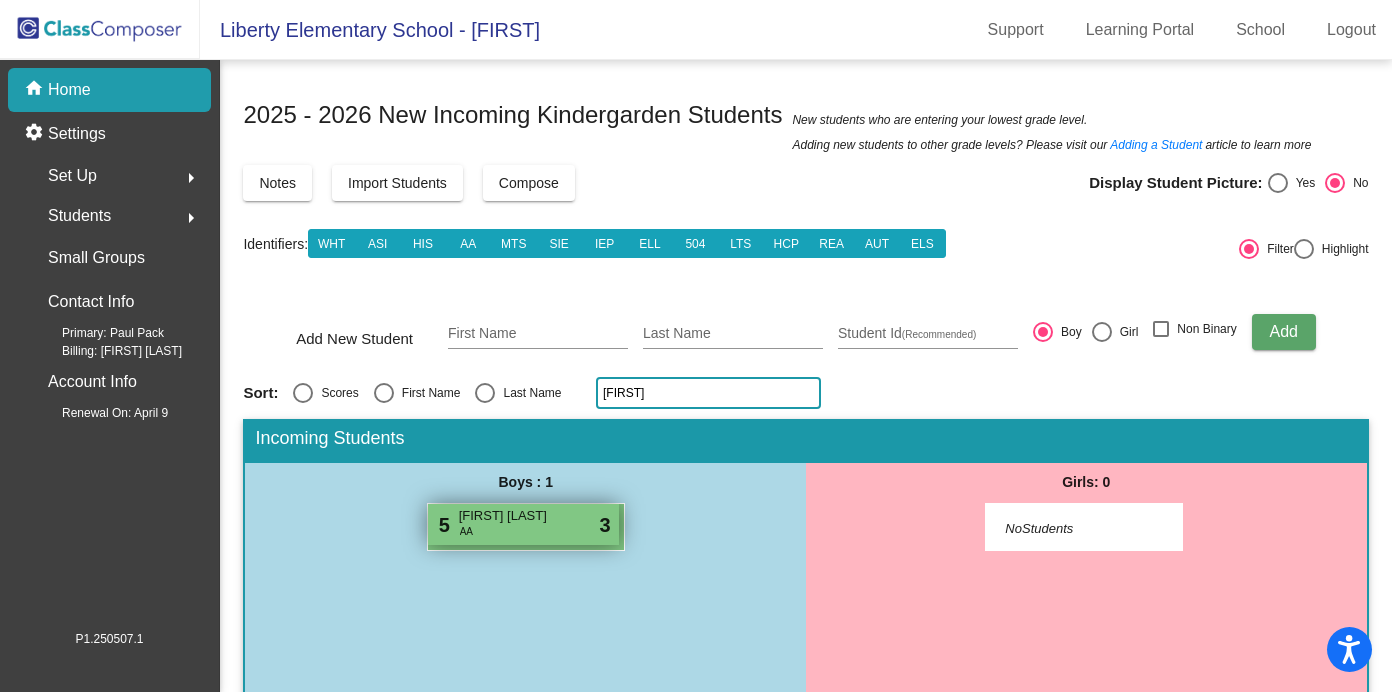 click on "[FIRST] [LAST]" at bounding box center [509, 516] 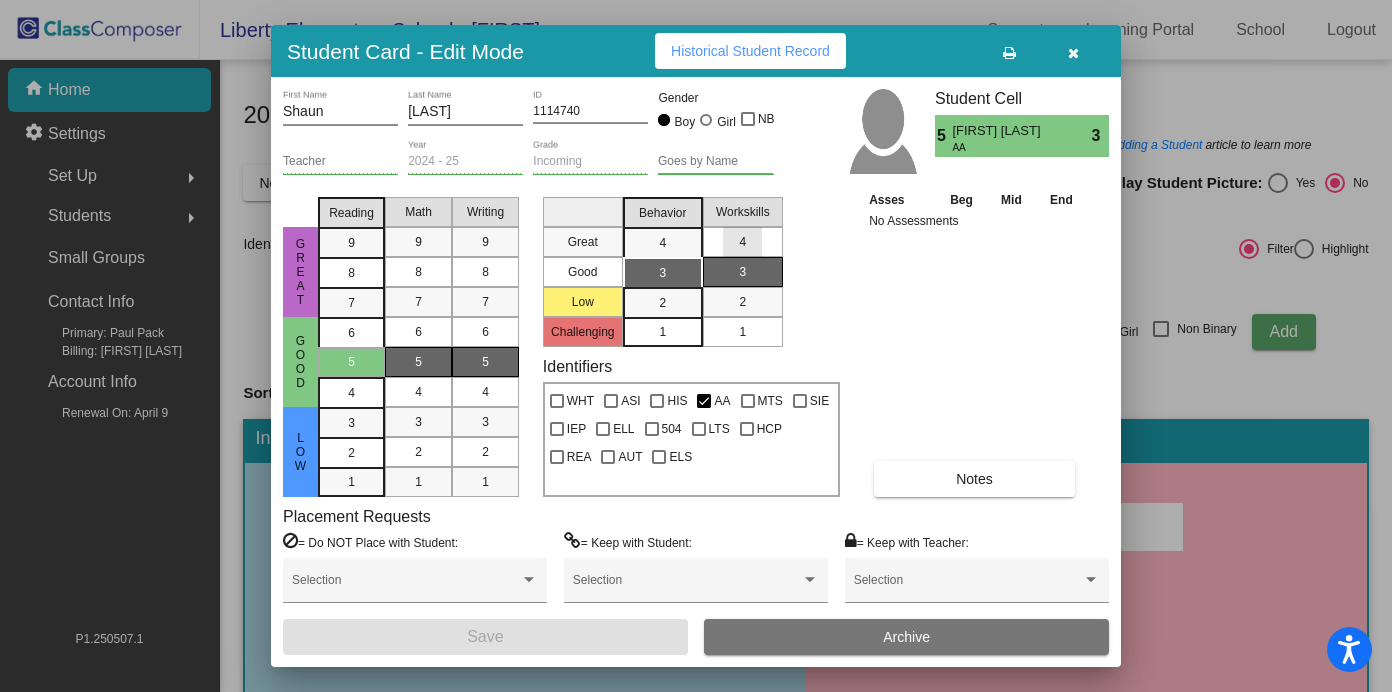 click on "4" at bounding box center [742, 242] 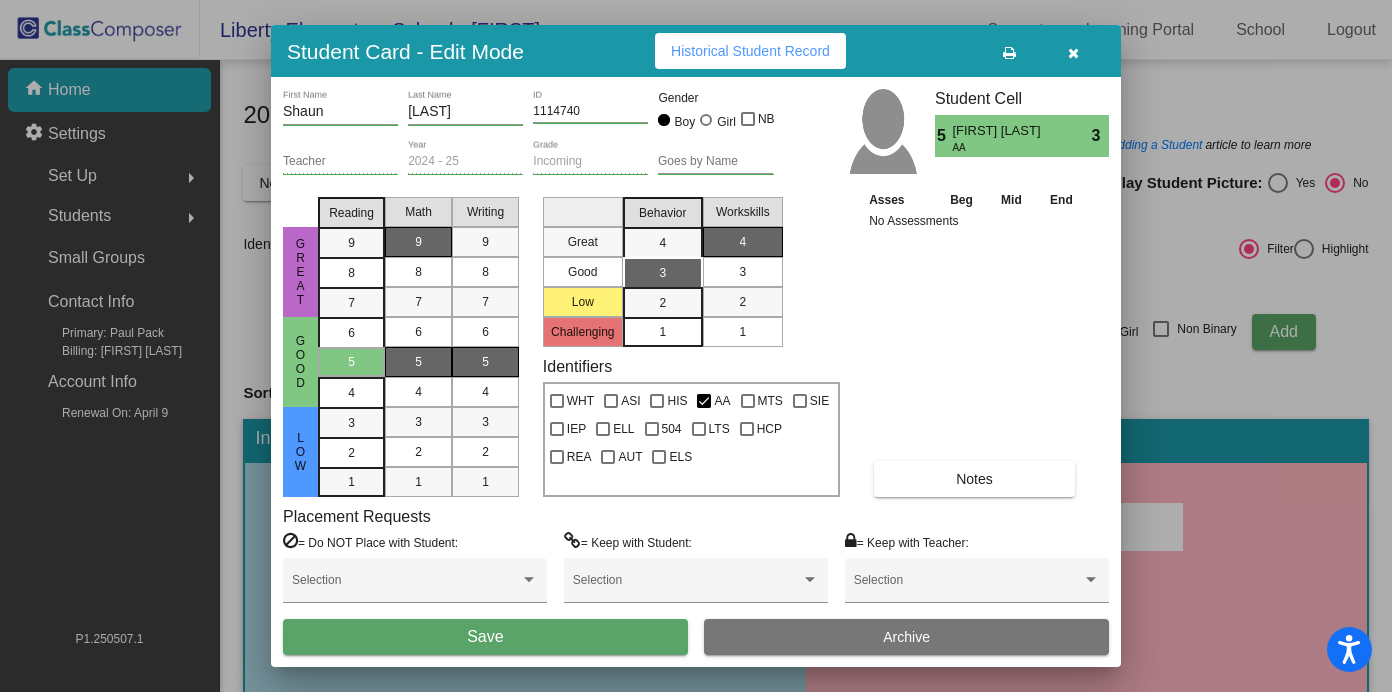 click on "9" at bounding box center [418, 242] 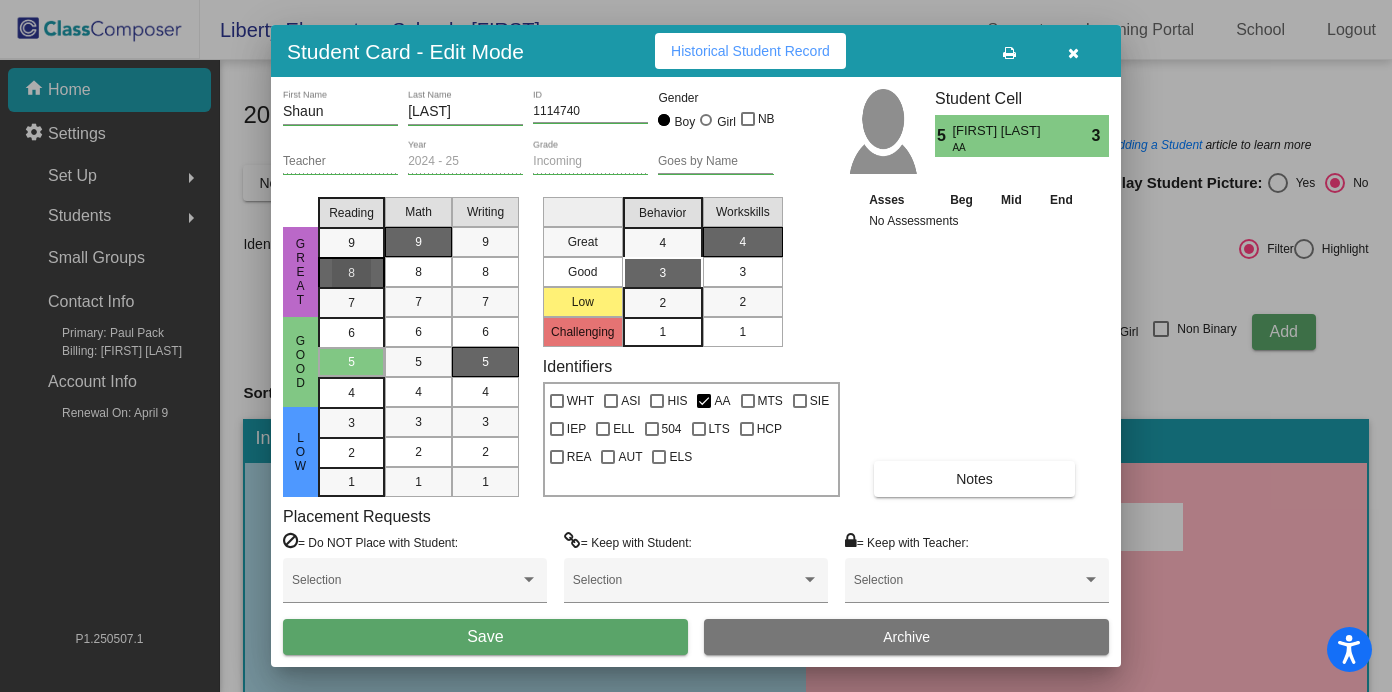 click on "8" at bounding box center [351, 243] 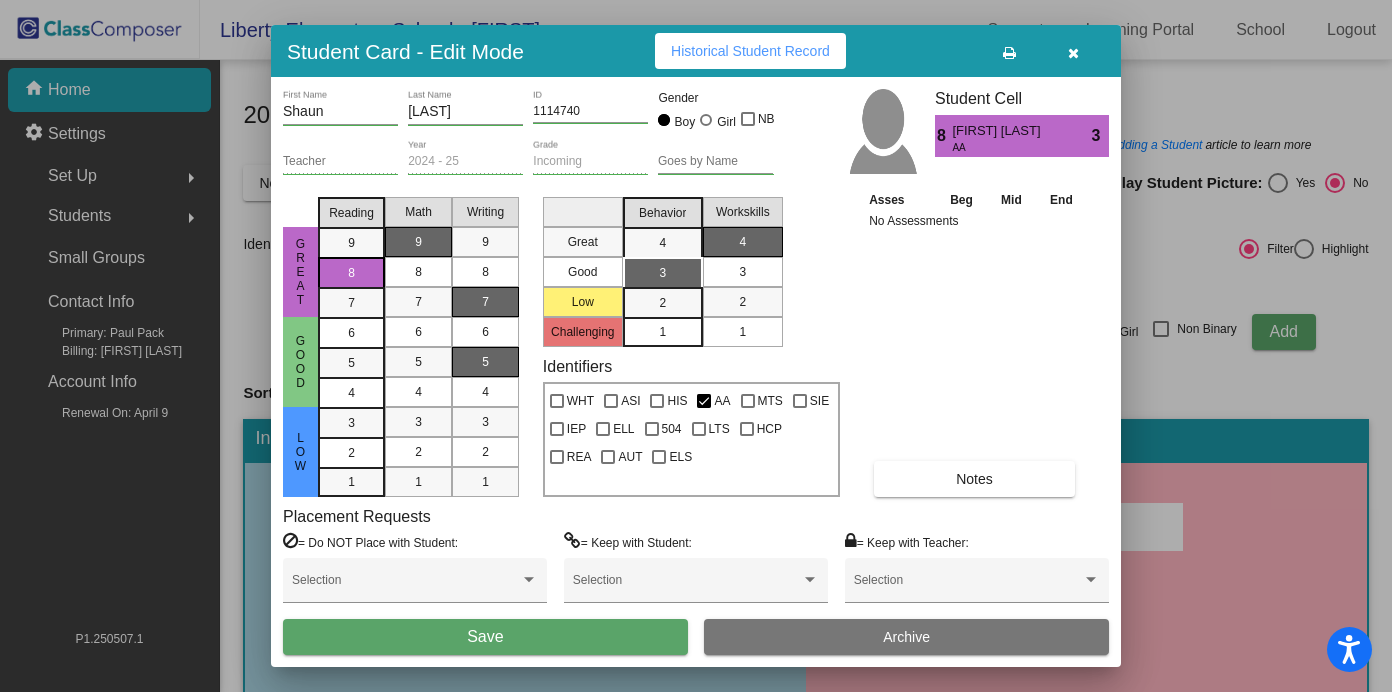 click on "7" at bounding box center (485, 302) 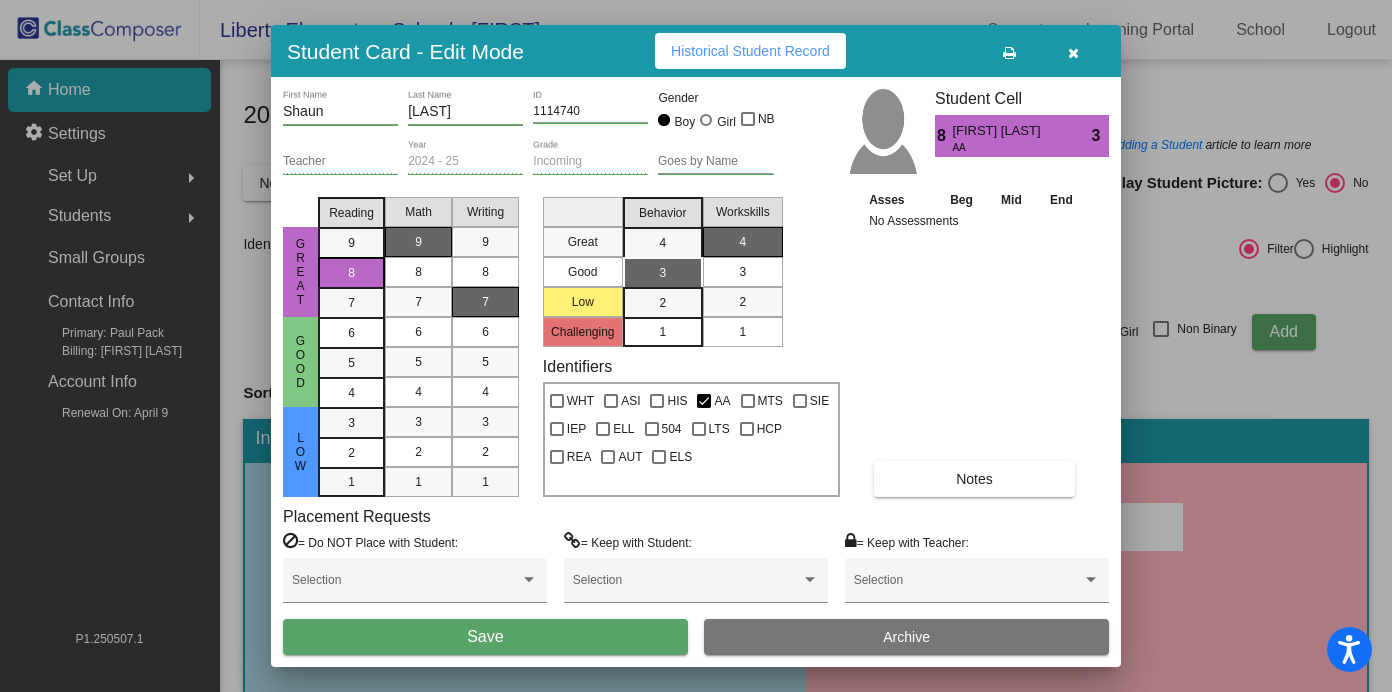 click on "Save" at bounding box center (485, 636) 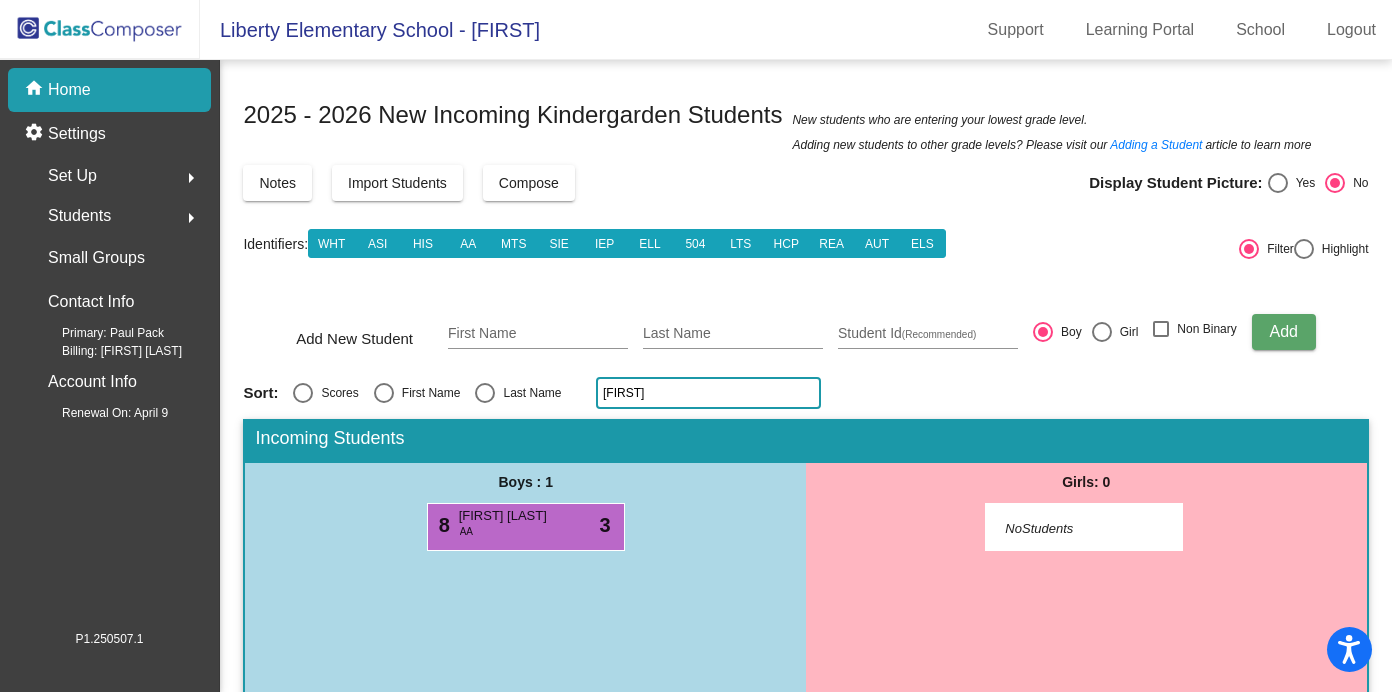 click on "haid" 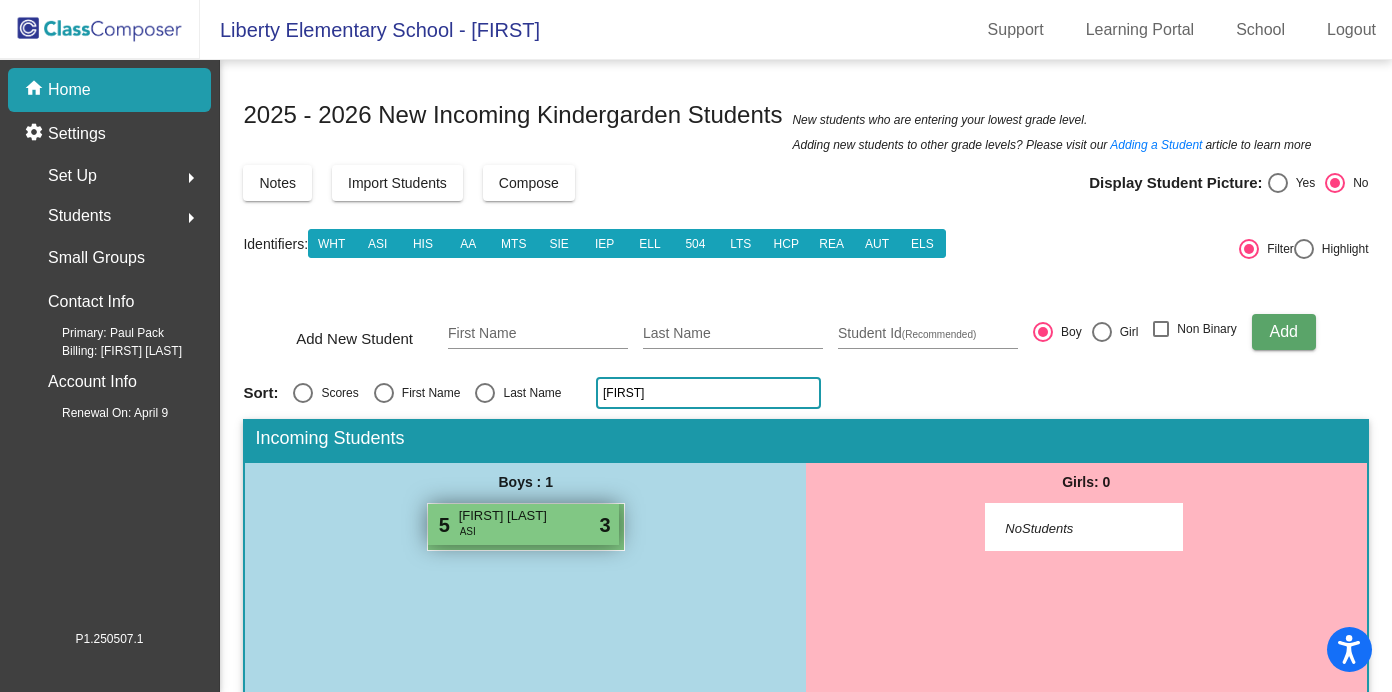 click on "5 Arjun Chikkam ASI lock do_not_disturb_alt 3" at bounding box center [523, 524] 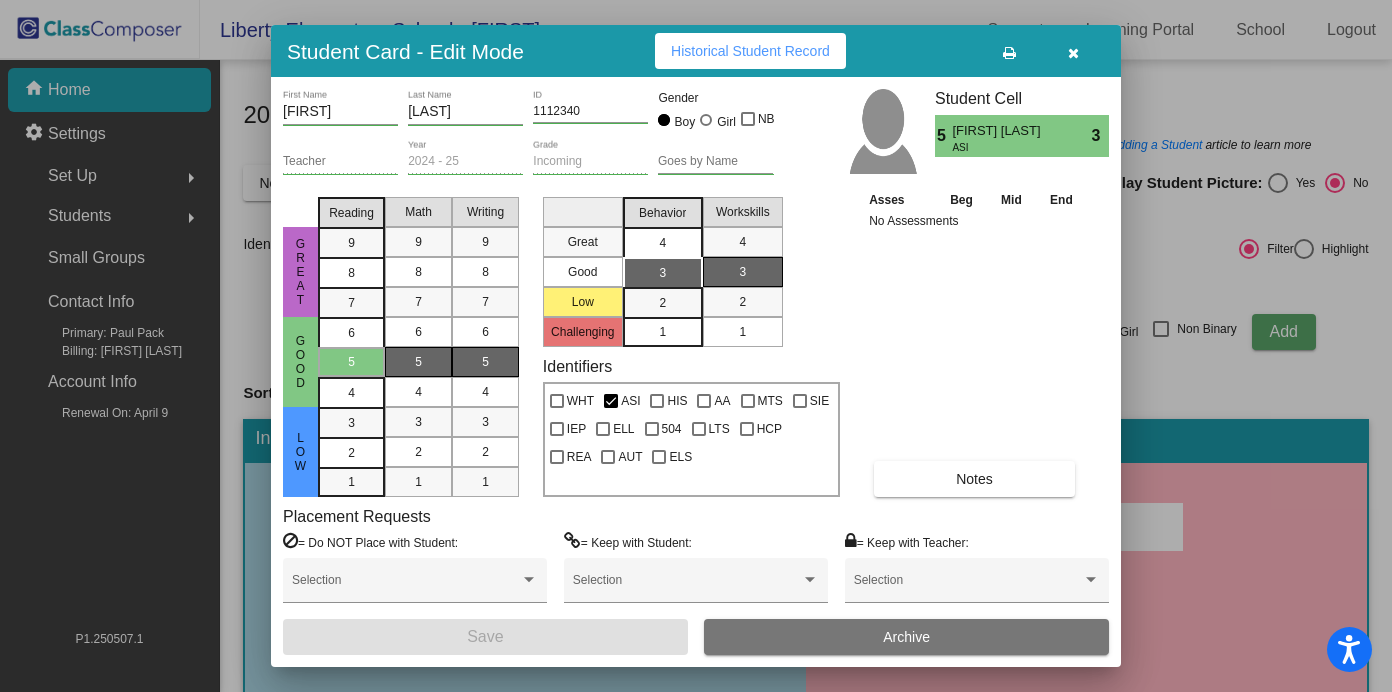 click on "4" at bounding box center [662, 243] 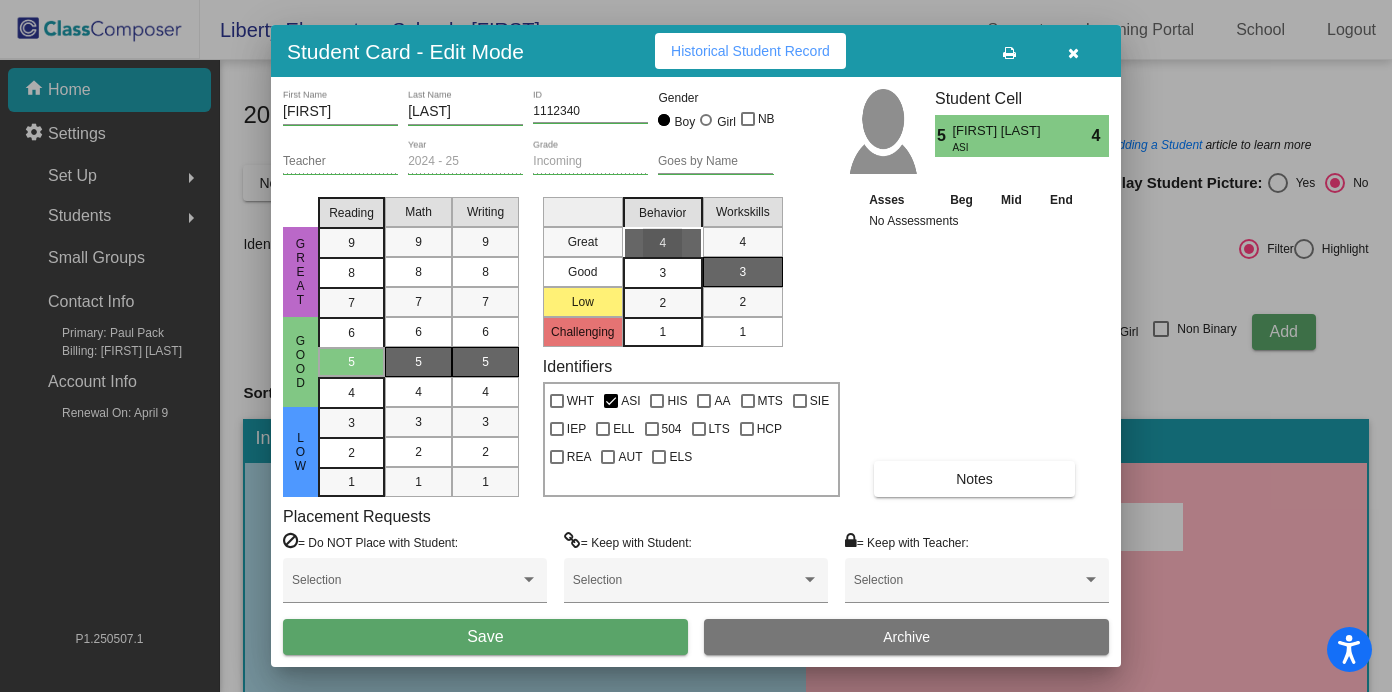 click on "Workskills" at bounding box center [743, 212] 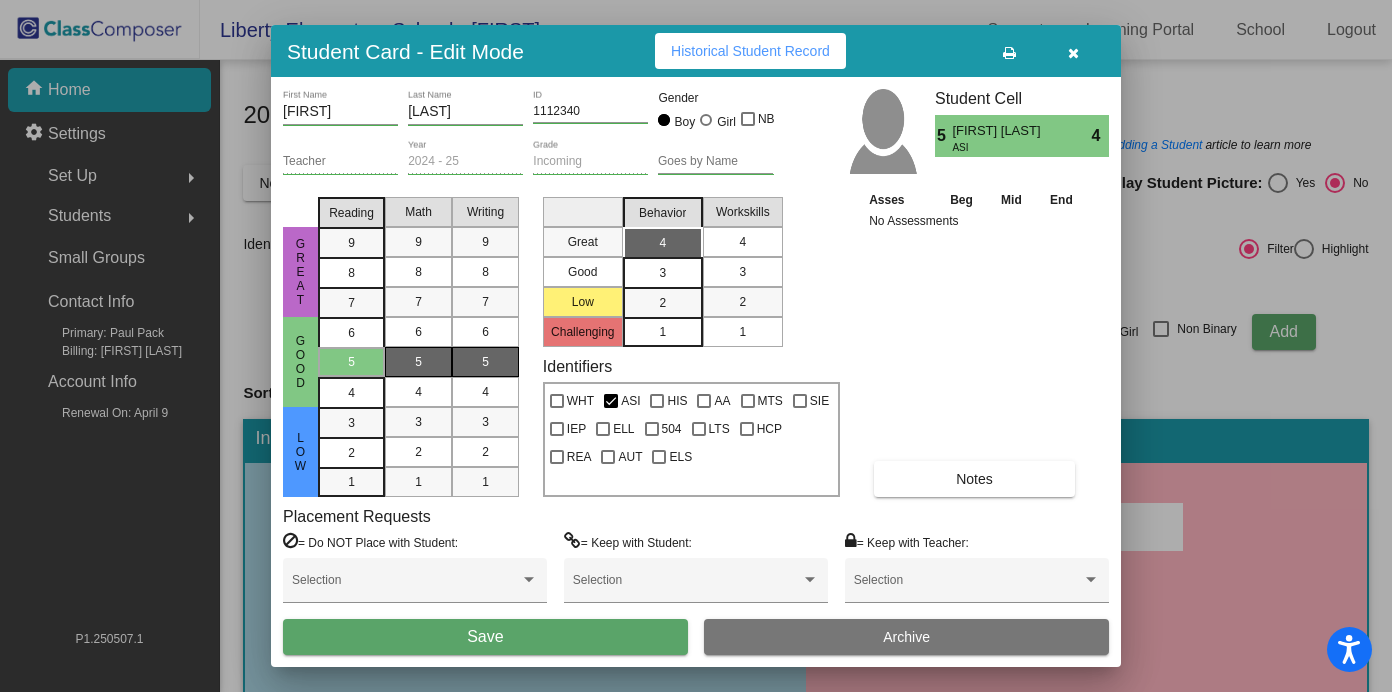 click on "4" at bounding box center (742, 242) 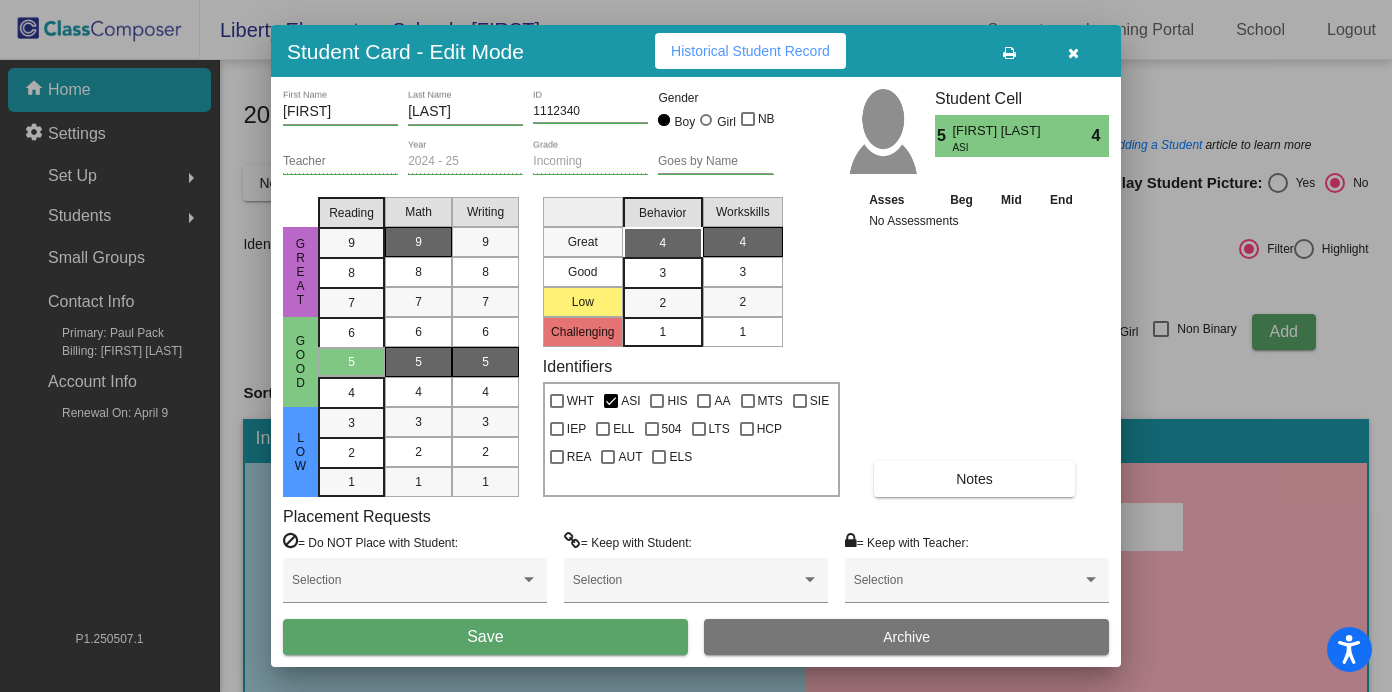 click on "9" at bounding box center [418, 242] 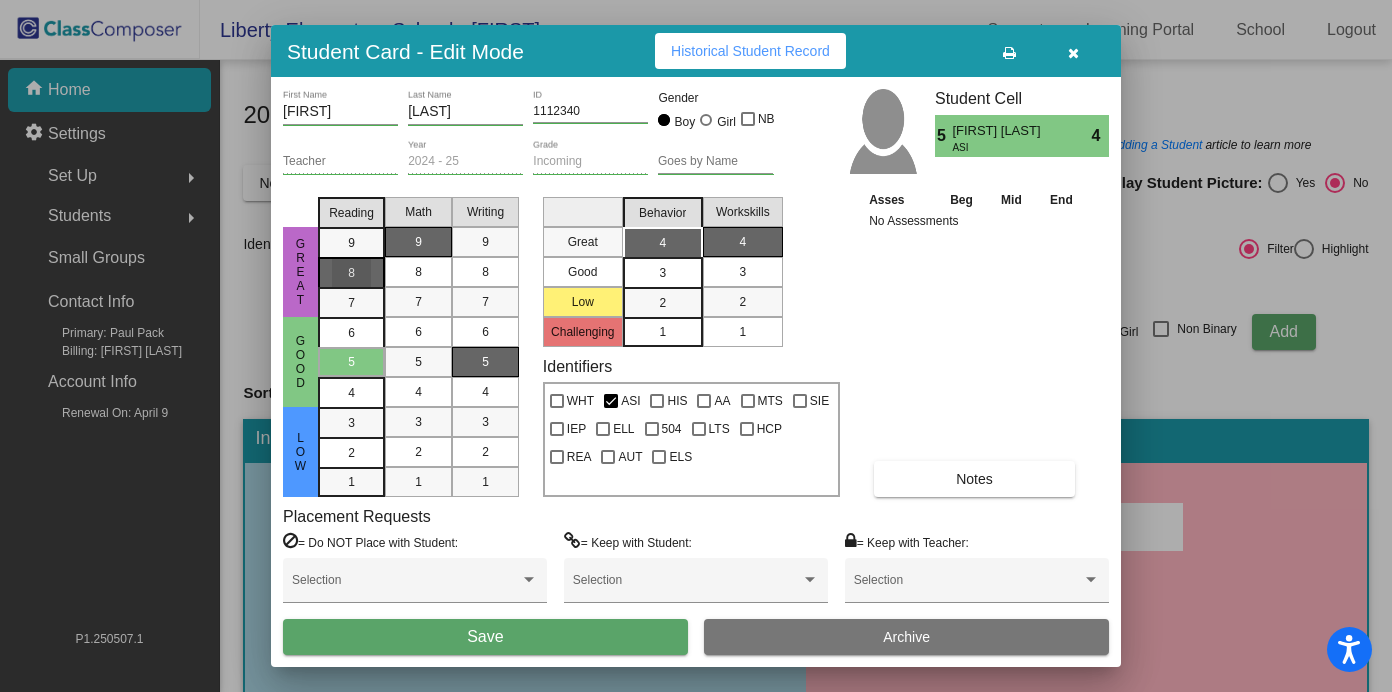 click on "8" at bounding box center (351, 243) 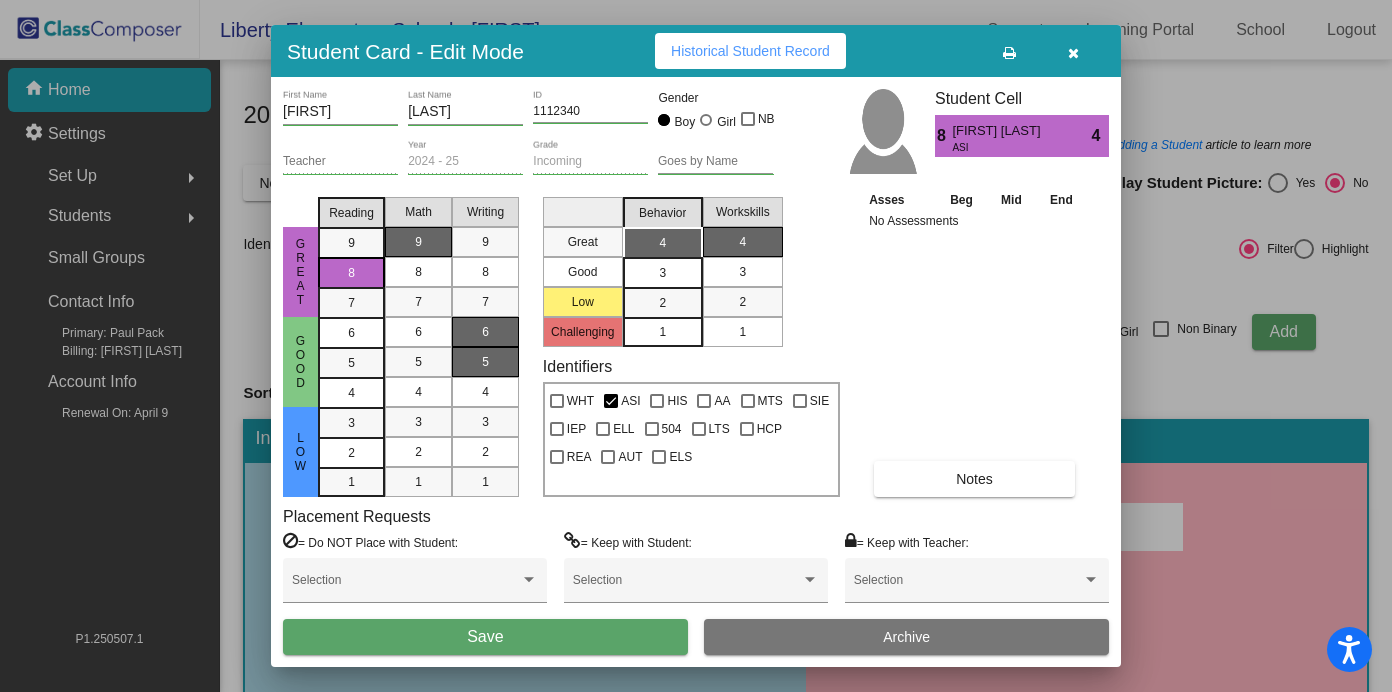 click on "6" at bounding box center [485, 332] 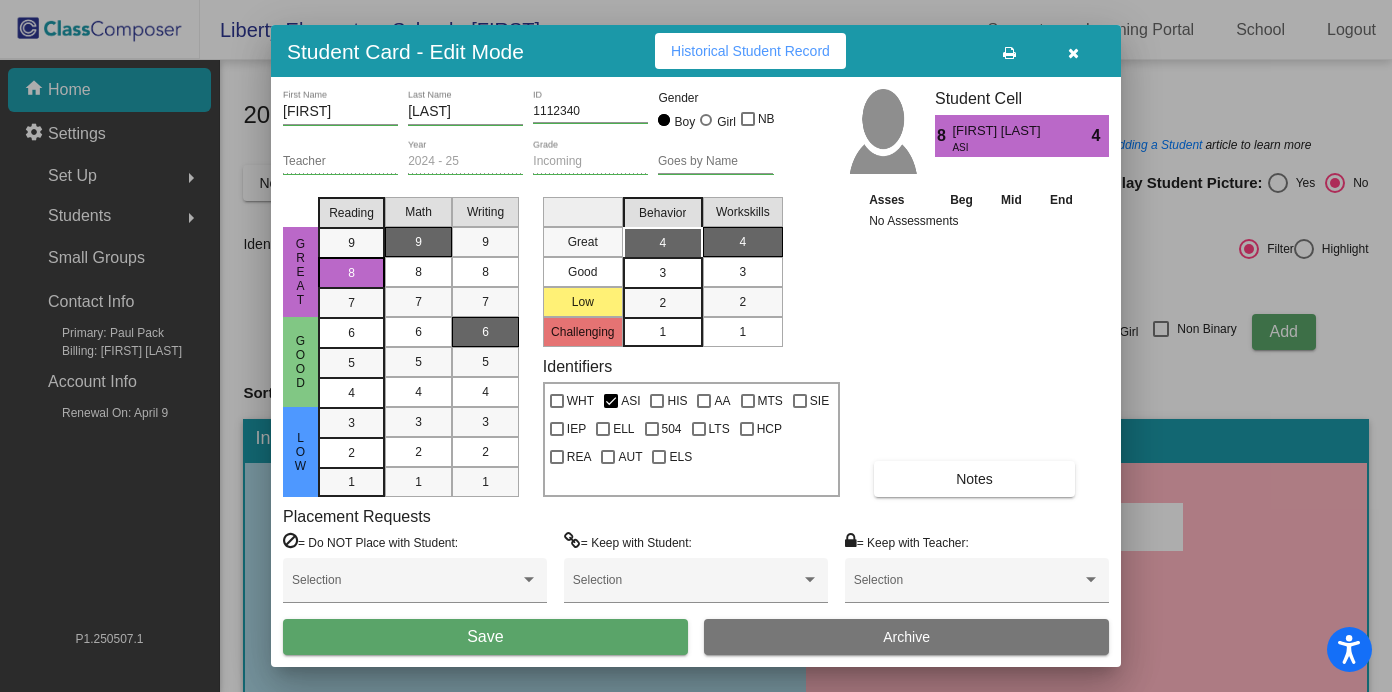 click on "Save" at bounding box center [485, 636] 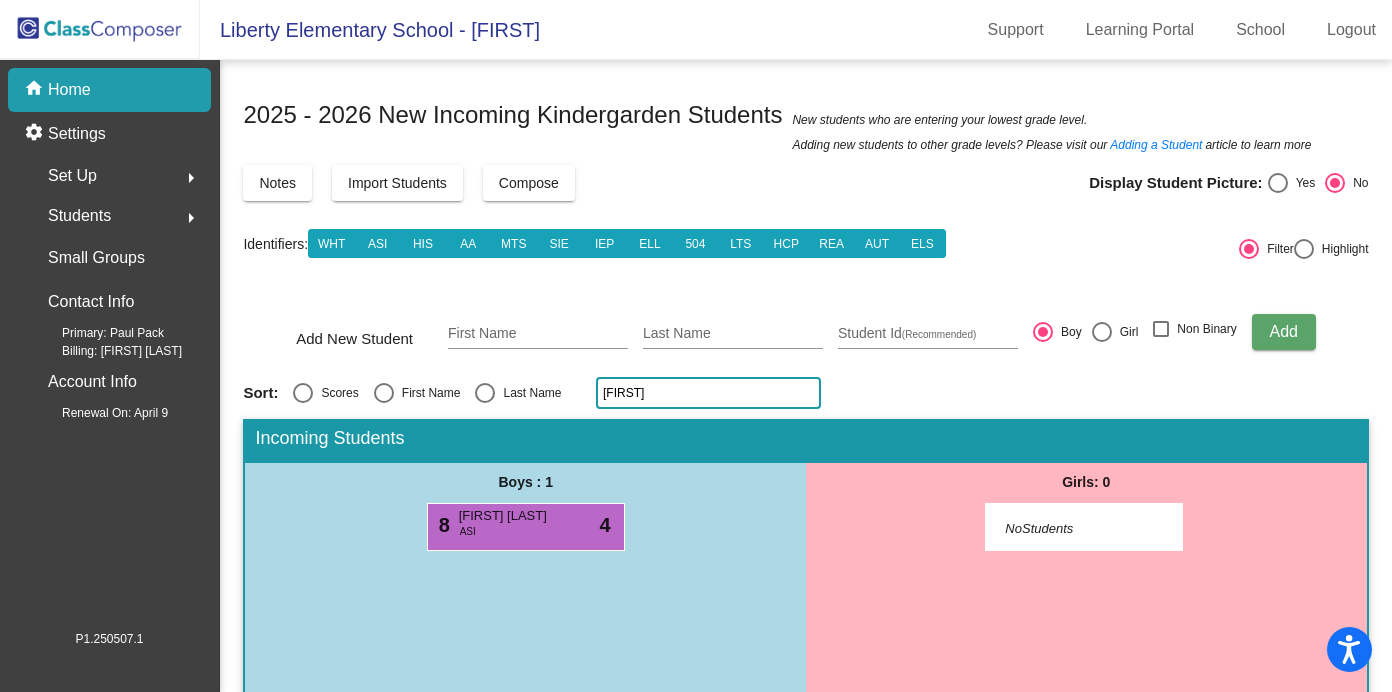 click on "arju" 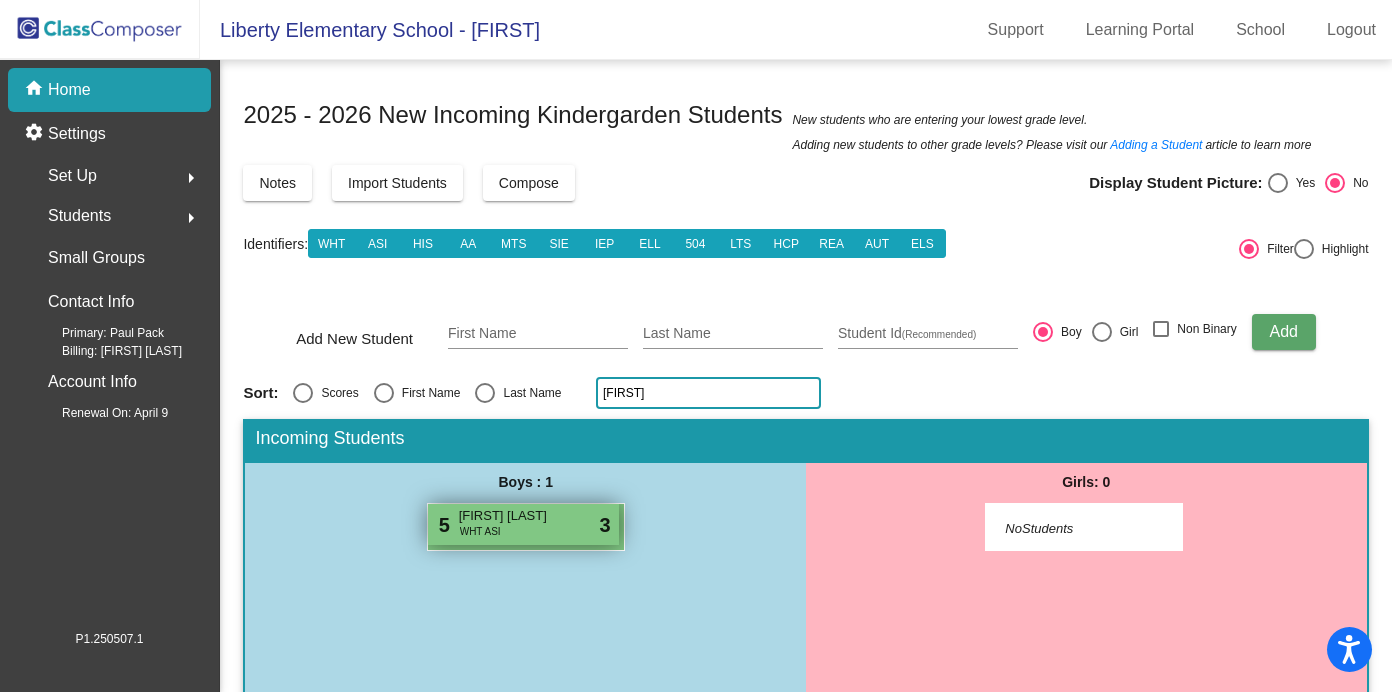 click on "5 Victor Tiches WHT ASI lock do_not_disturb_alt 3" at bounding box center (523, 524) 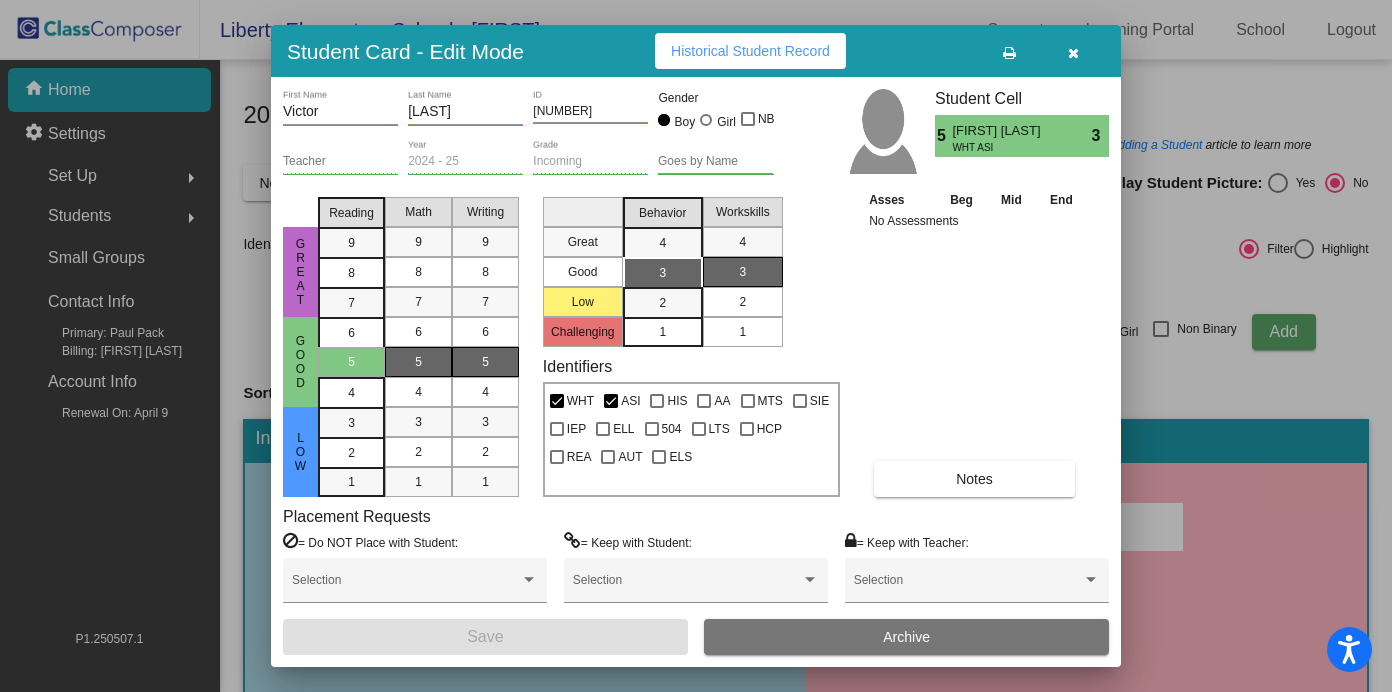 click on "2" at bounding box center [742, 302] 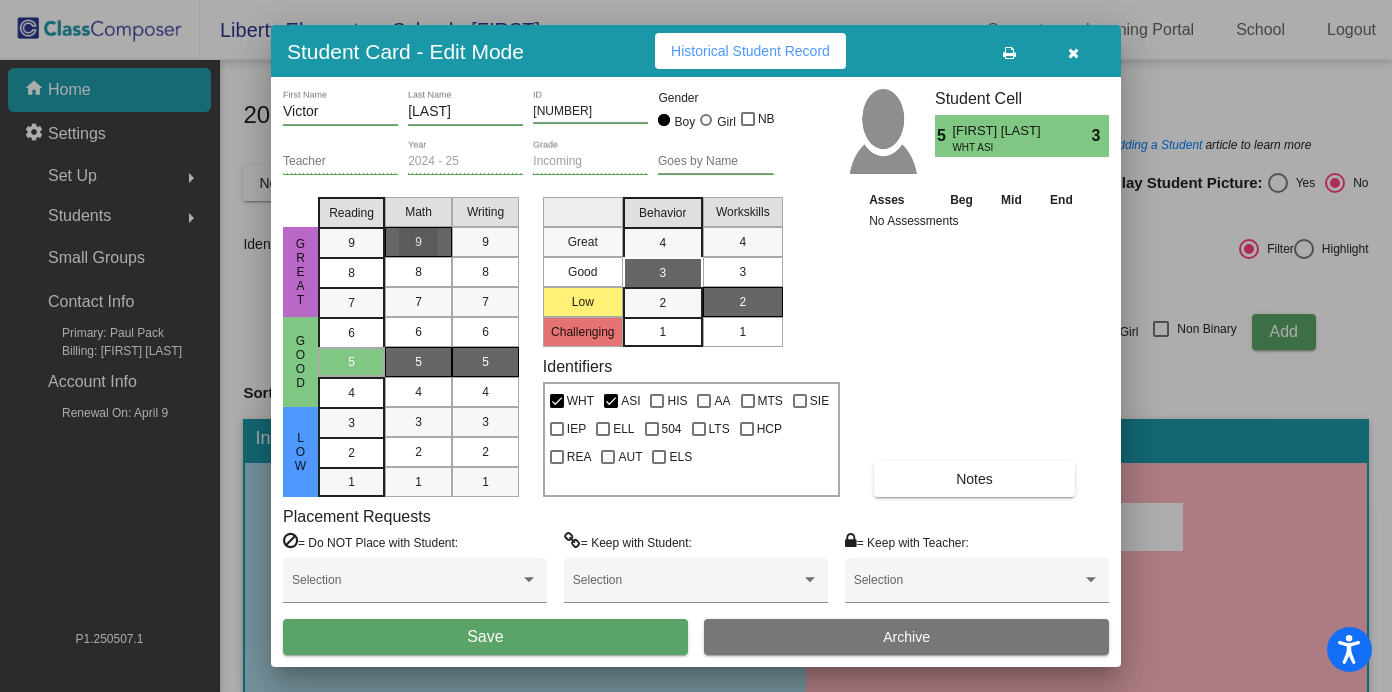 click on "9" at bounding box center [418, 242] 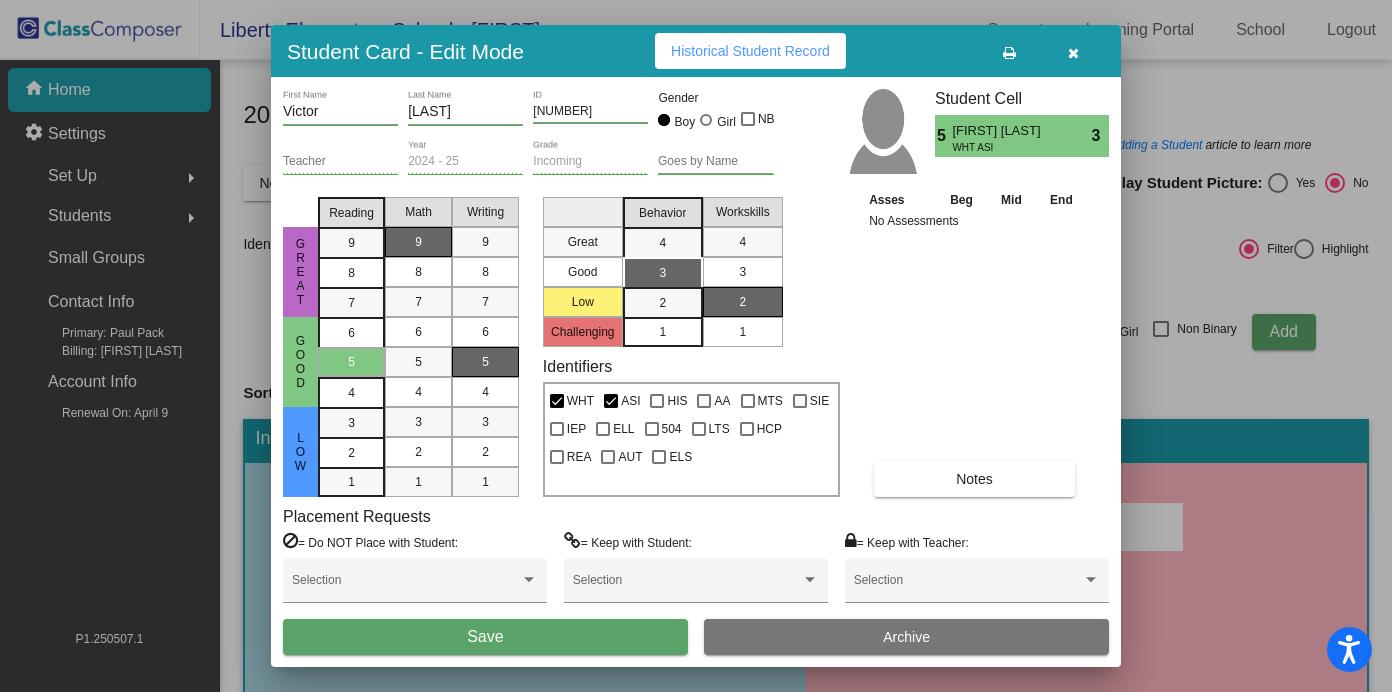 click on "Save" at bounding box center (485, 637) 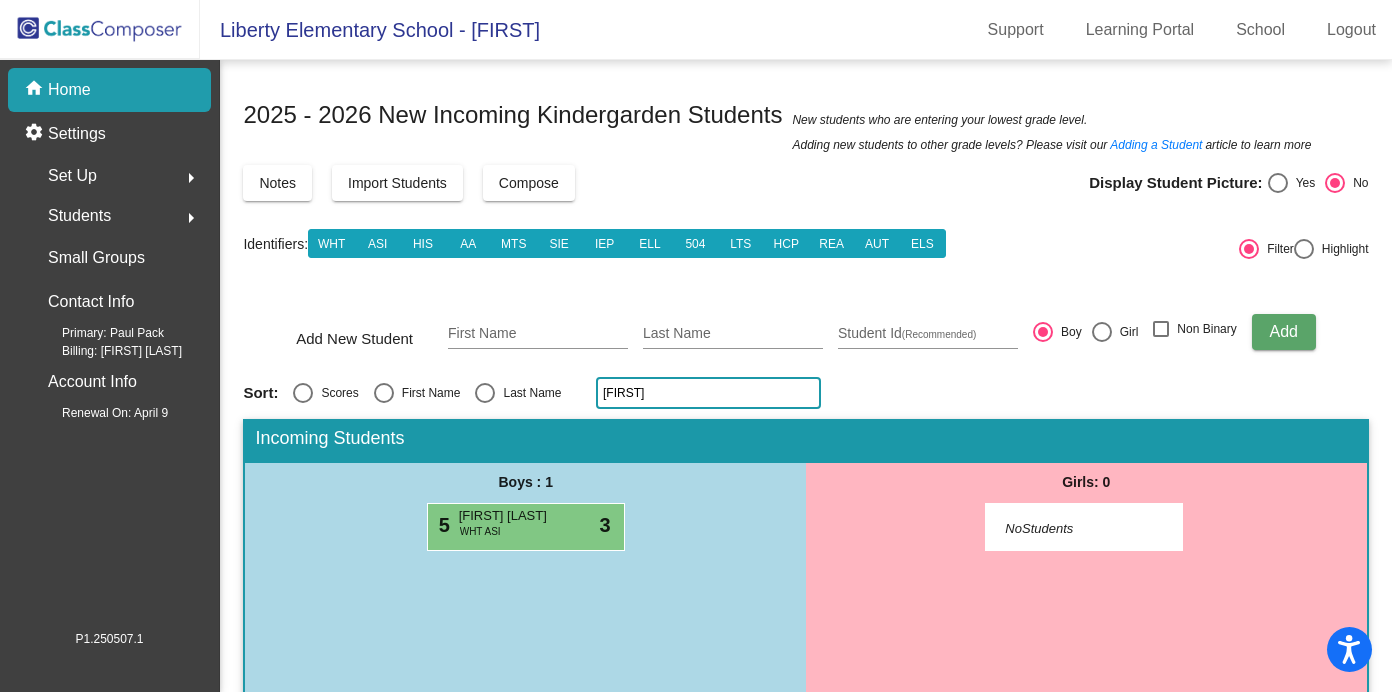 click on "victor" 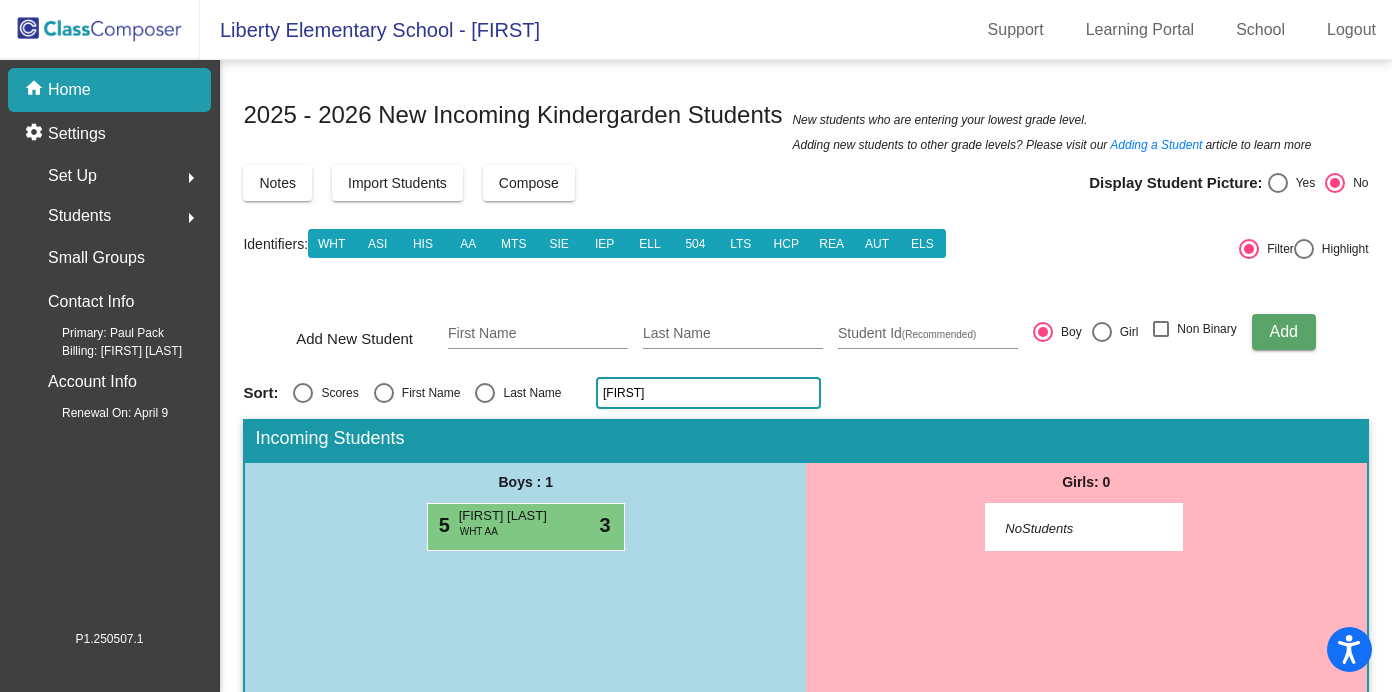 click on "5 Axel Welsh WHT AA lock do_not_disturb_alt 3" at bounding box center (526, 527) 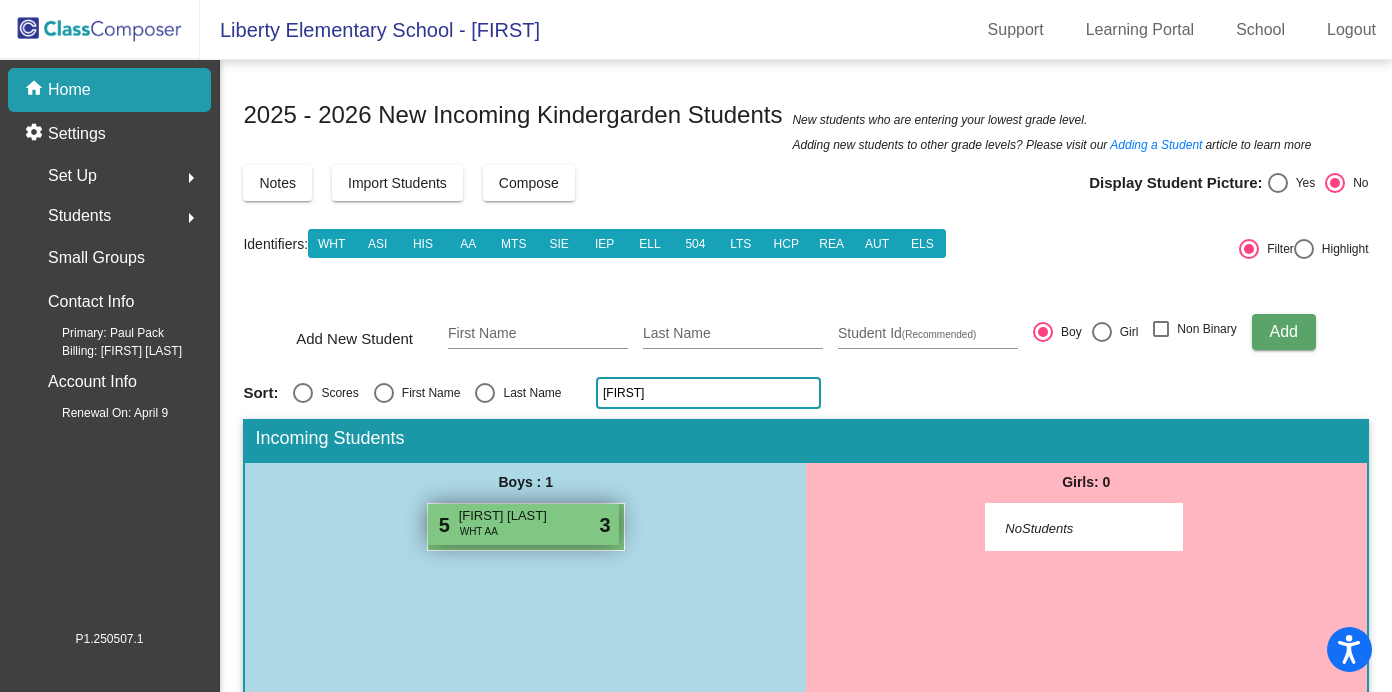 click on "[FIRST] [LAST]" at bounding box center (509, 516) 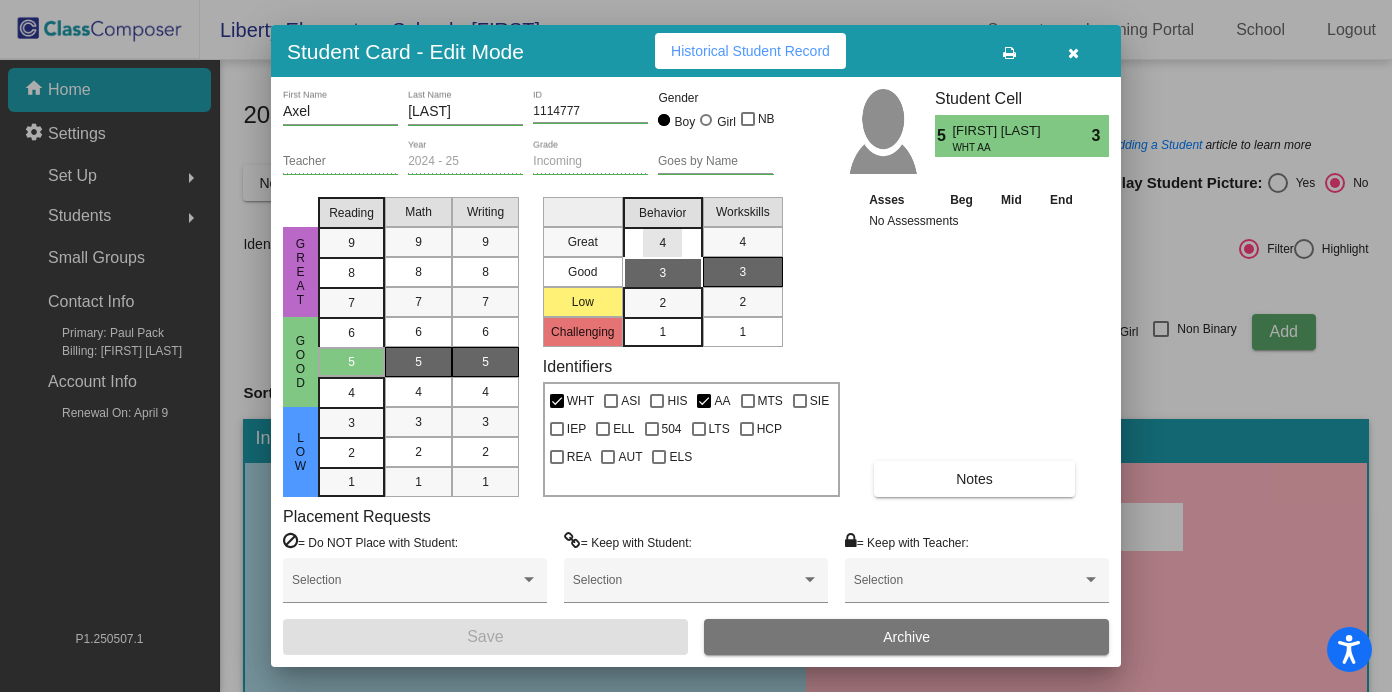 click on "4" at bounding box center (663, 242) 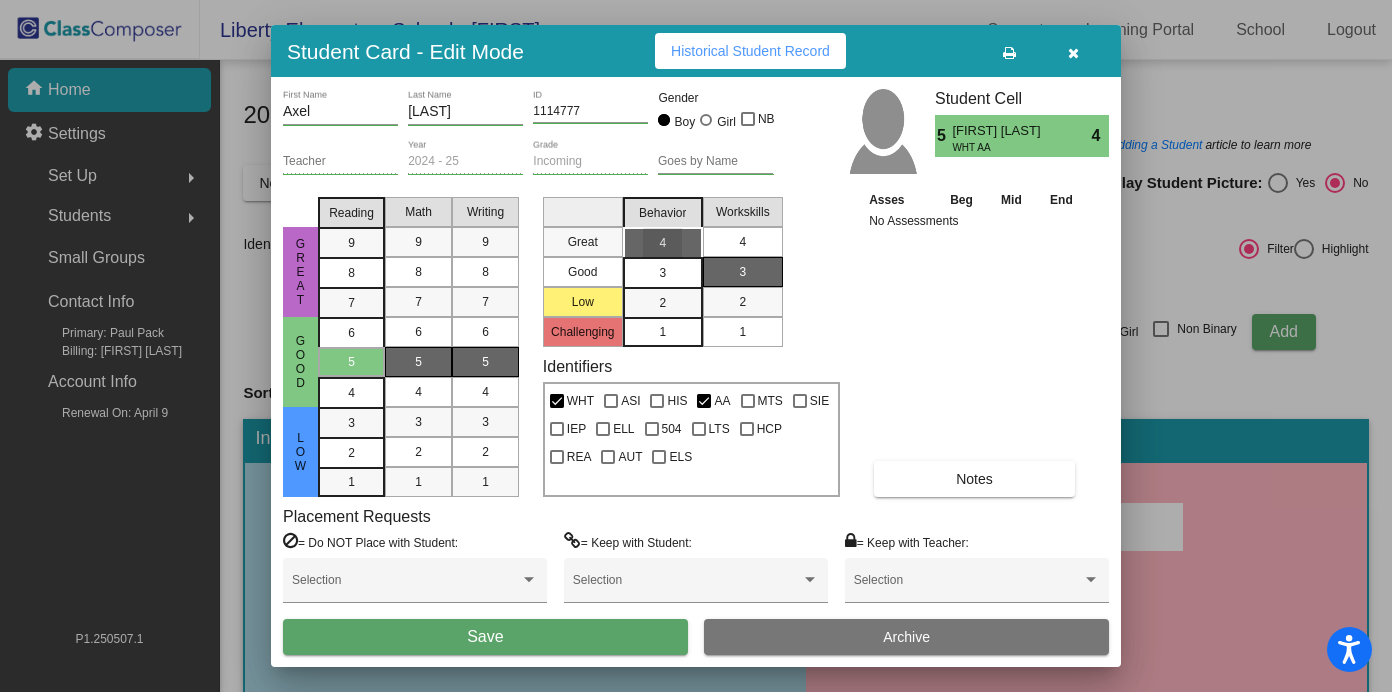 click on "4" at bounding box center (742, 242) 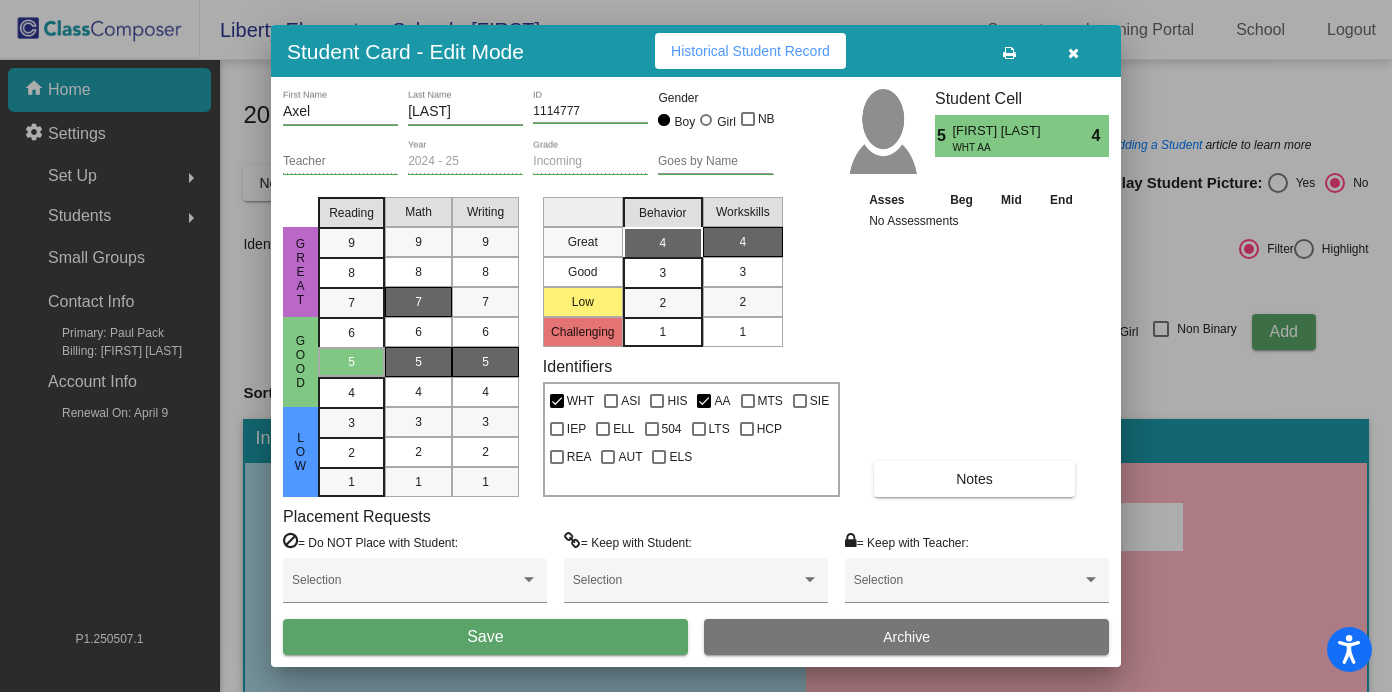 click on "7" at bounding box center [418, 302] 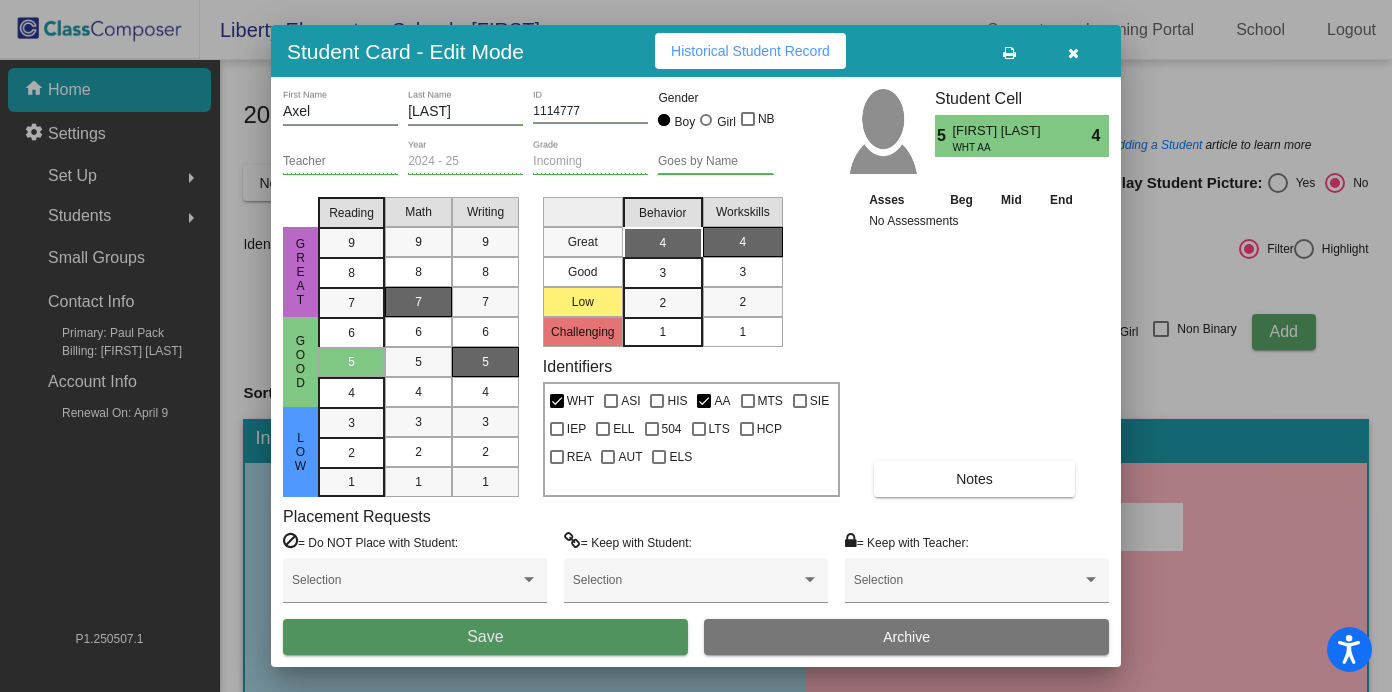 click on "Save" at bounding box center [485, 637] 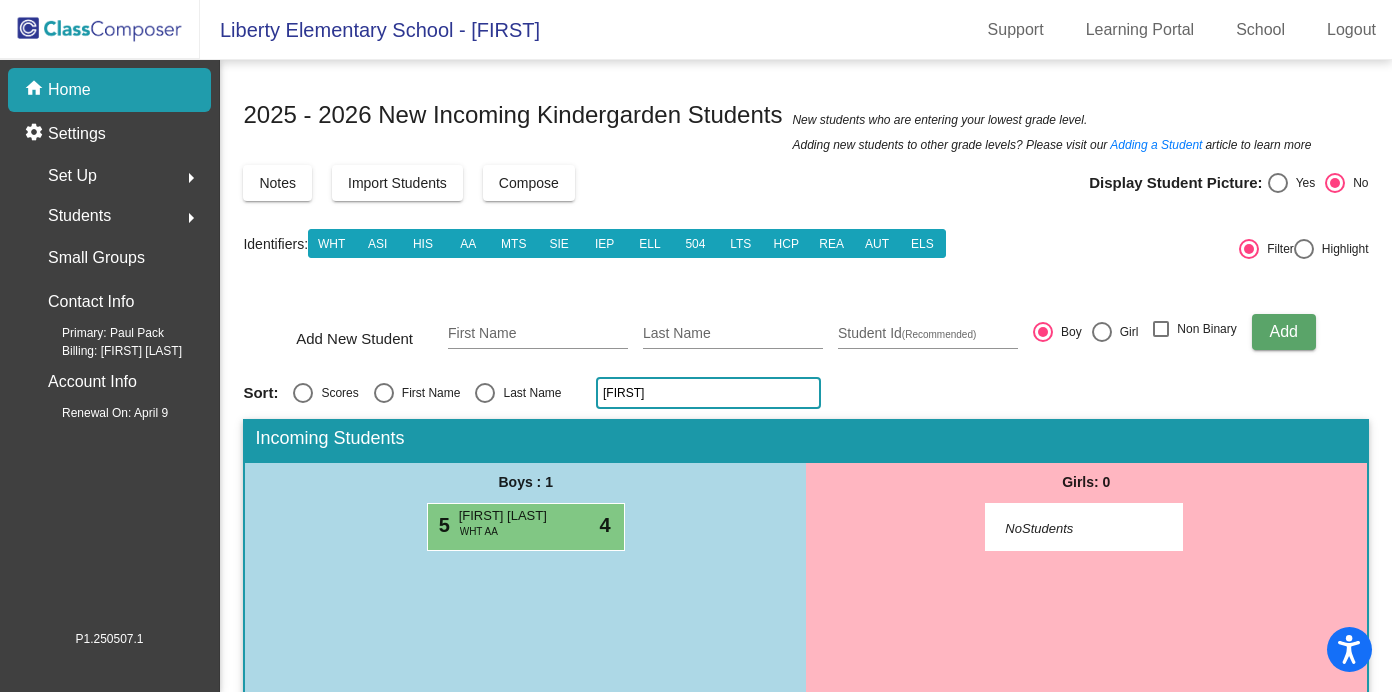 click on "axel" 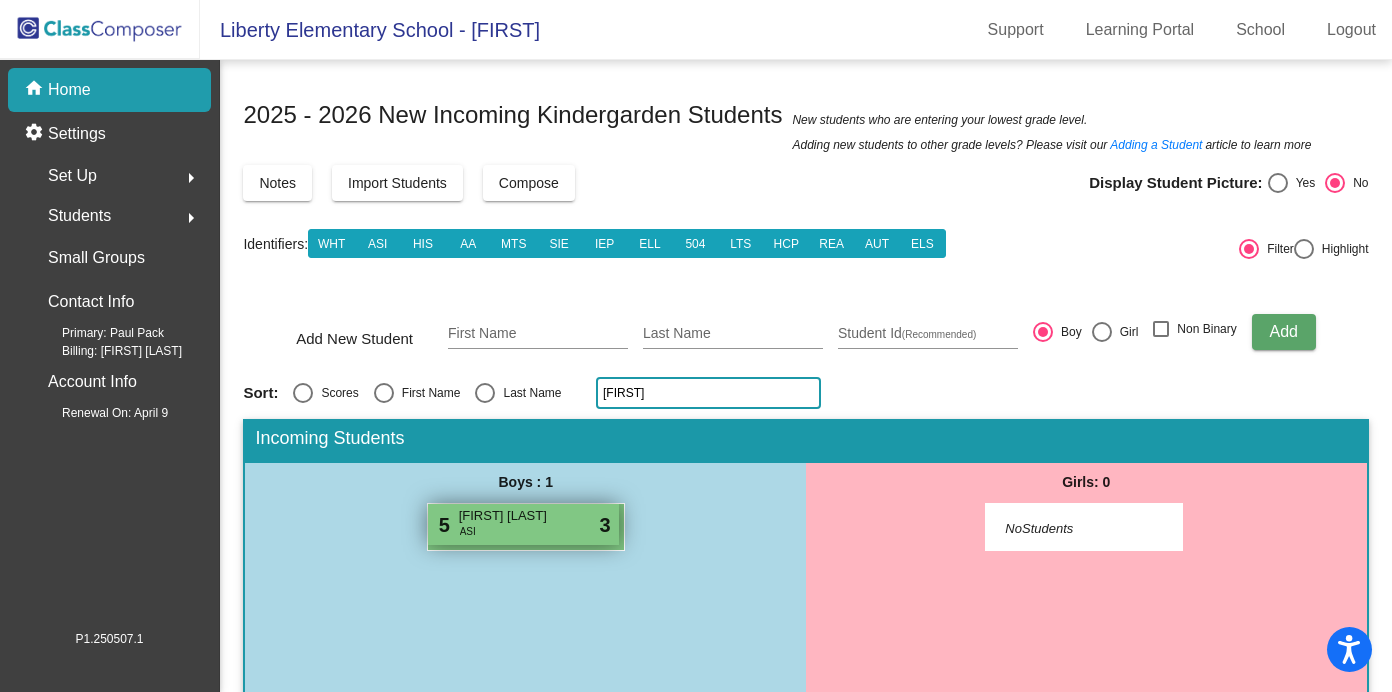 click on "[FIRST] [LAST]" at bounding box center (509, 516) 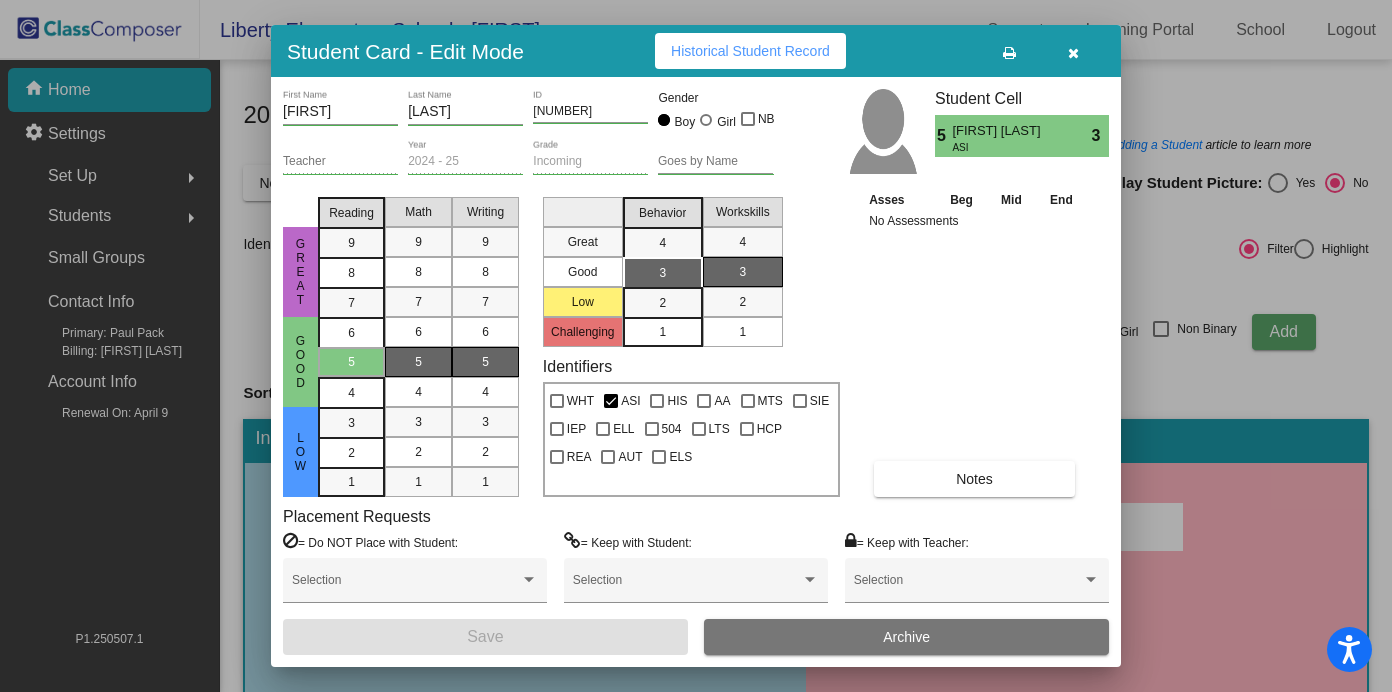click on "1" at bounding box center (662, 332) 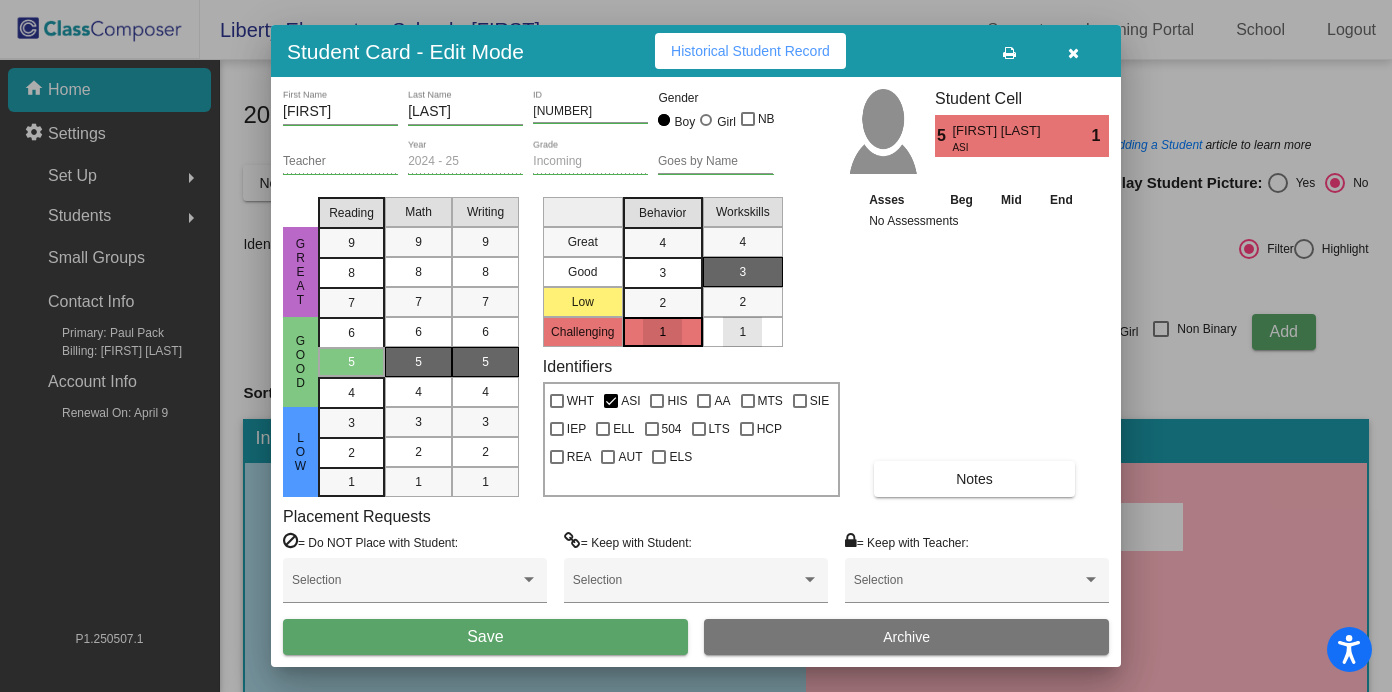 click on "1" at bounding box center [742, 332] 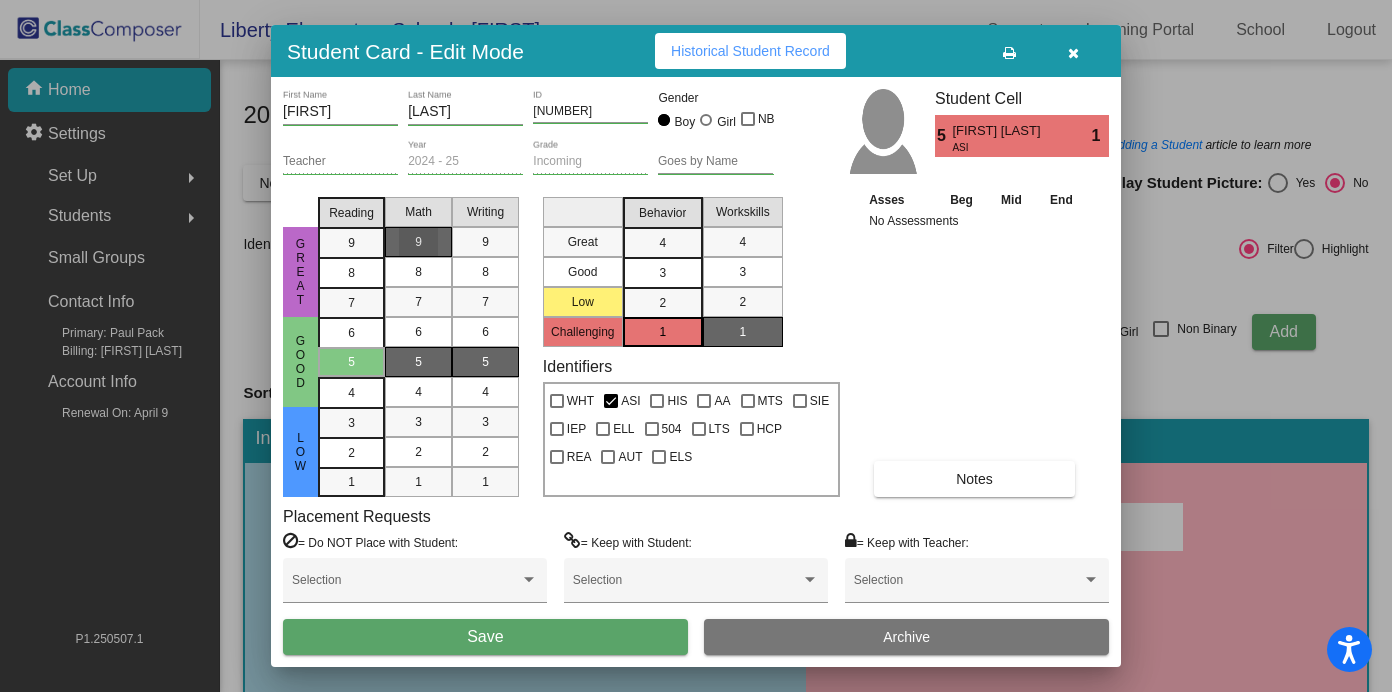 click on "9" at bounding box center (418, 242) 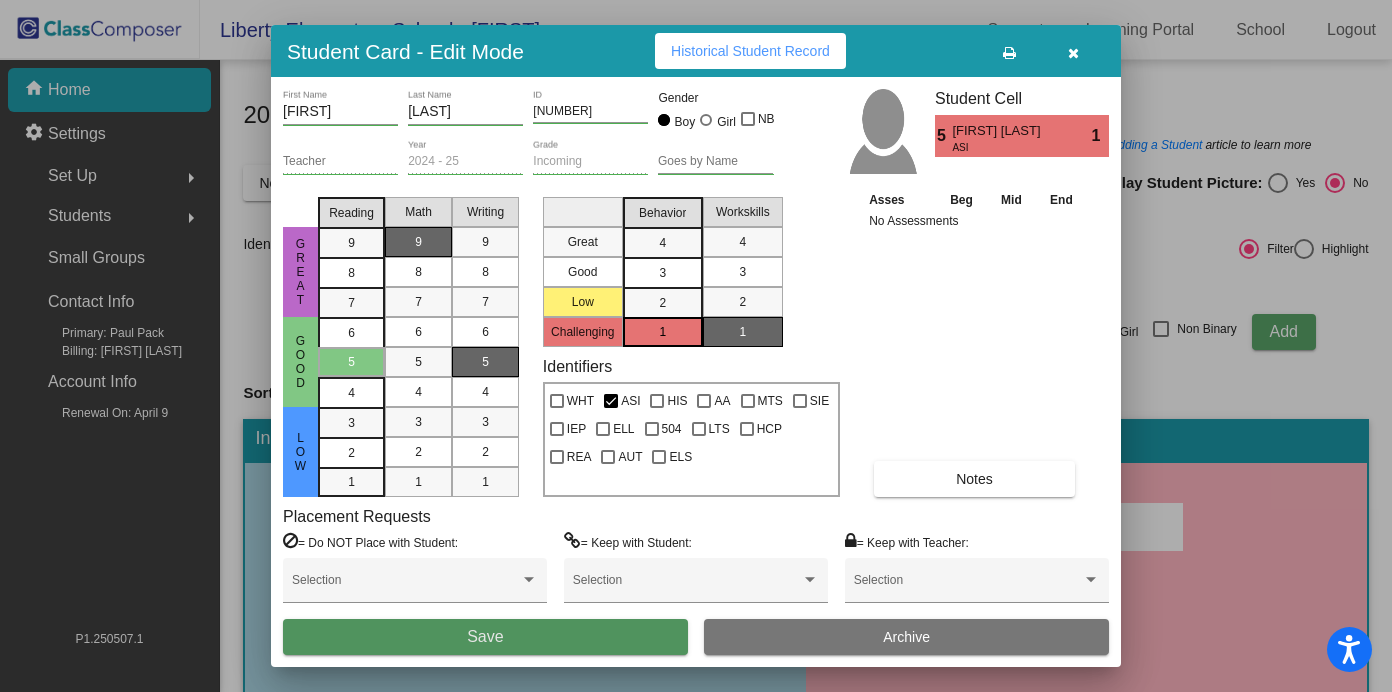 click on "Save" at bounding box center [485, 637] 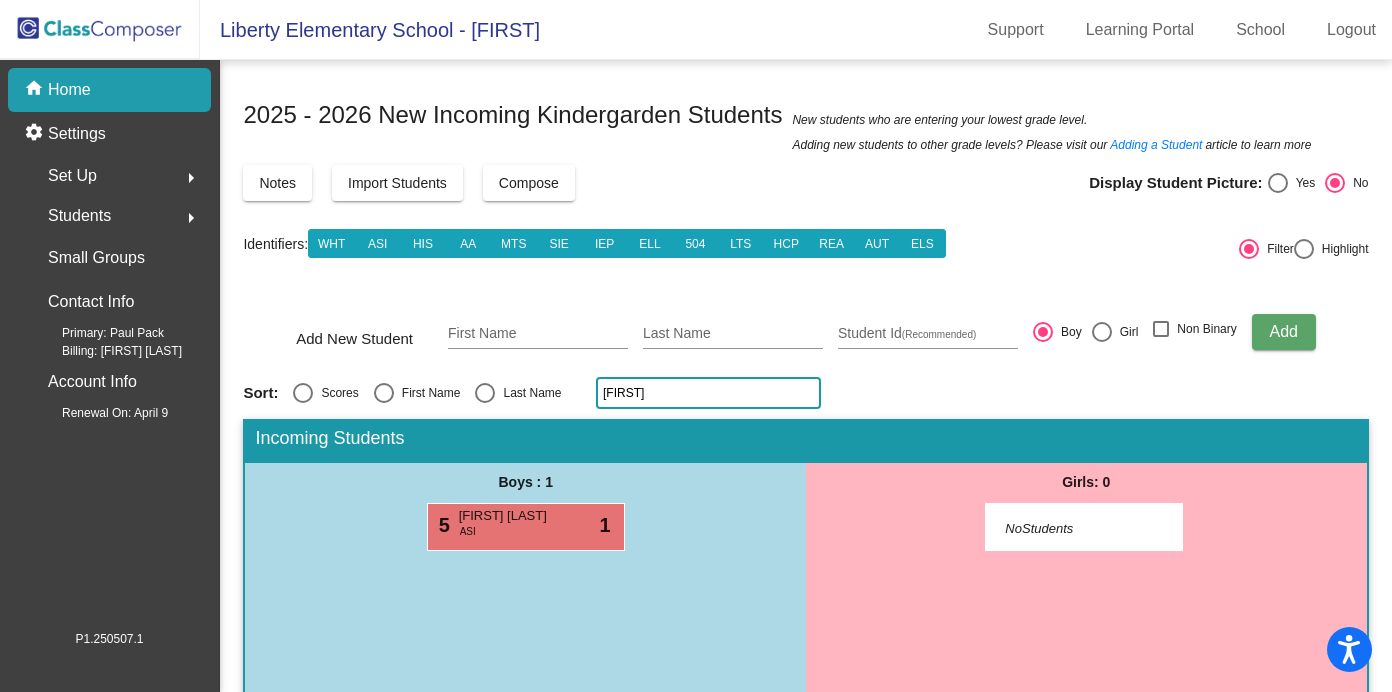 click on "aahil" 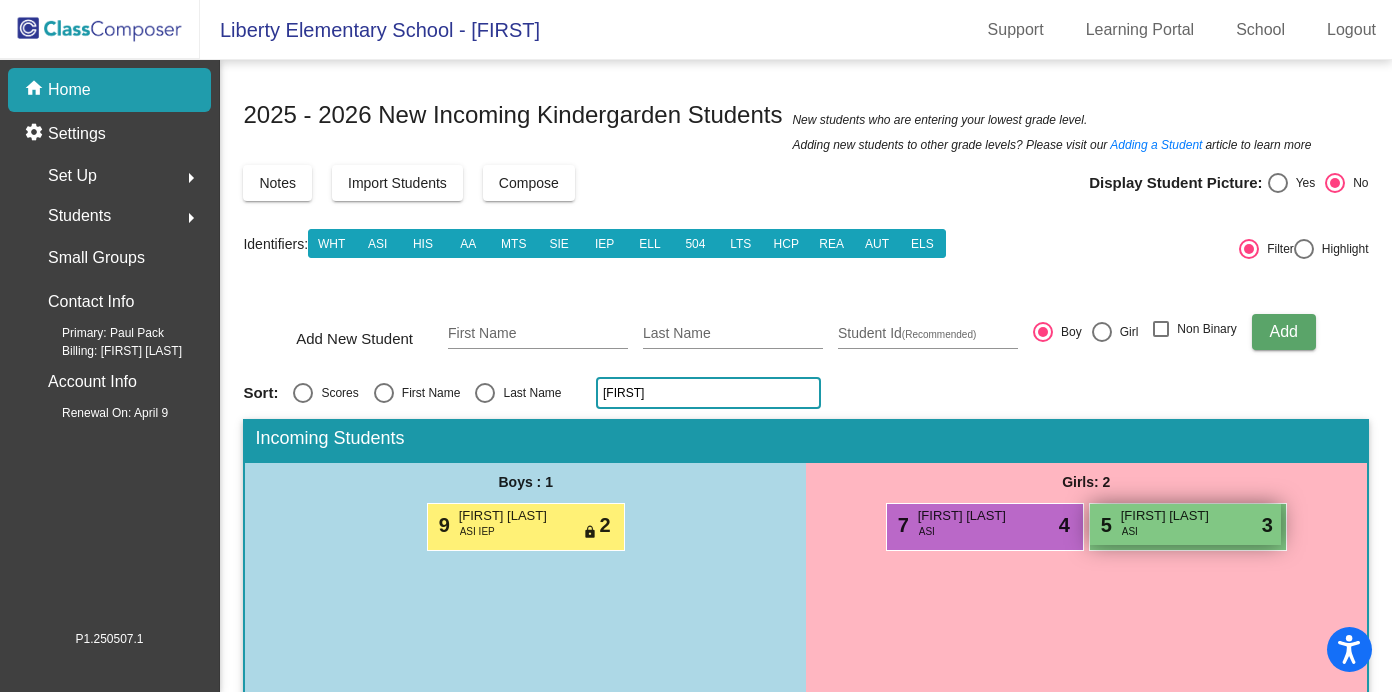 click on "5 Srilakshmi Amarpandian ASI lock do_not_disturb_alt 3" at bounding box center [1185, 524] 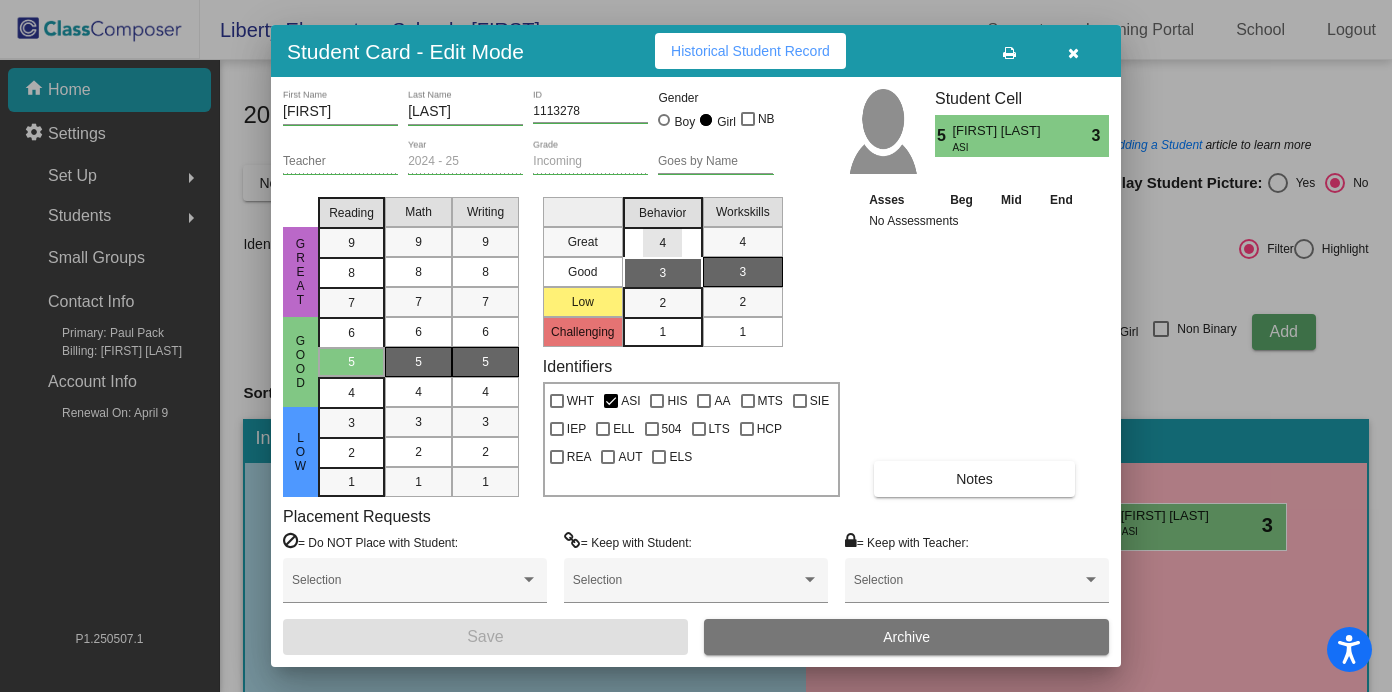 click on "4" at bounding box center (662, 243) 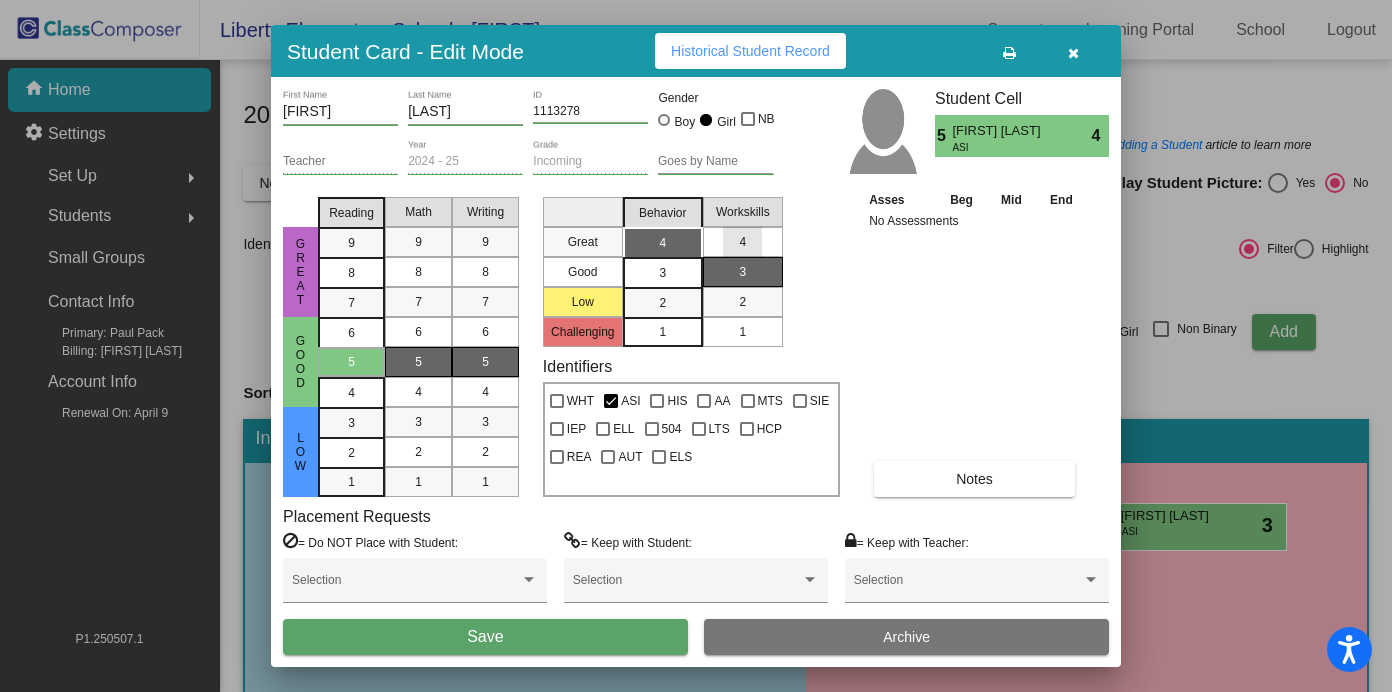 click on "4" at bounding box center (742, 242) 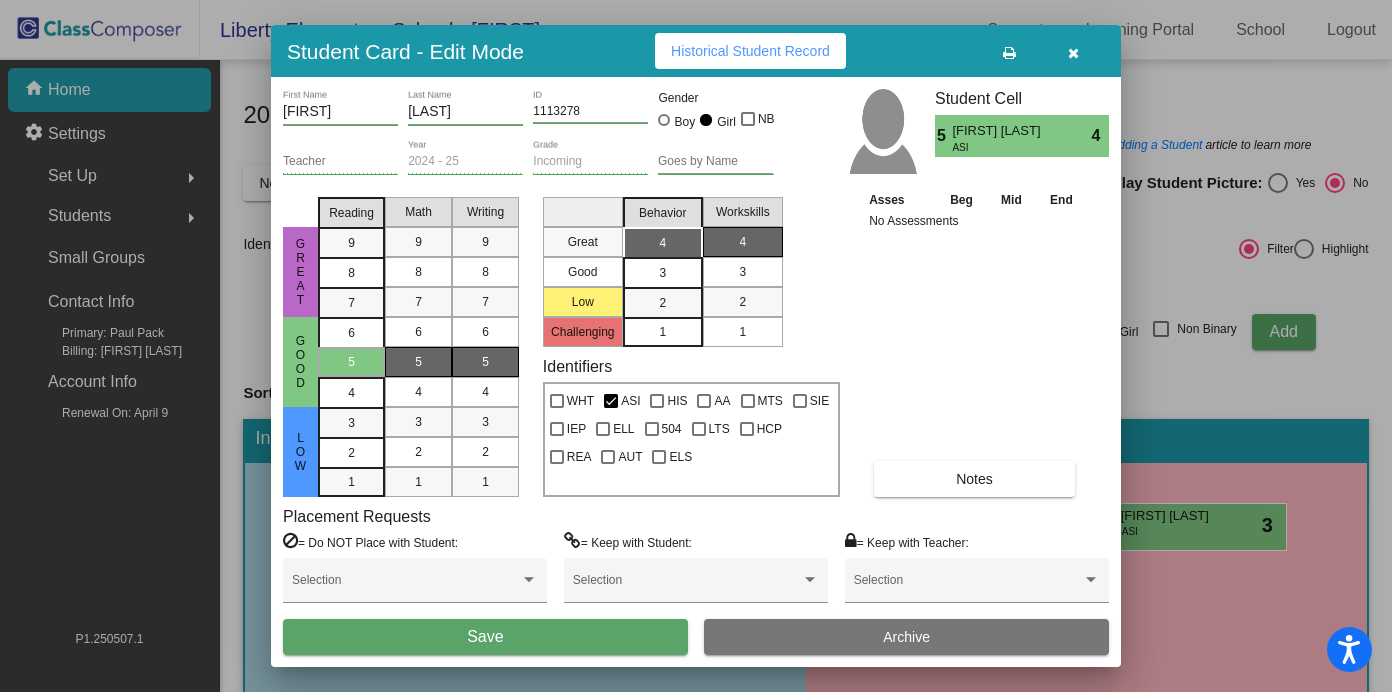 click on "3" at bounding box center [662, 243] 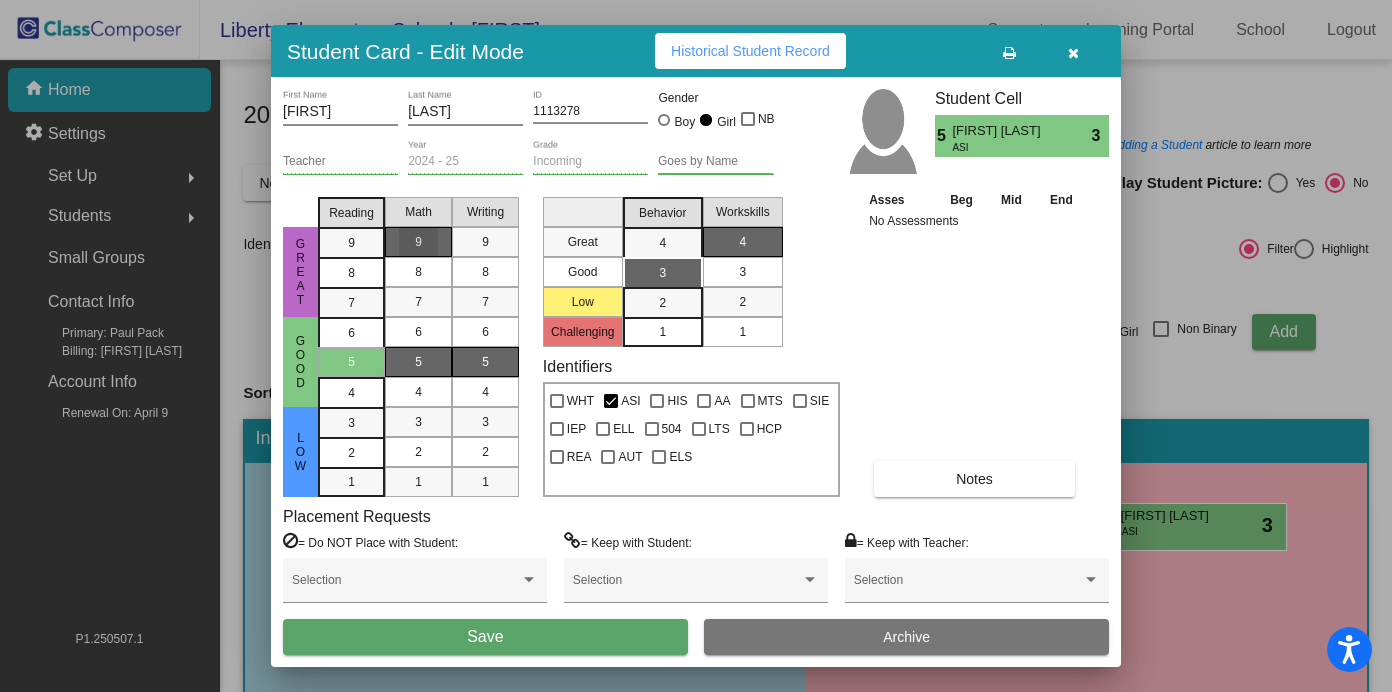 click on "9" at bounding box center (418, 242) 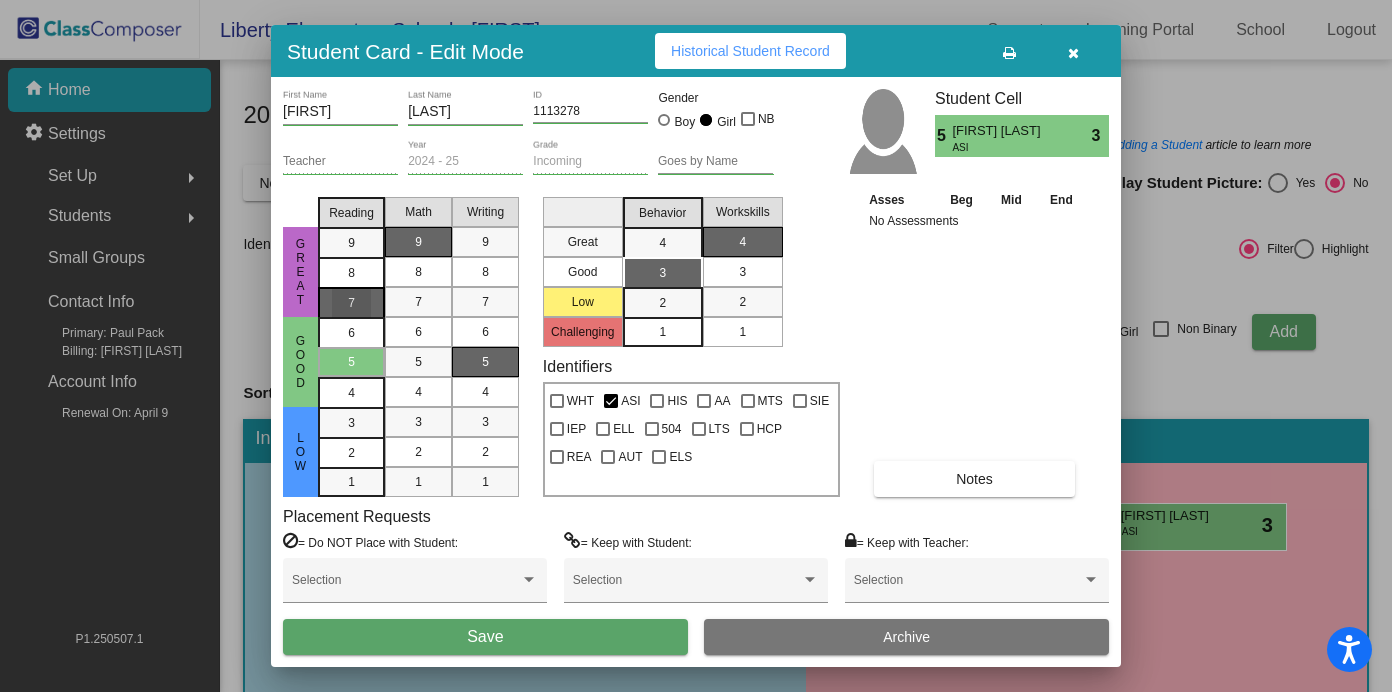 click on "7" at bounding box center [351, 243] 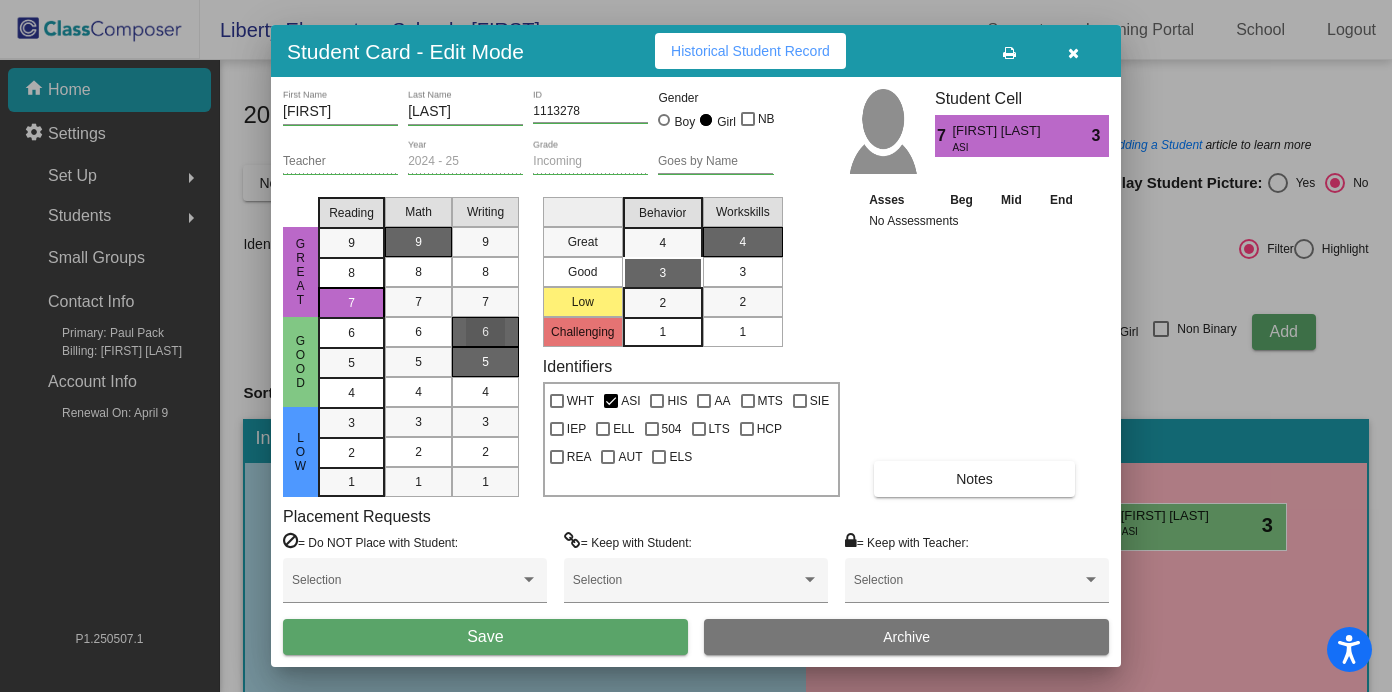 click on "6" at bounding box center (485, 332) 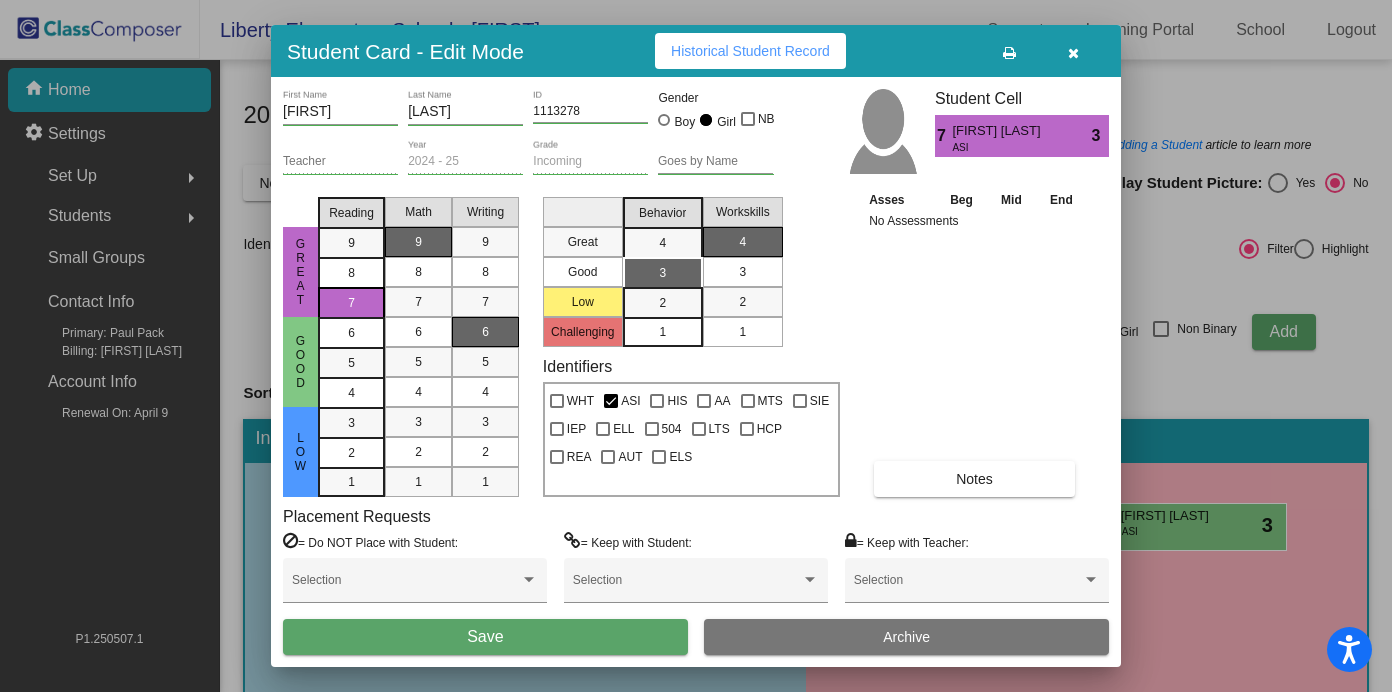 click on "Save" at bounding box center [485, 636] 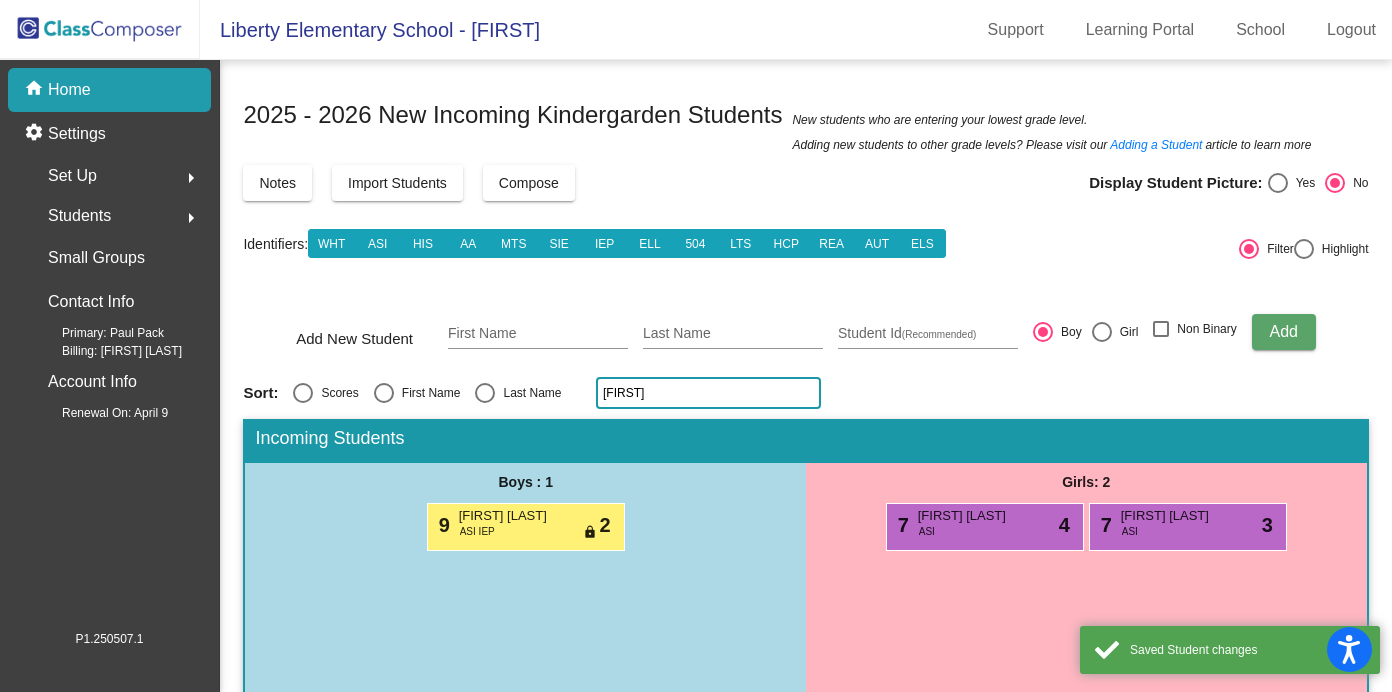 click on "[LAST]" 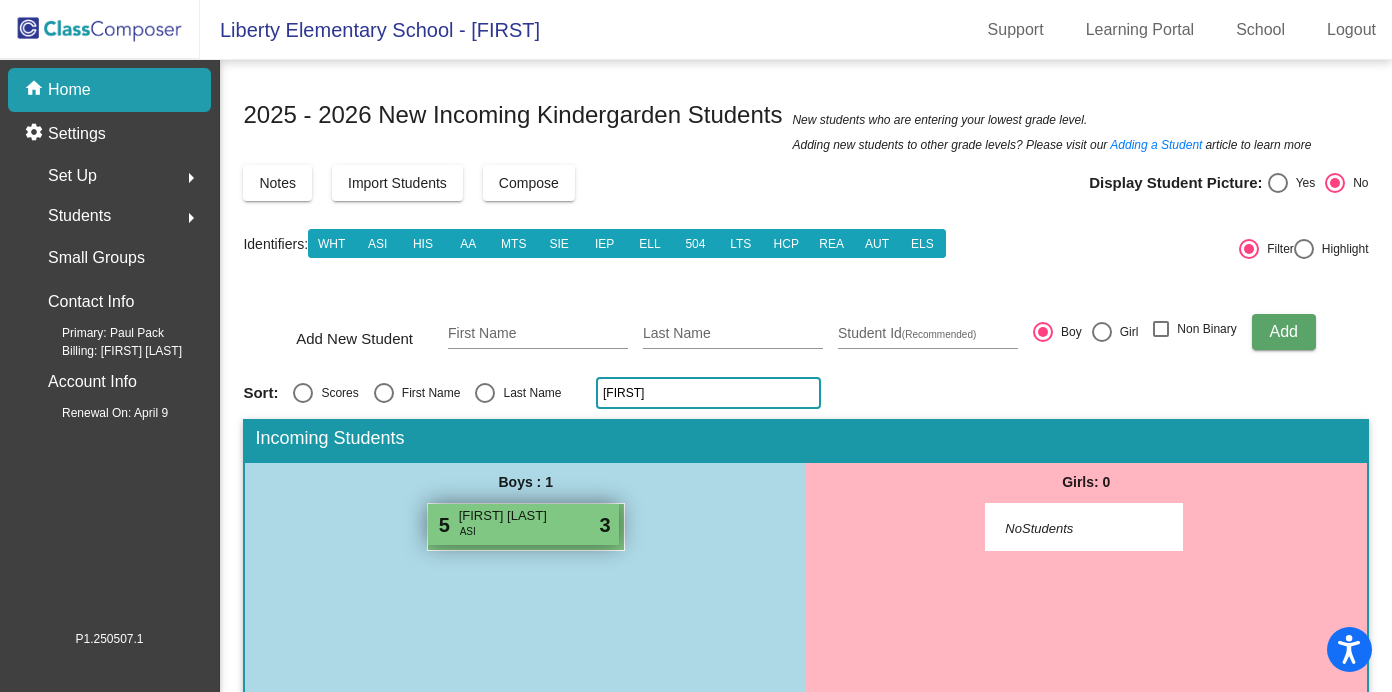 click on "[LAST] [LAST]" at bounding box center [509, 516] 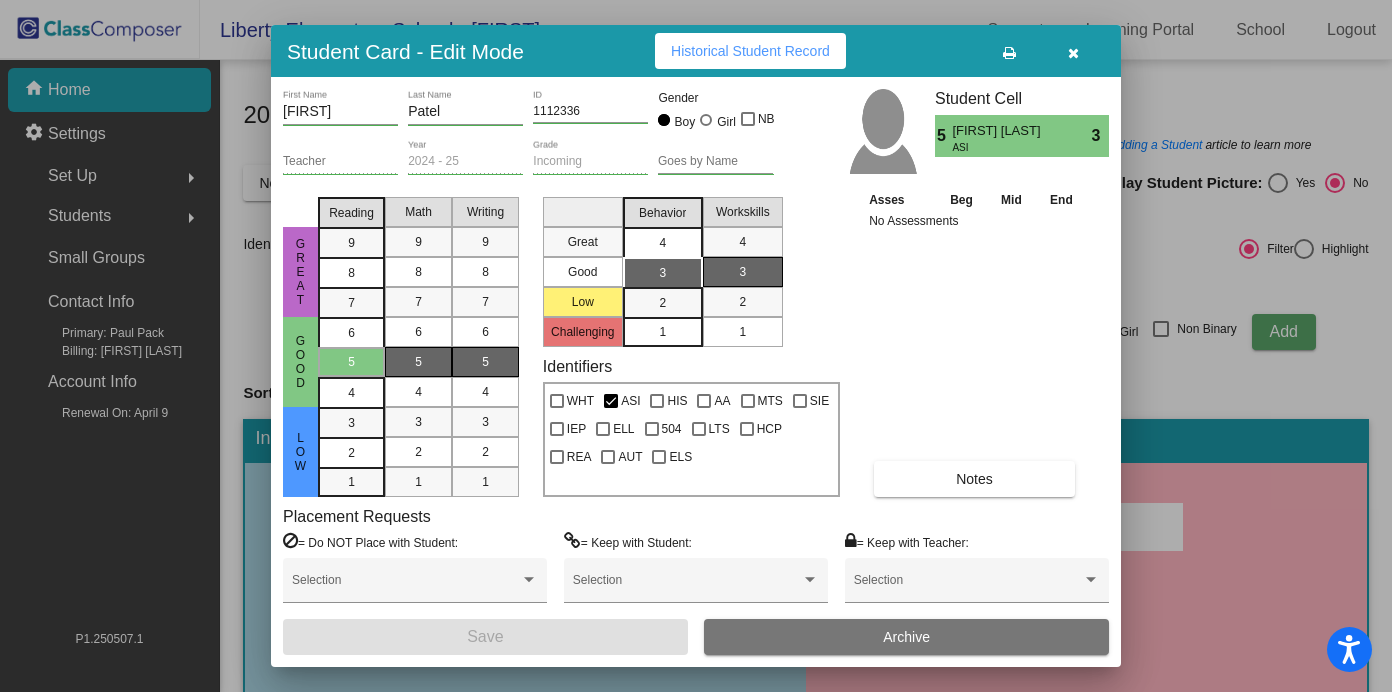 click on "4" at bounding box center (663, 242) 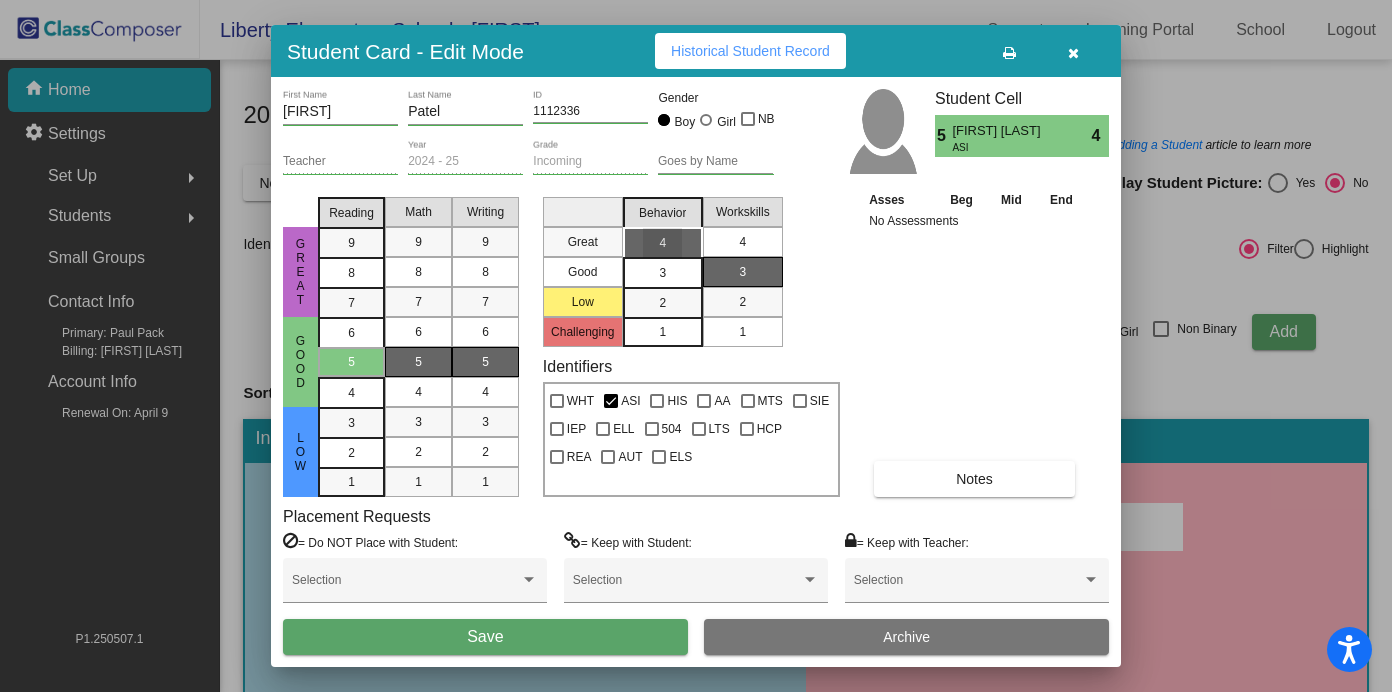 click on "4" at bounding box center (743, 242) 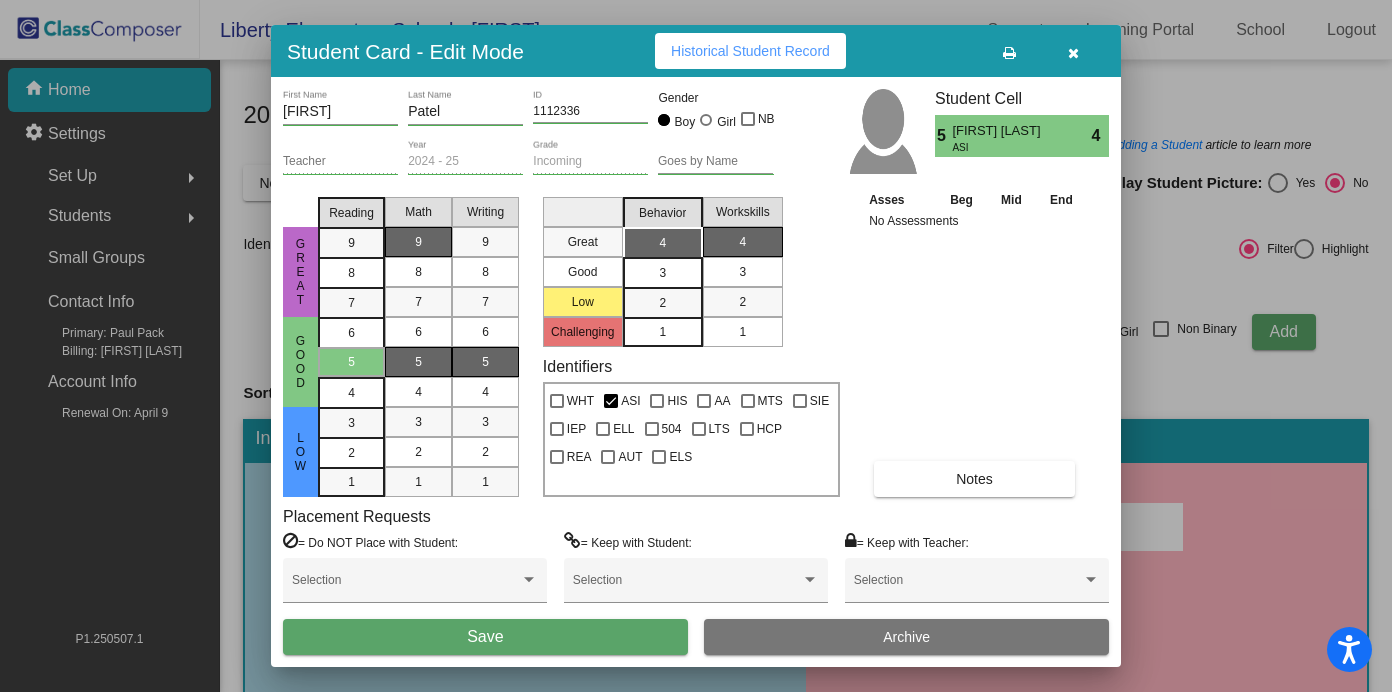 click on "9" at bounding box center (418, 242) 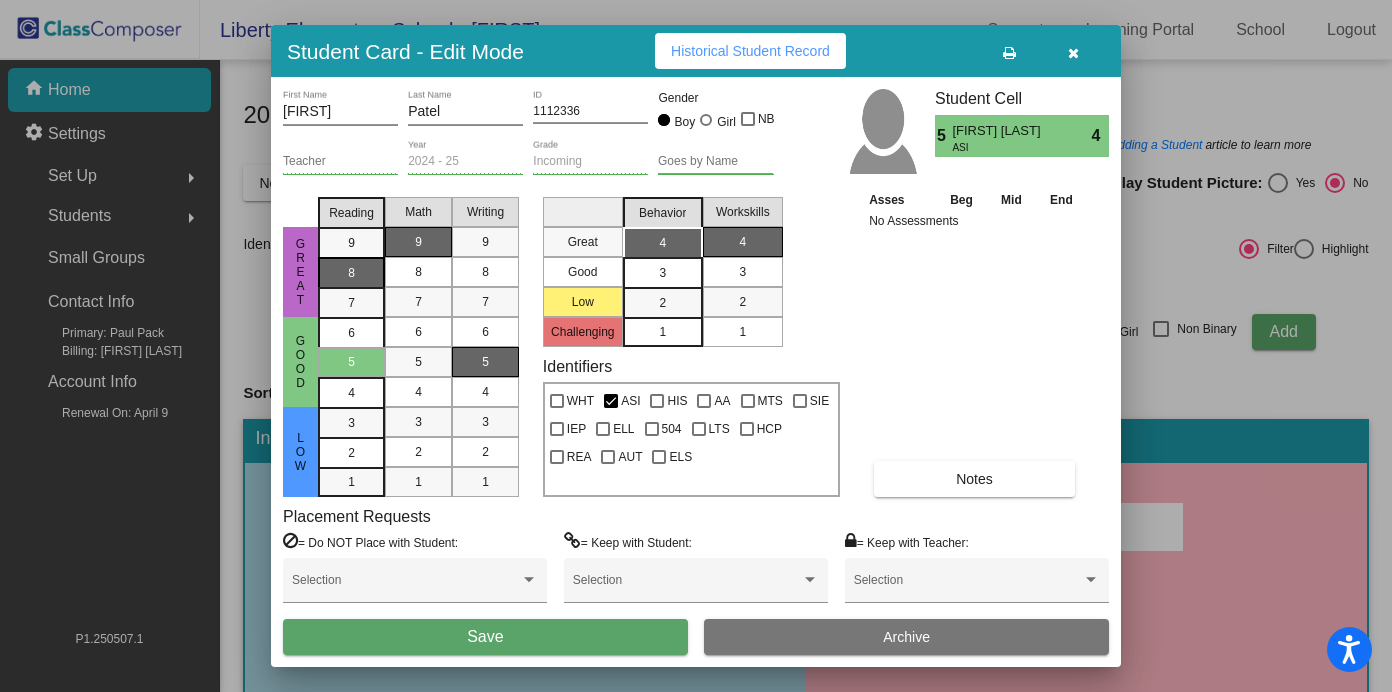 click on "8" at bounding box center (351, 243) 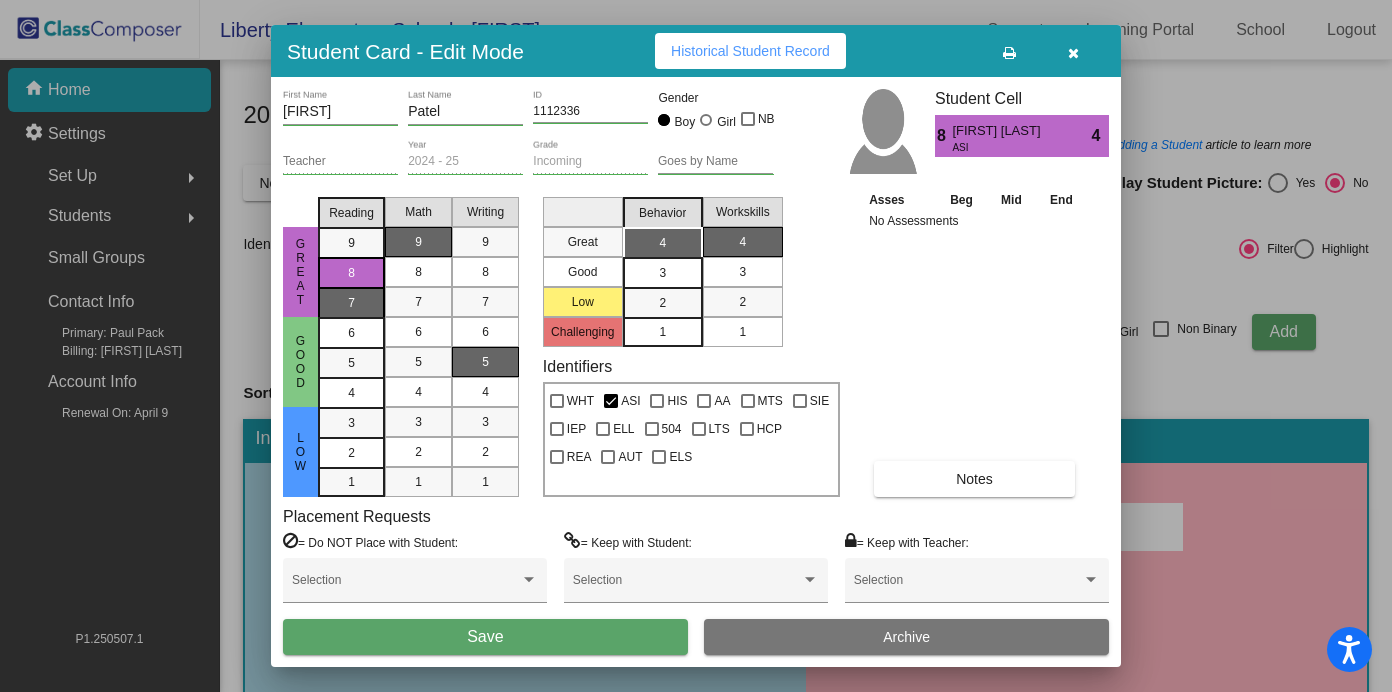 click on "7" at bounding box center (351, 243) 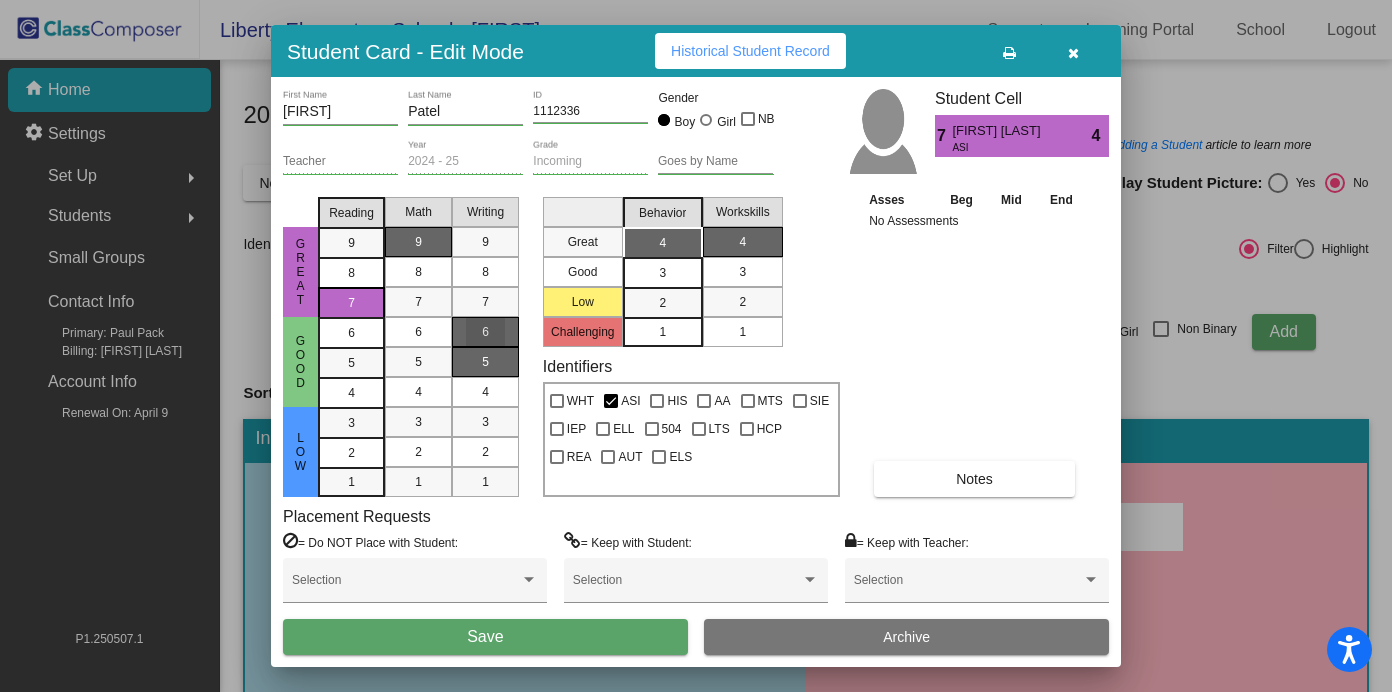 click on "6" at bounding box center (485, 332) 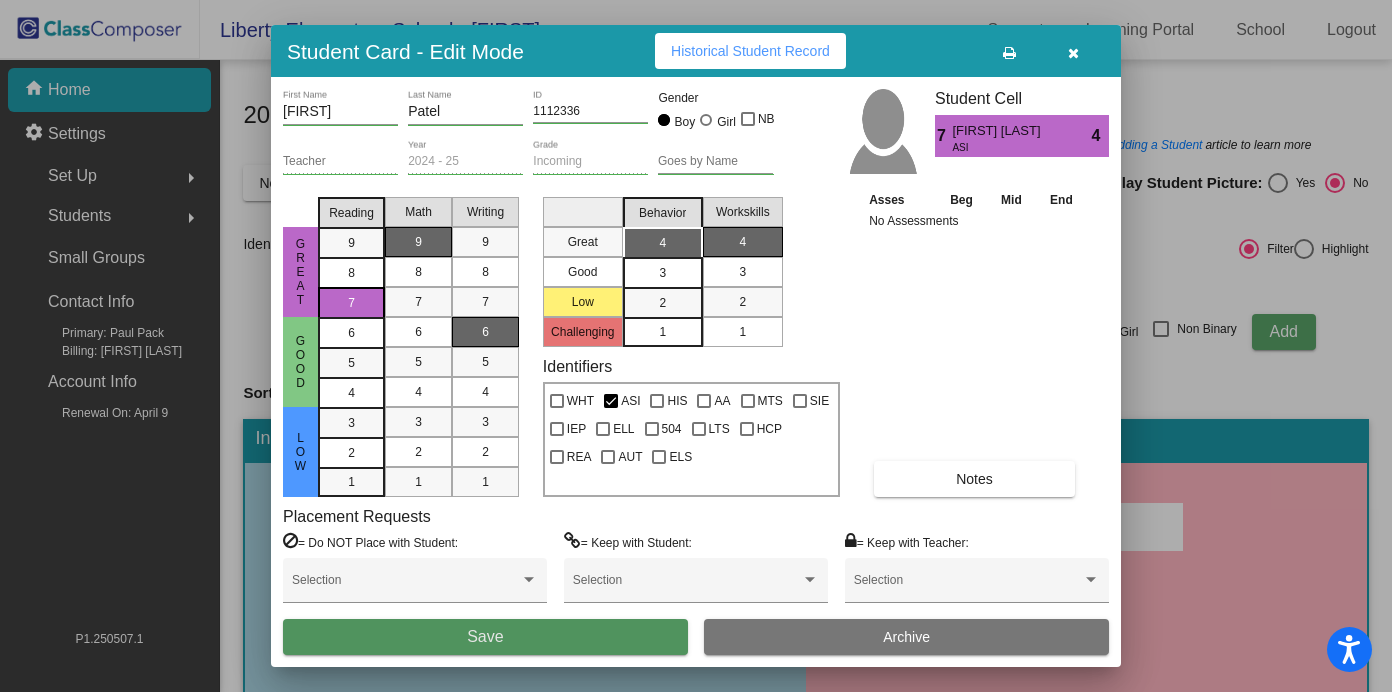 click on "Save" at bounding box center [485, 637] 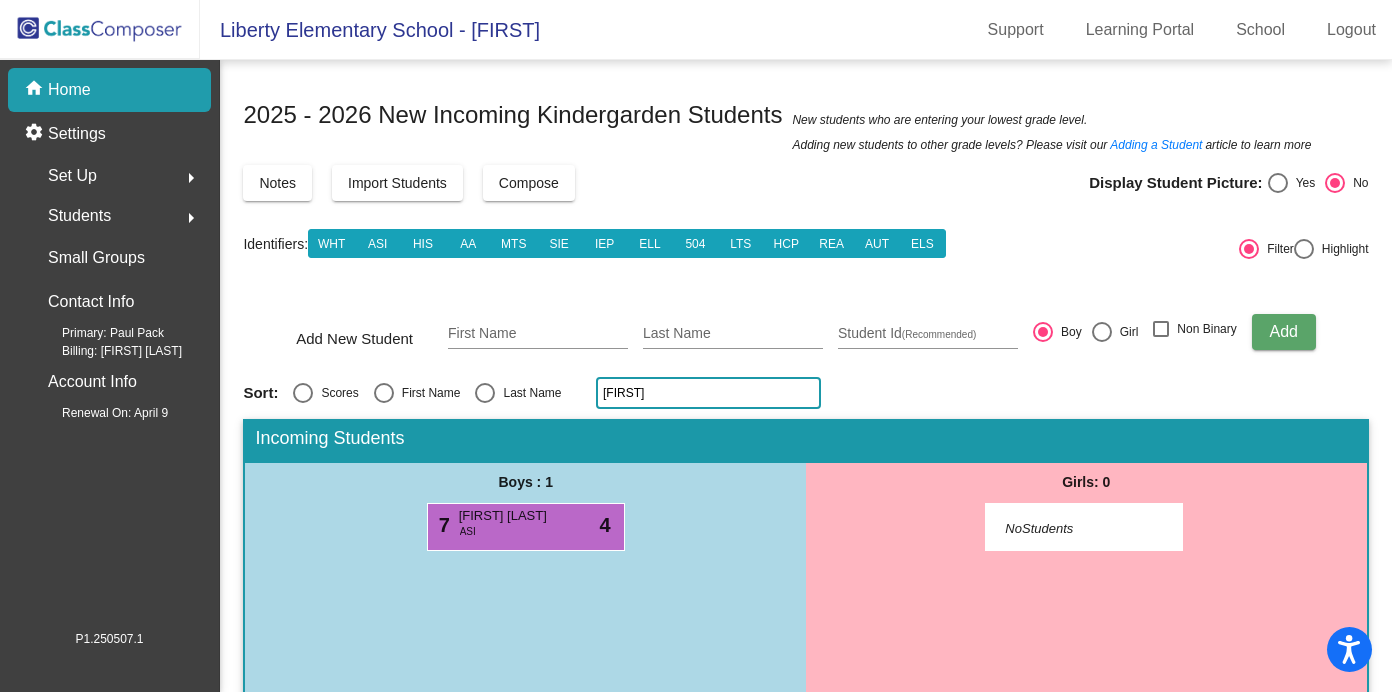 click on "niam" 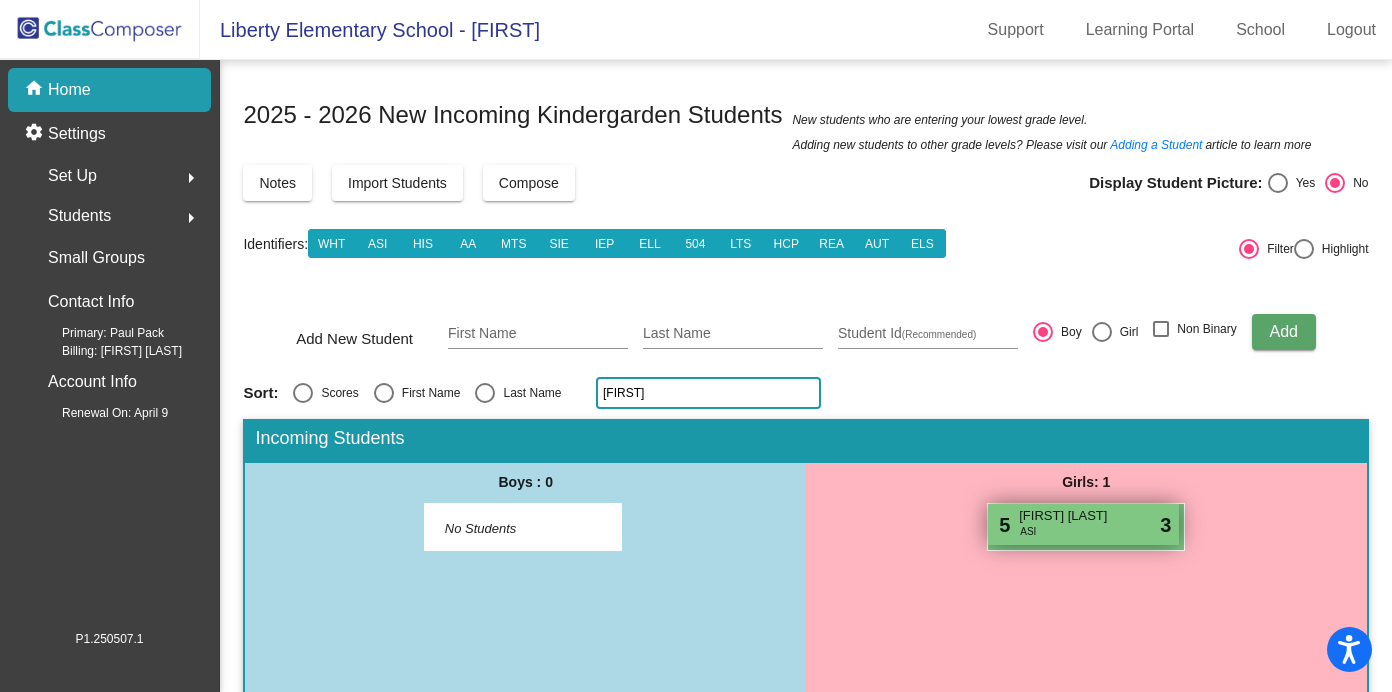 click on "5 Aadya Banari ASI lock do_not_disturb_alt 3" at bounding box center (1083, 524) 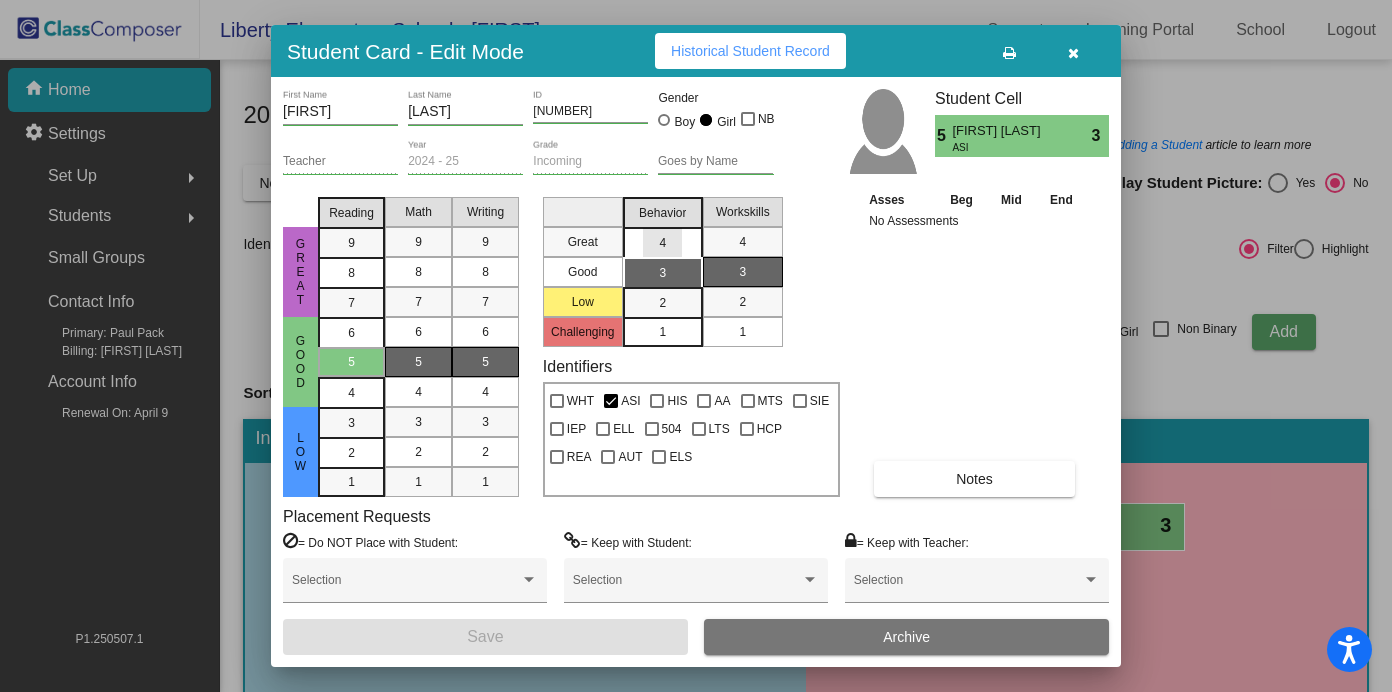 click on "4" at bounding box center [662, 243] 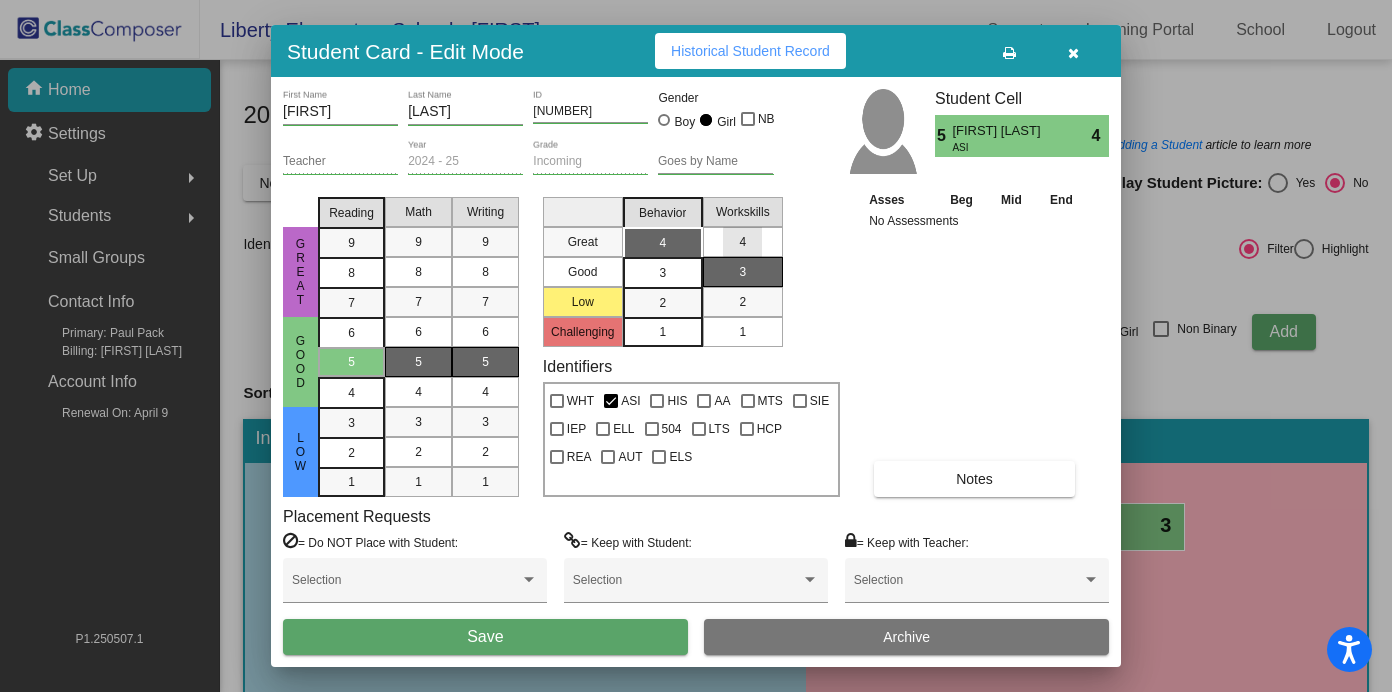click on "4" at bounding box center [742, 242] 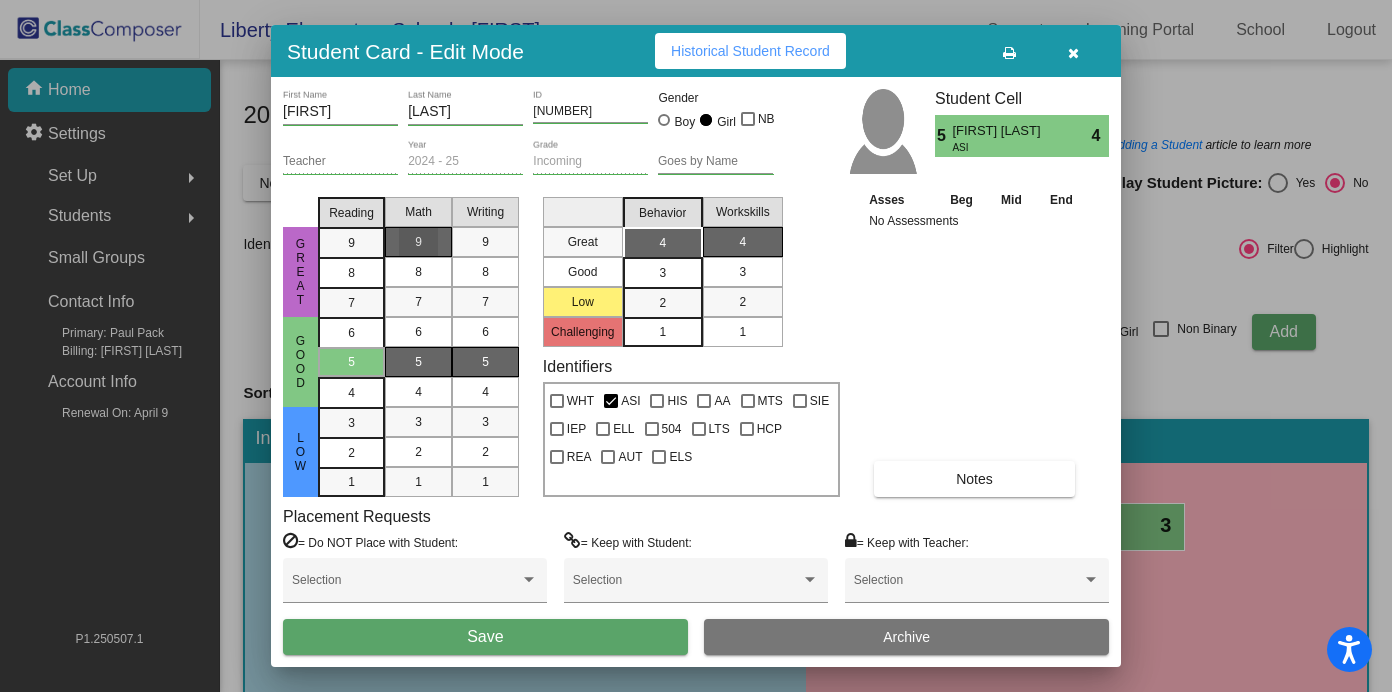 click on "9" at bounding box center (418, 242) 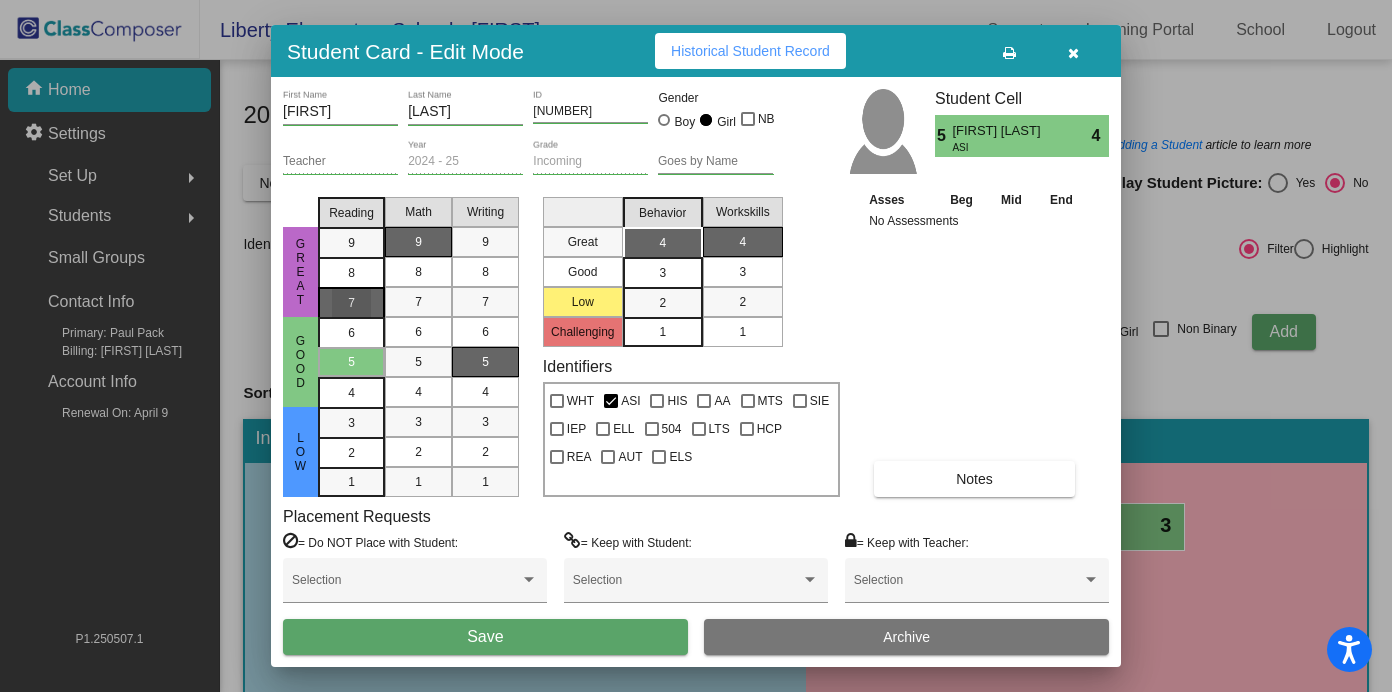 click on "7" at bounding box center (351, 243) 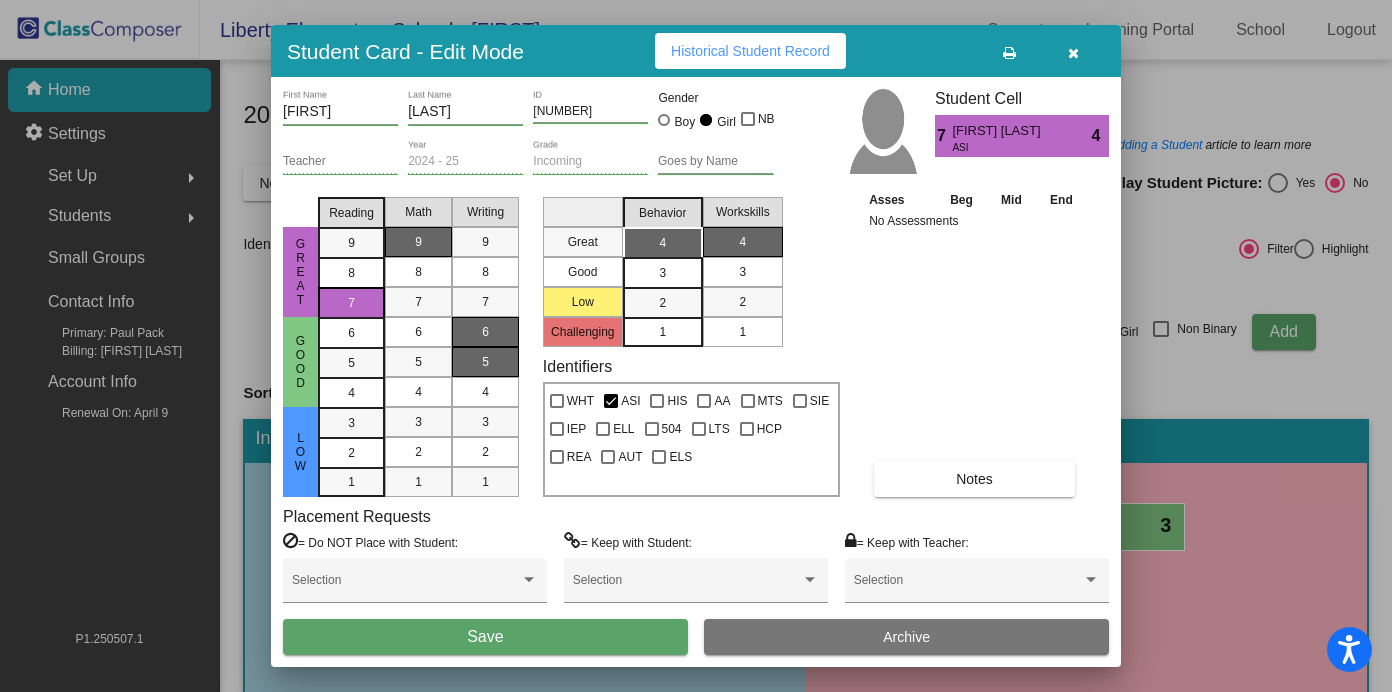 click on "6" at bounding box center [485, 332] 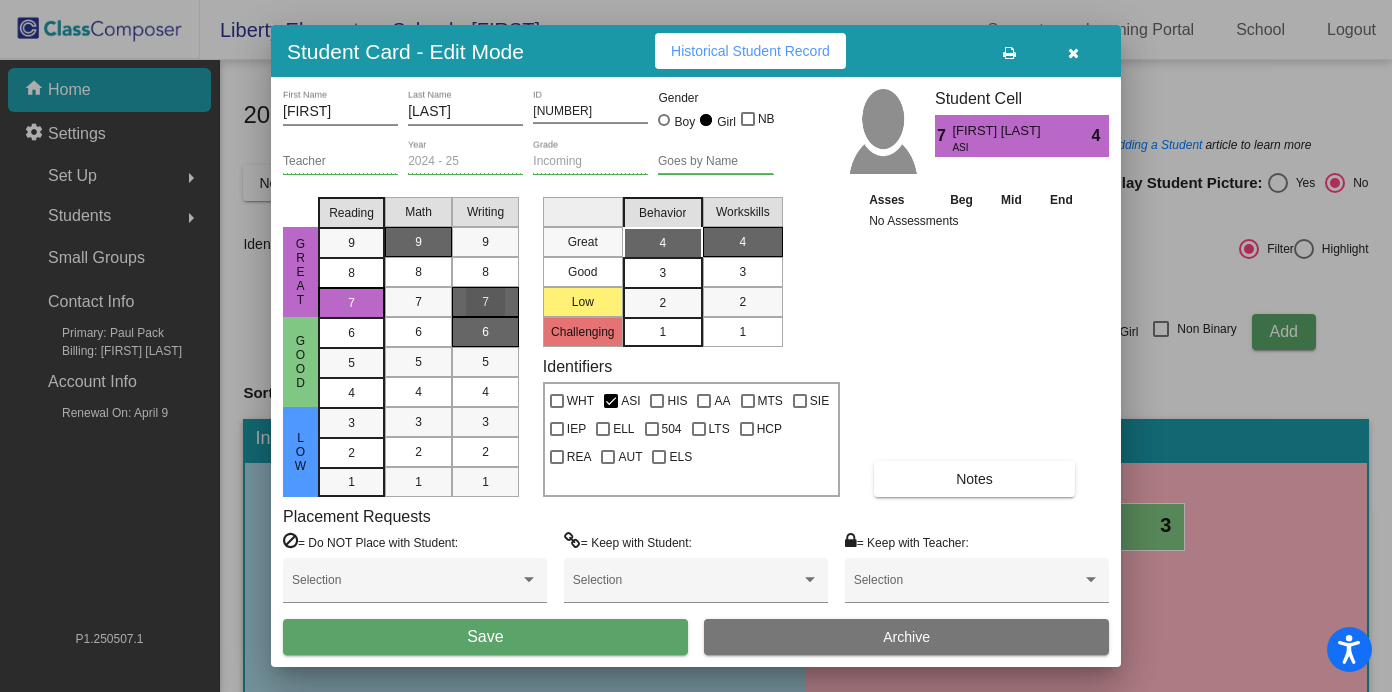 click on "7" at bounding box center (485, 302) 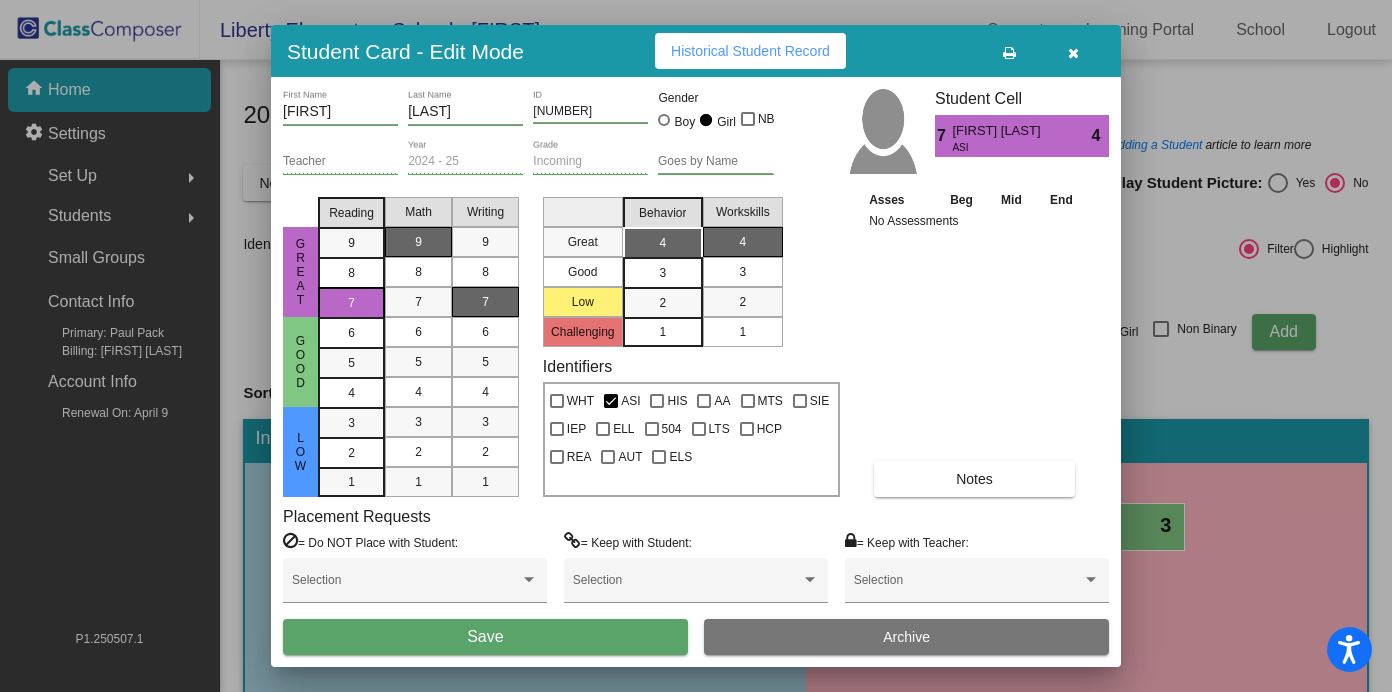 click on "Save" at bounding box center (485, 636) 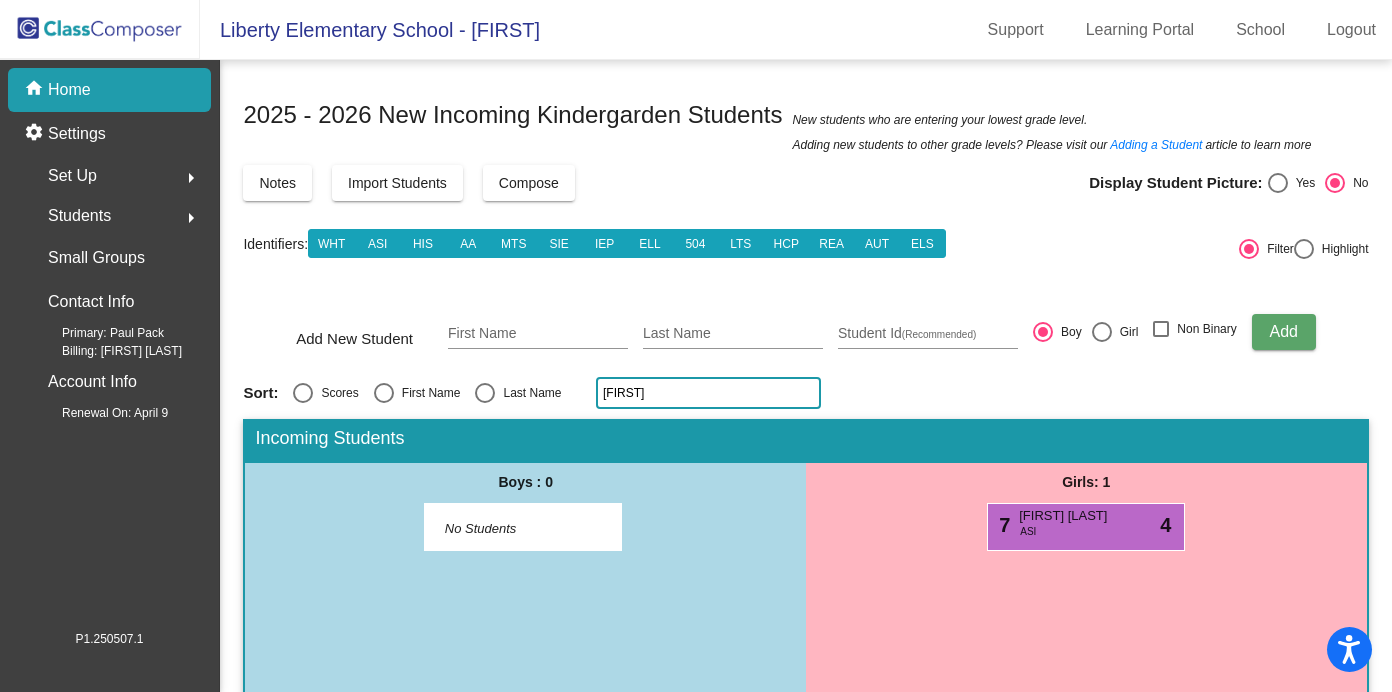 click on "aad" 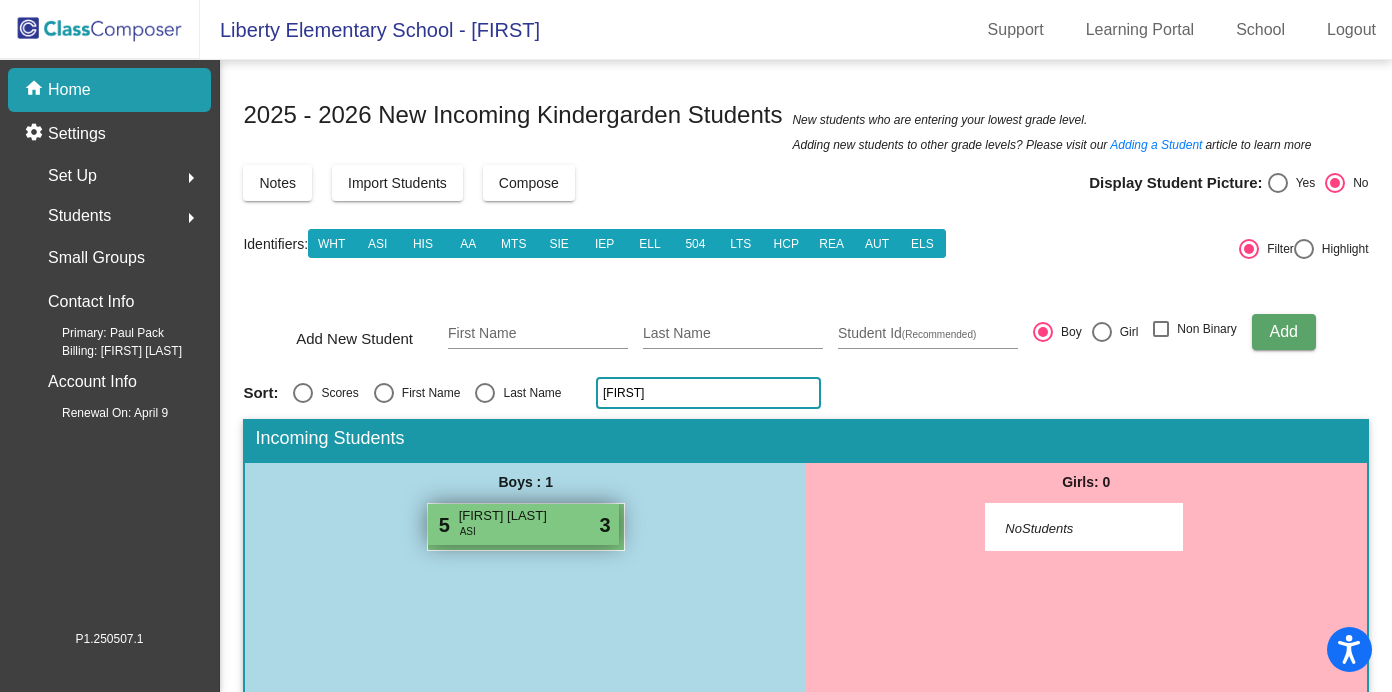 click on "[FIRST] [LAST]" at bounding box center [509, 516] 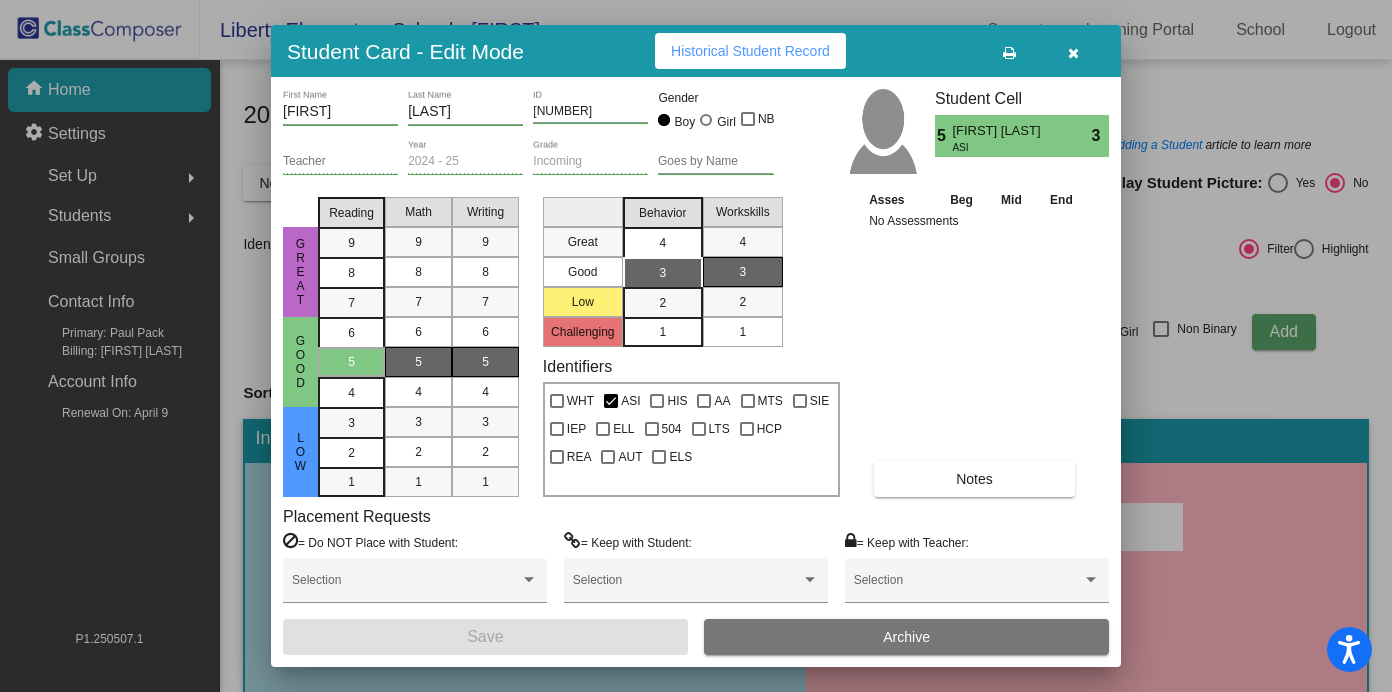 click on "4" at bounding box center (663, 242) 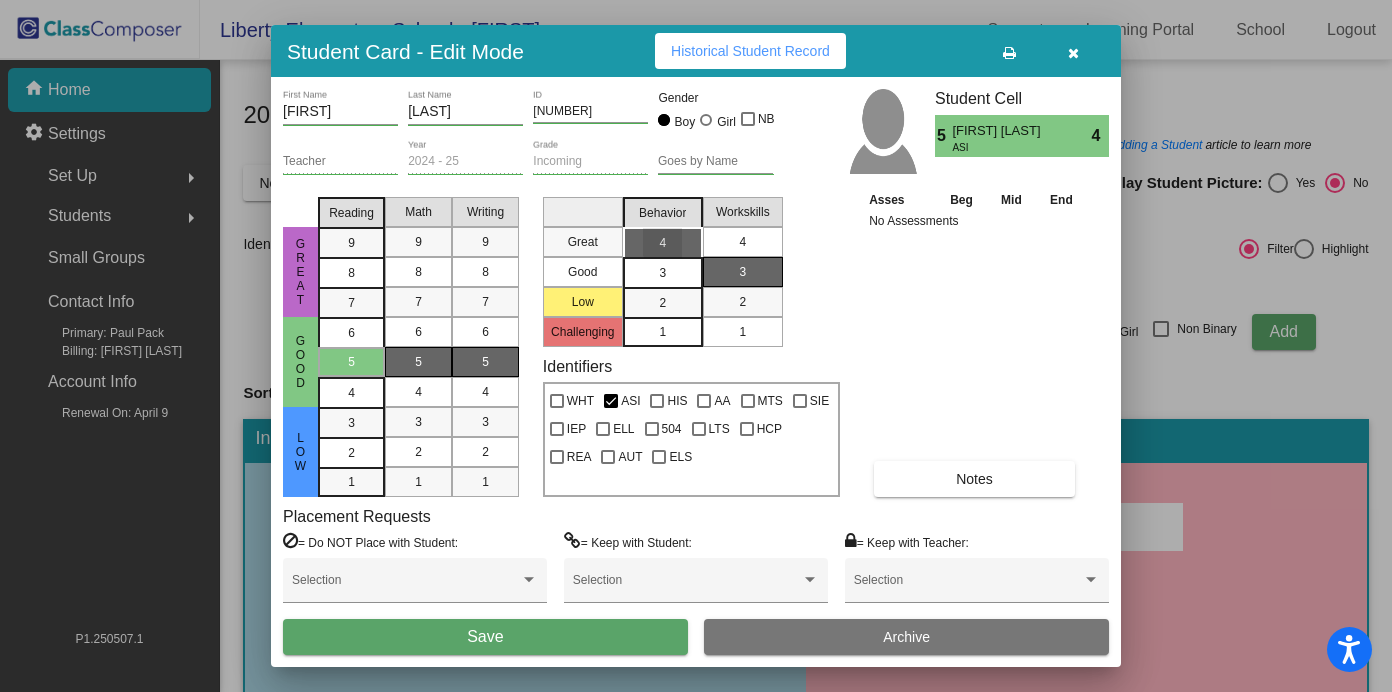 click on "4" at bounding box center (743, 242) 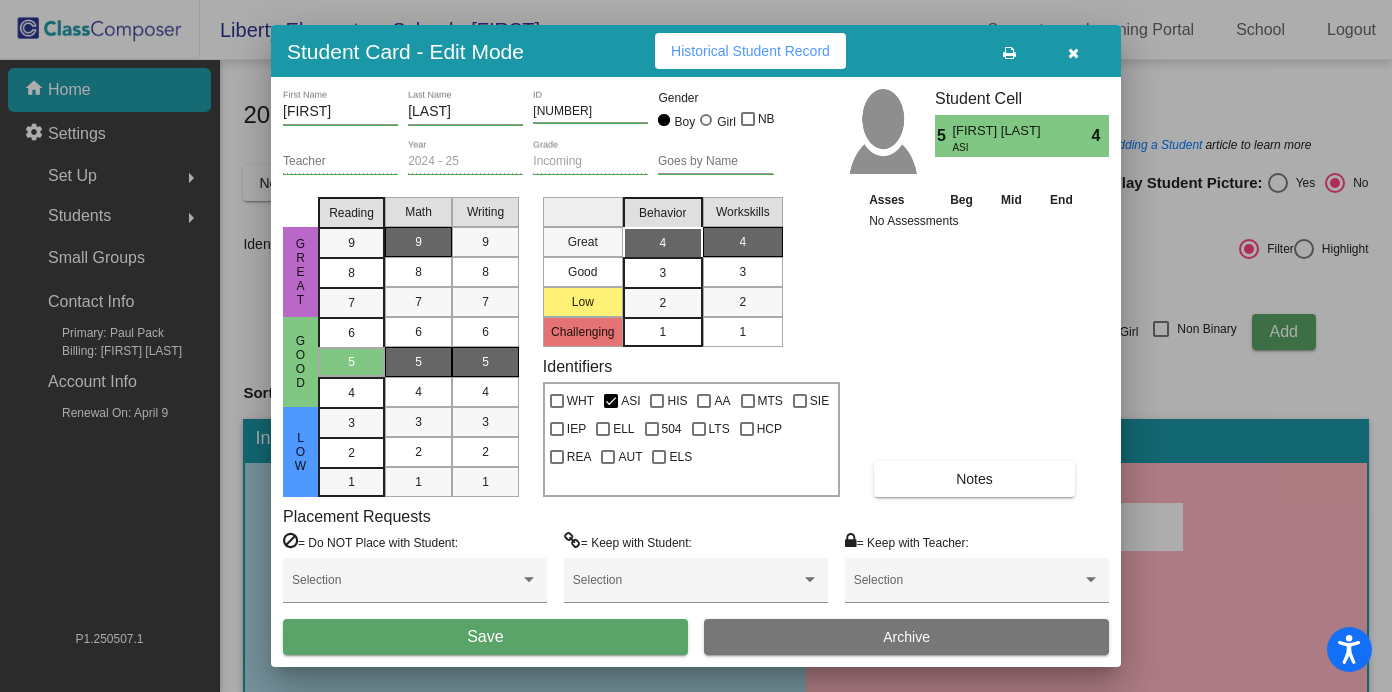 click on "9" at bounding box center (418, 242) 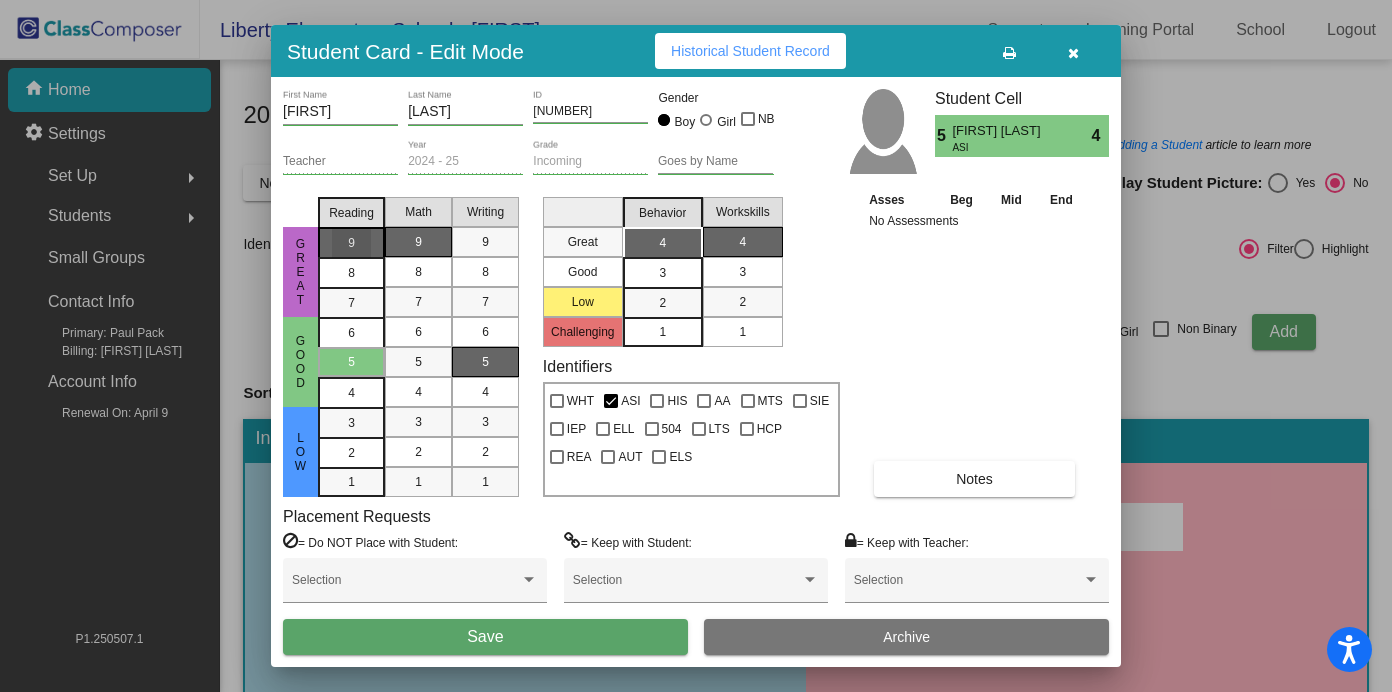 click on "9" at bounding box center [351, 243] 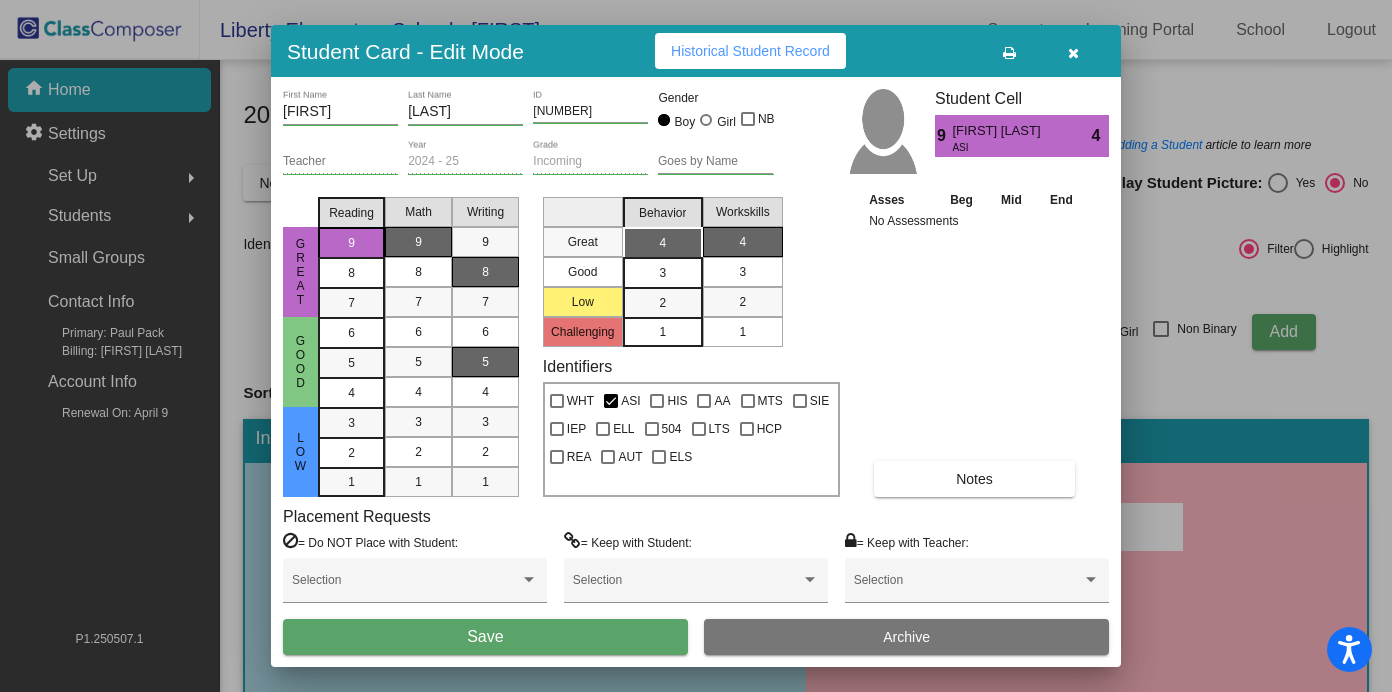 click on "8" at bounding box center [485, 272] 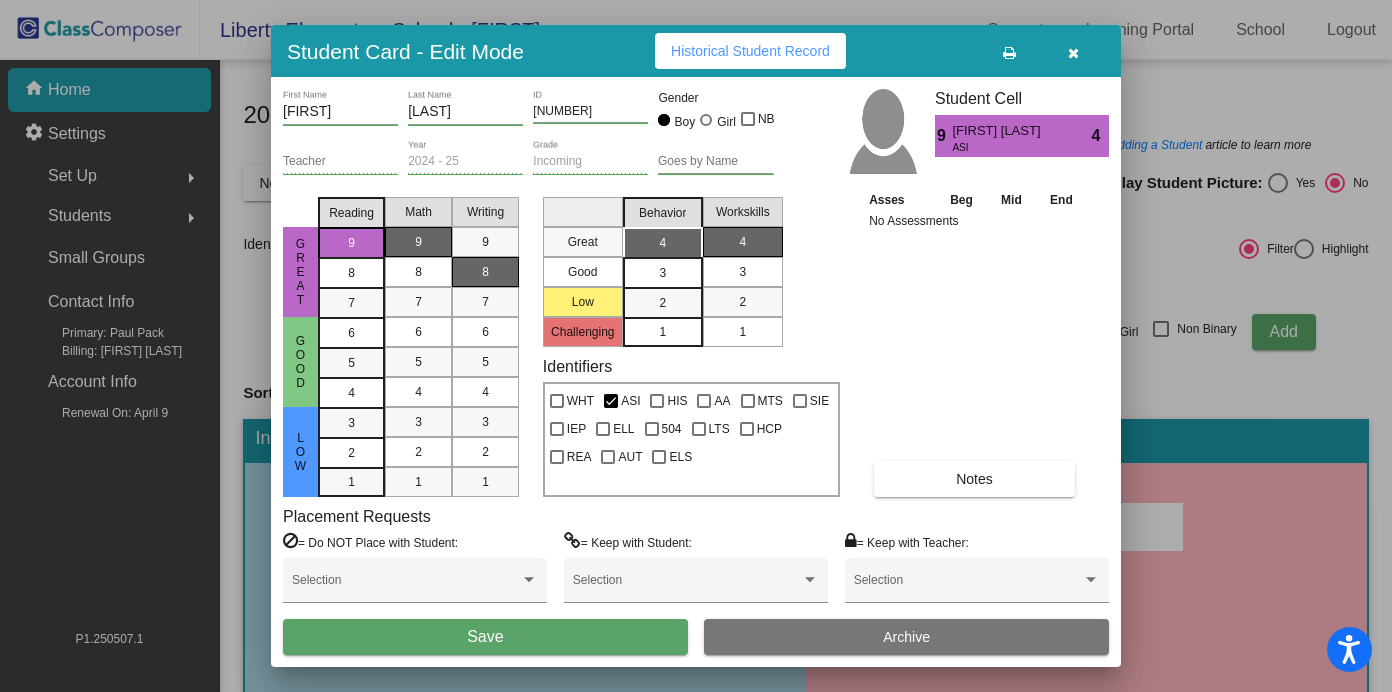 click on "Save" at bounding box center [485, 636] 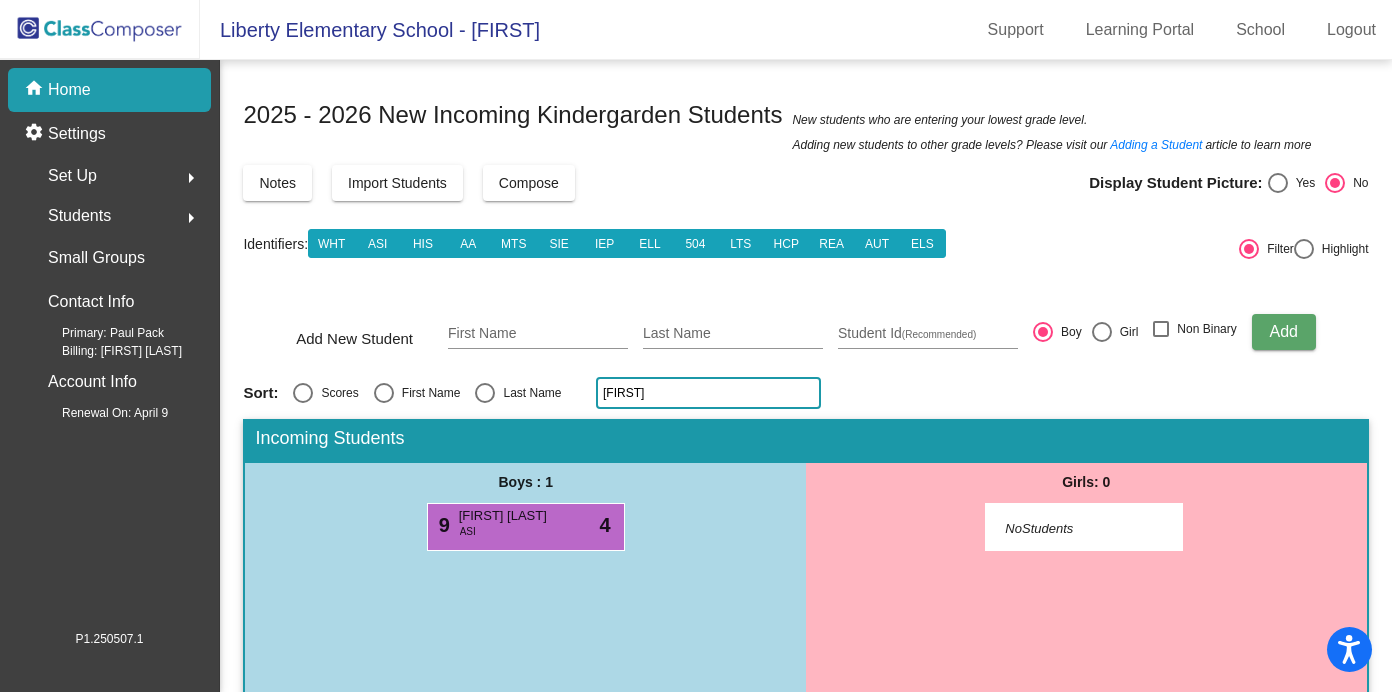 click on "anay" 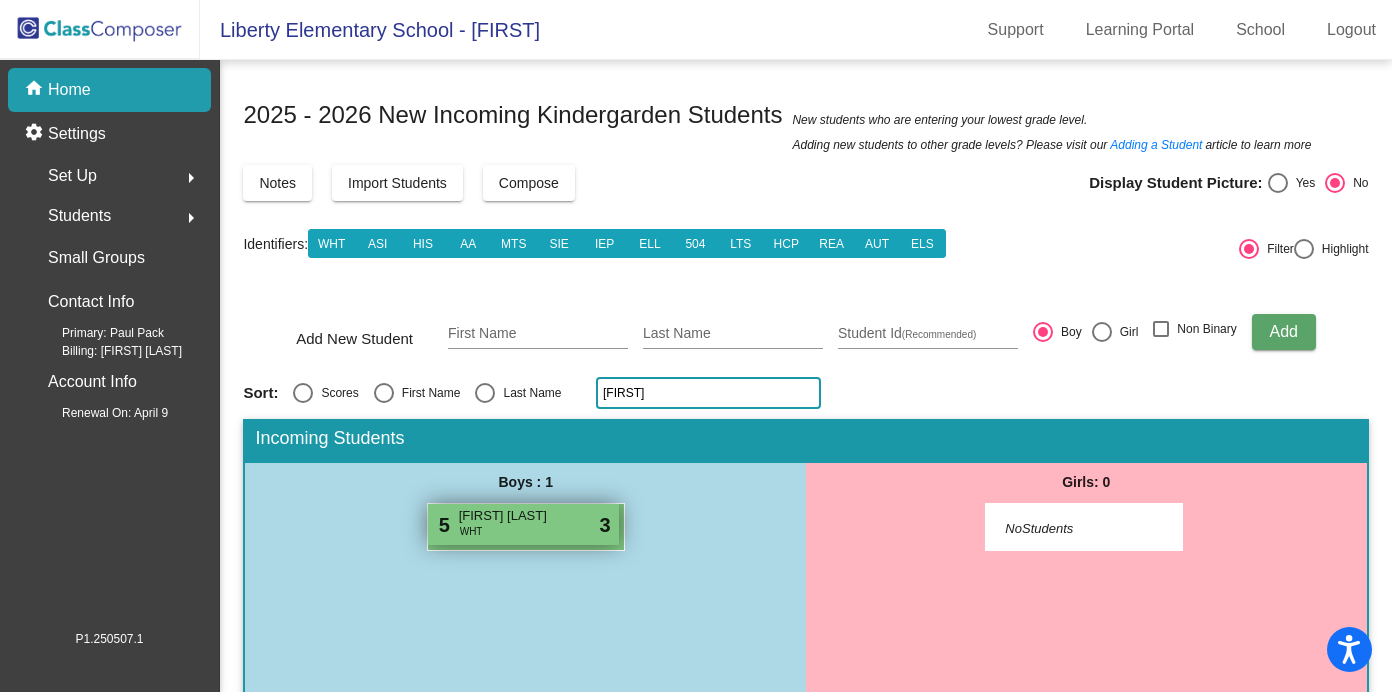 click on "5 Diego Kendall WHT lock do_not_disturb_alt 3" at bounding box center [523, 524] 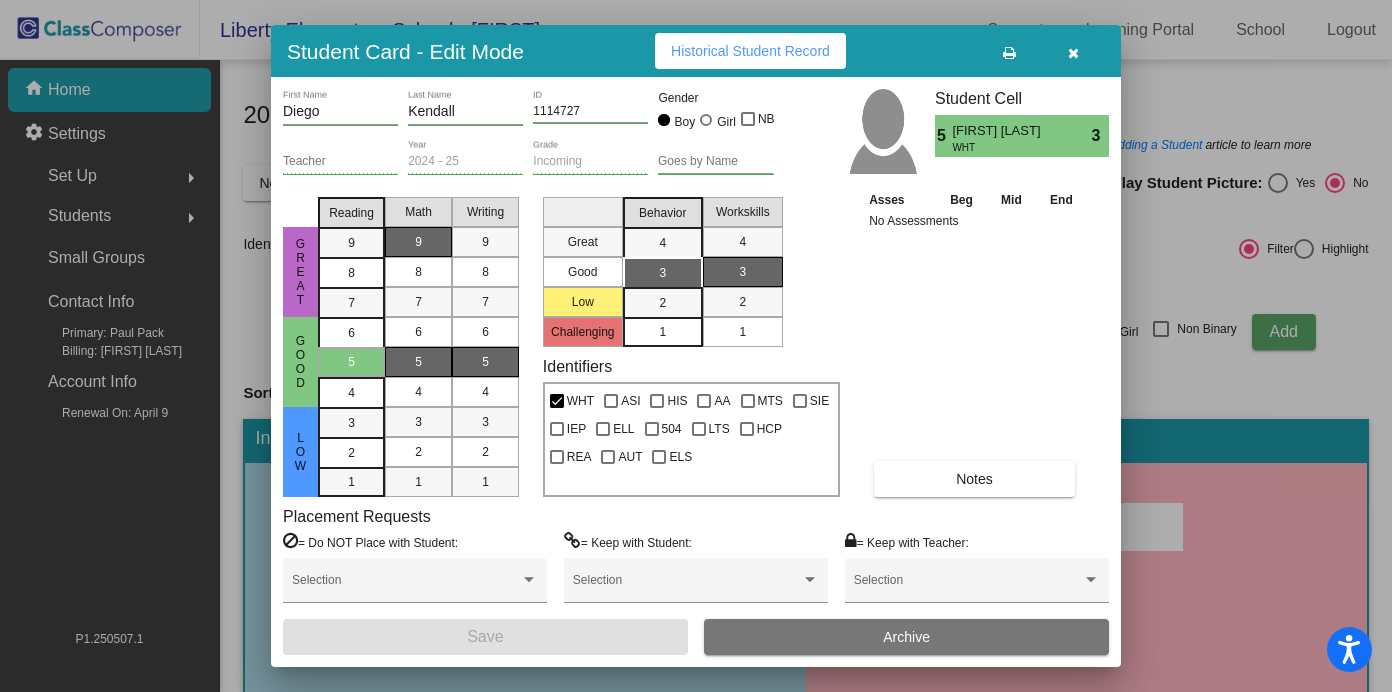 click on "9" at bounding box center (418, 242) 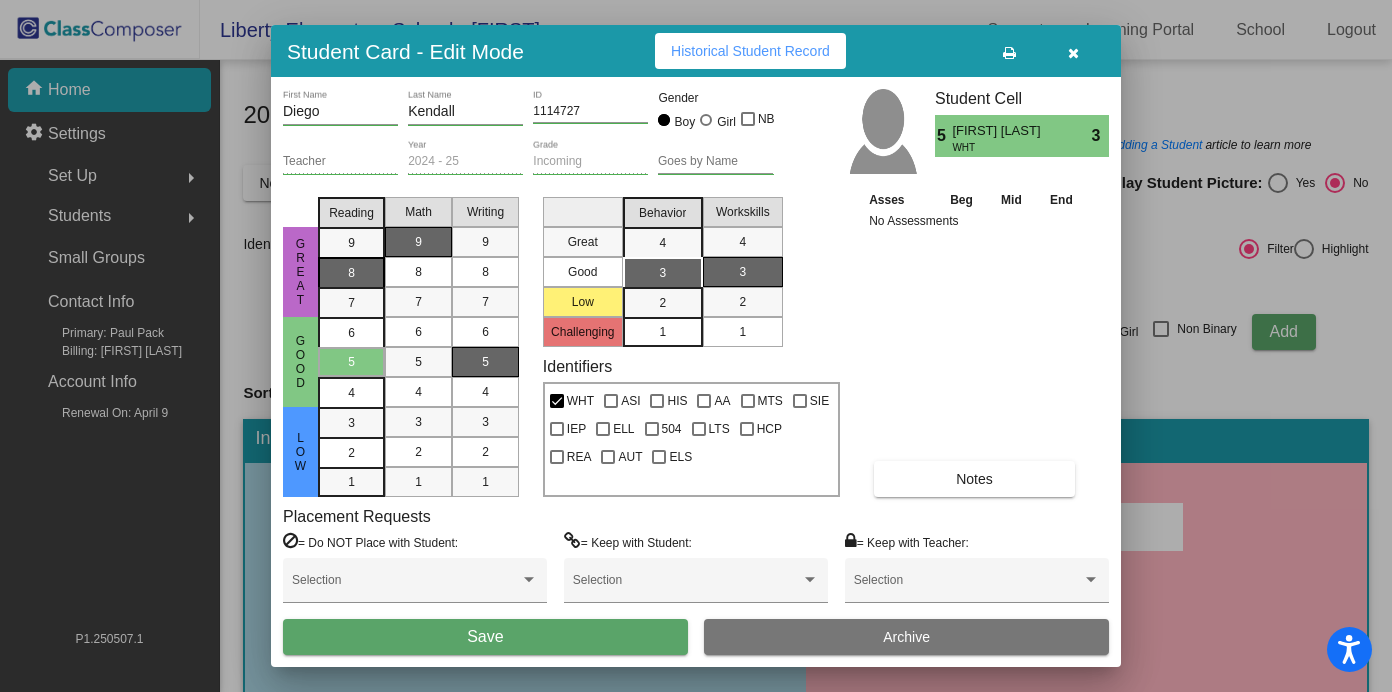 click on "8" at bounding box center (351, 243) 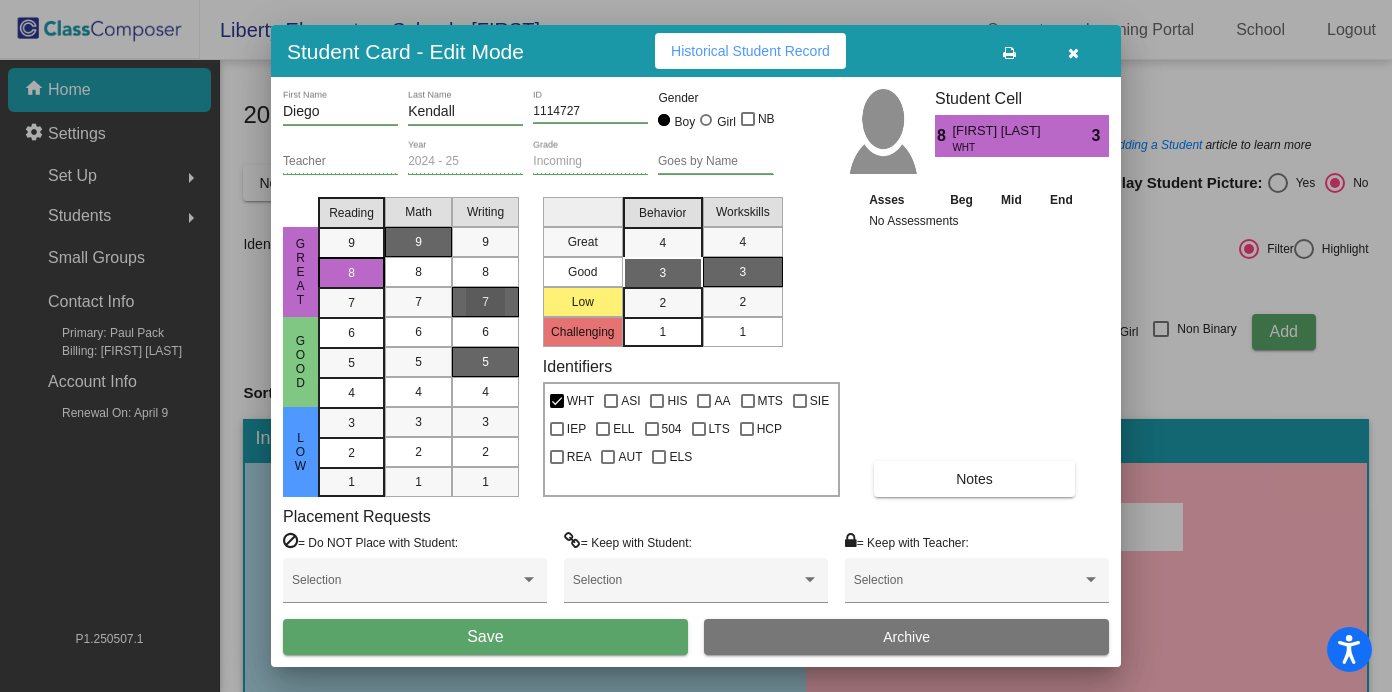 click on "7" at bounding box center (485, 302) 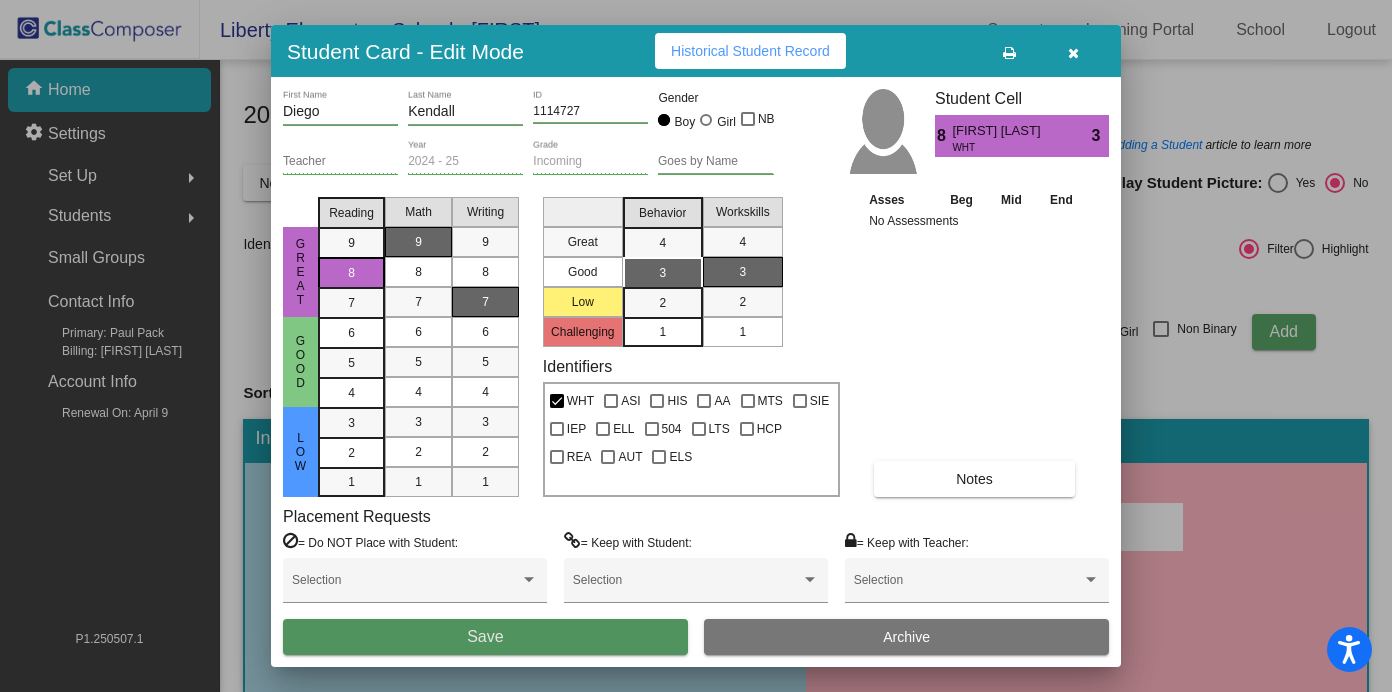click on "Save" at bounding box center (485, 636) 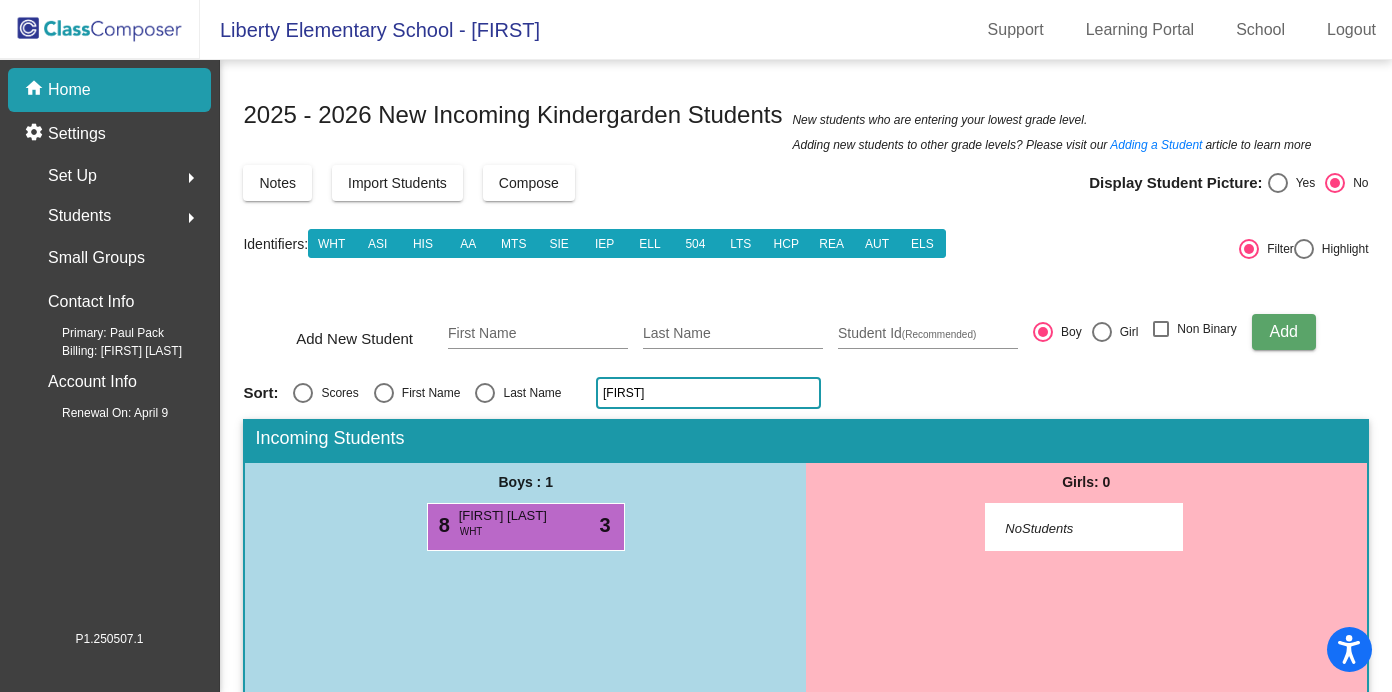 click on "dieg" 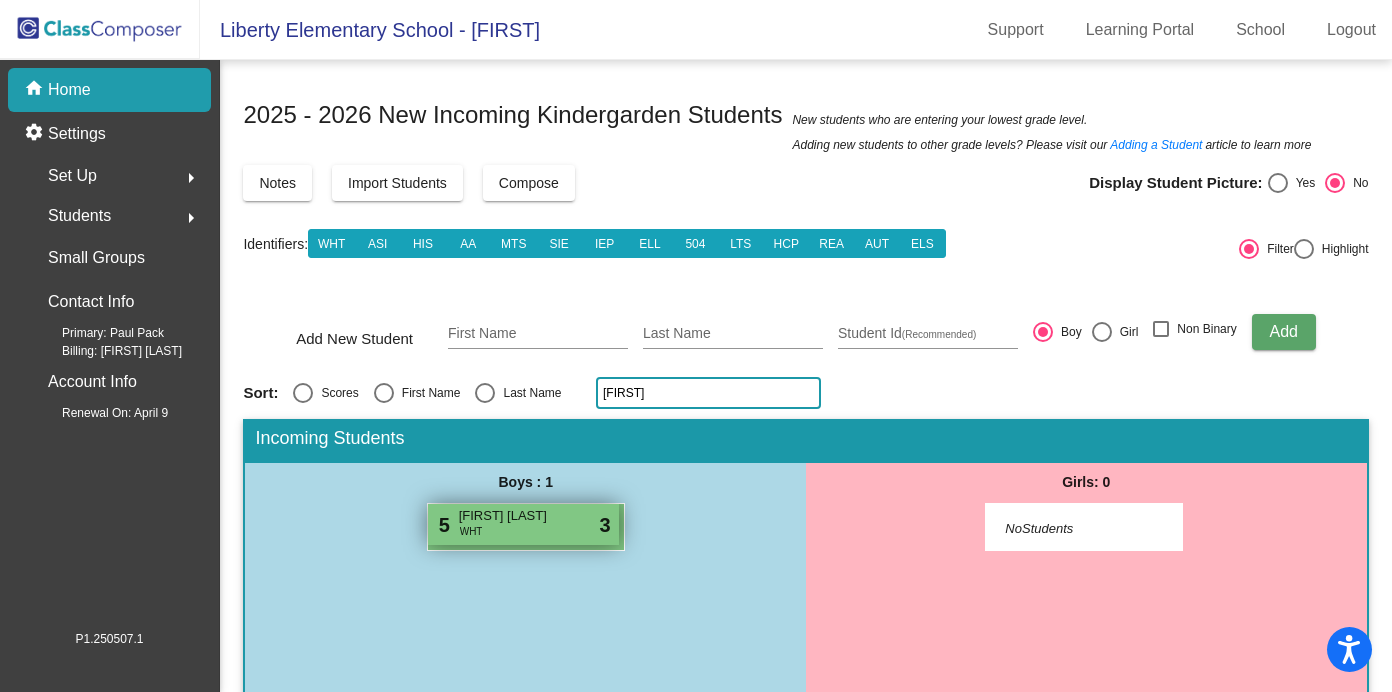 click on "5 Dylan Devine WHT lock do_not_disturb_alt 3" at bounding box center [523, 524] 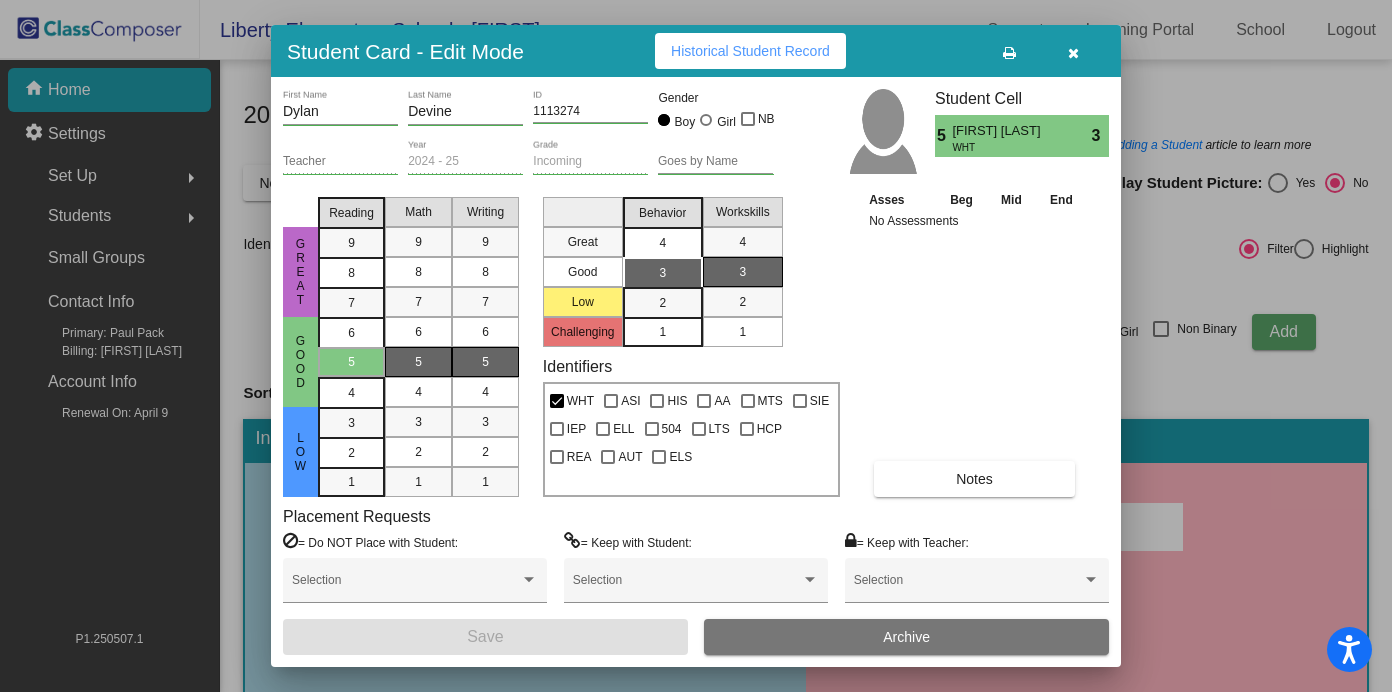 click on "4" at bounding box center [662, 243] 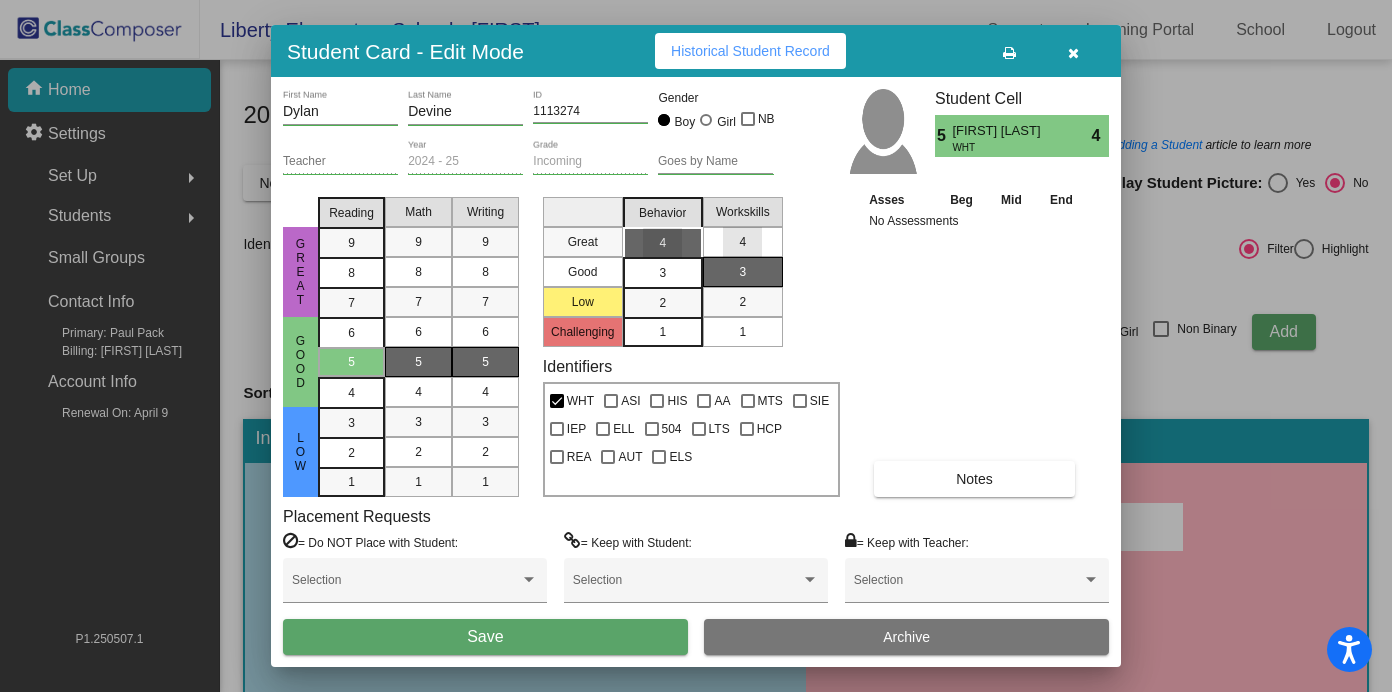 click on "4" at bounding box center [742, 242] 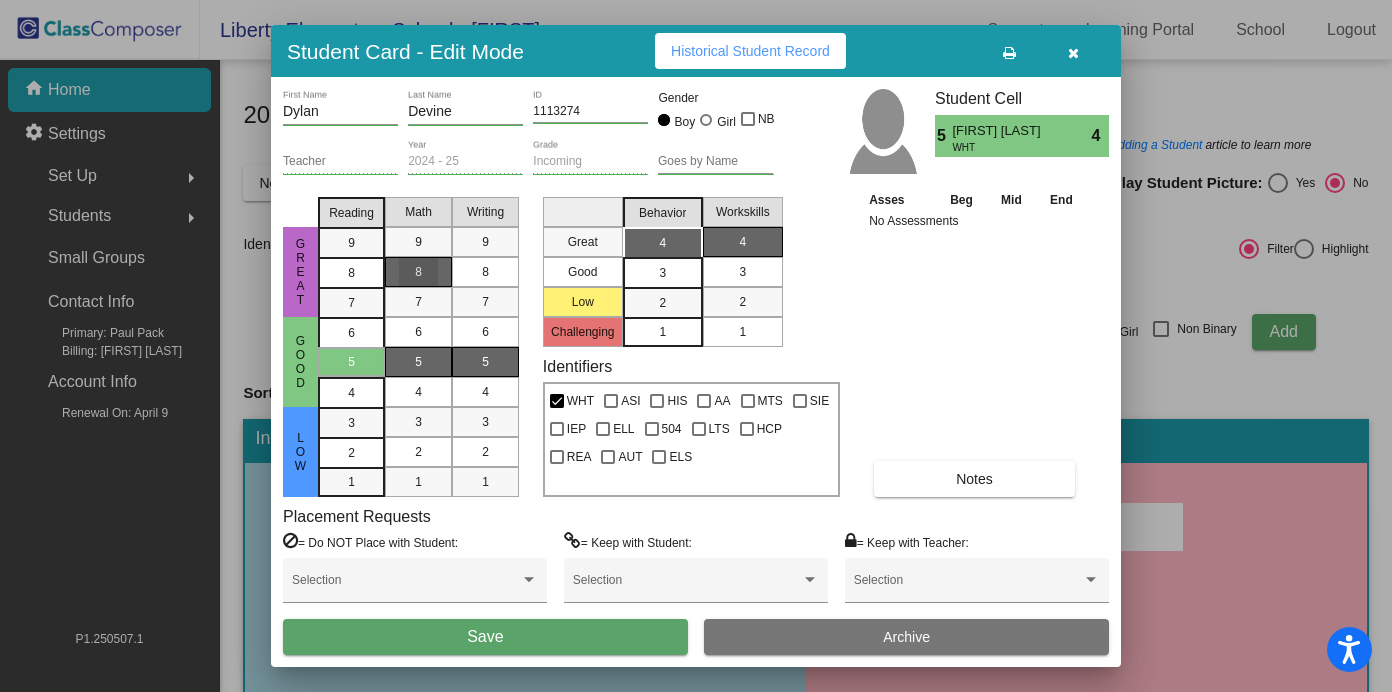 click on "8" at bounding box center (418, 272) 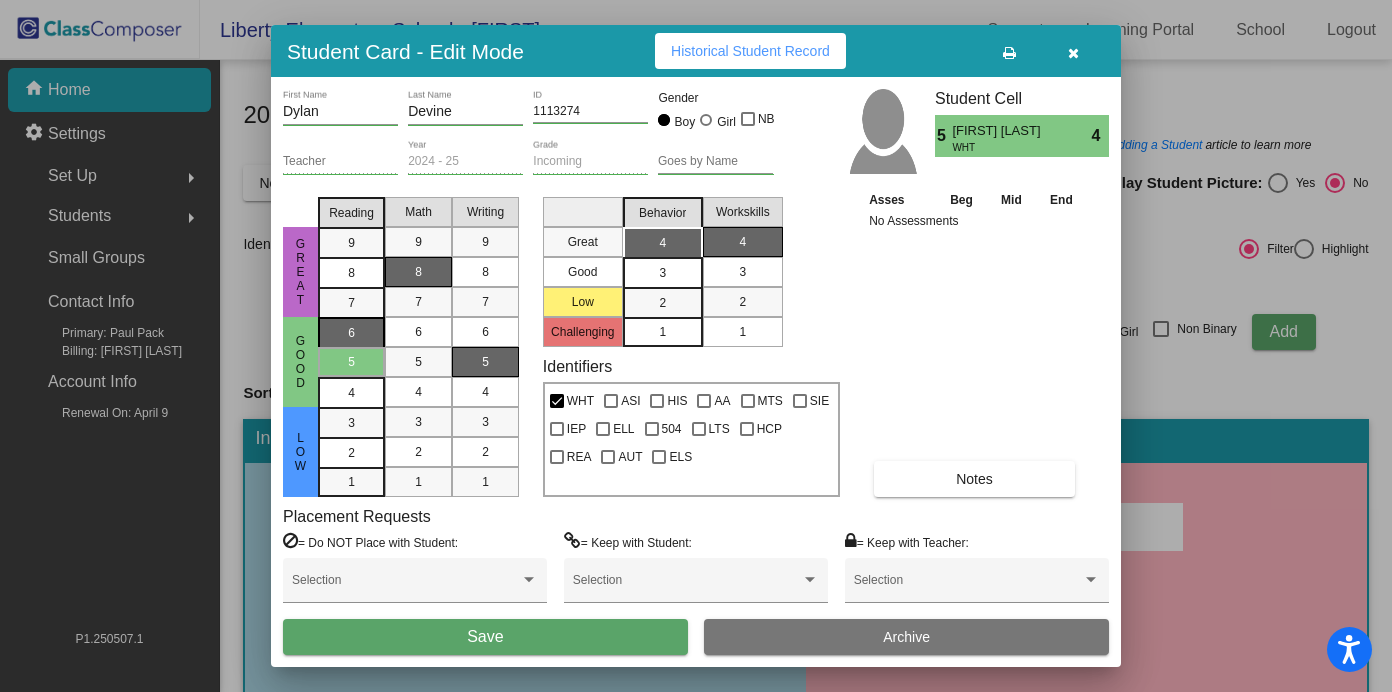 click on "6" at bounding box center (351, 333) 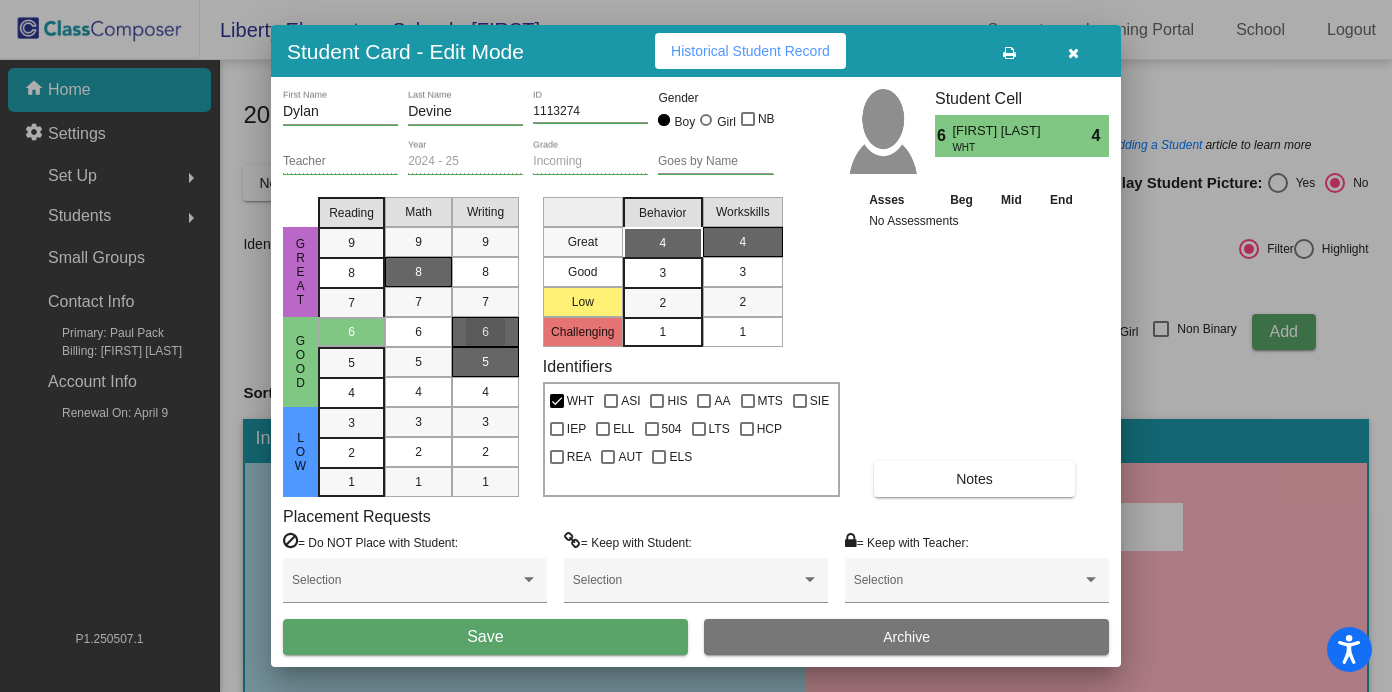 click on "6" at bounding box center (485, 332) 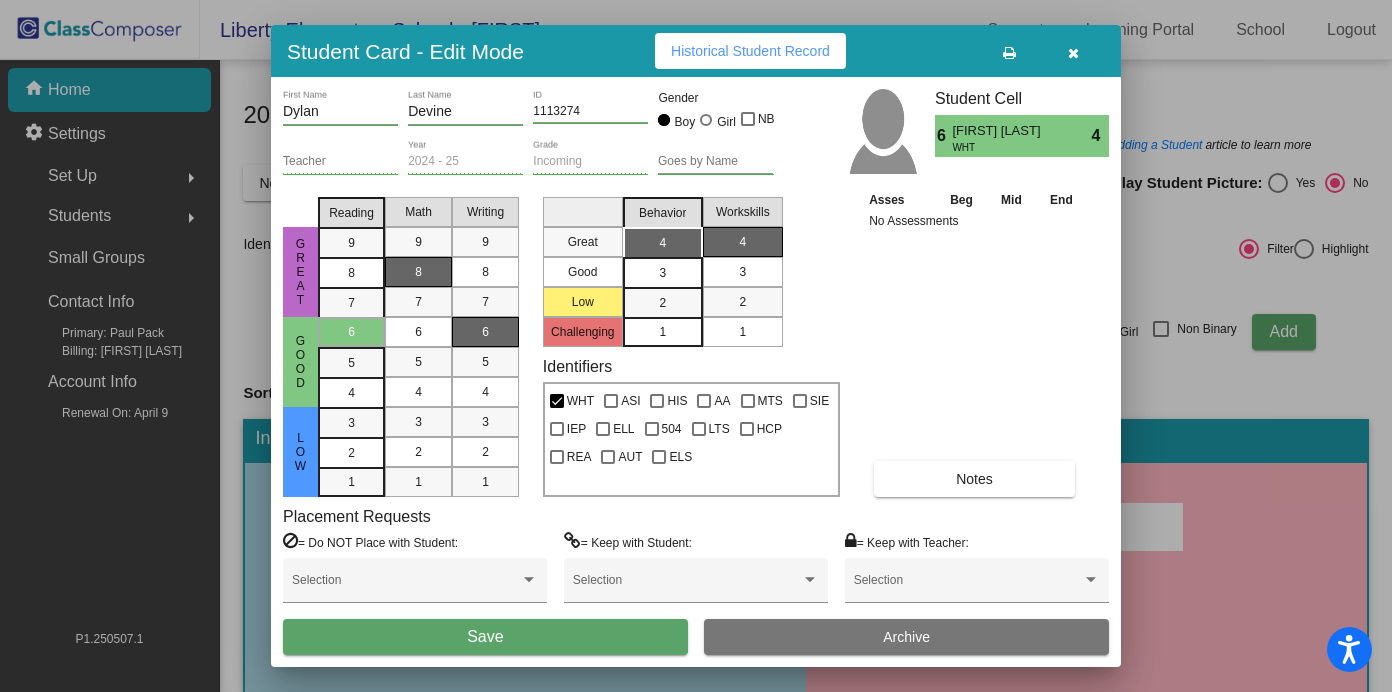 click on "Save" at bounding box center [485, 636] 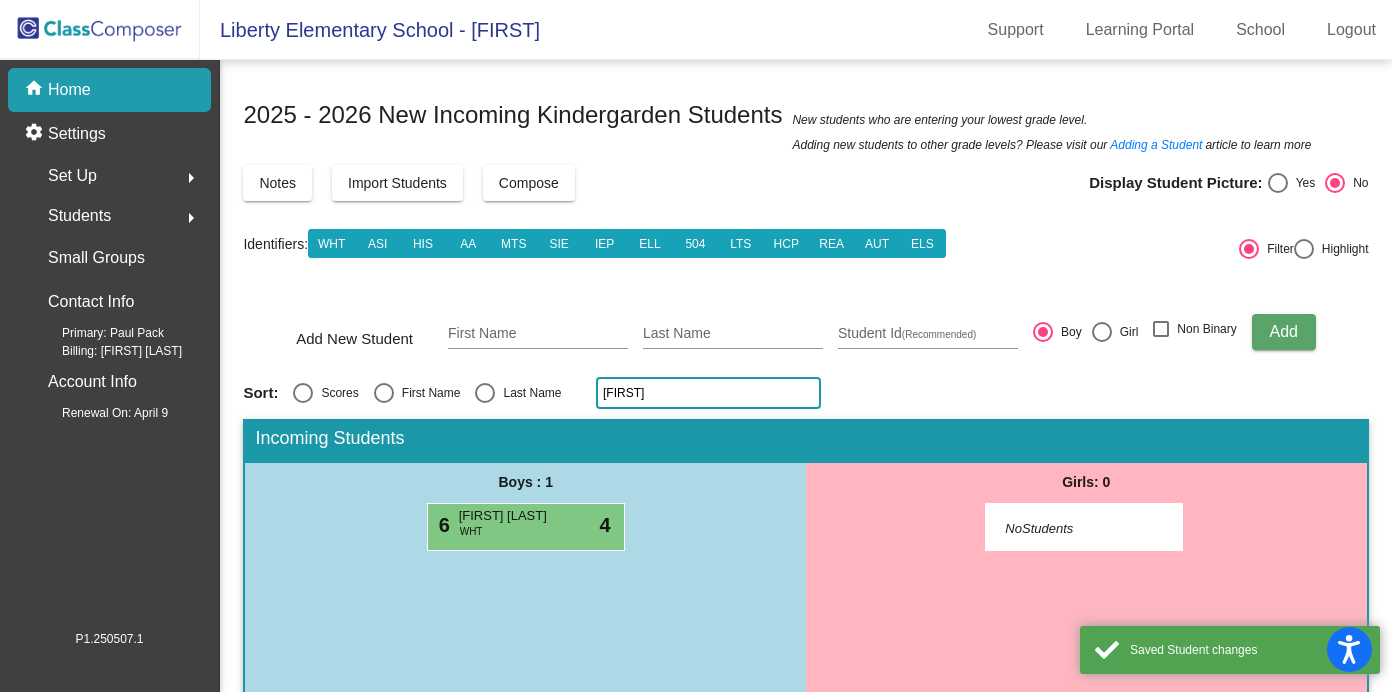 click on "dylan" 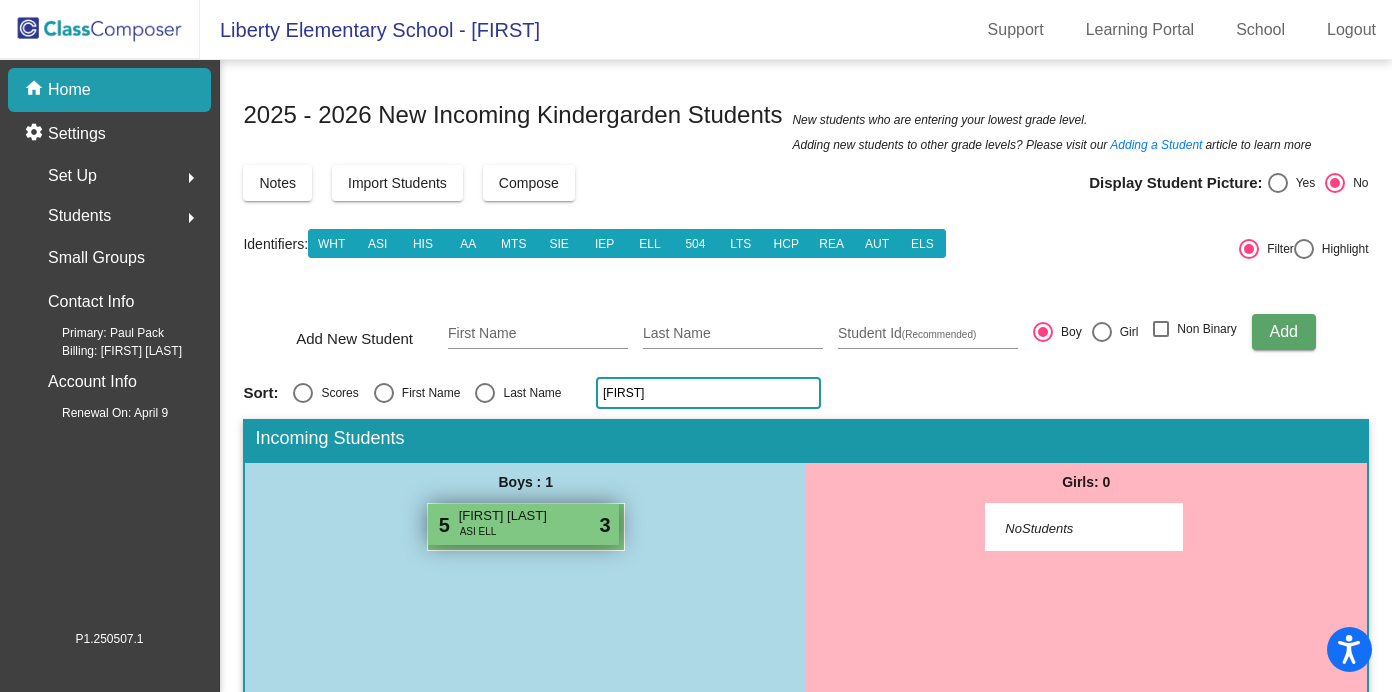 click on "5 Samay Dasa ASI ELL lock do_not_disturb_alt 3" at bounding box center [523, 524] 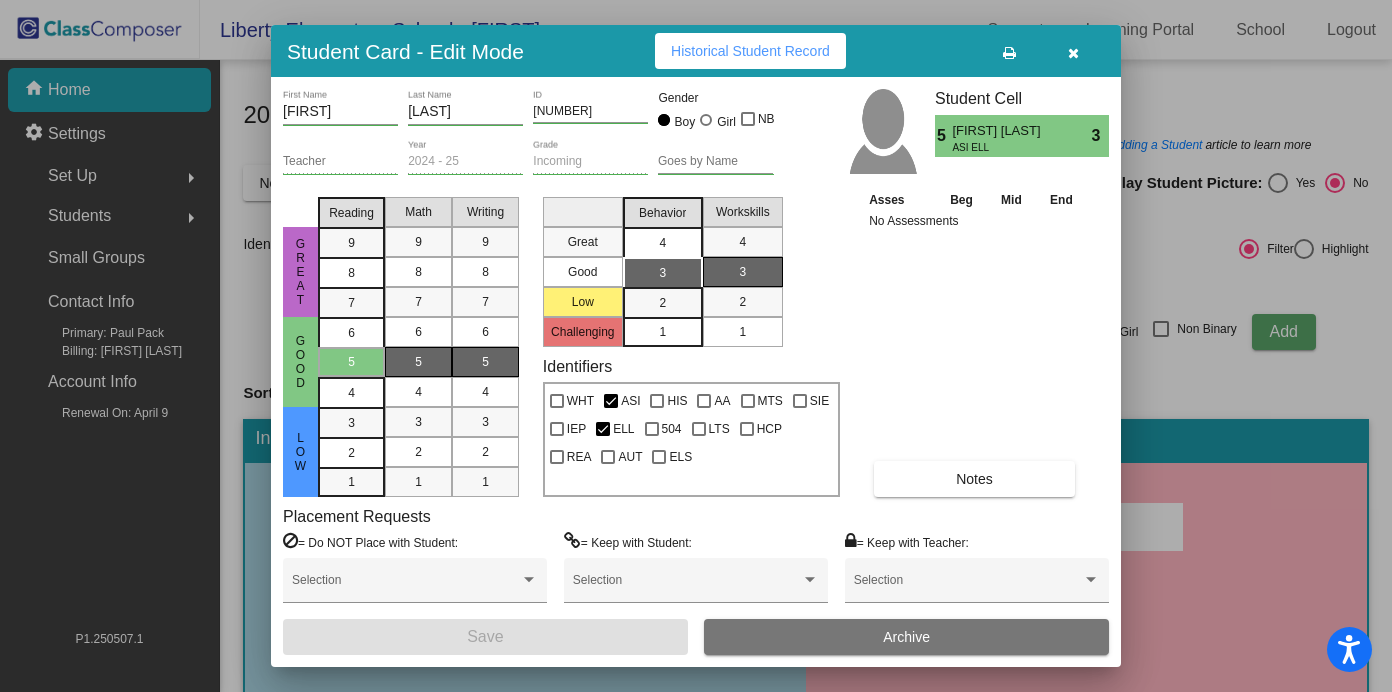 click on "4" at bounding box center [662, 243] 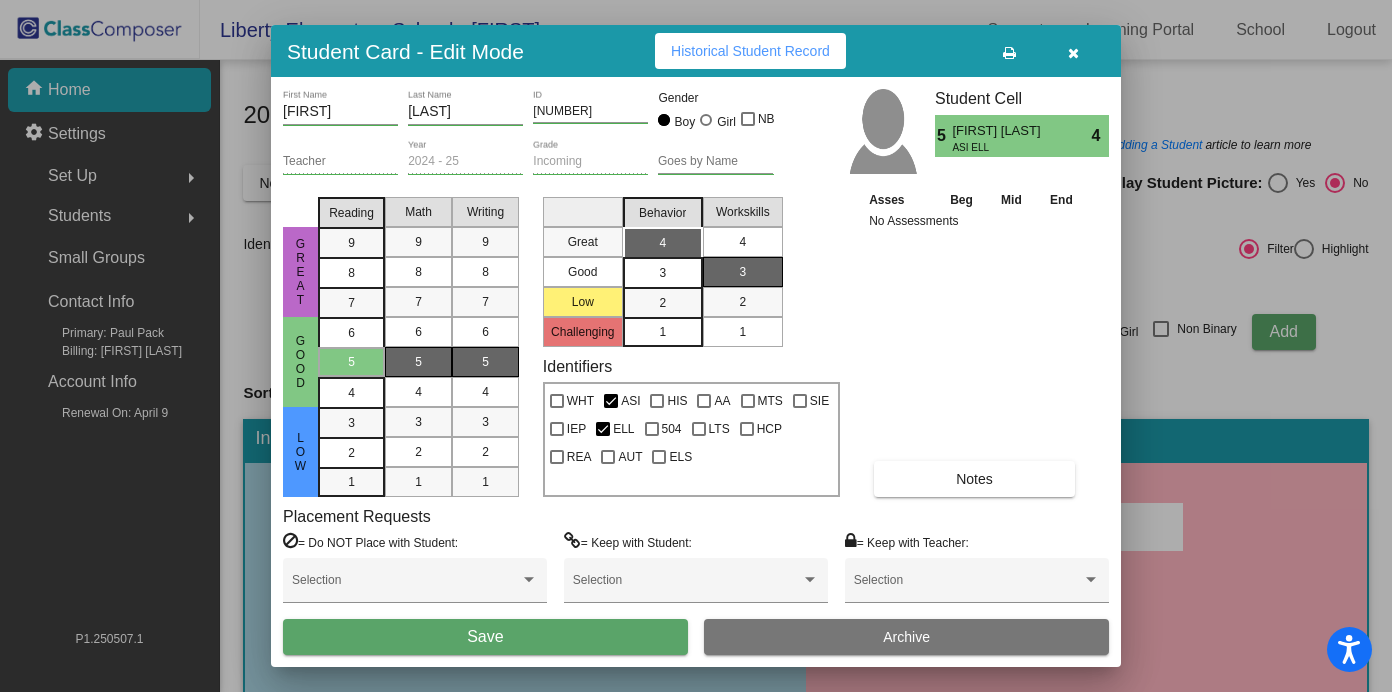 click on "4" at bounding box center (742, 242) 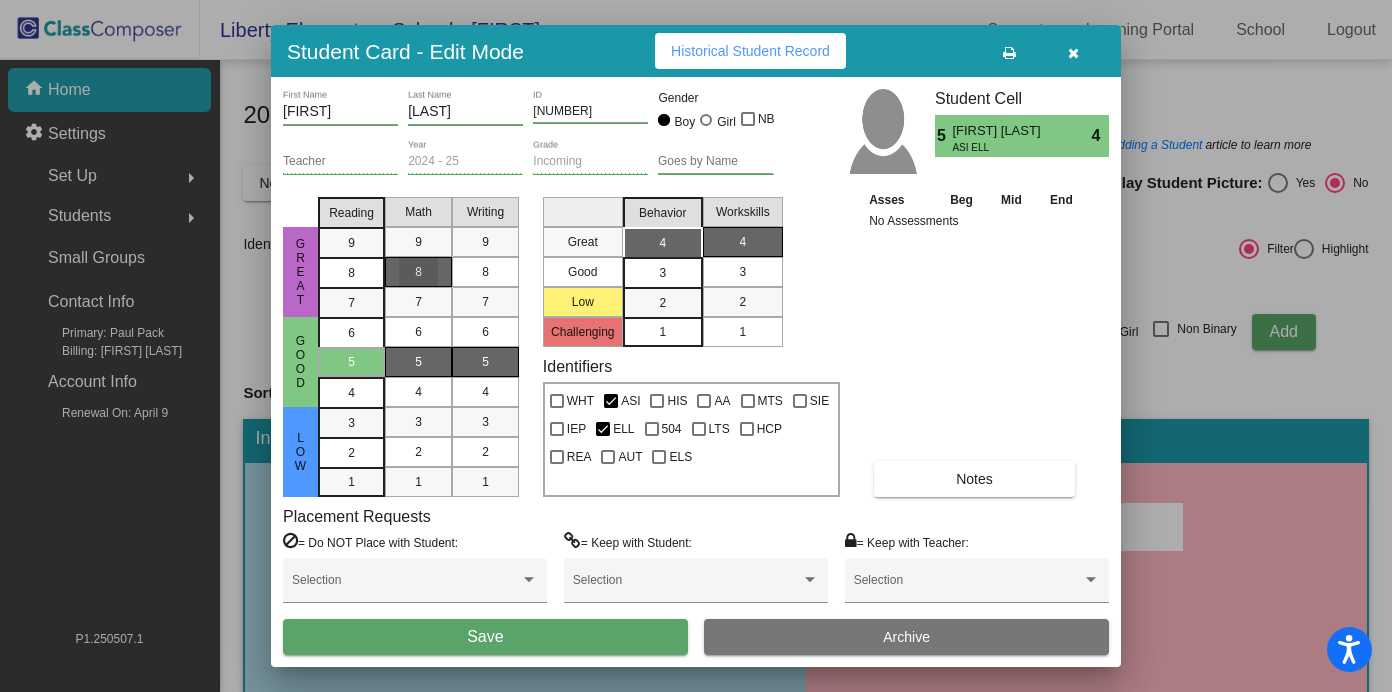 click on "8" at bounding box center (418, 272) 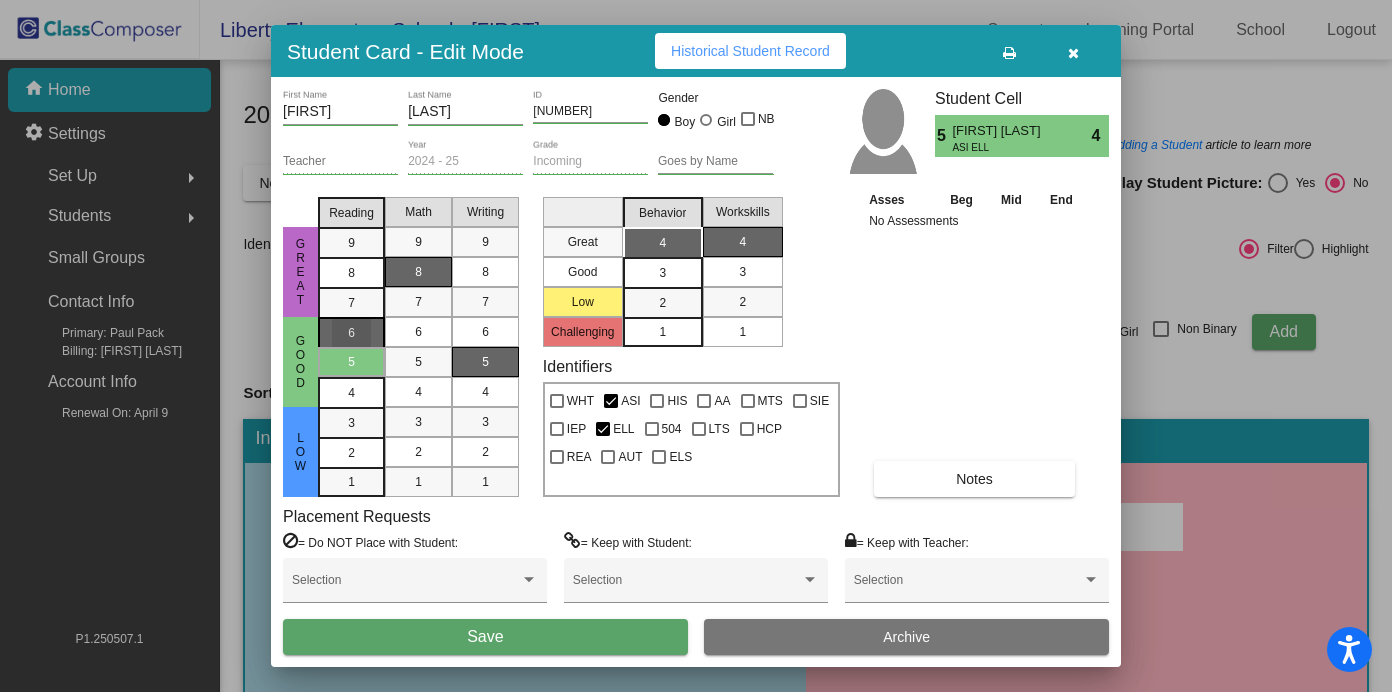 click on "6" at bounding box center (351, 333) 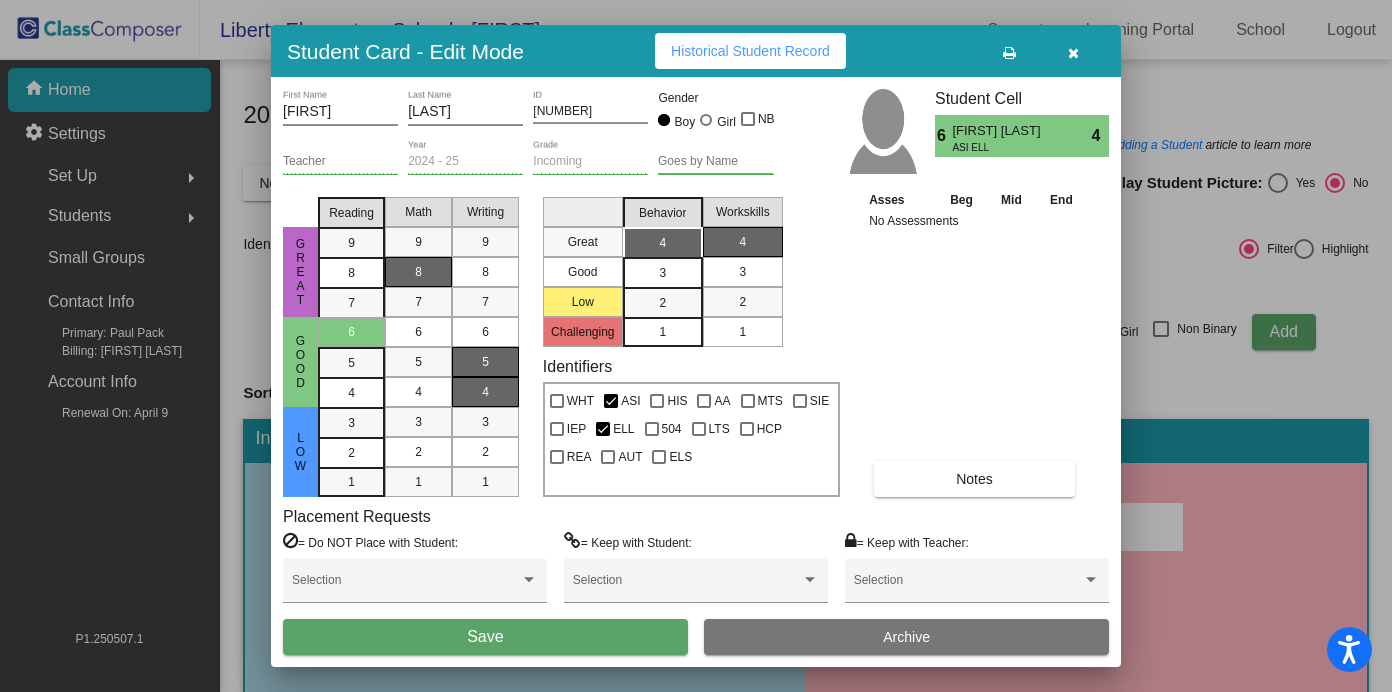 click on "4" at bounding box center [485, 392] 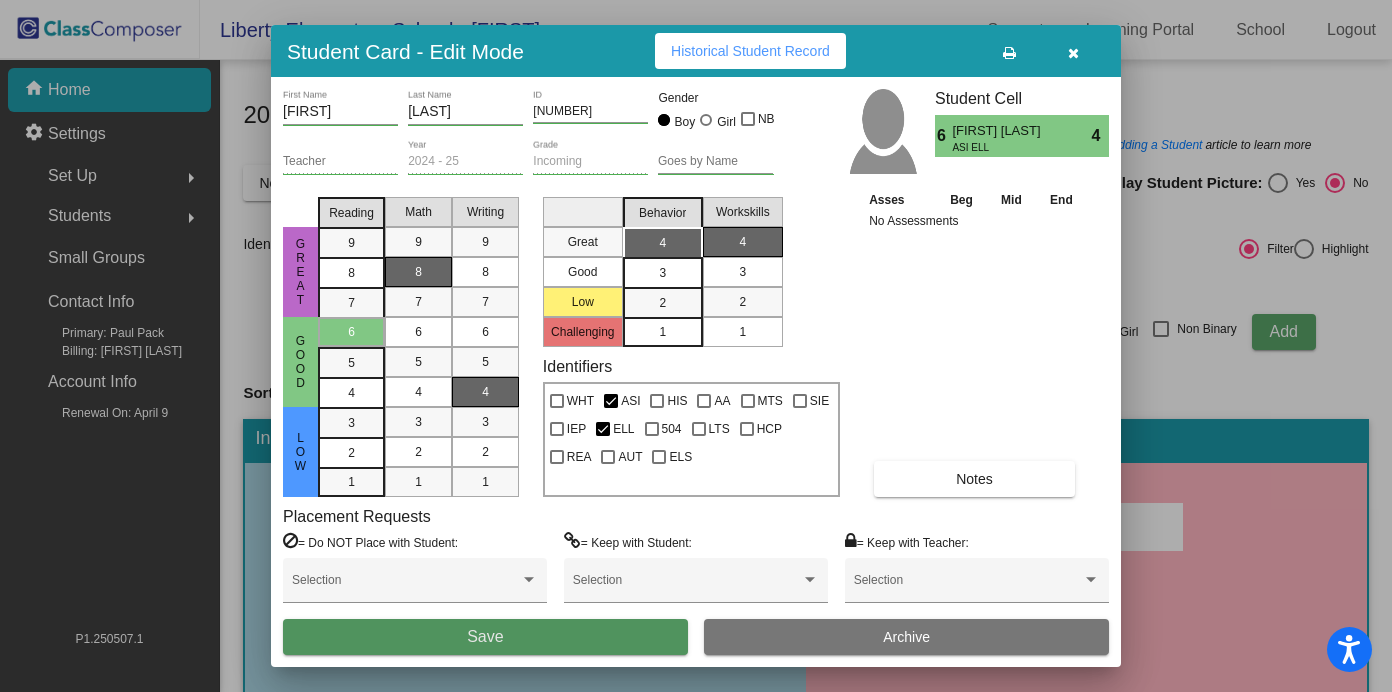 click on "Save" at bounding box center (485, 636) 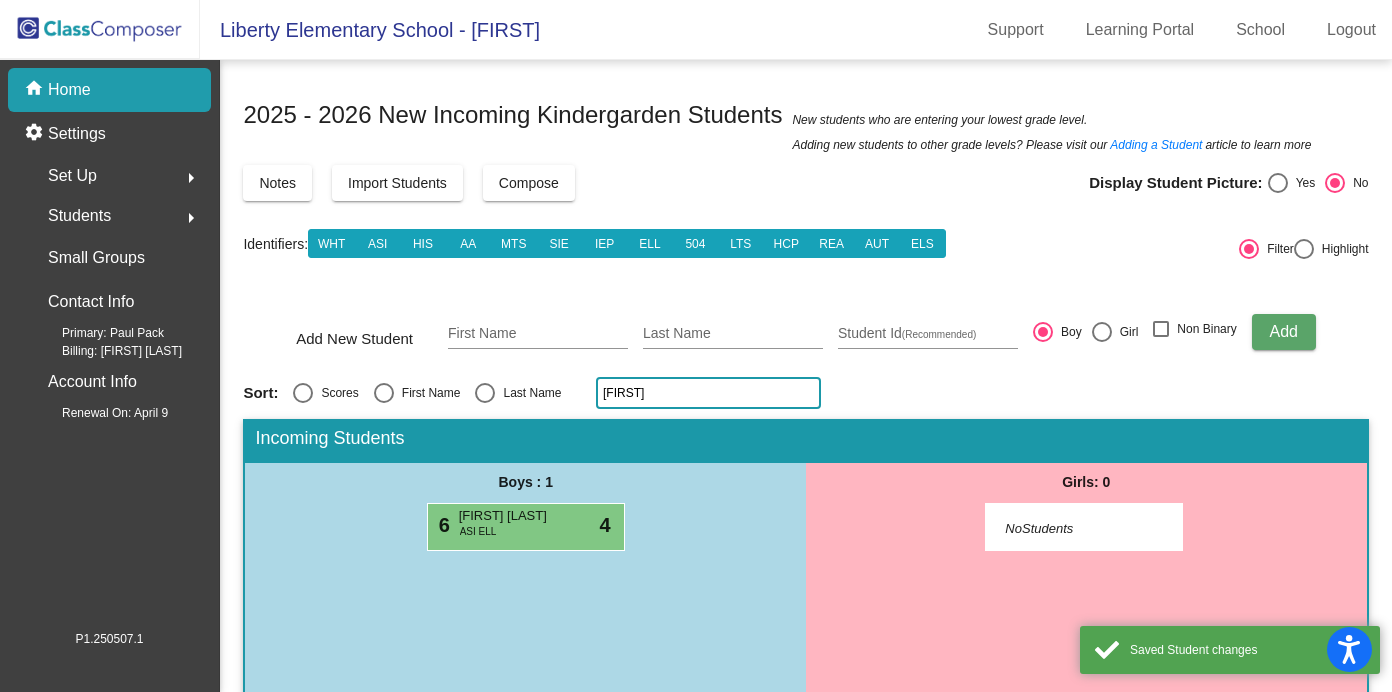 click on "samay" 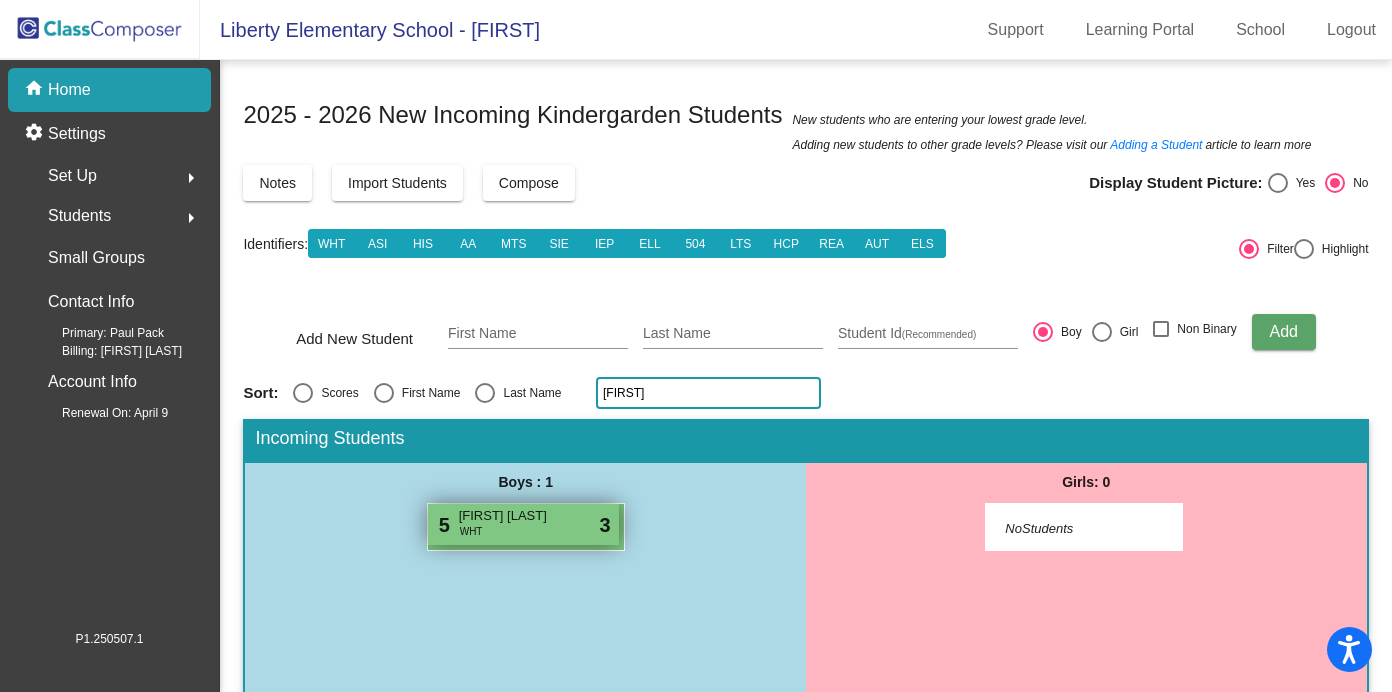 click on "5 Zayn Hussein WHT lock do_not_disturb_alt 3" at bounding box center (523, 524) 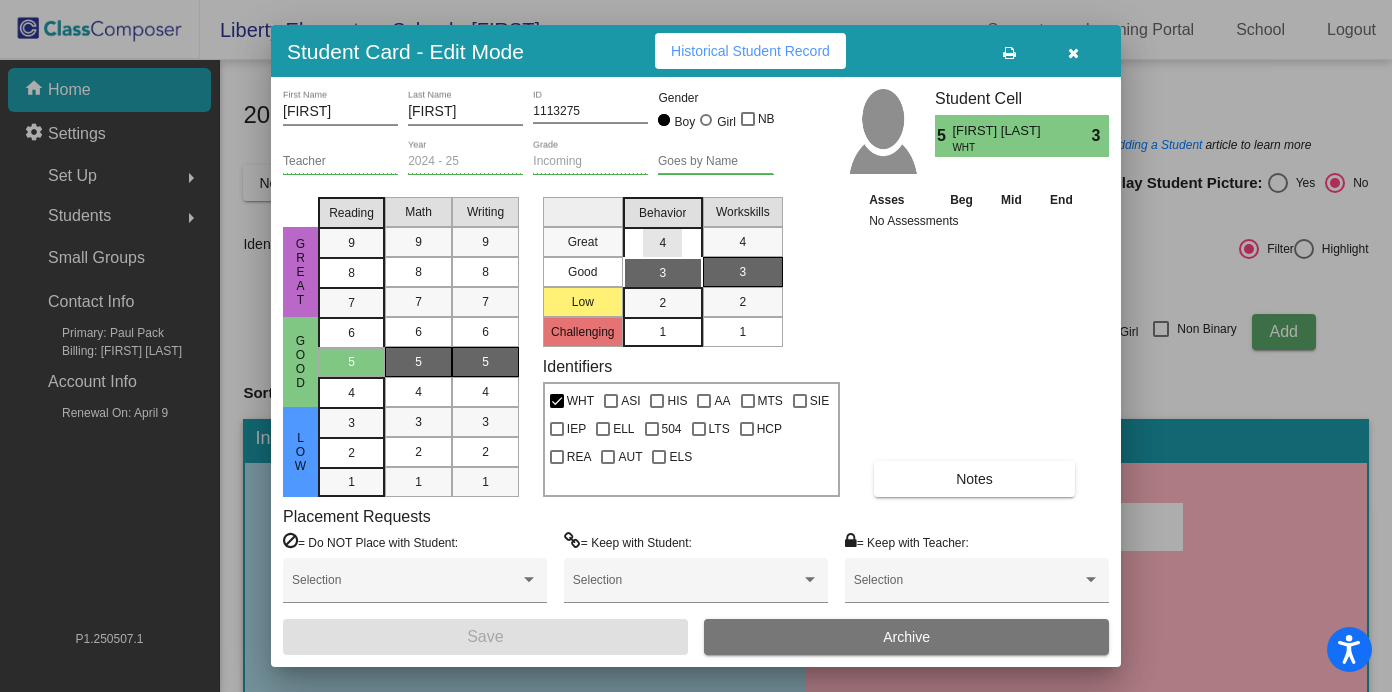 click on "4" at bounding box center [662, 243] 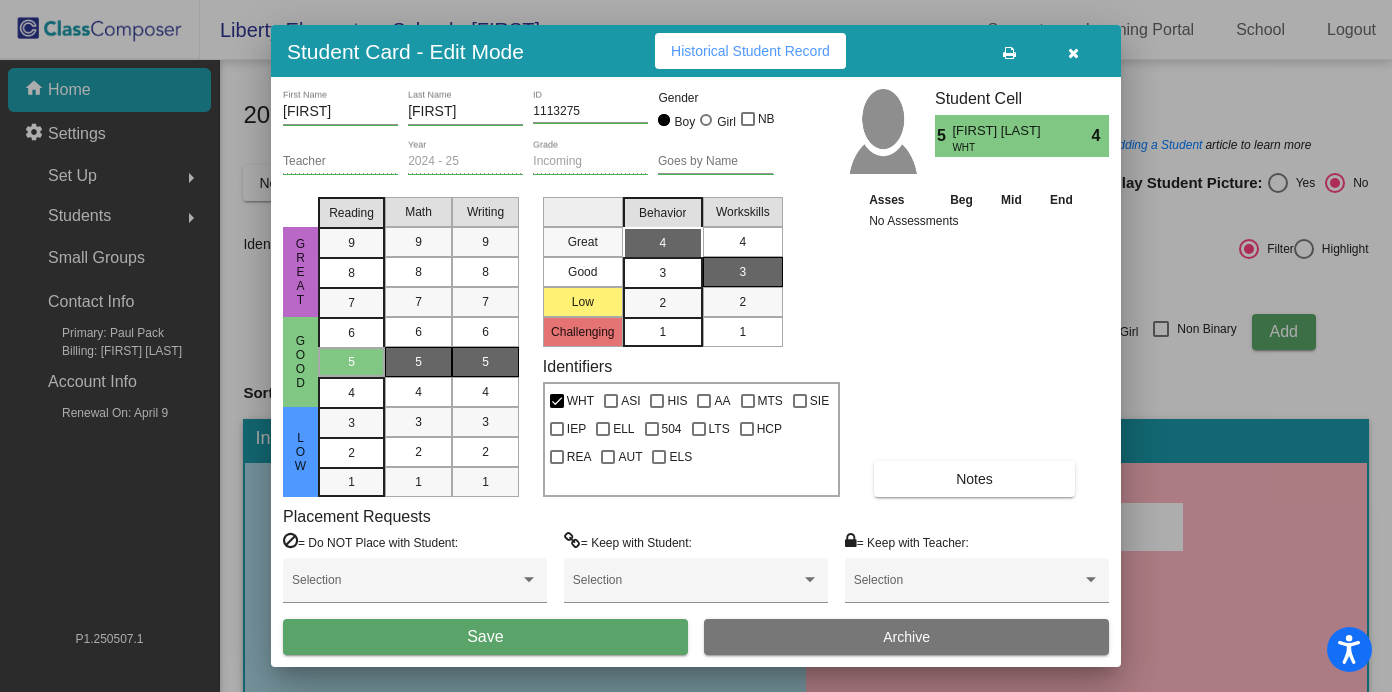 click on "4" at bounding box center [742, 242] 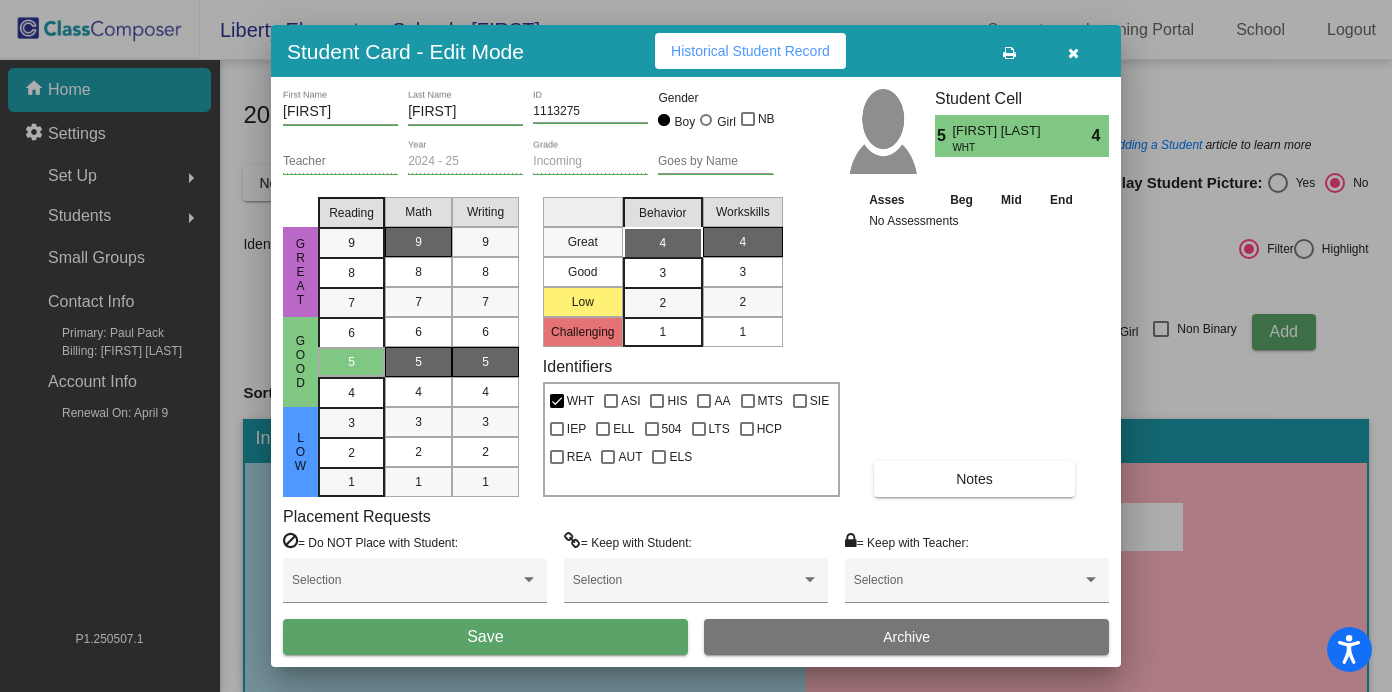 click on "9" at bounding box center [418, 242] 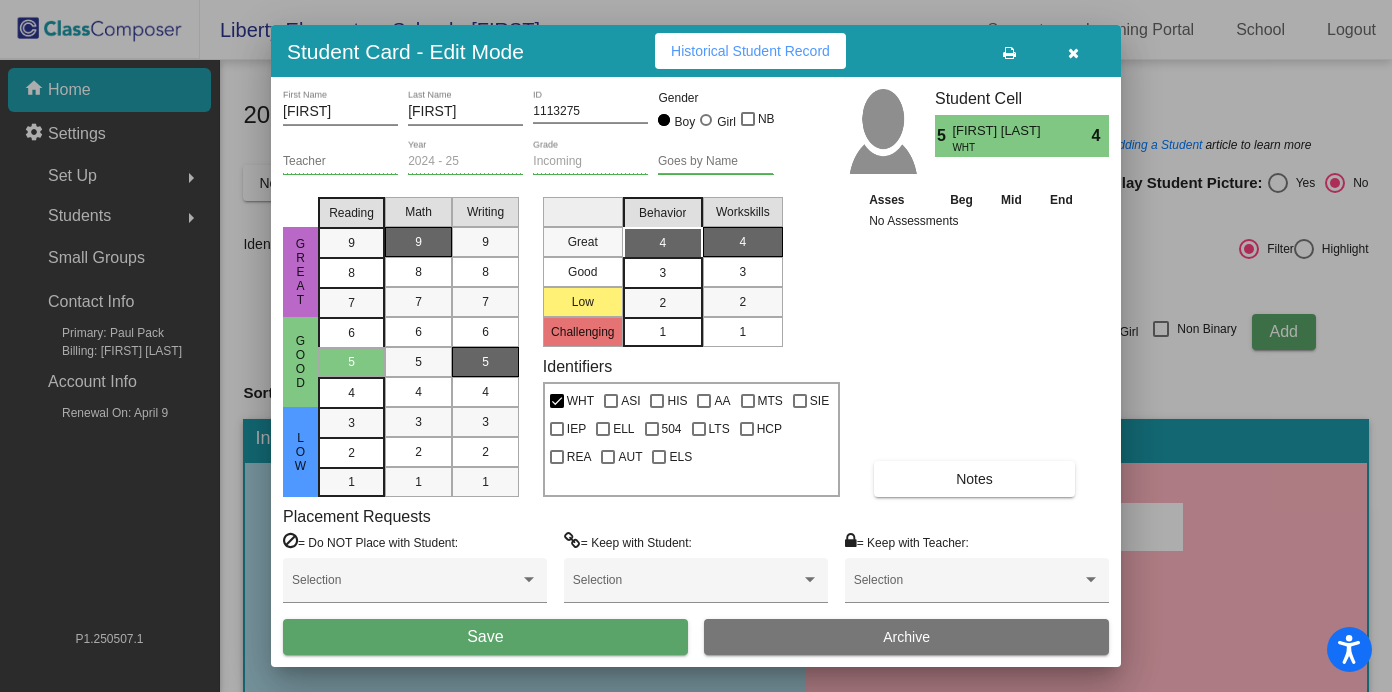click on "Save" at bounding box center [485, 637] 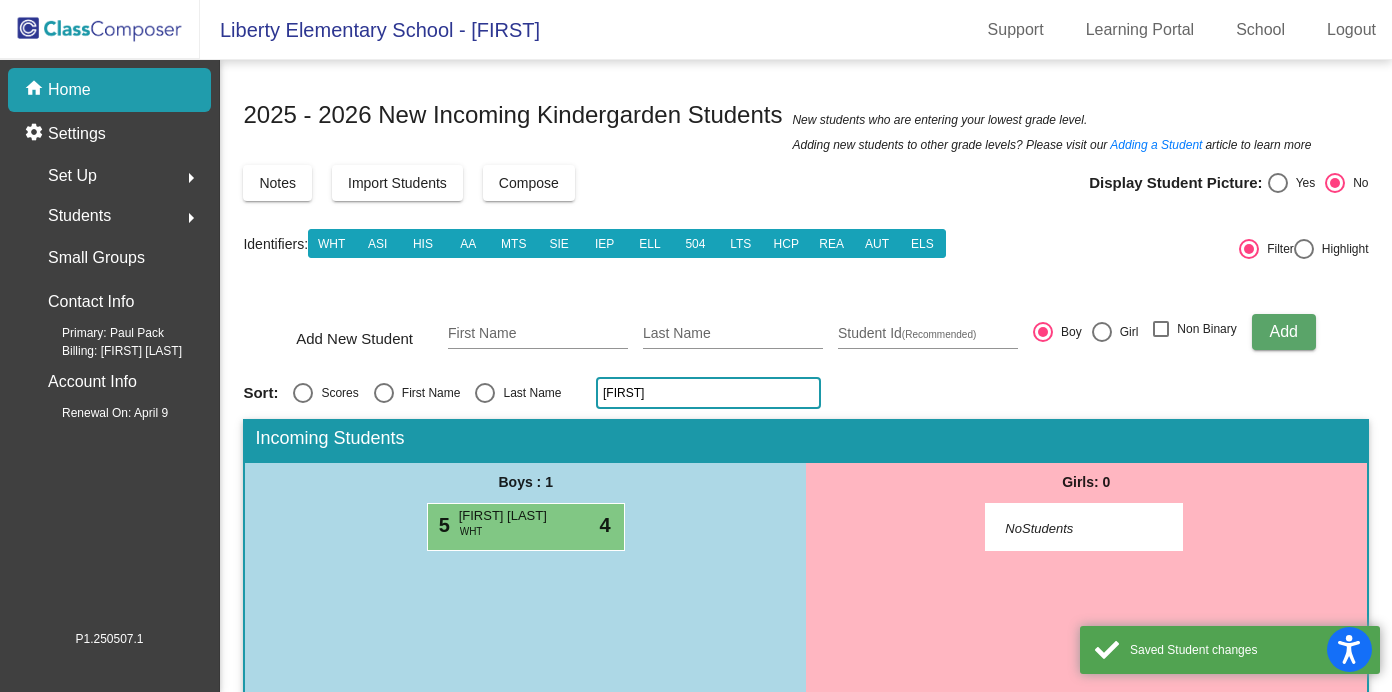 click on "zayn" 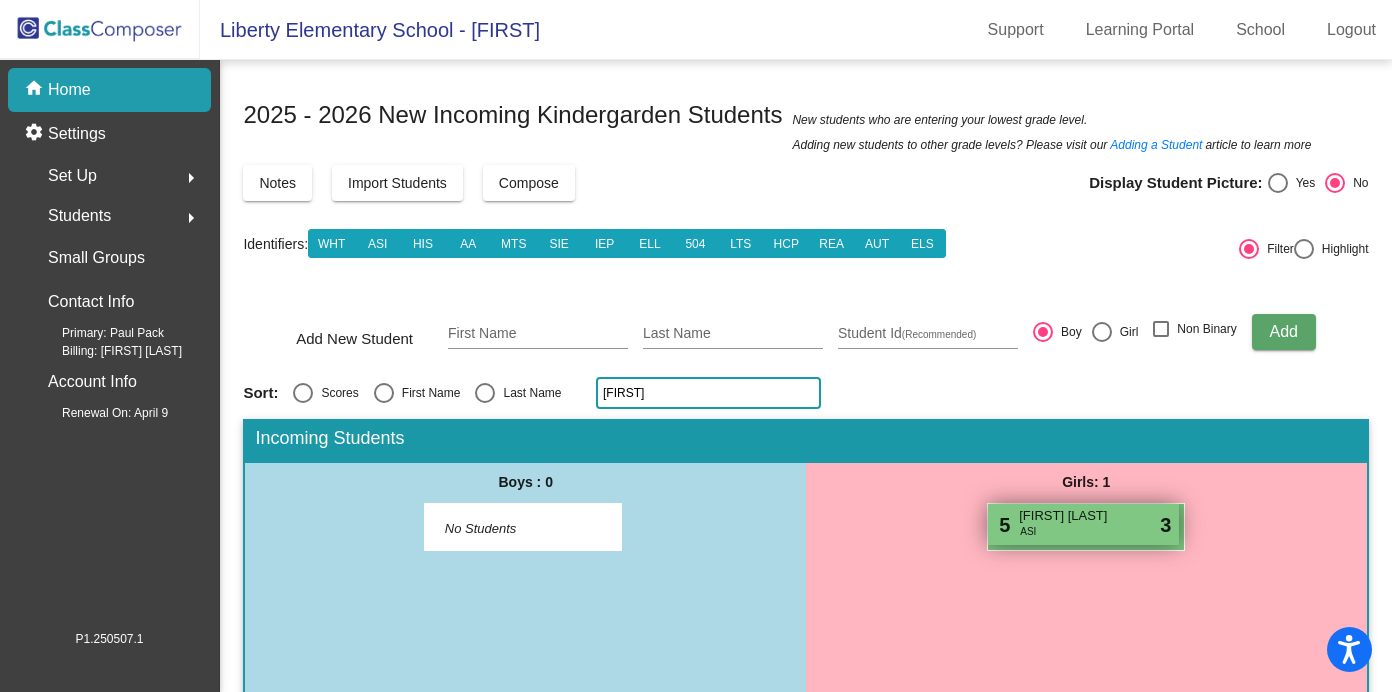 click on "5 Niveda Hari ASI lock do_not_disturb_alt 3" at bounding box center (1083, 524) 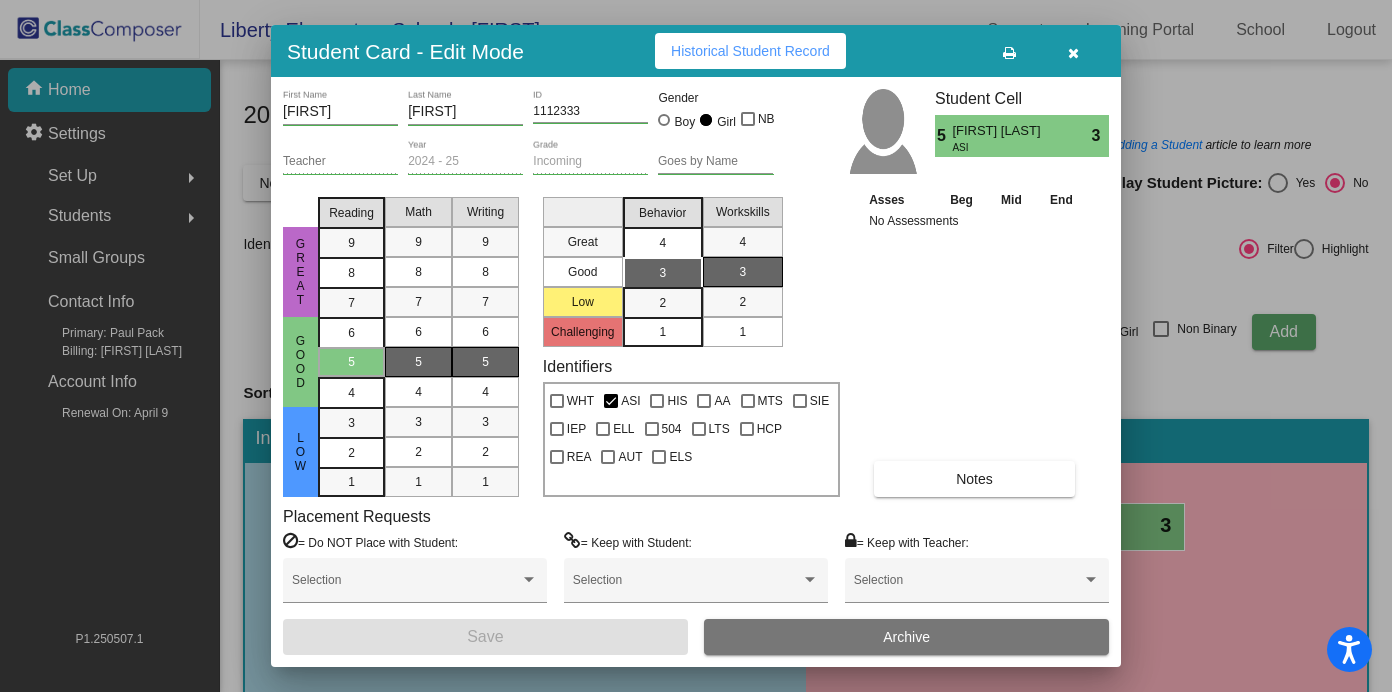 click on "4" at bounding box center (662, 243) 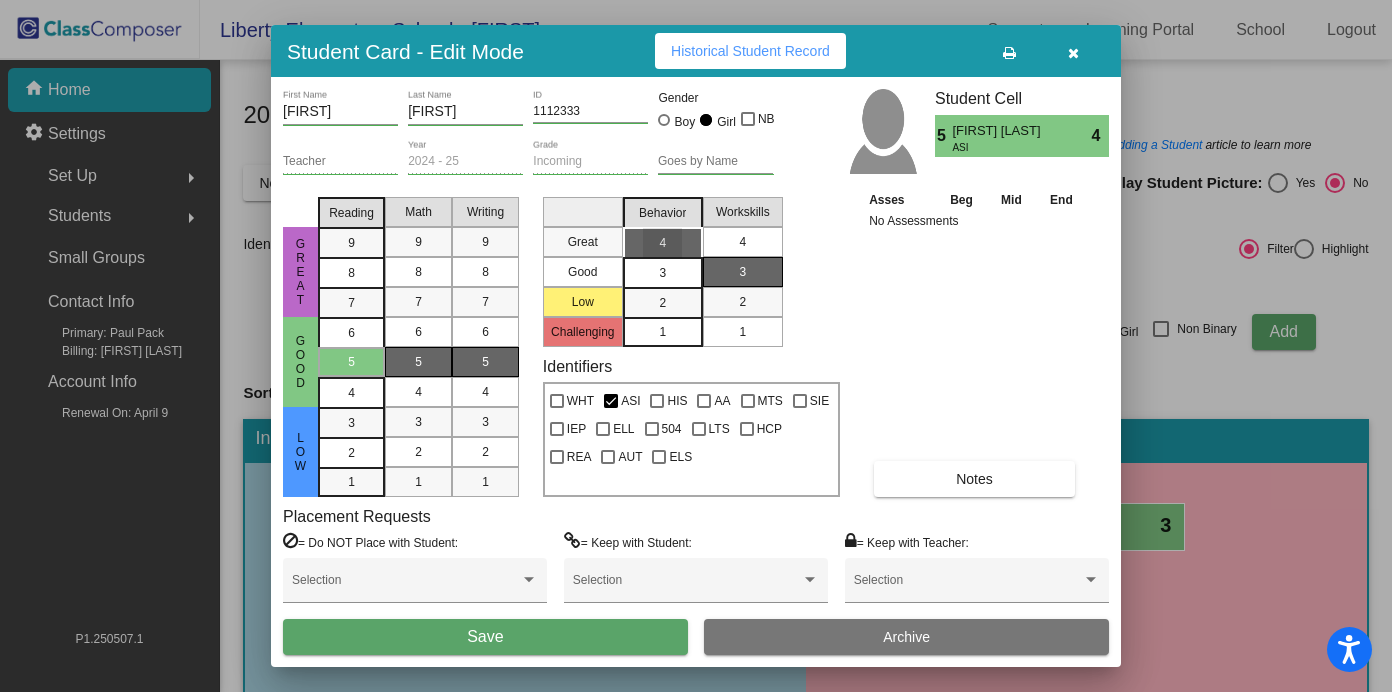 click on "4" at bounding box center (742, 242) 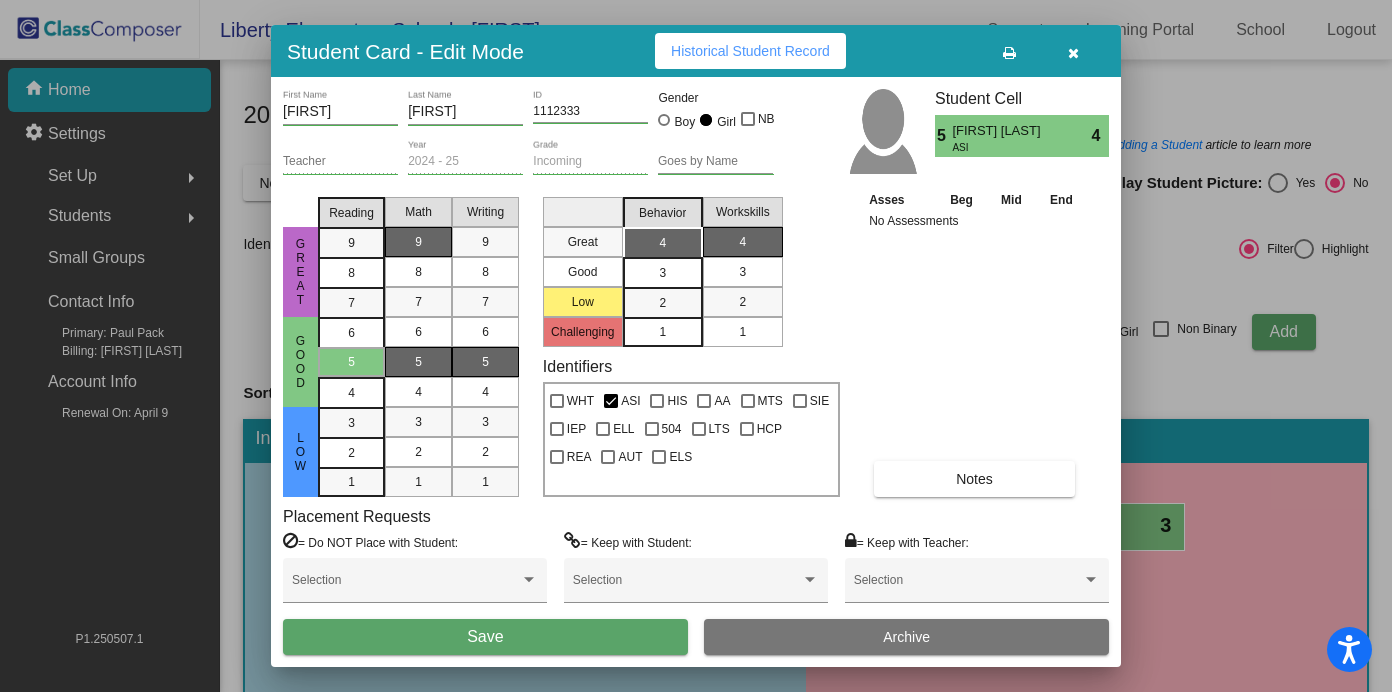 click on "9" at bounding box center (418, 242) 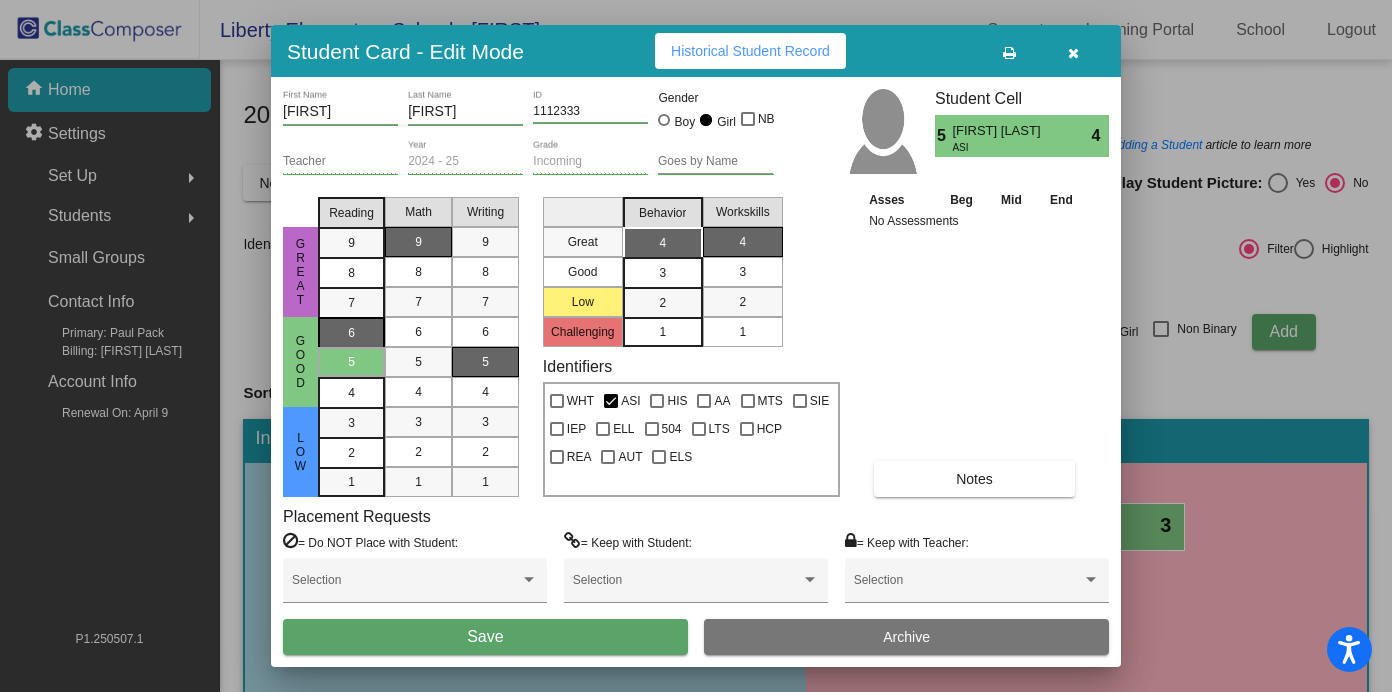 click on "6" at bounding box center (351, 333) 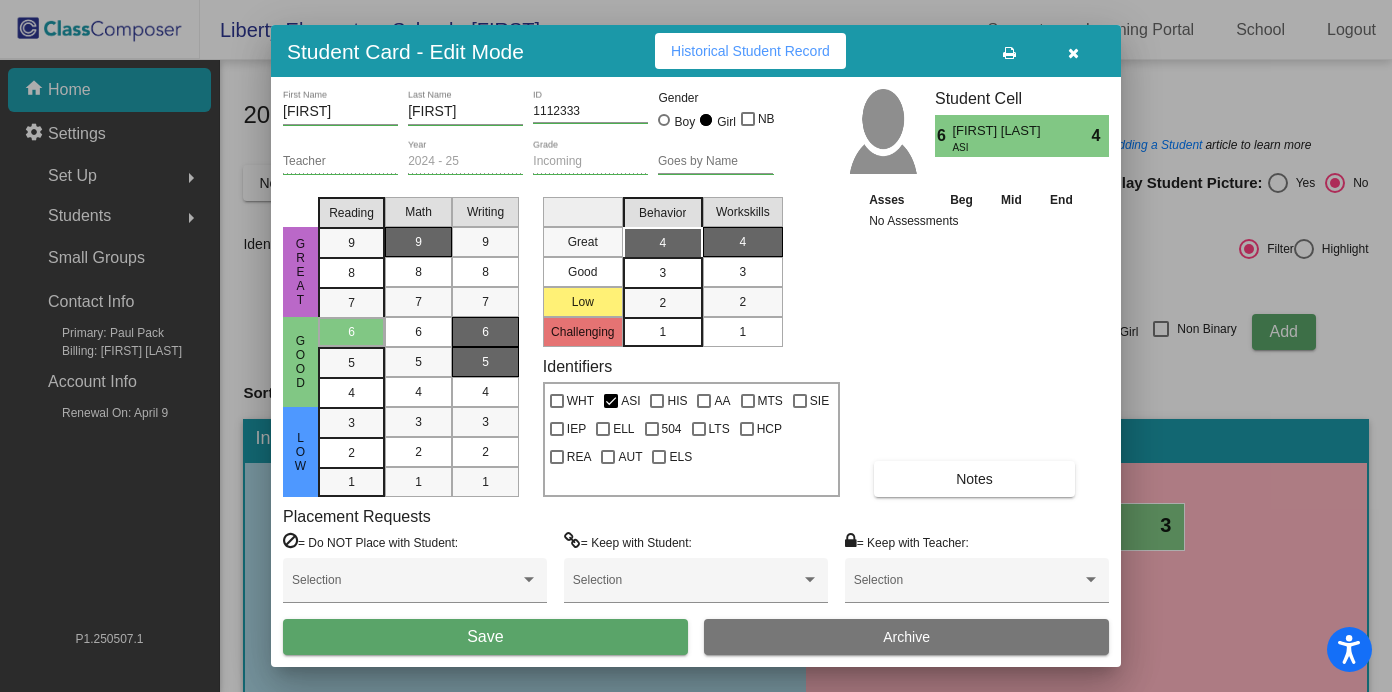 click on "6" at bounding box center [485, 332] 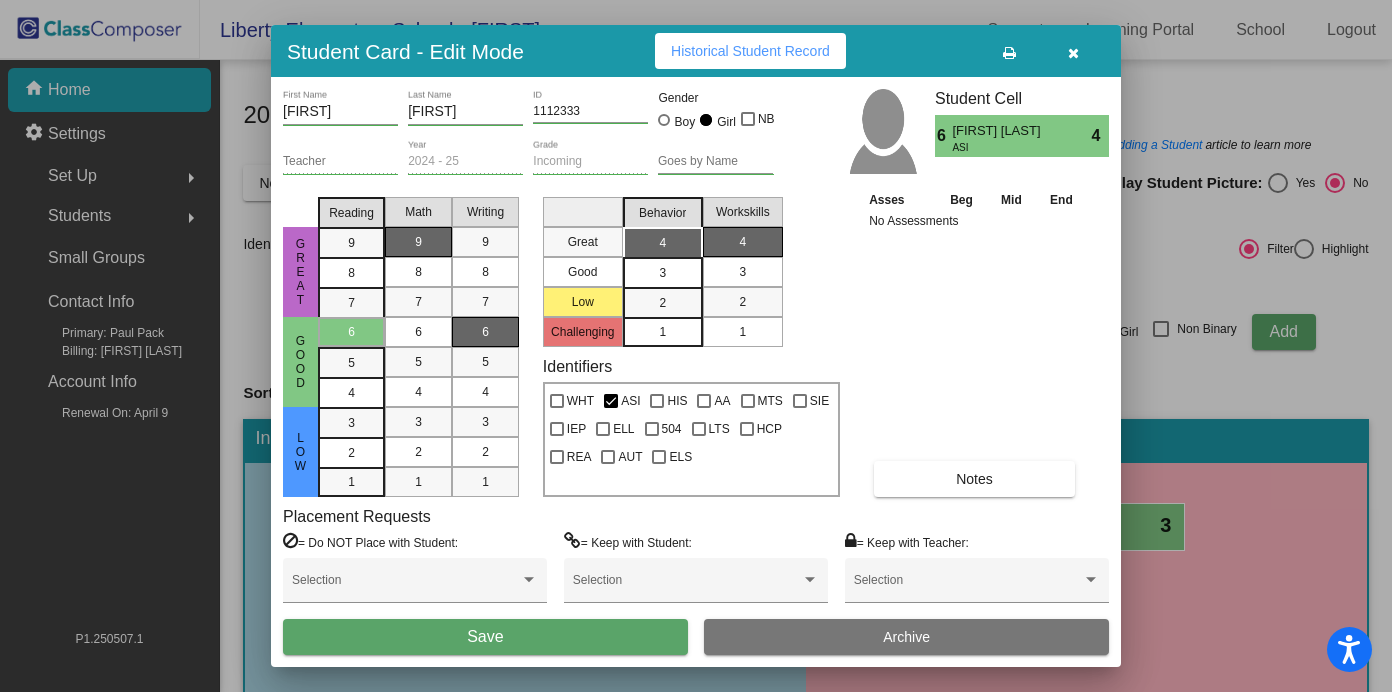 click on "Save" at bounding box center (485, 636) 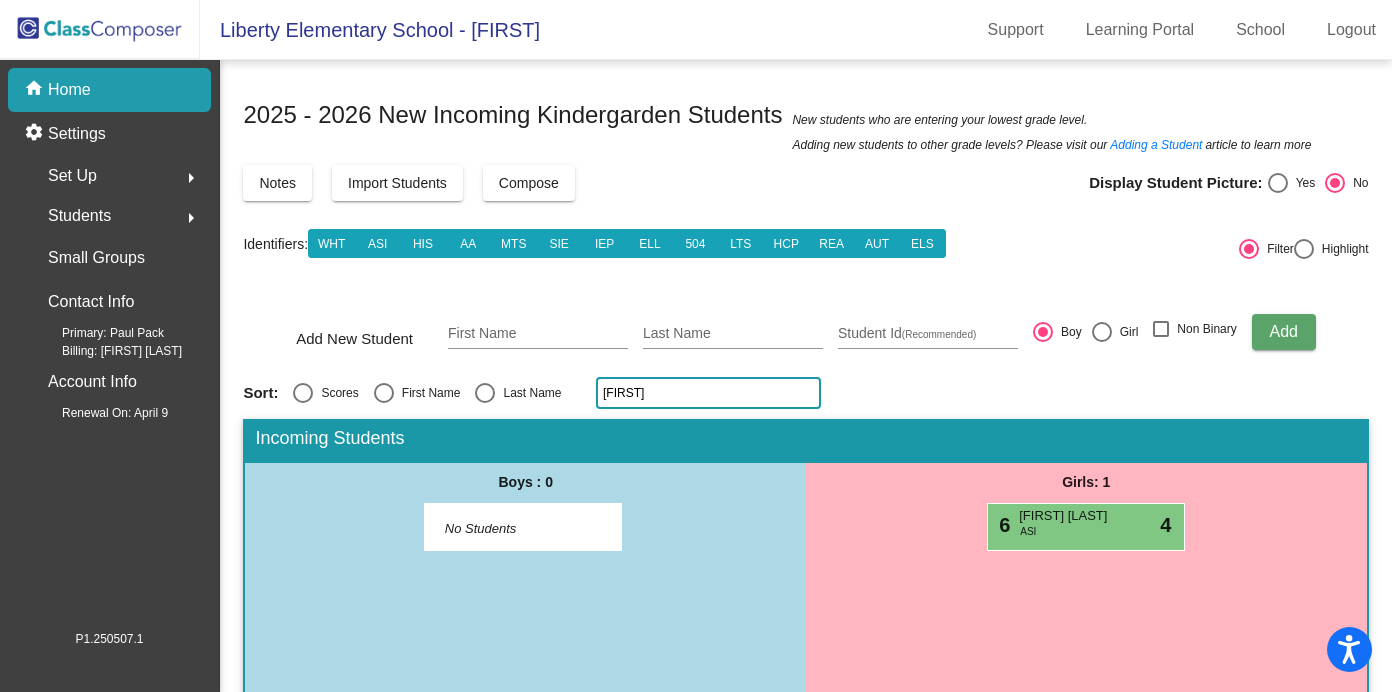 click on "niv" 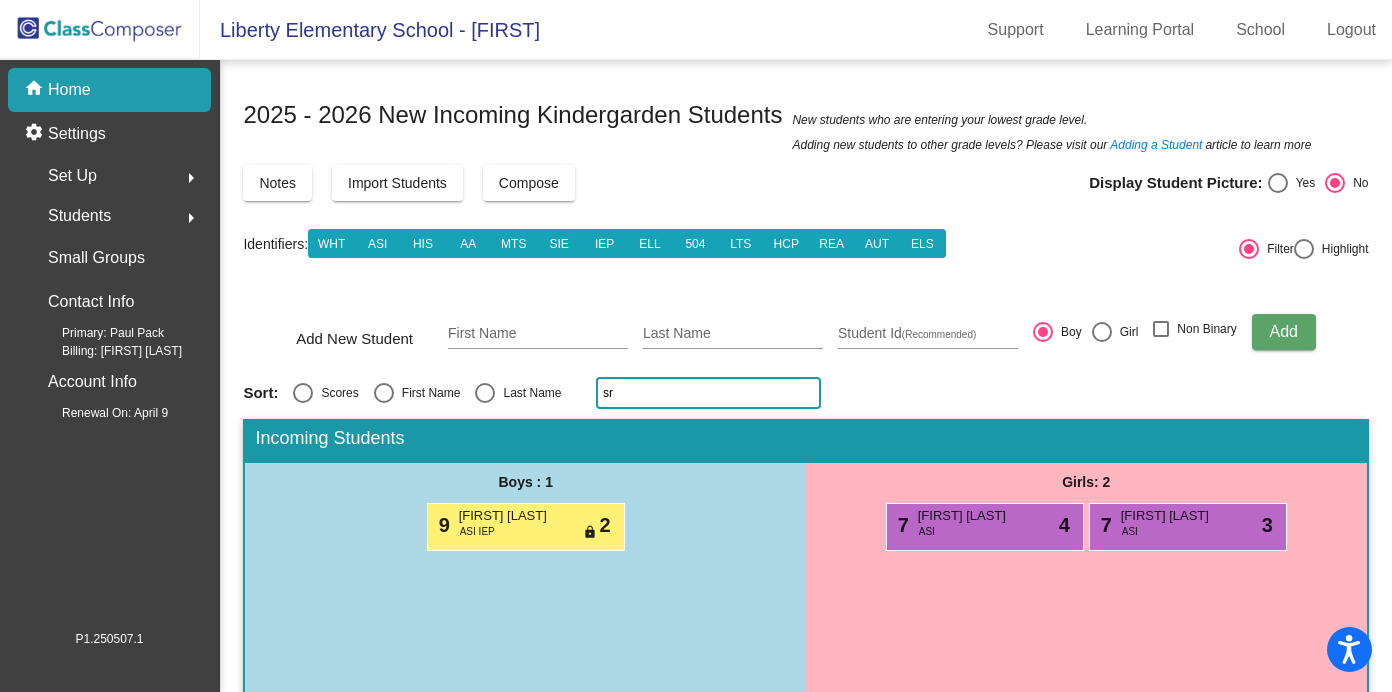 type on "s" 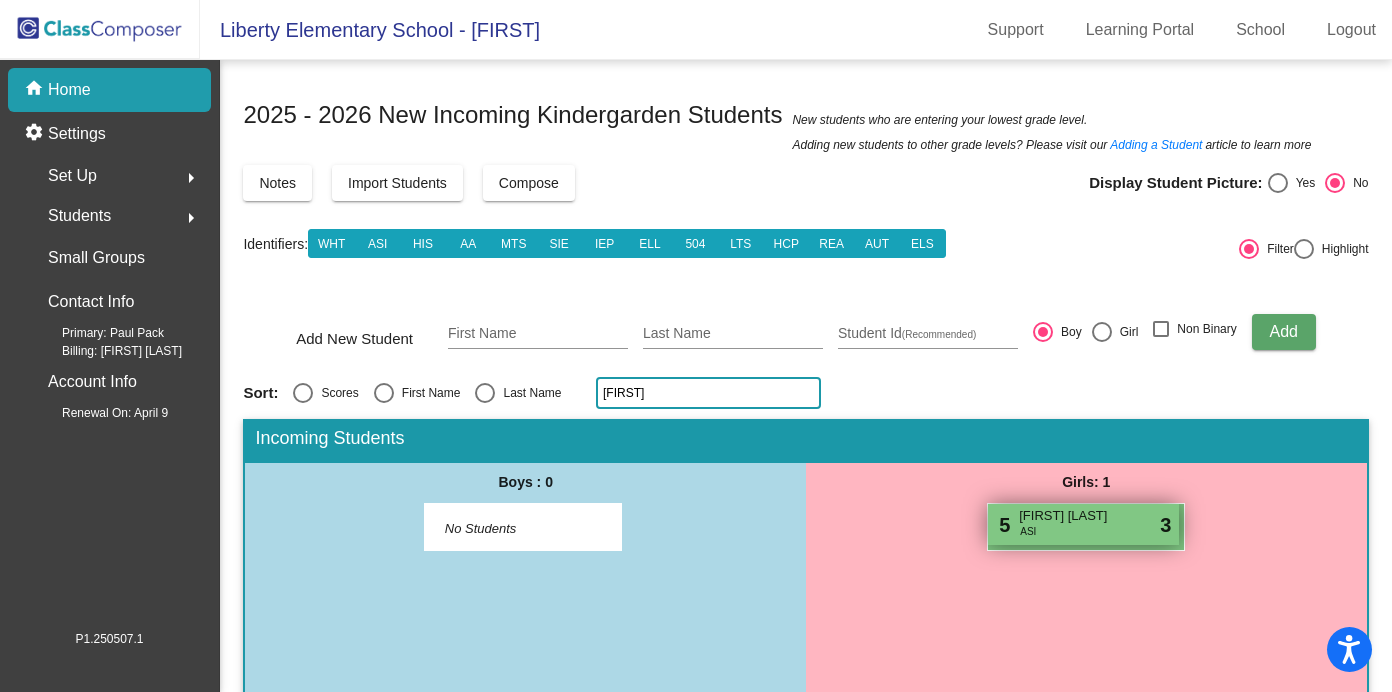 click on "[FIRST] [LAST]" at bounding box center [1069, 516] 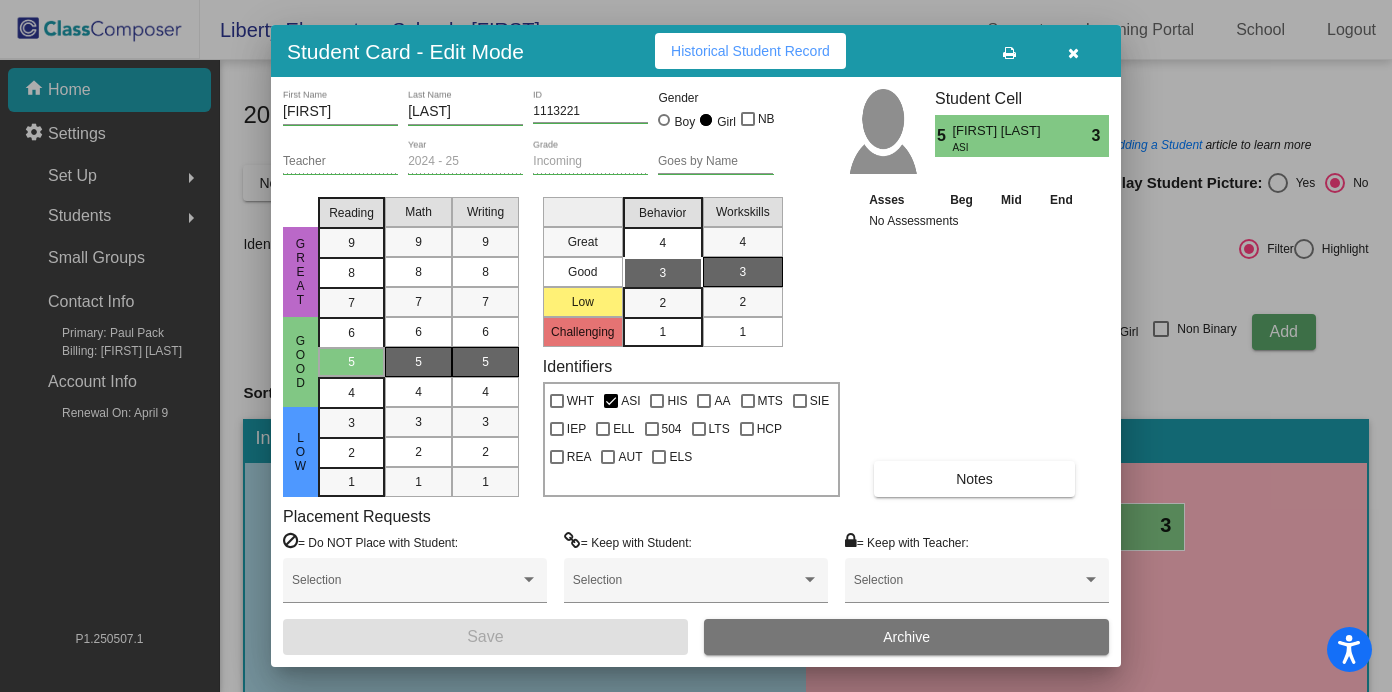 click on "4" at bounding box center (662, 243) 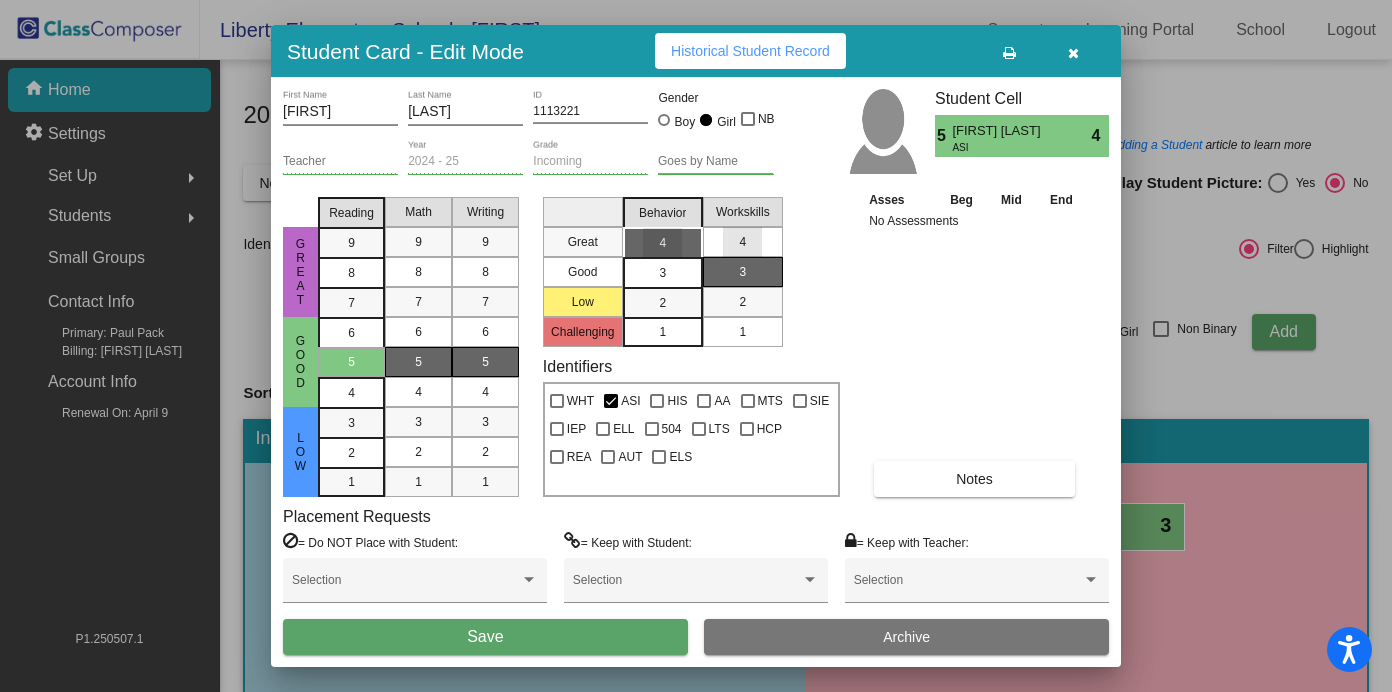click on "4" at bounding box center [742, 242] 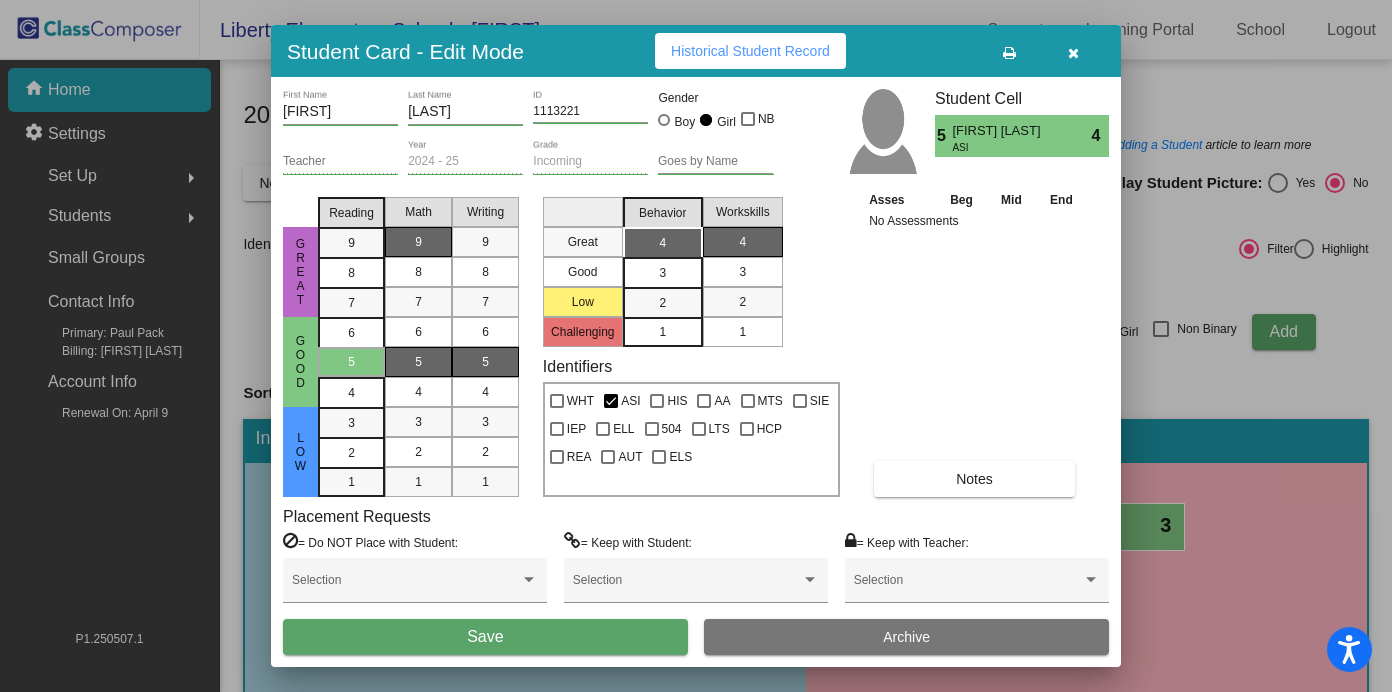 click on "9" at bounding box center (418, 242) 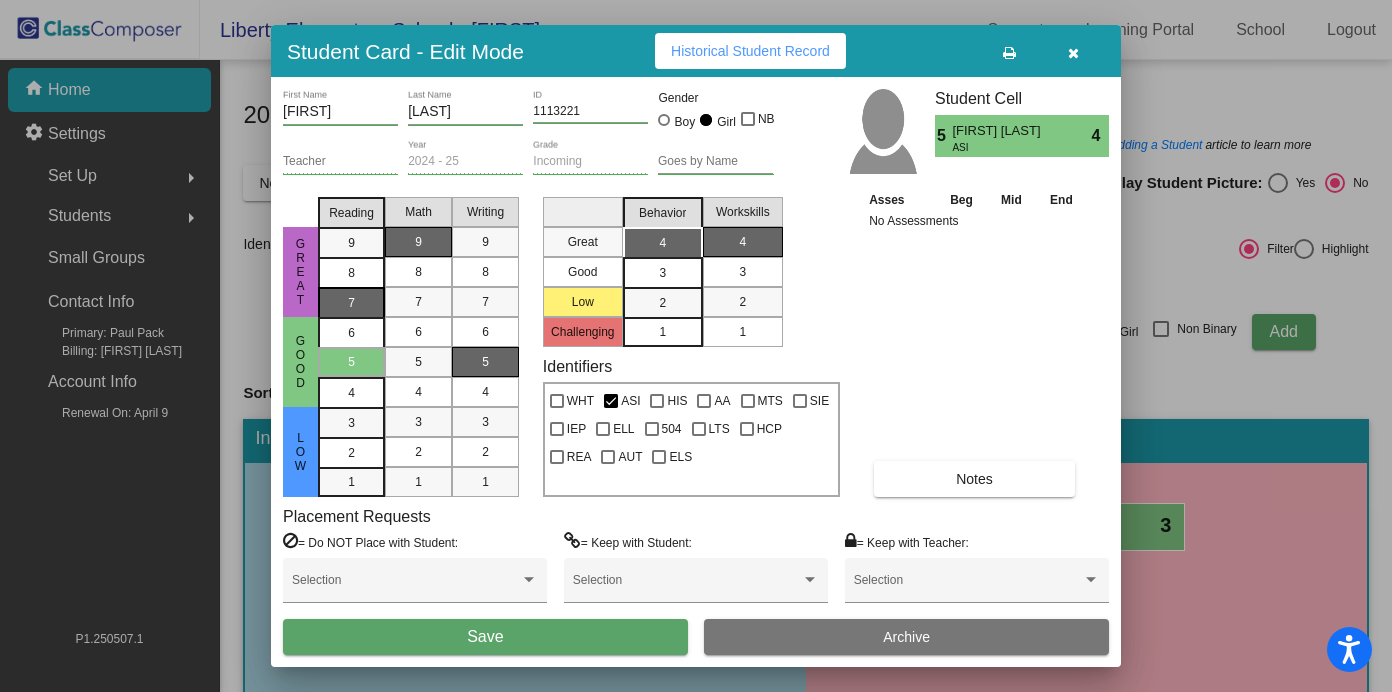 click on "7" at bounding box center (351, 243) 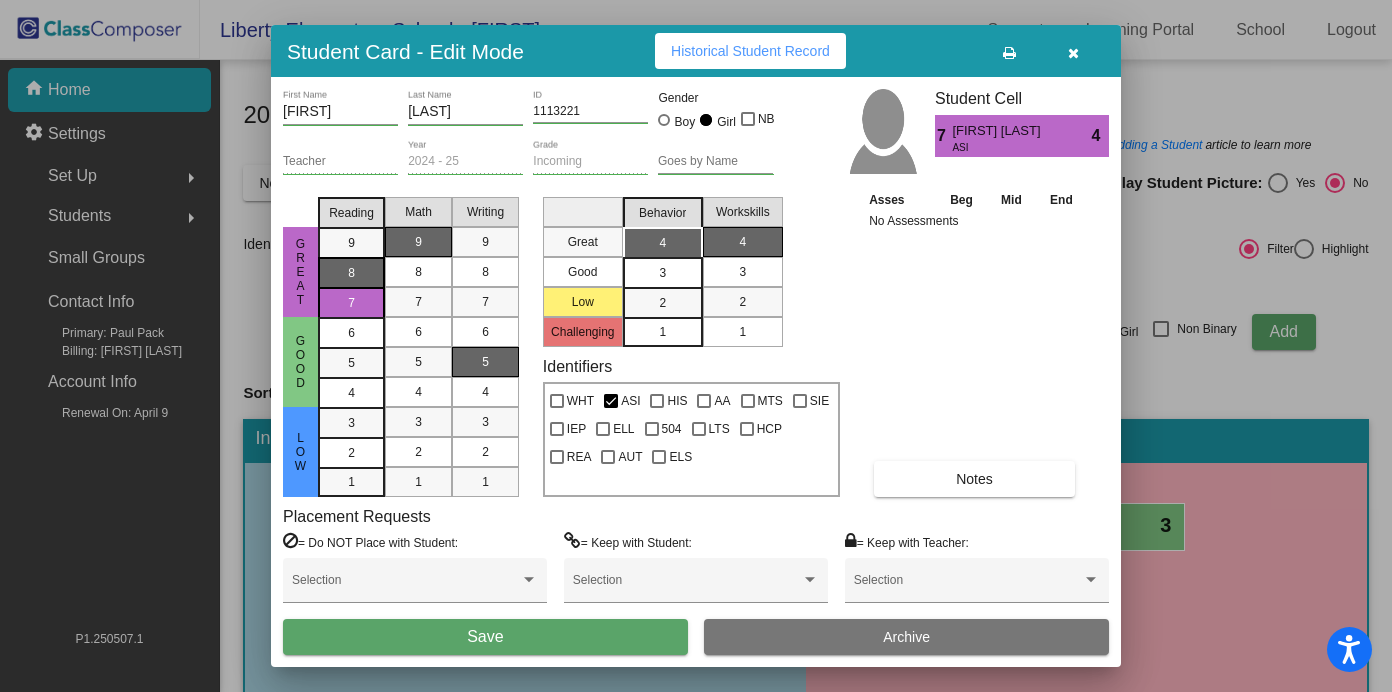 click on "8" at bounding box center (351, 243) 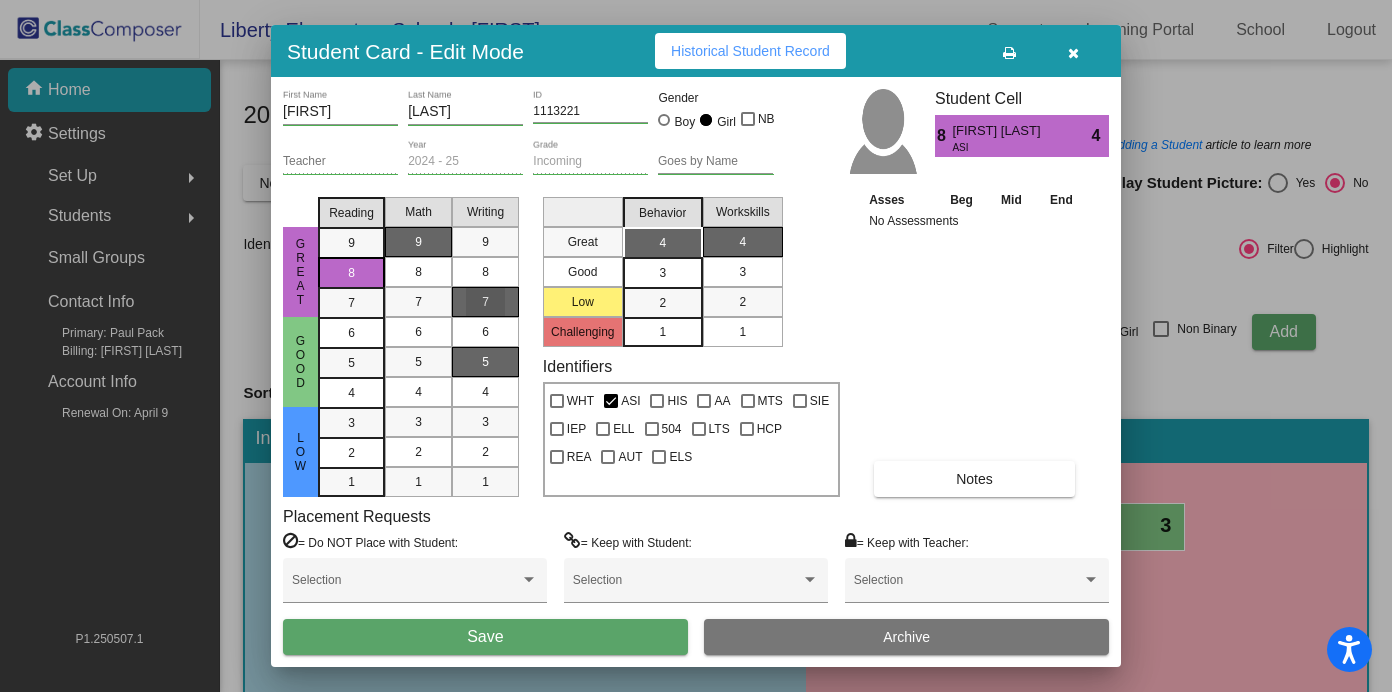 click on "7" at bounding box center (485, 302) 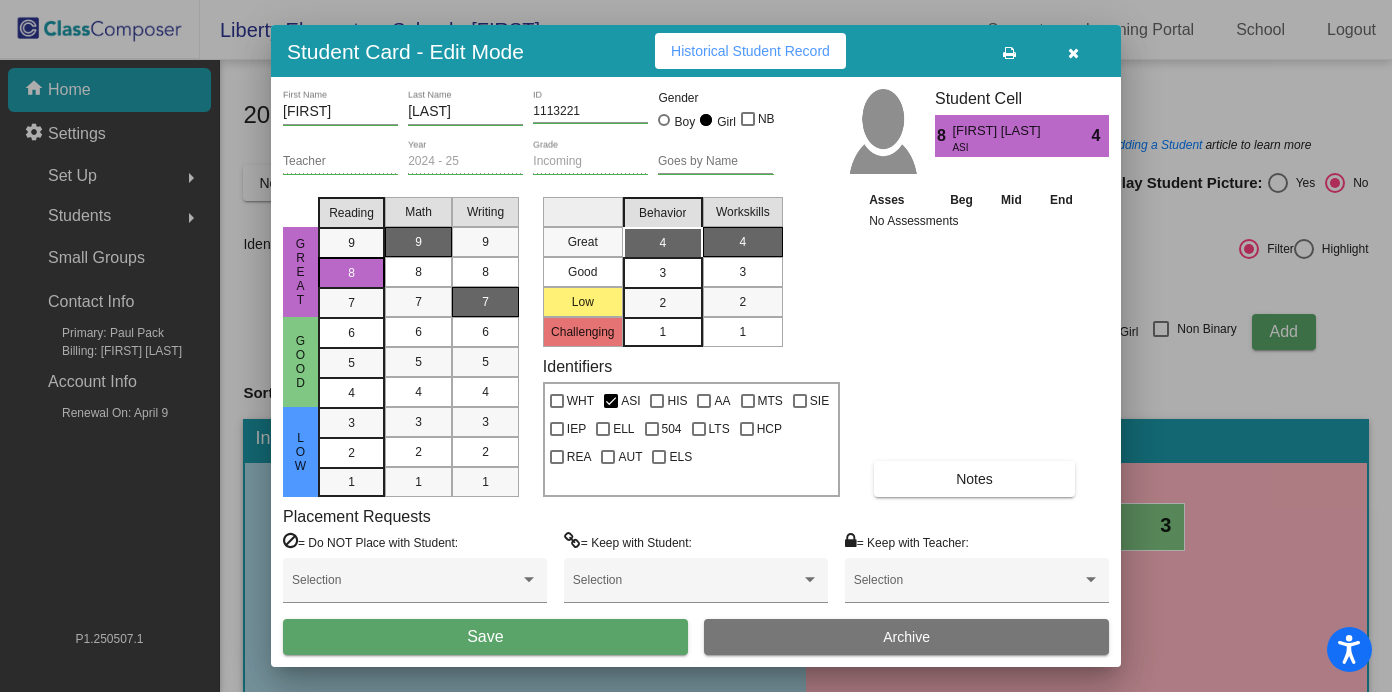 click on "Save" at bounding box center [485, 636] 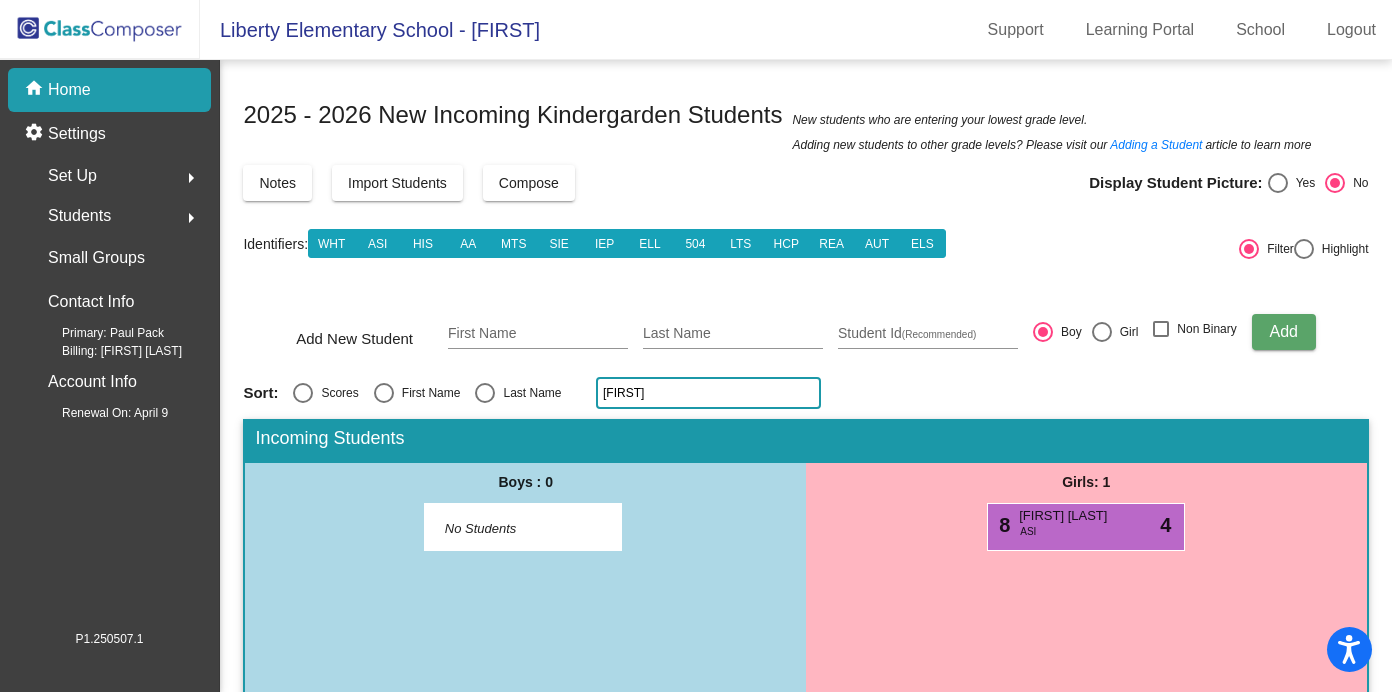 click on "sit" 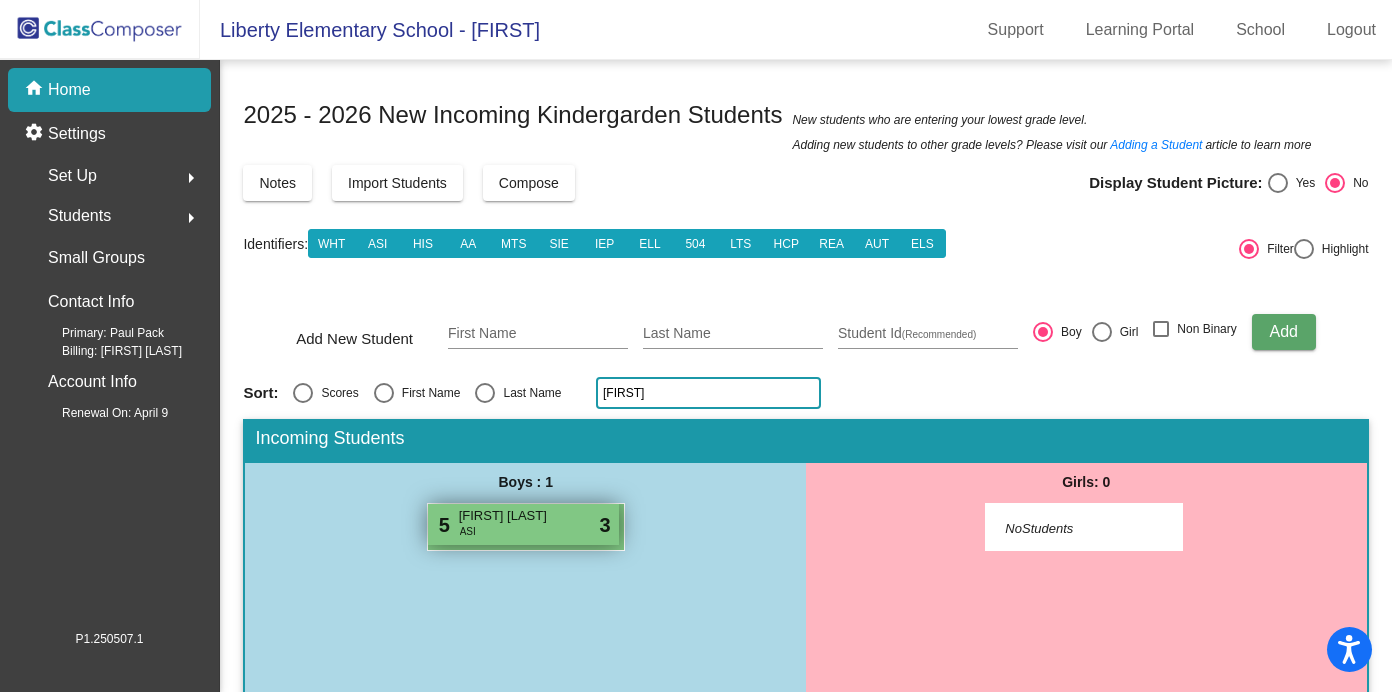 type on "willi" 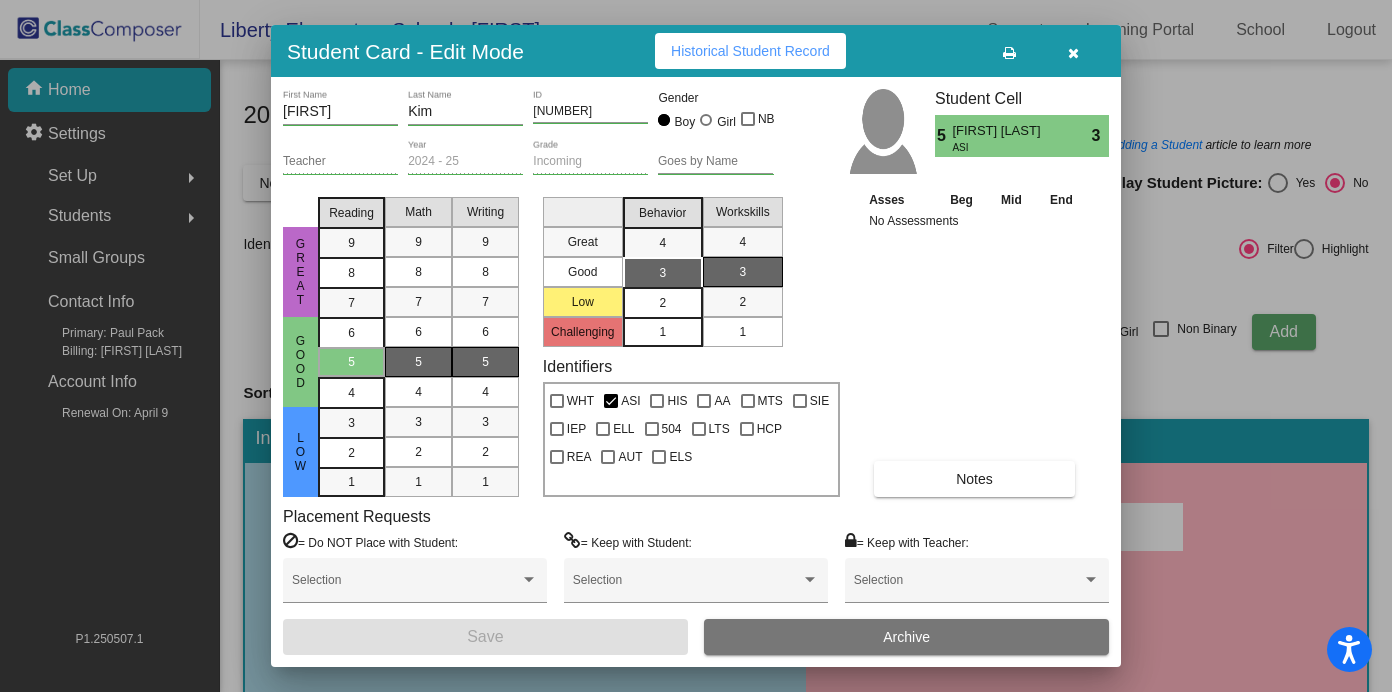 click on "2" at bounding box center (662, 303) 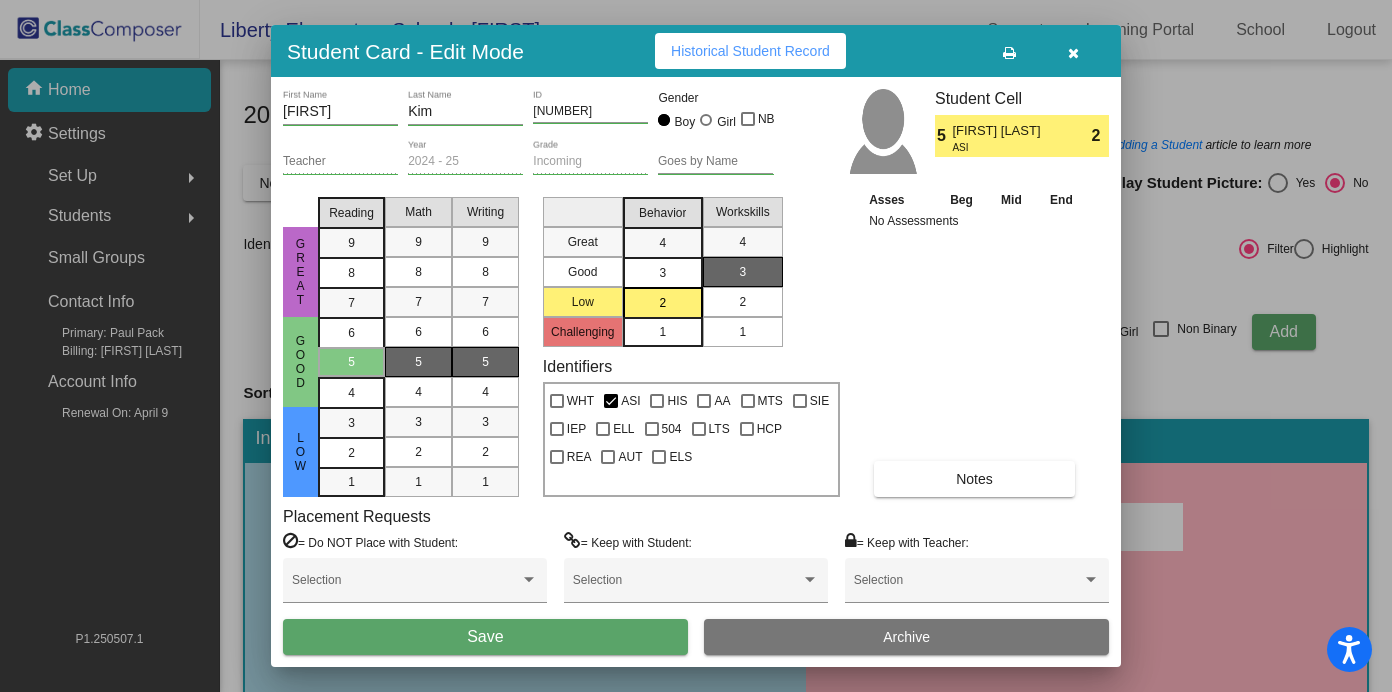 click on "2" at bounding box center [742, 302] 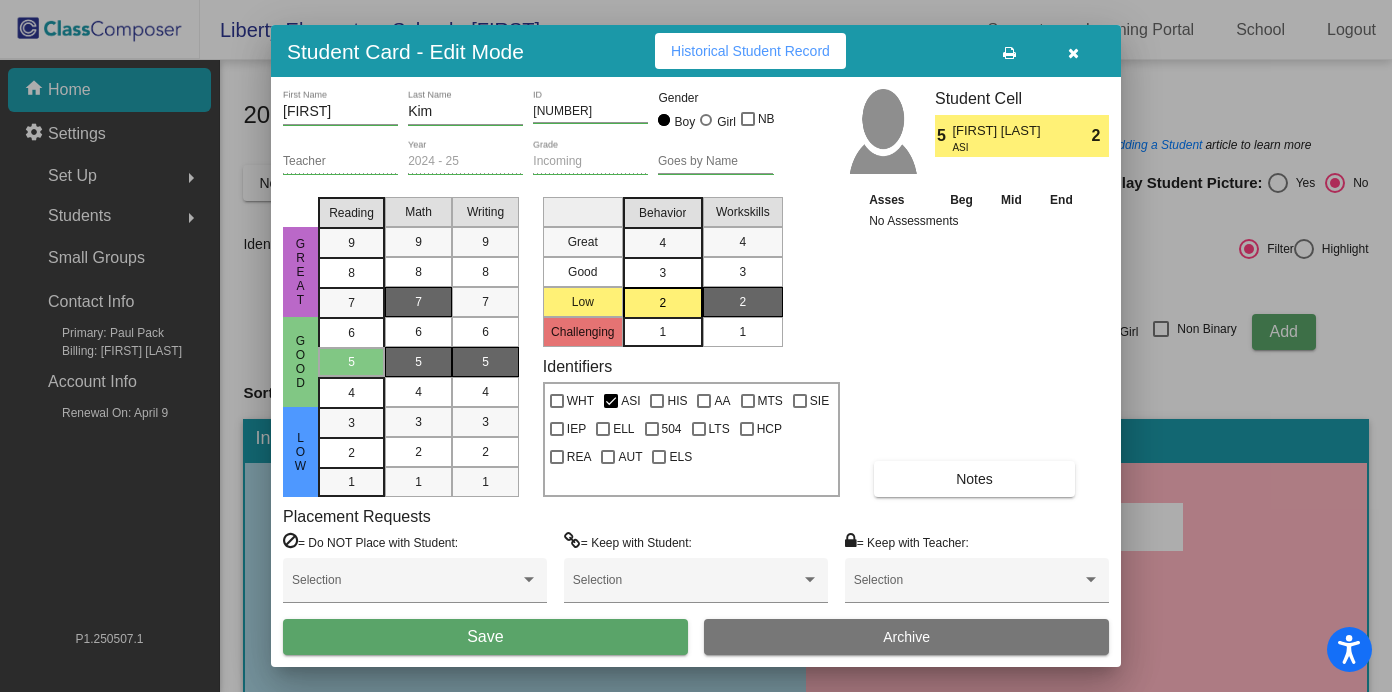 click on "7" at bounding box center [418, 302] 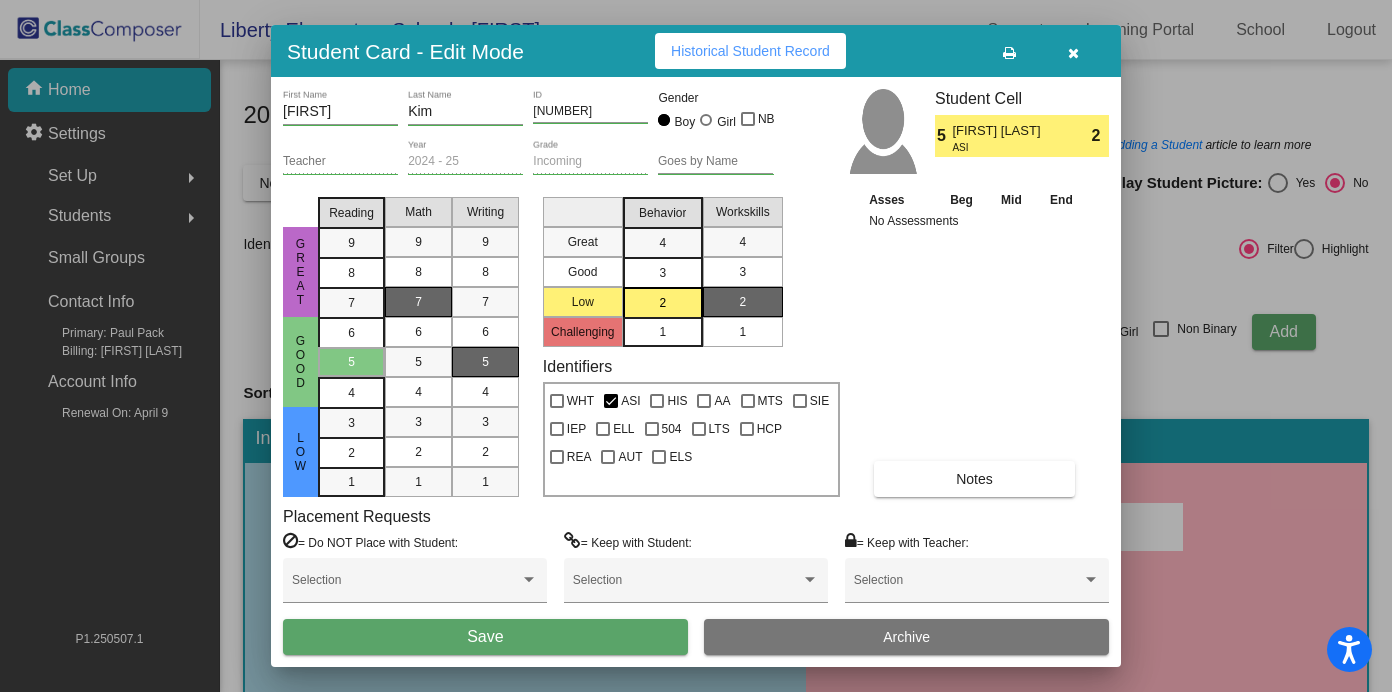 click on "Save" at bounding box center (485, 636) 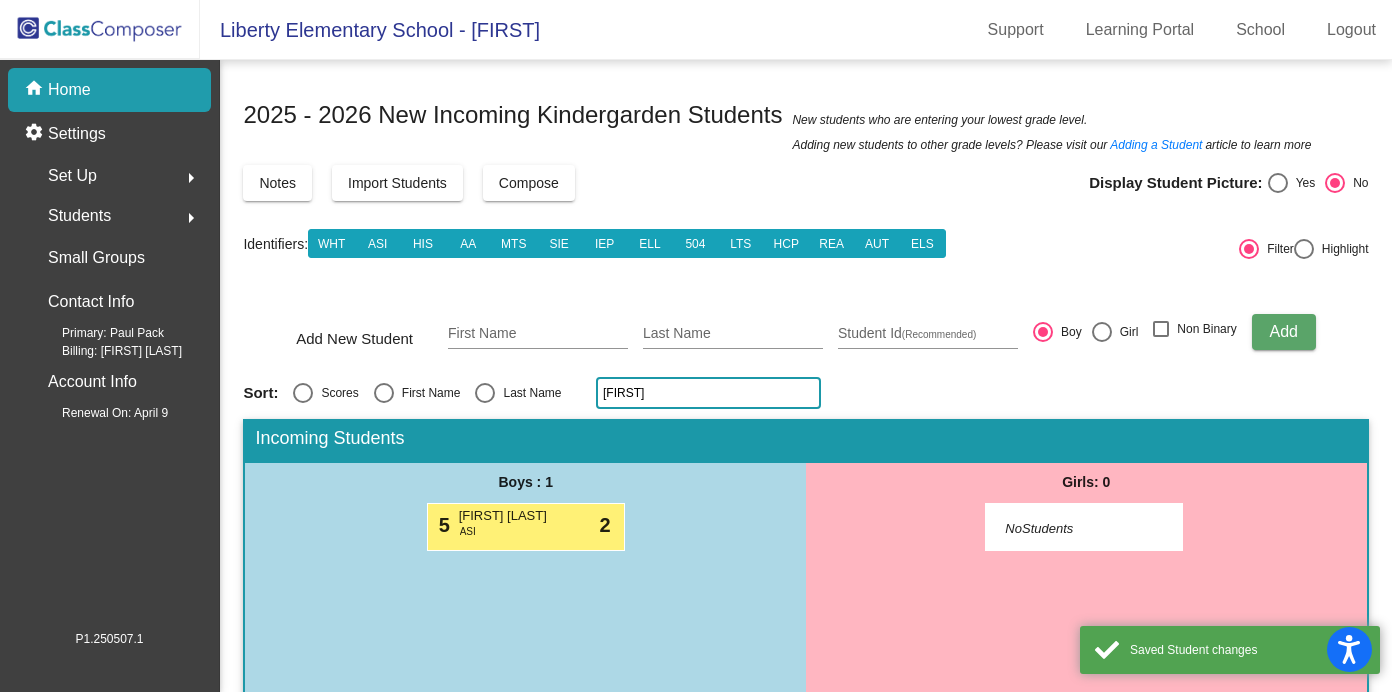 click on "willi" 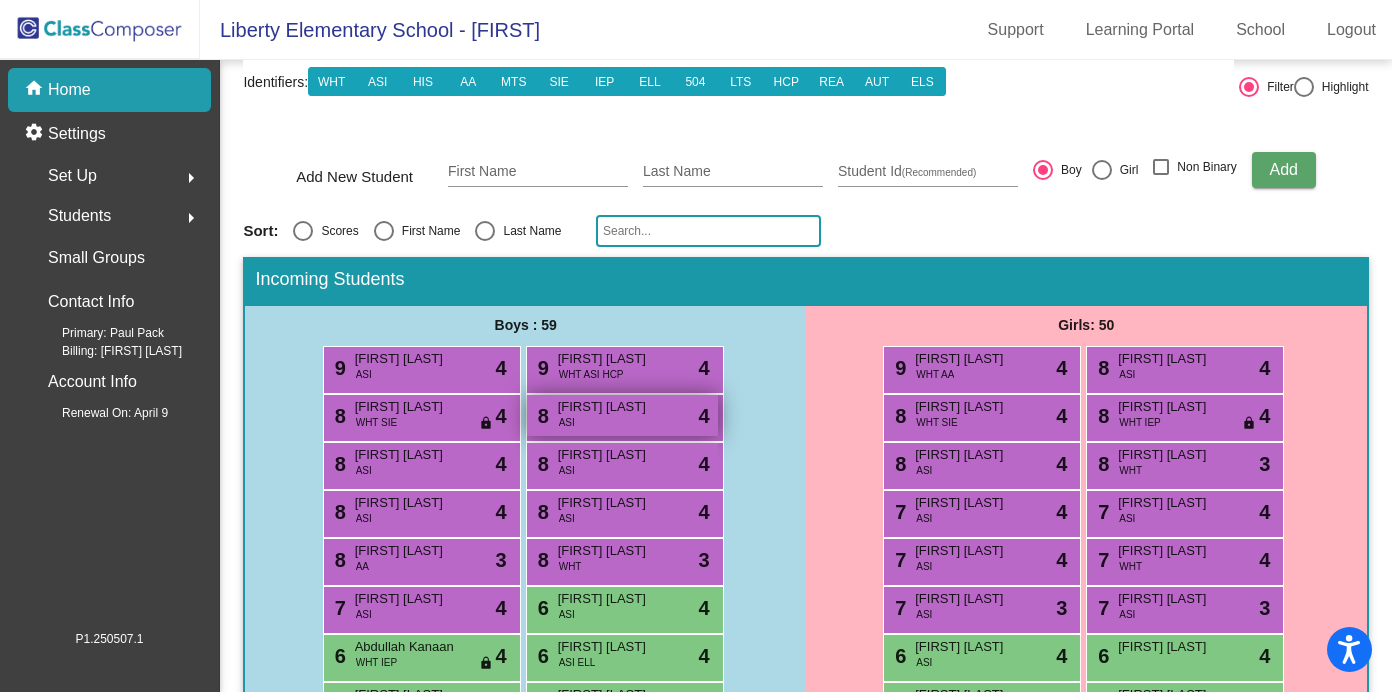 scroll, scrollTop: 0, scrollLeft: 0, axis: both 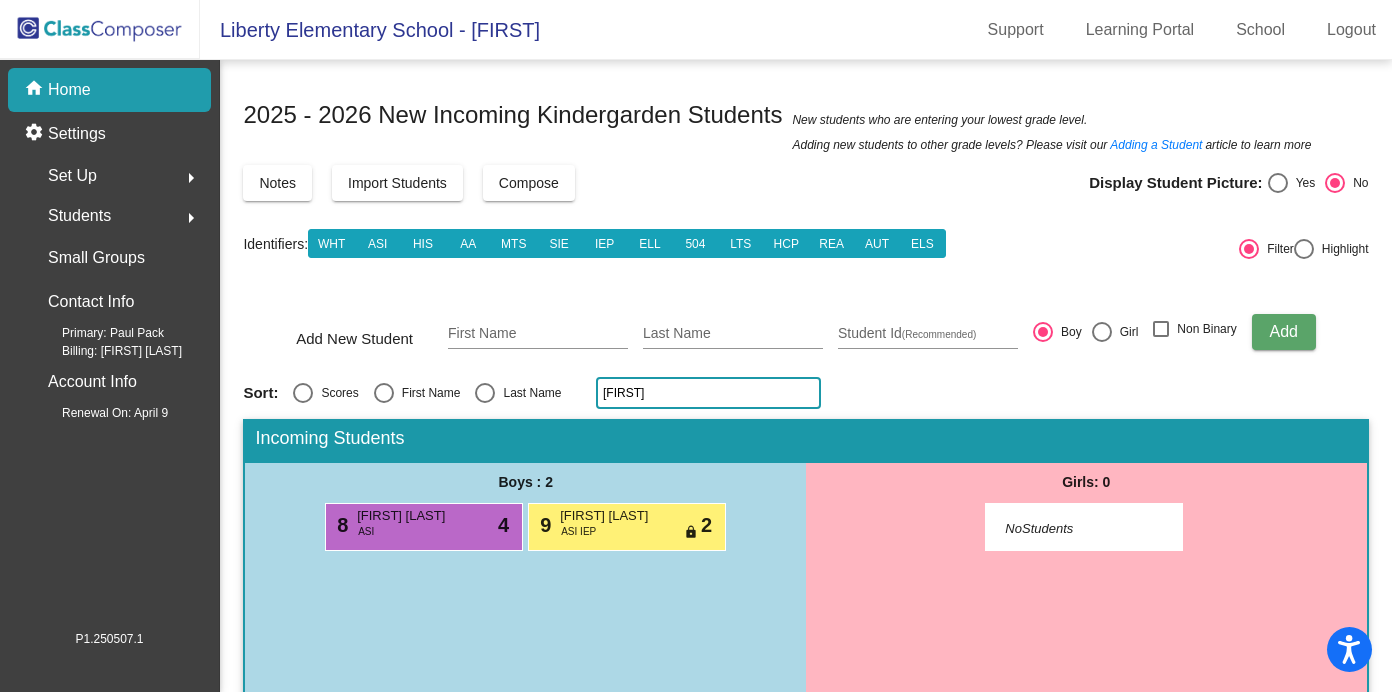 click on "arma" 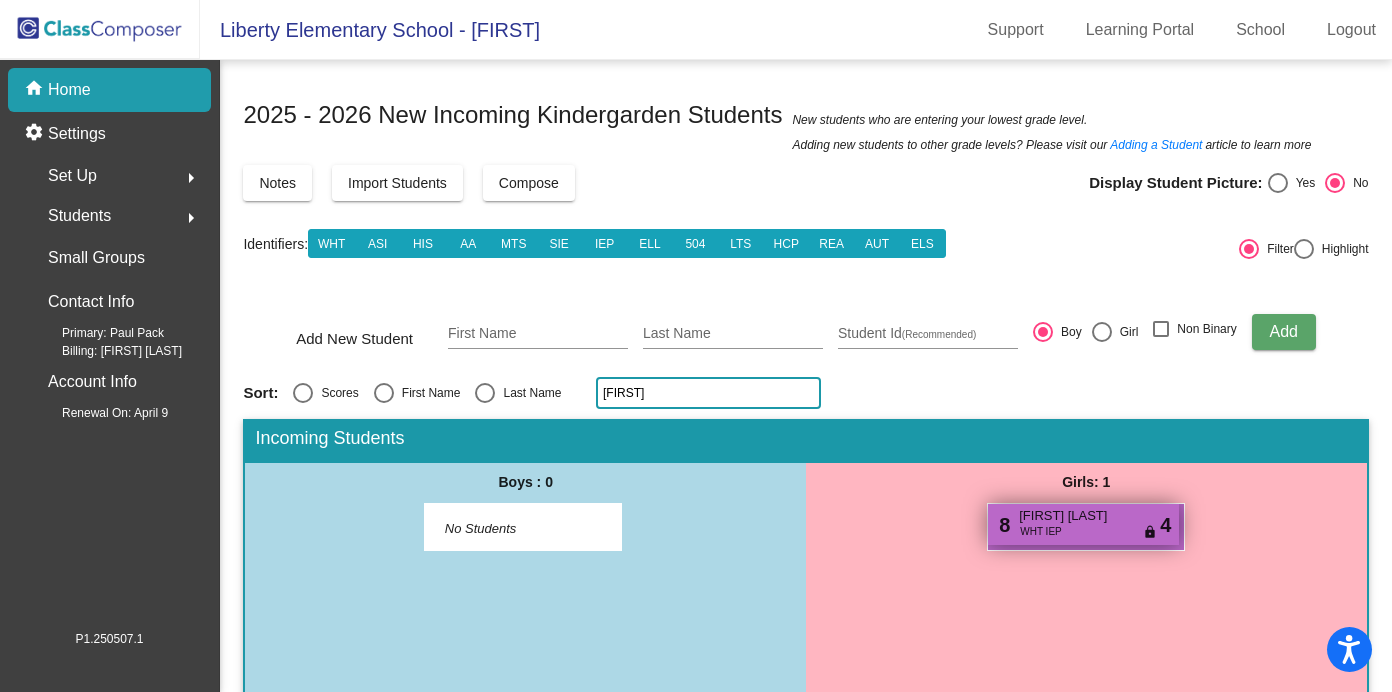 click on "8 Catherine DeLorenzo WHT IEP lock do_not_disturb_alt 4" at bounding box center [1083, 524] 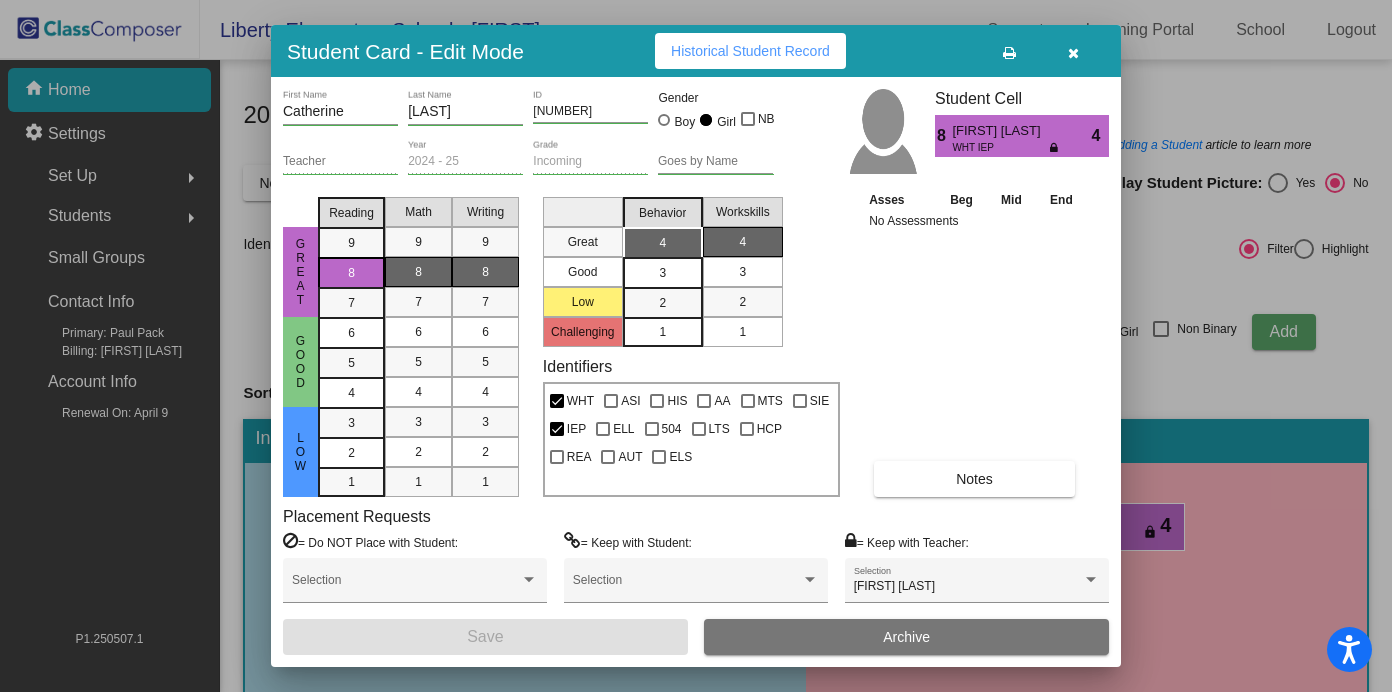 click at bounding box center [1073, 53] 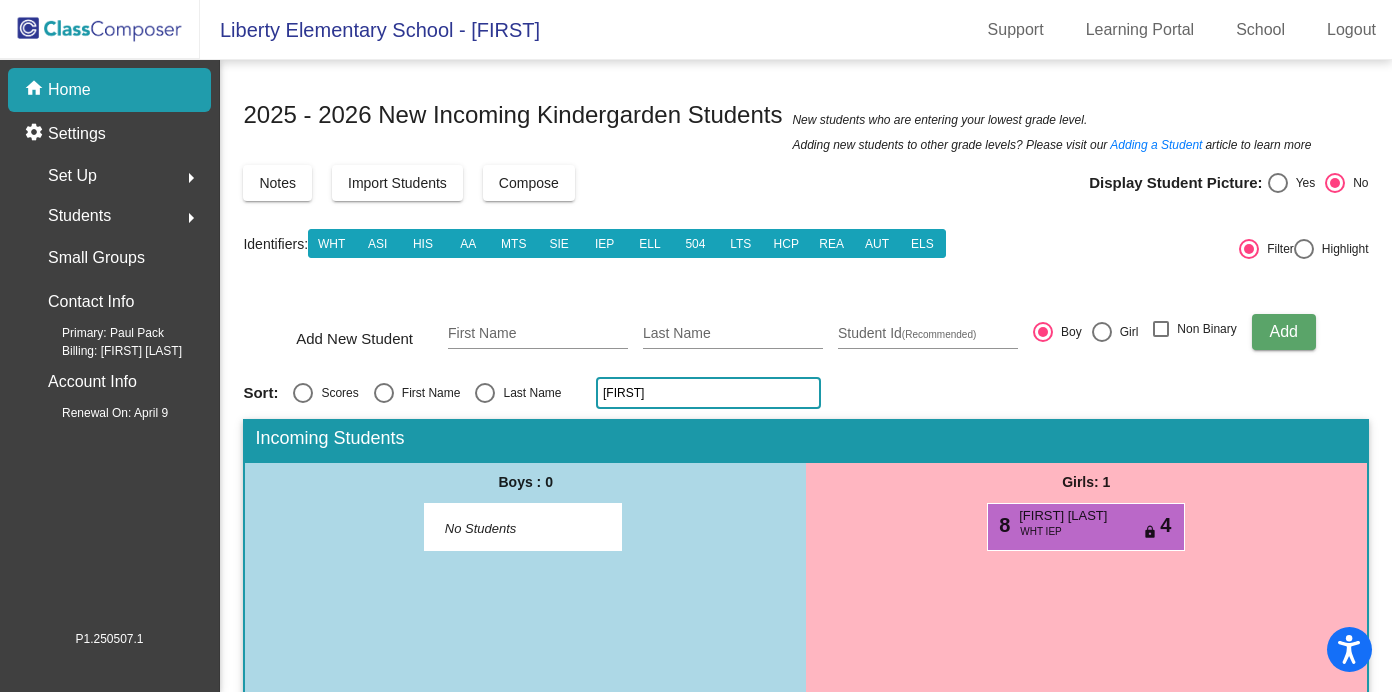 click on "cather" 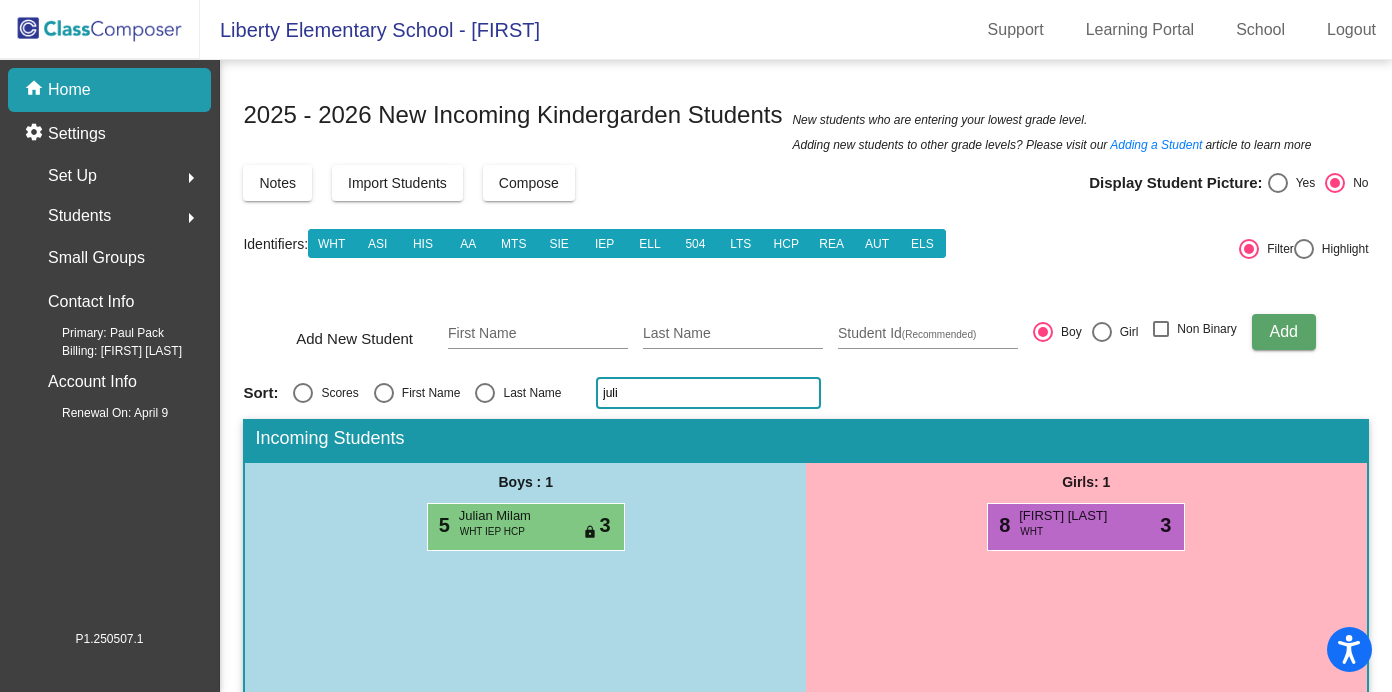 click on "juli" 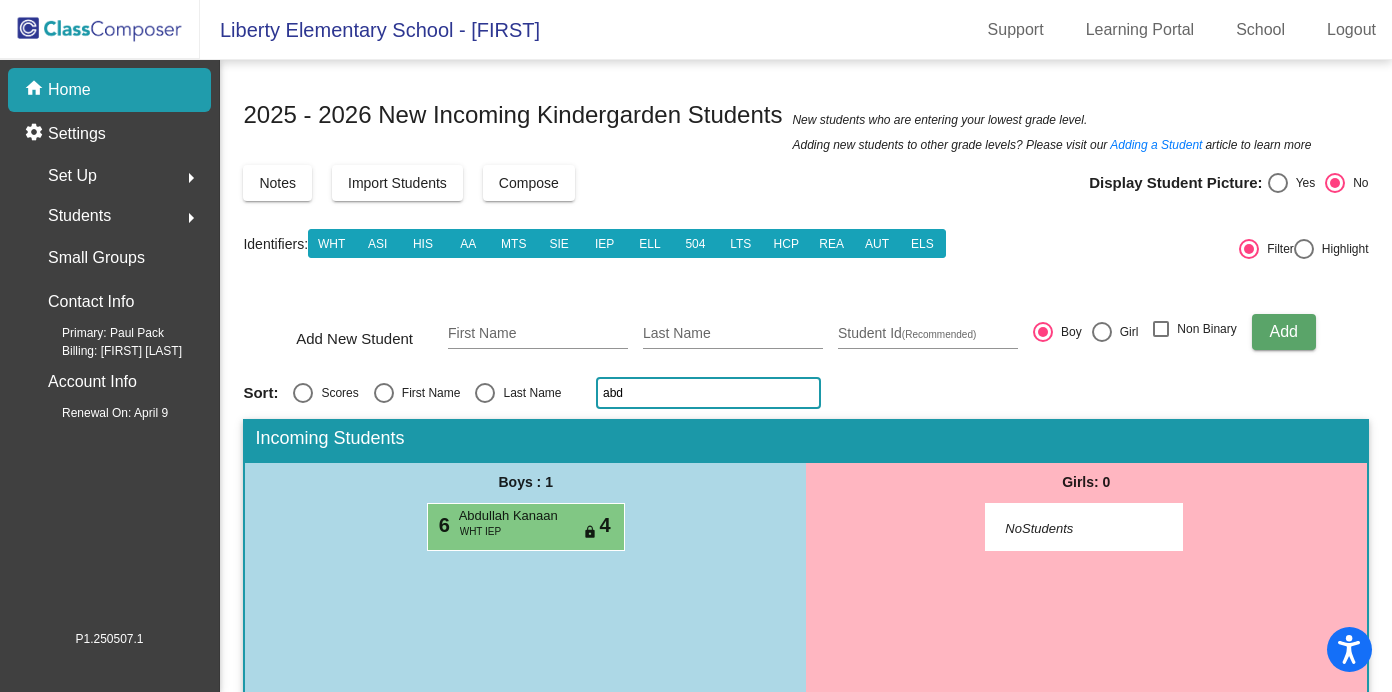 click on "abd" 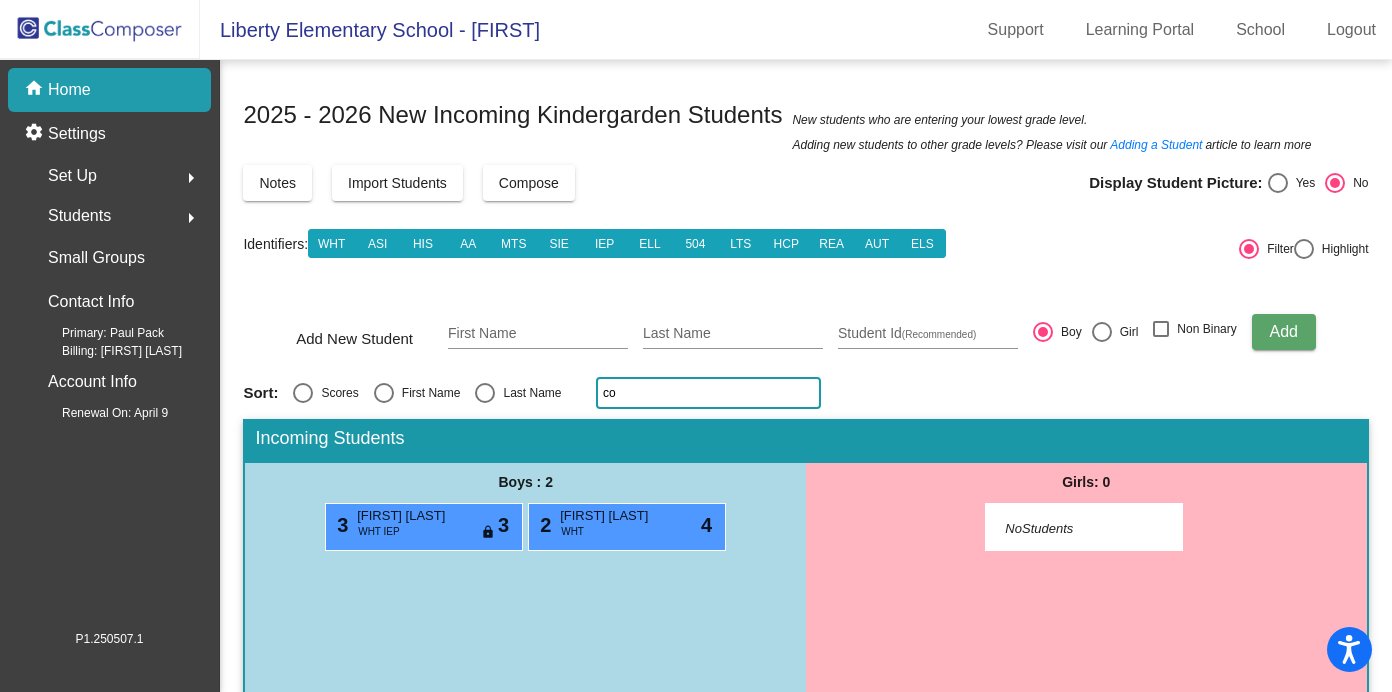 type on "c" 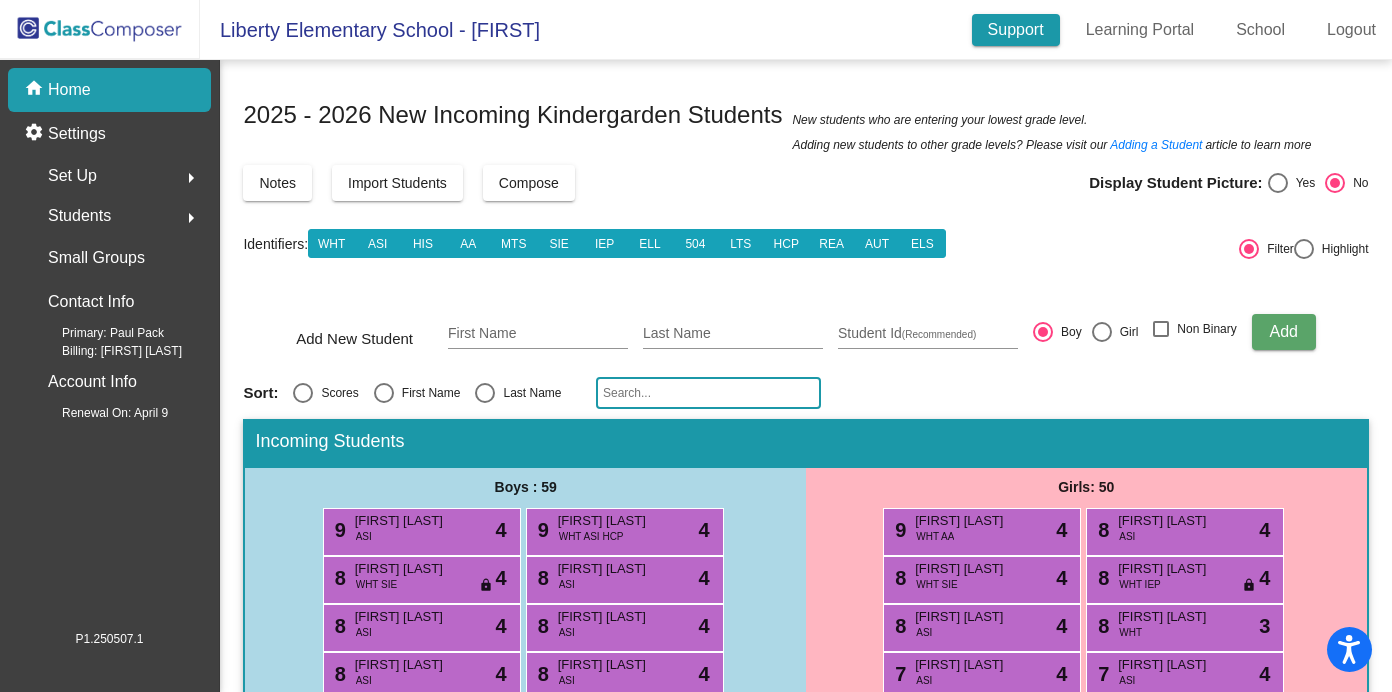 type 